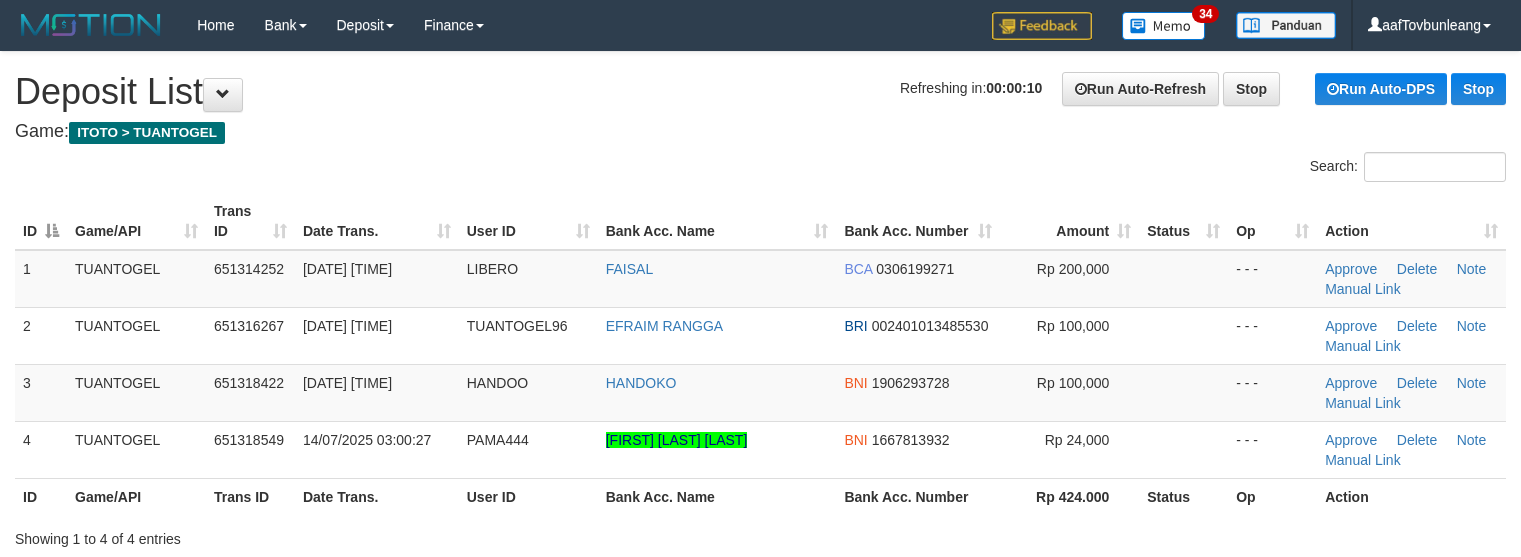 scroll, scrollTop: 0, scrollLeft: 0, axis: both 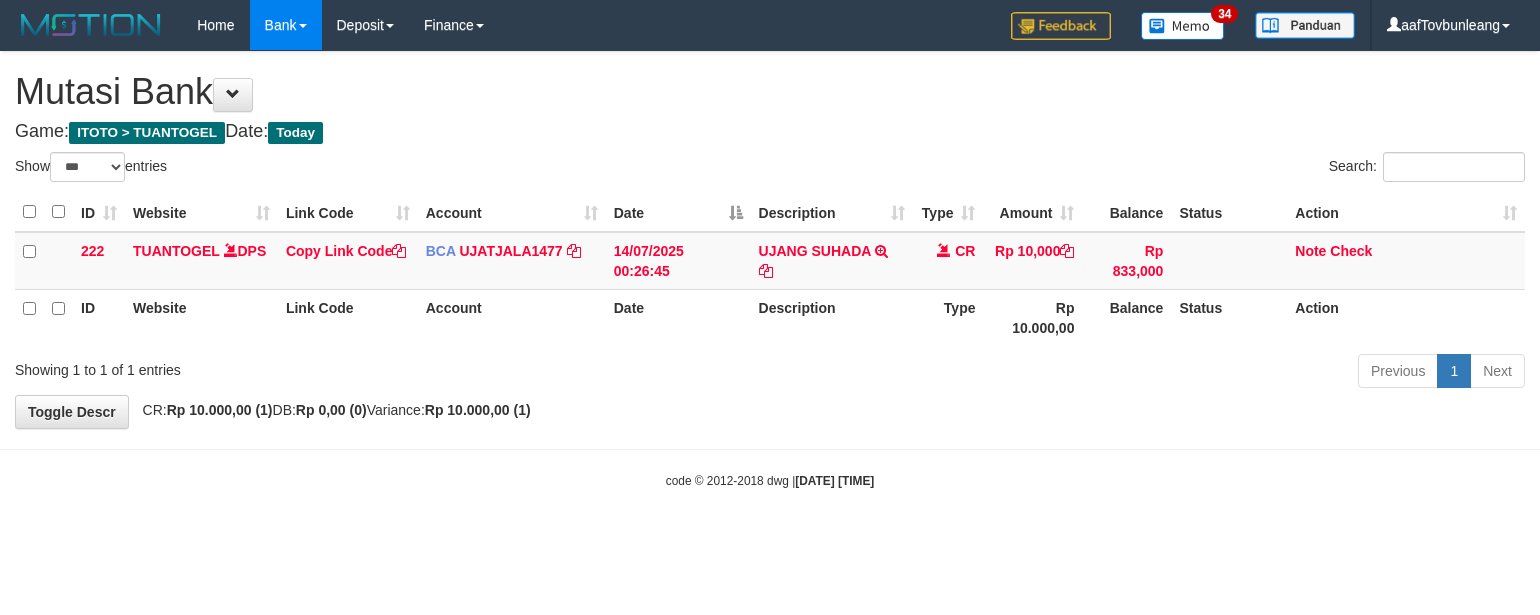 select on "***" 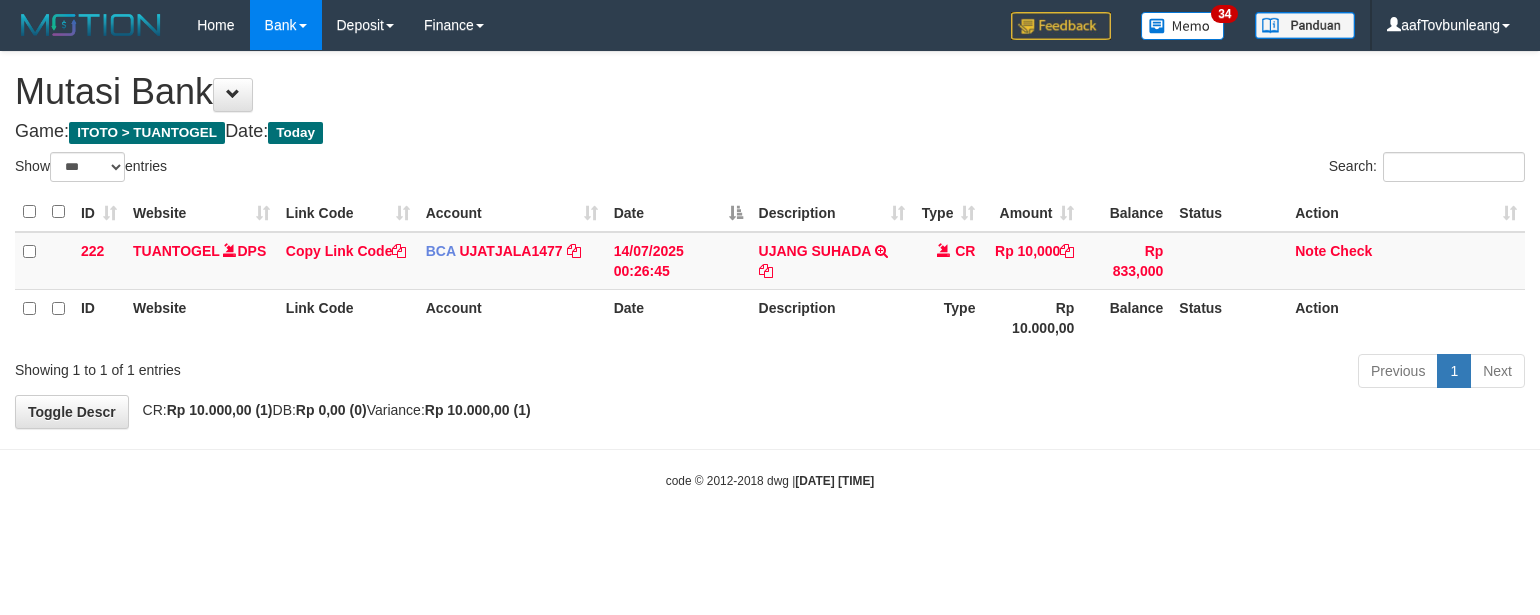 scroll, scrollTop: 0, scrollLeft: 0, axis: both 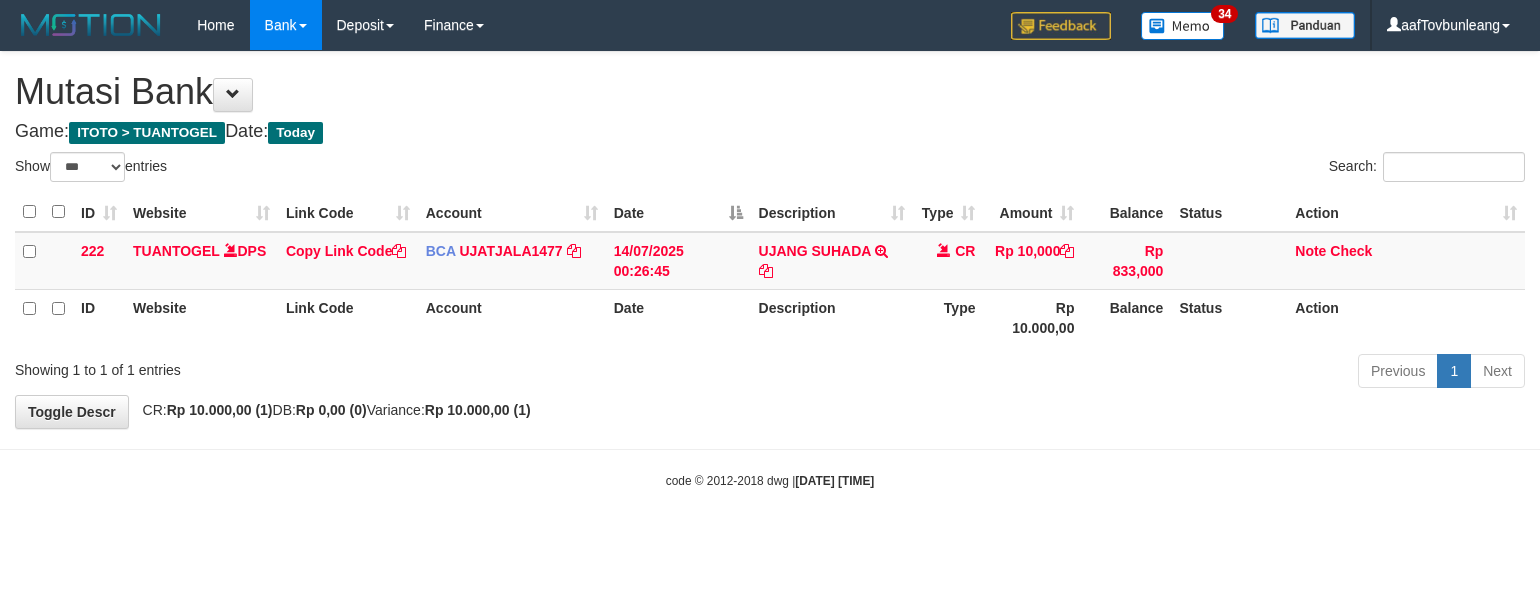 select on "***" 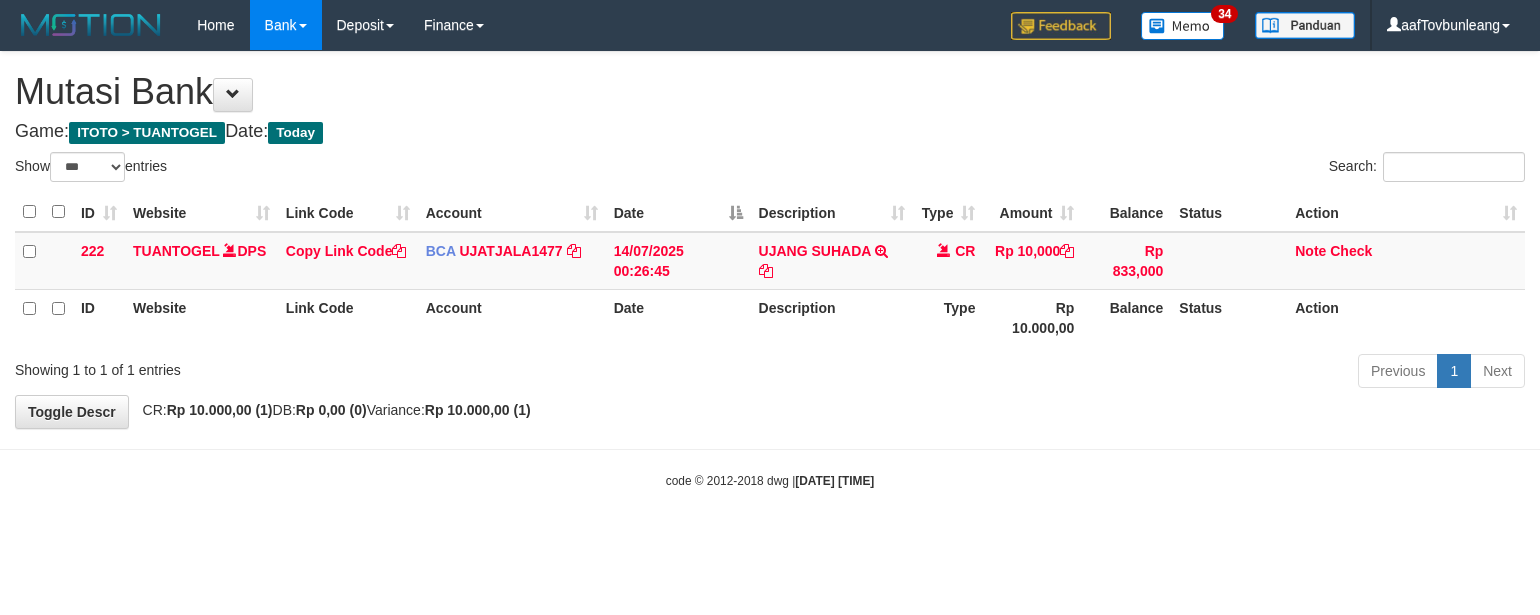 scroll, scrollTop: 0, scrollLeft: 0, axis: both 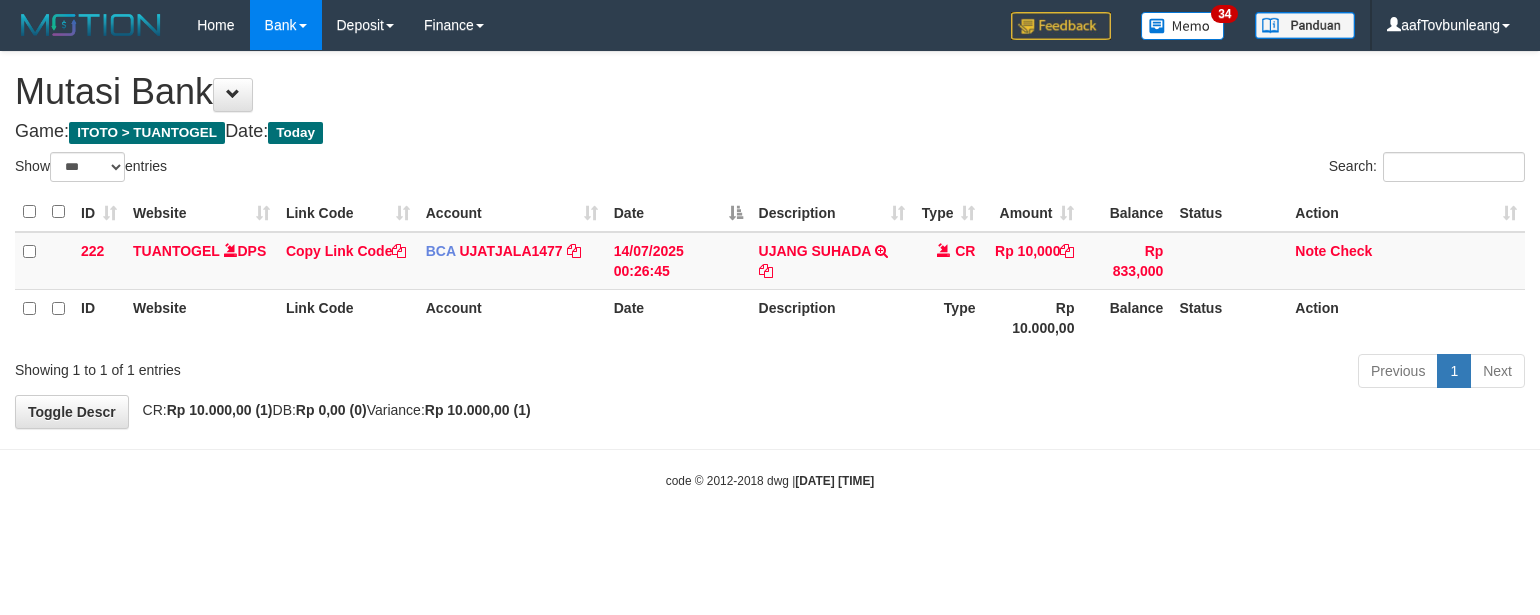 select on "***" 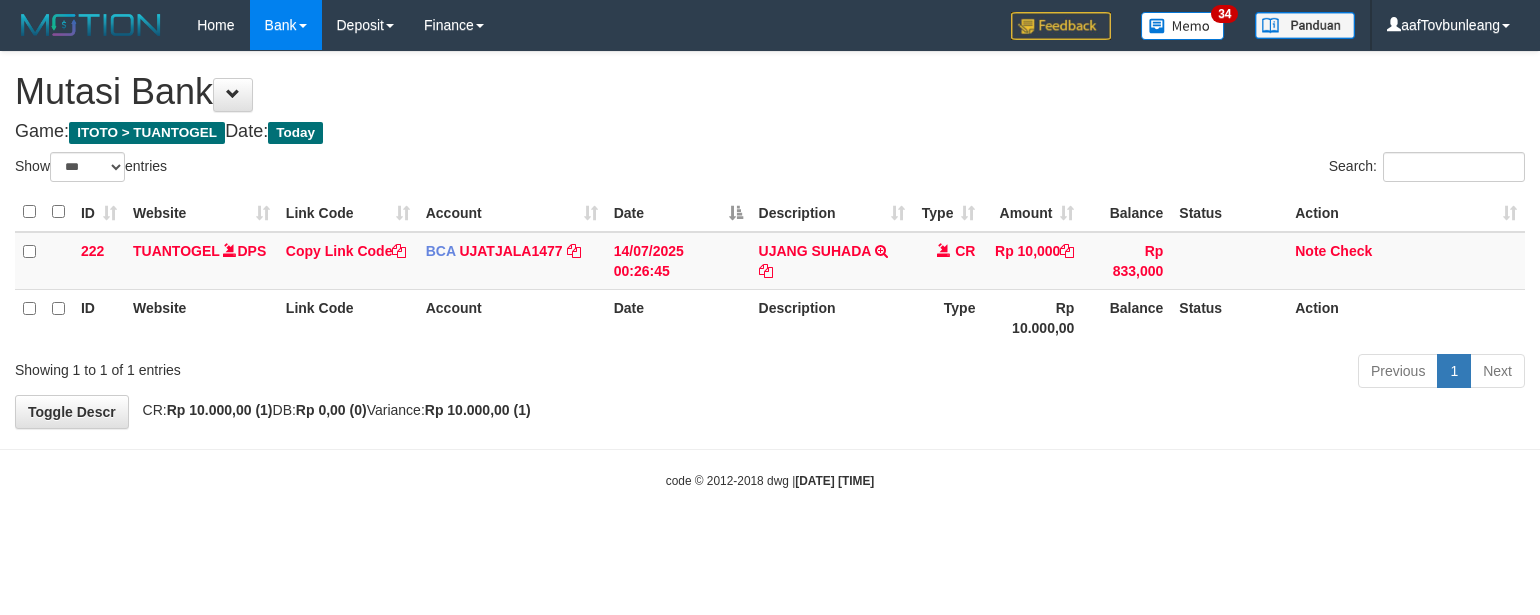 scroll, scrollTop: 0, scrollLeft: 0, axis: both 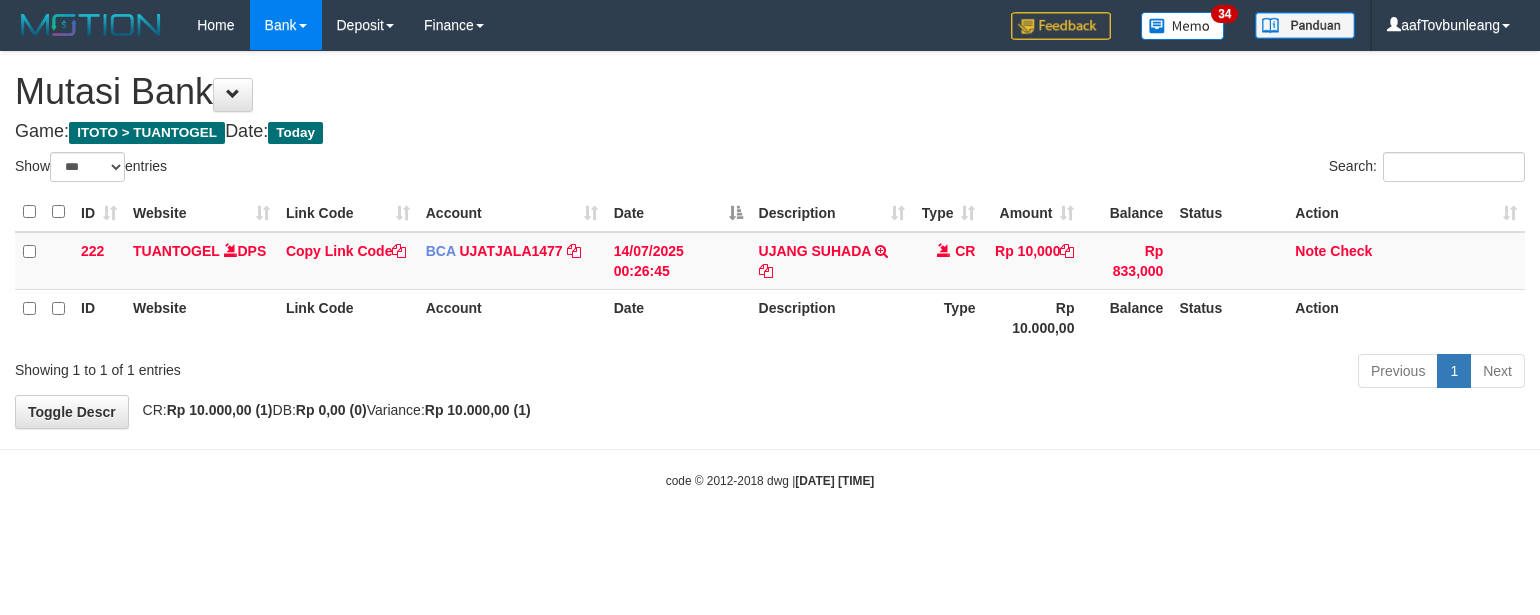 select on "***" 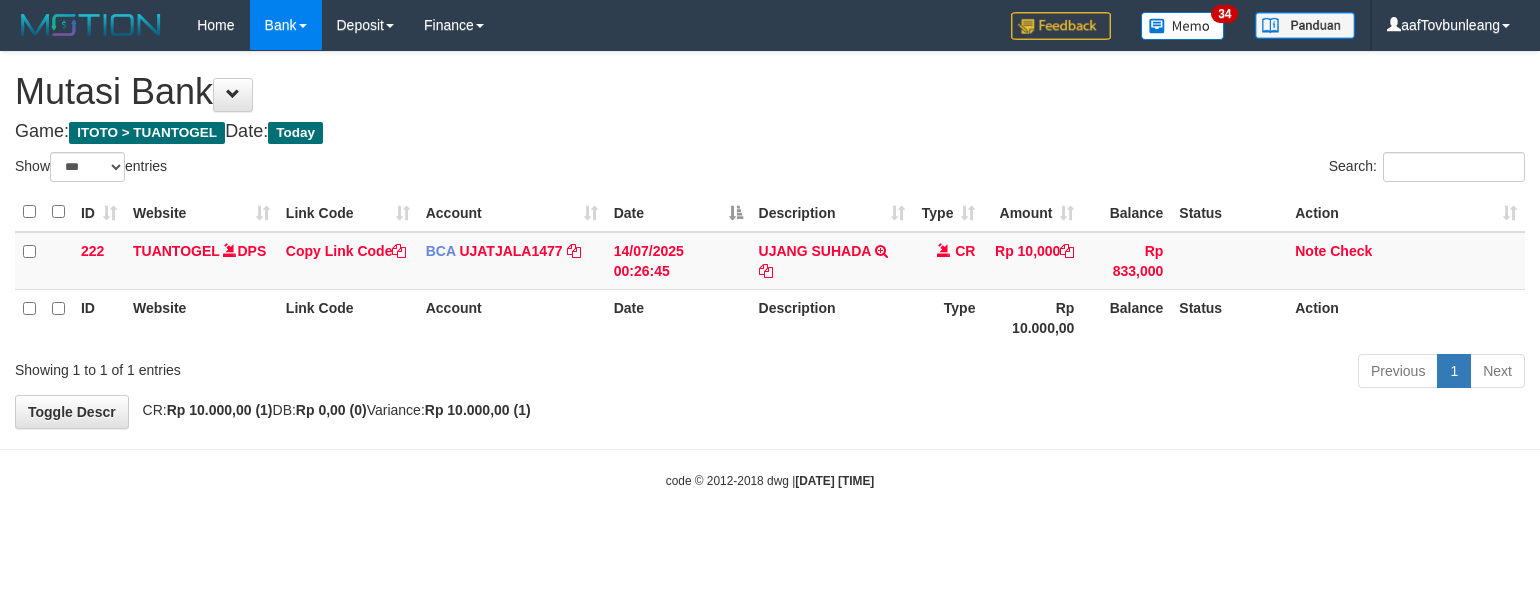 scroll, scrollTop: 0, scrollLeft: 0, axis: both 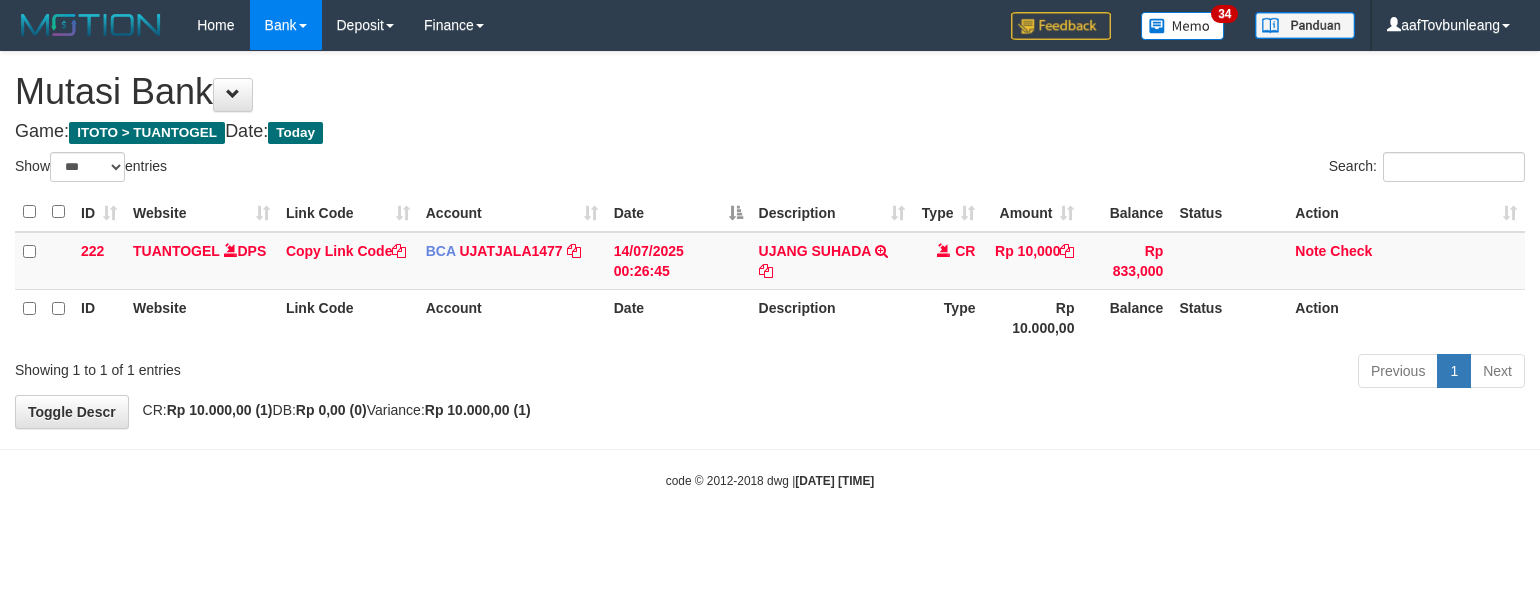 select on "***" 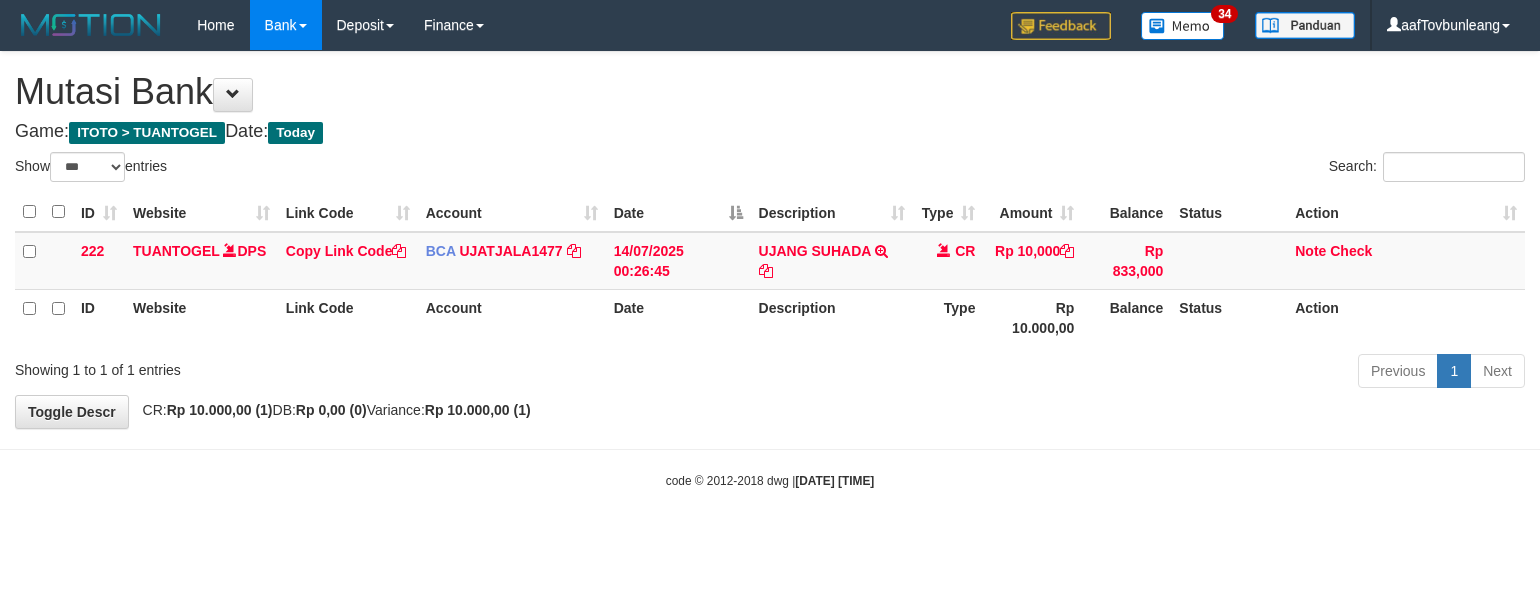 scroll, scrollTop: 0, scrollLeft: 0, axis: both 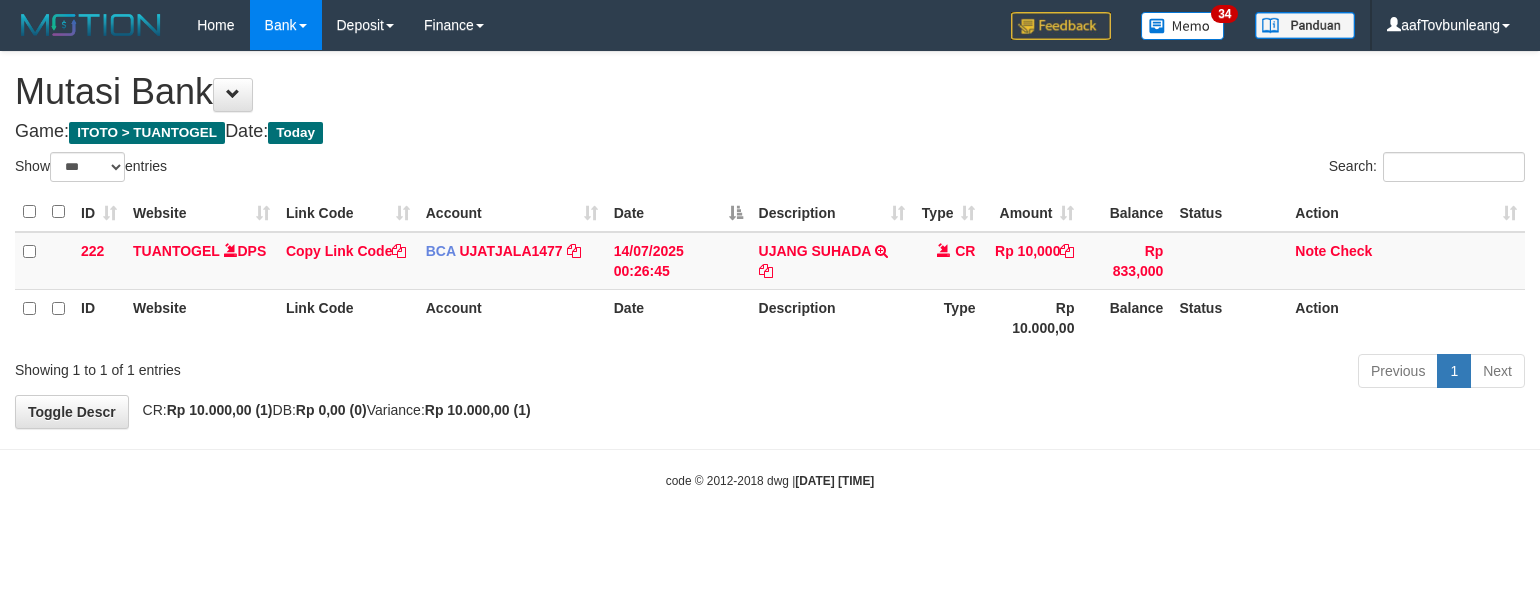 select on "***" 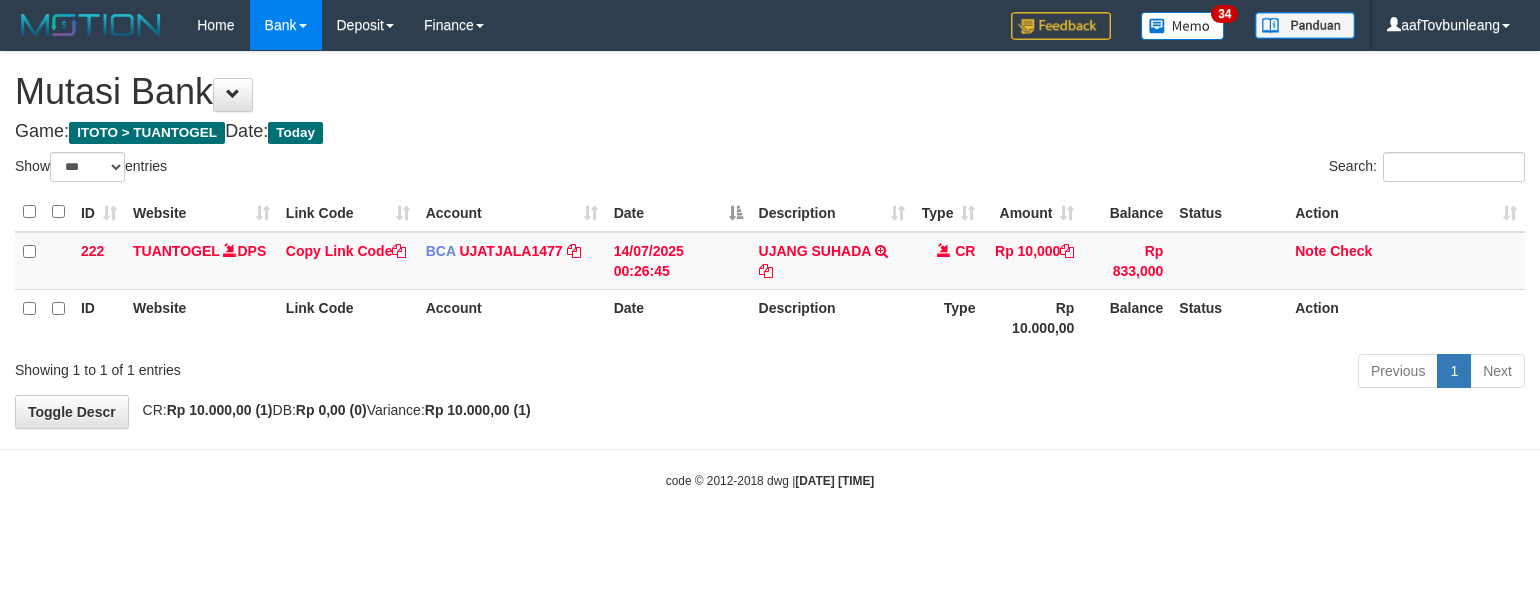 scroll, scrollTop: 0, scrollLeft: 0, axis: both 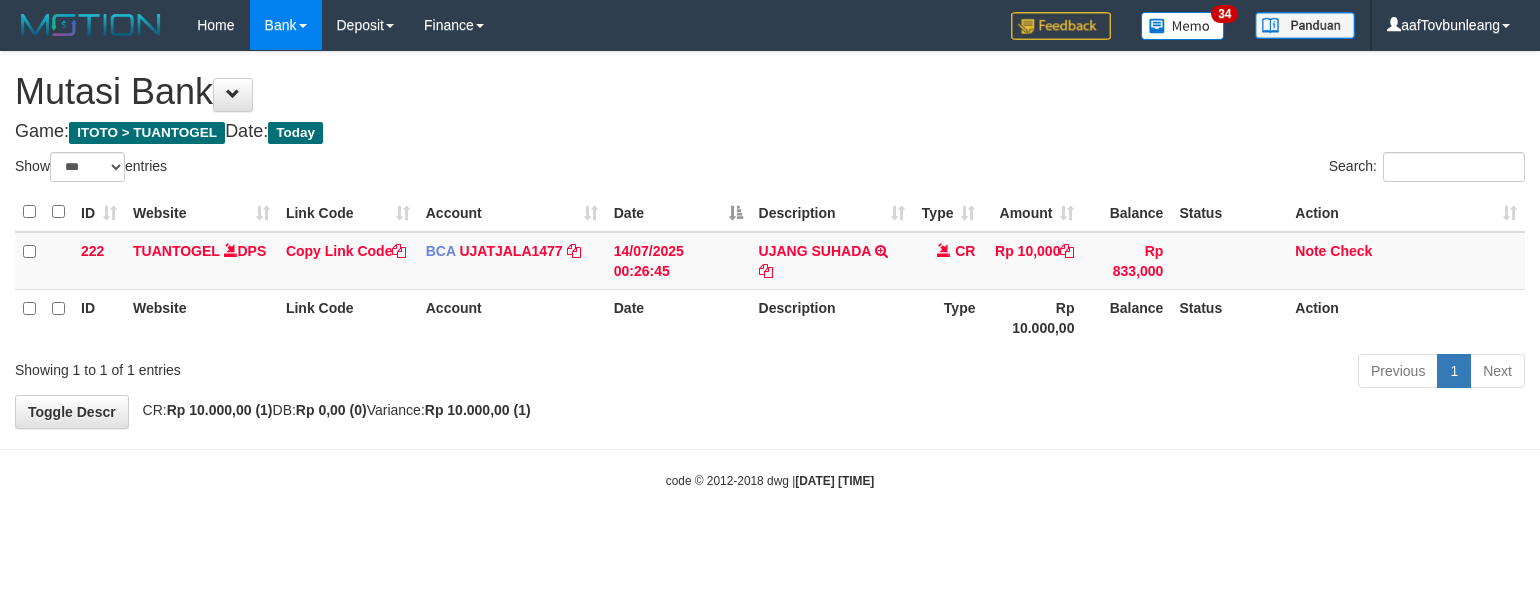 select on "***" 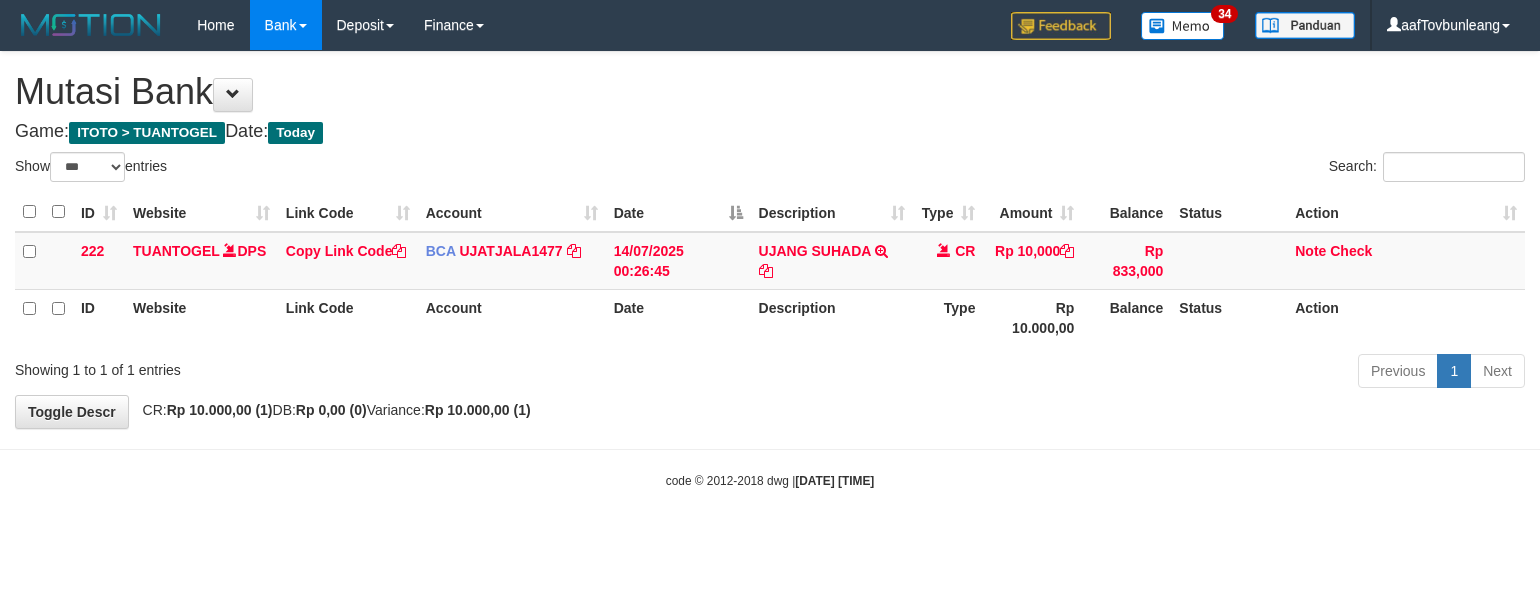 scroll, scrollTop: 0, scrollLeft: 0, axis: both 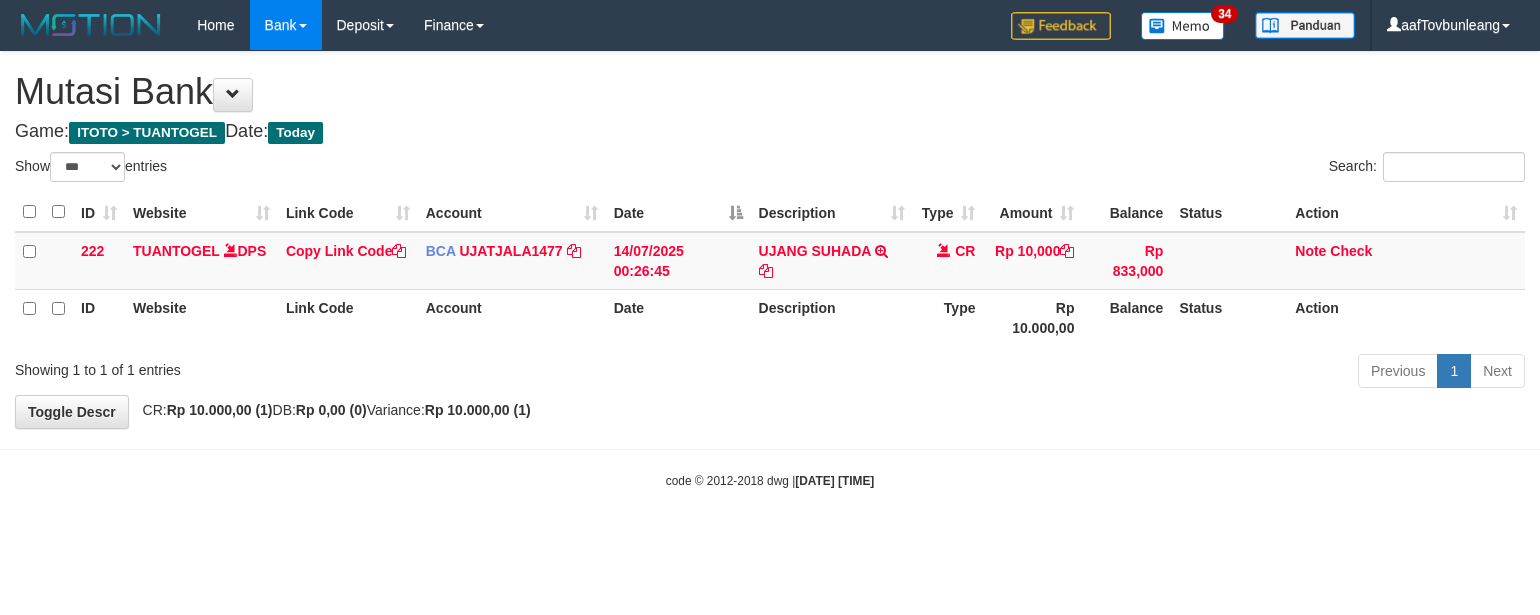 select on "***" 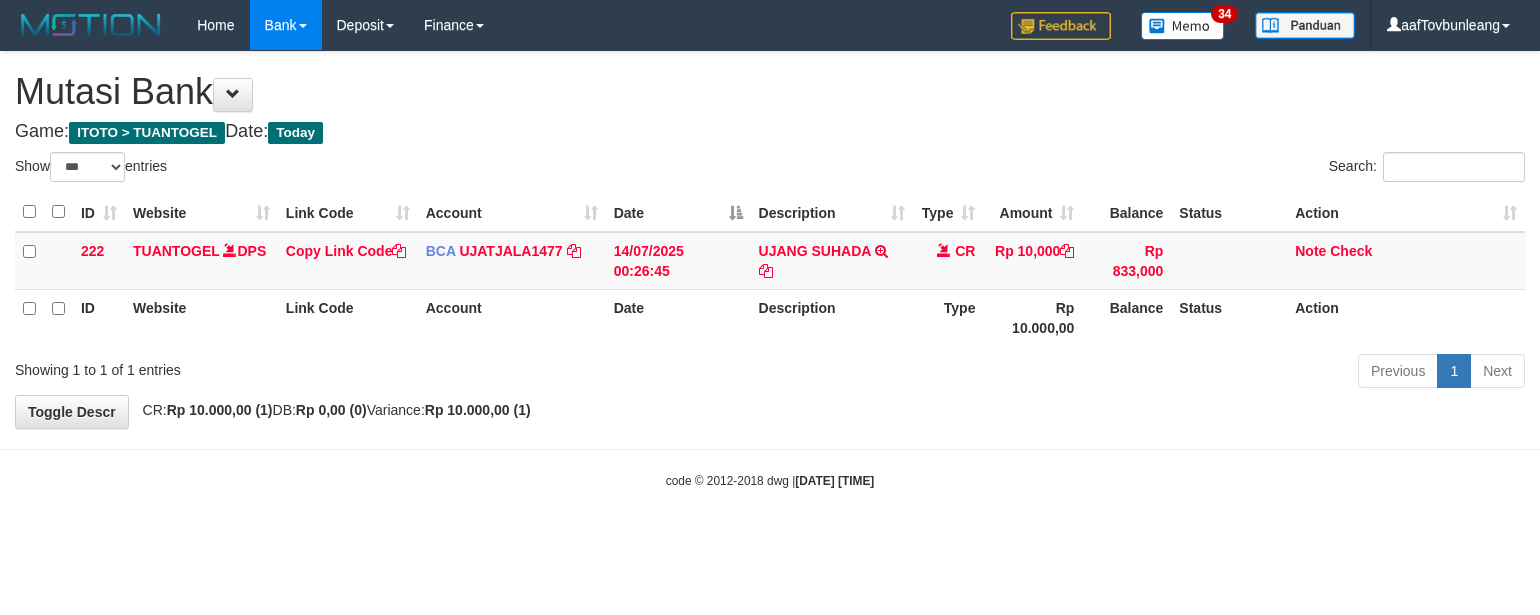 scroll, scrollTop: 0, scrollLeft: 0, axis: both 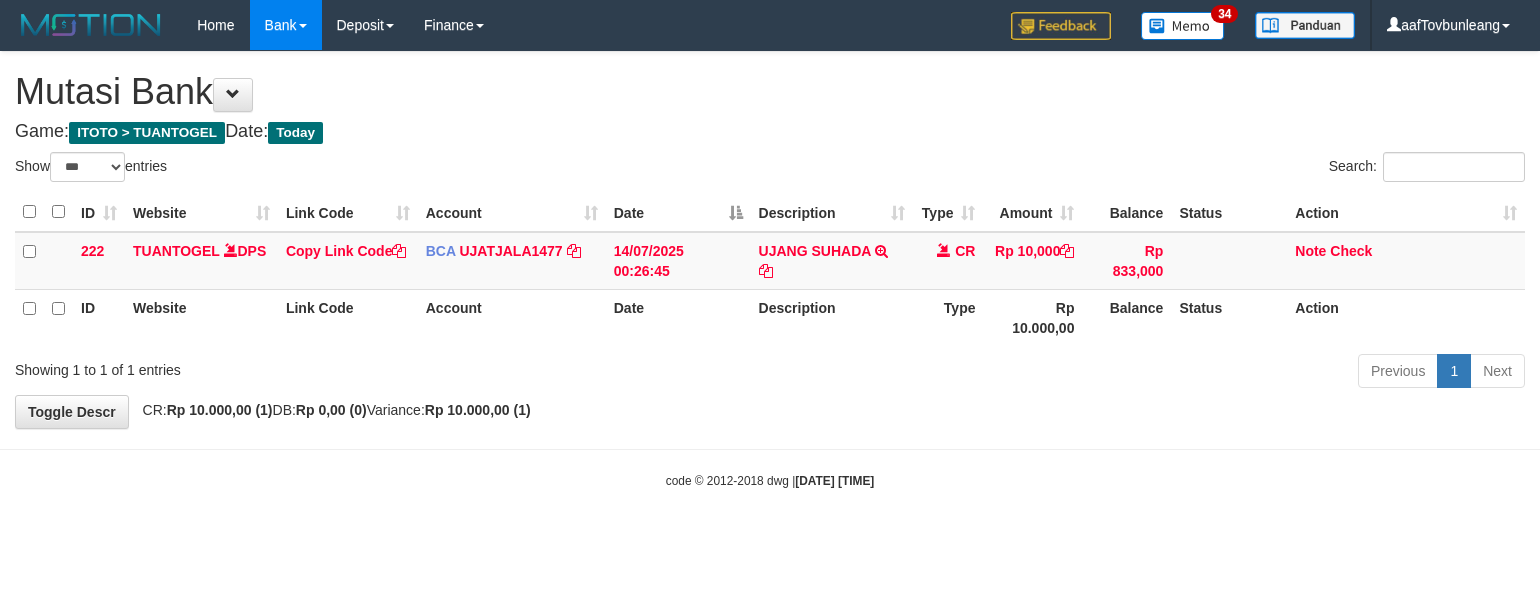 select on "***" 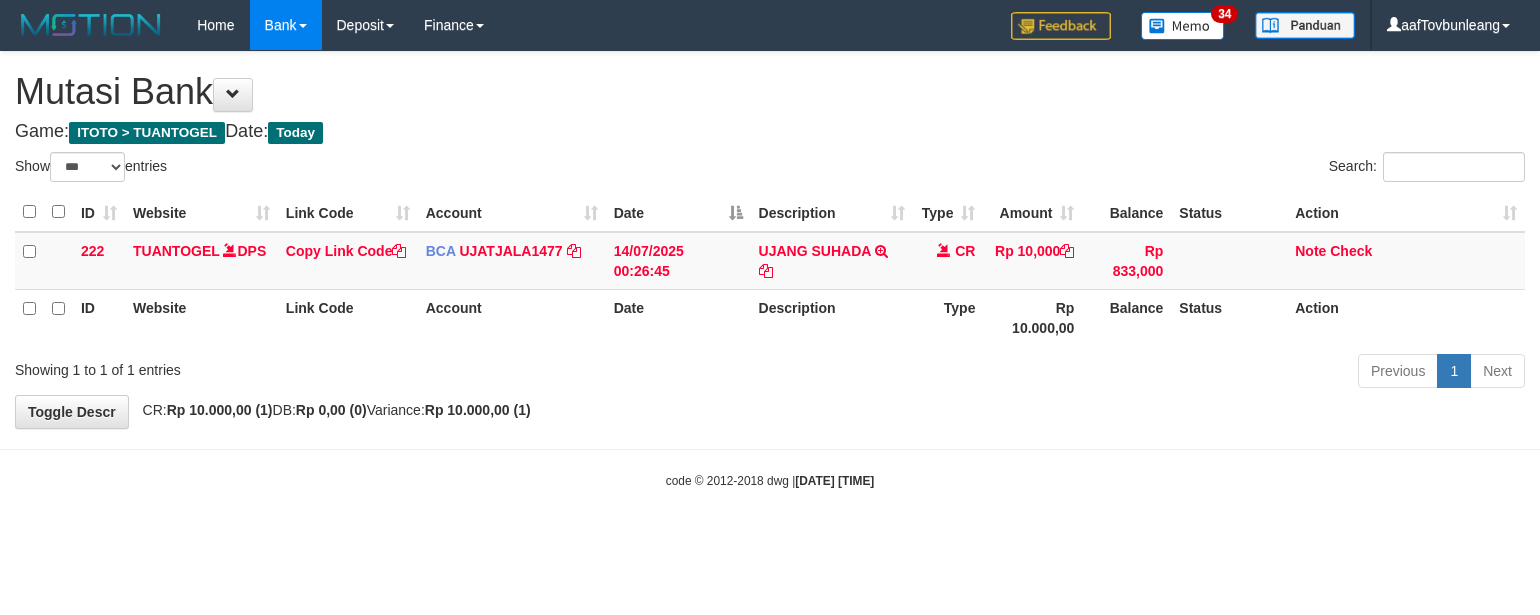 scroll, scrollTop: 0, scrollLeft: 0, axis: both 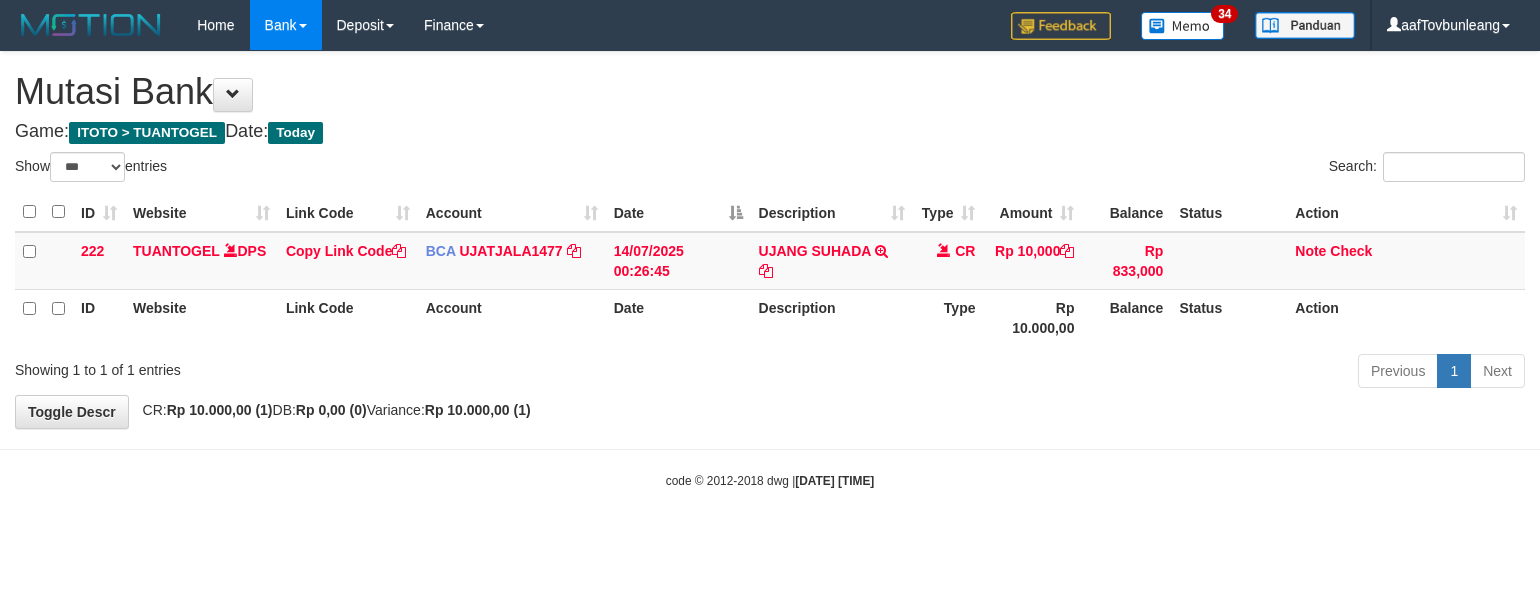 select on "***" 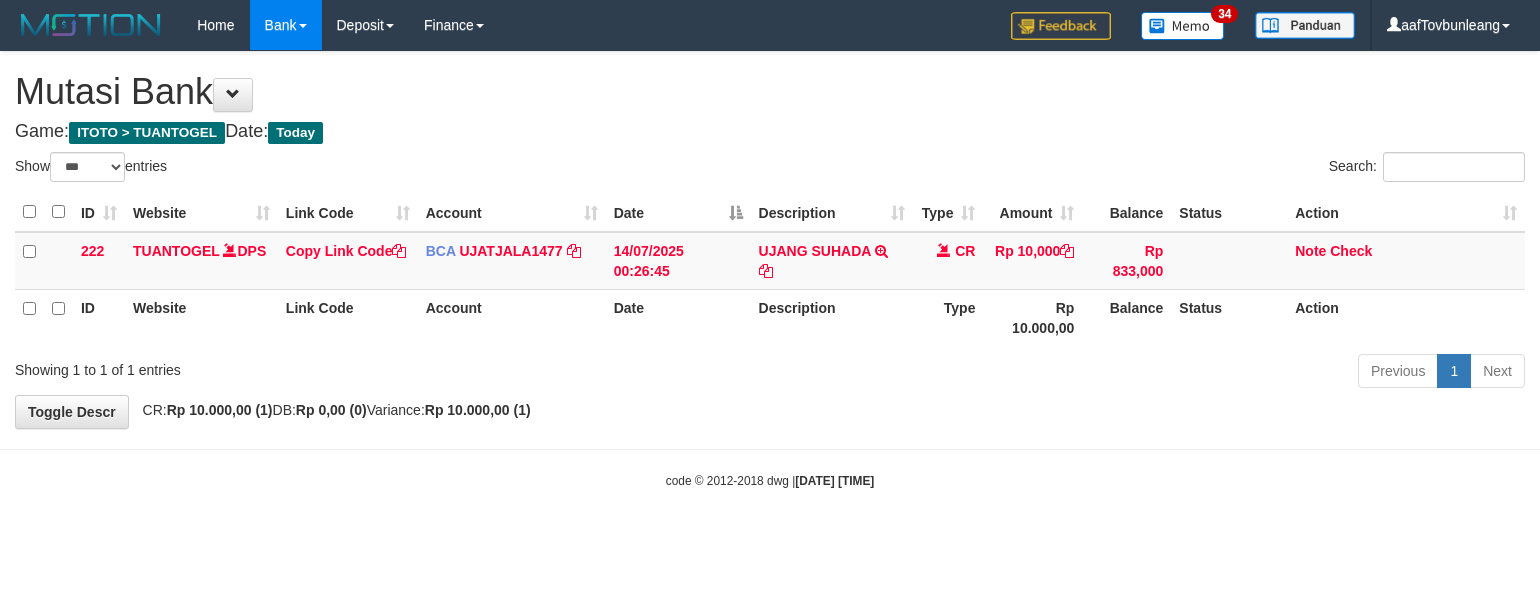 scroll, scrollTop: 0, scrollLeft: 0, axis: both 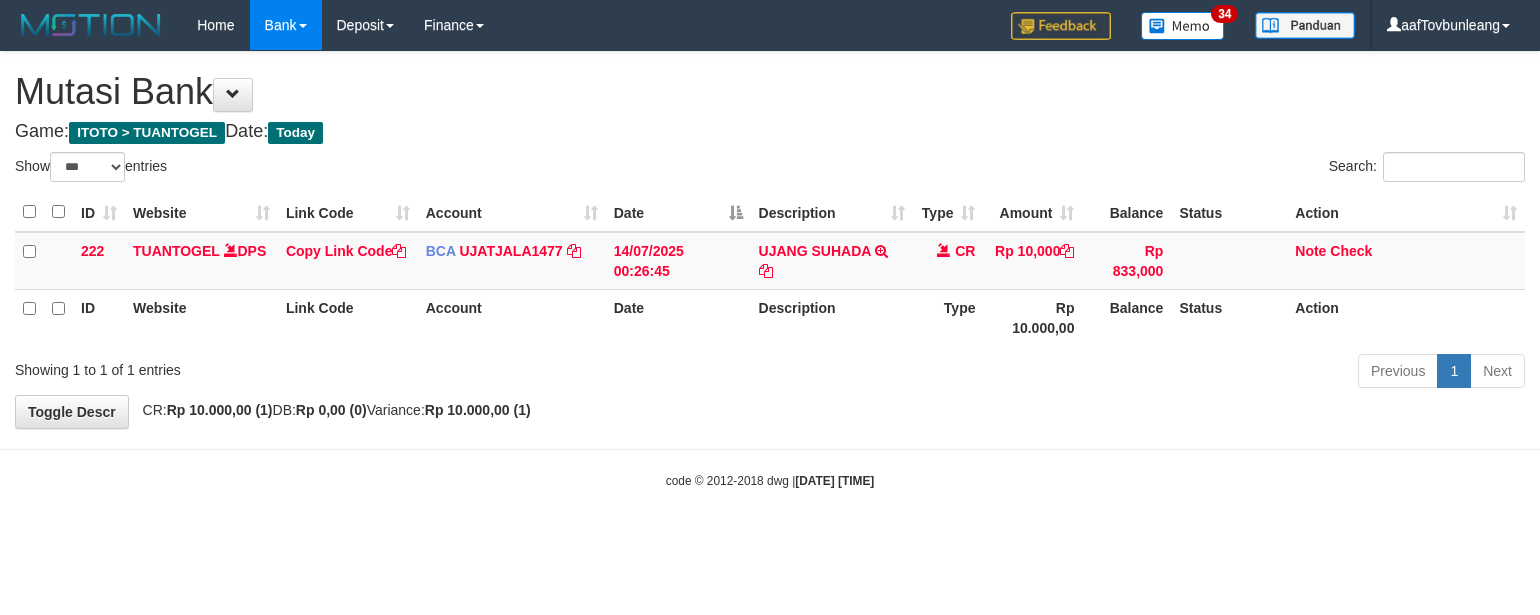 select on "***" 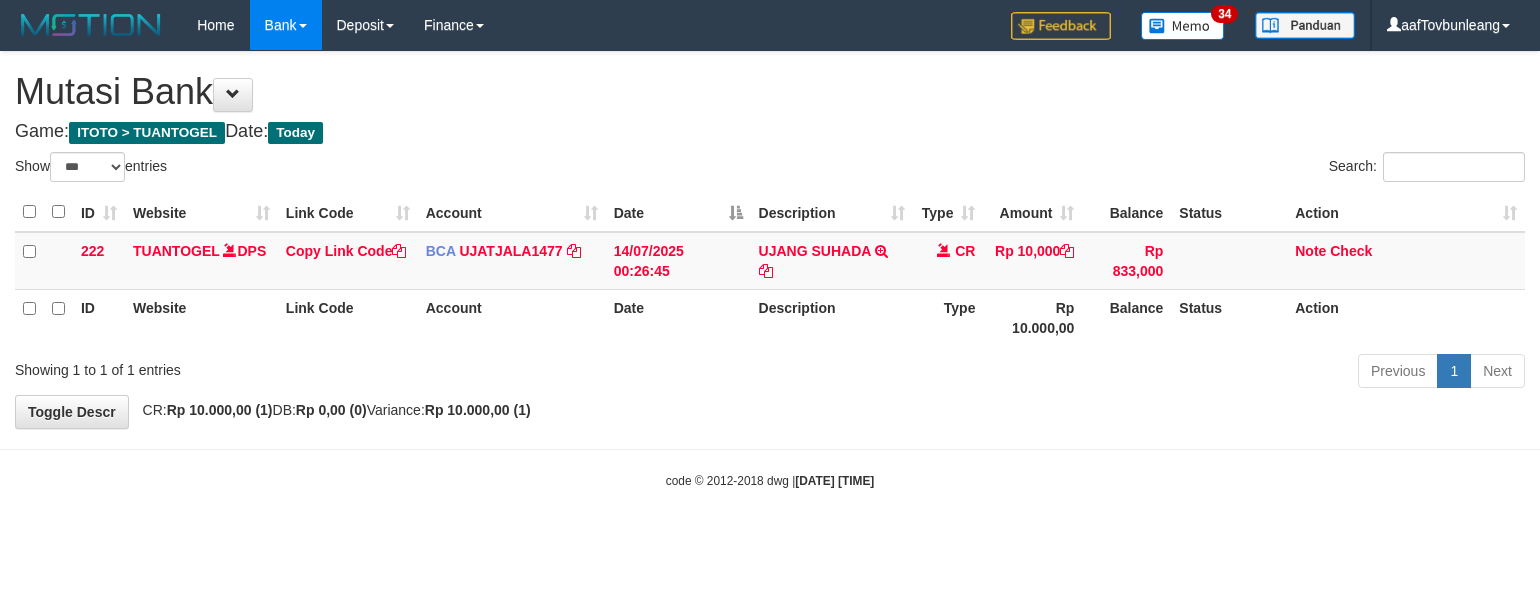 scroll, scrollTop: 0, scrollLeft: 0, axis: both 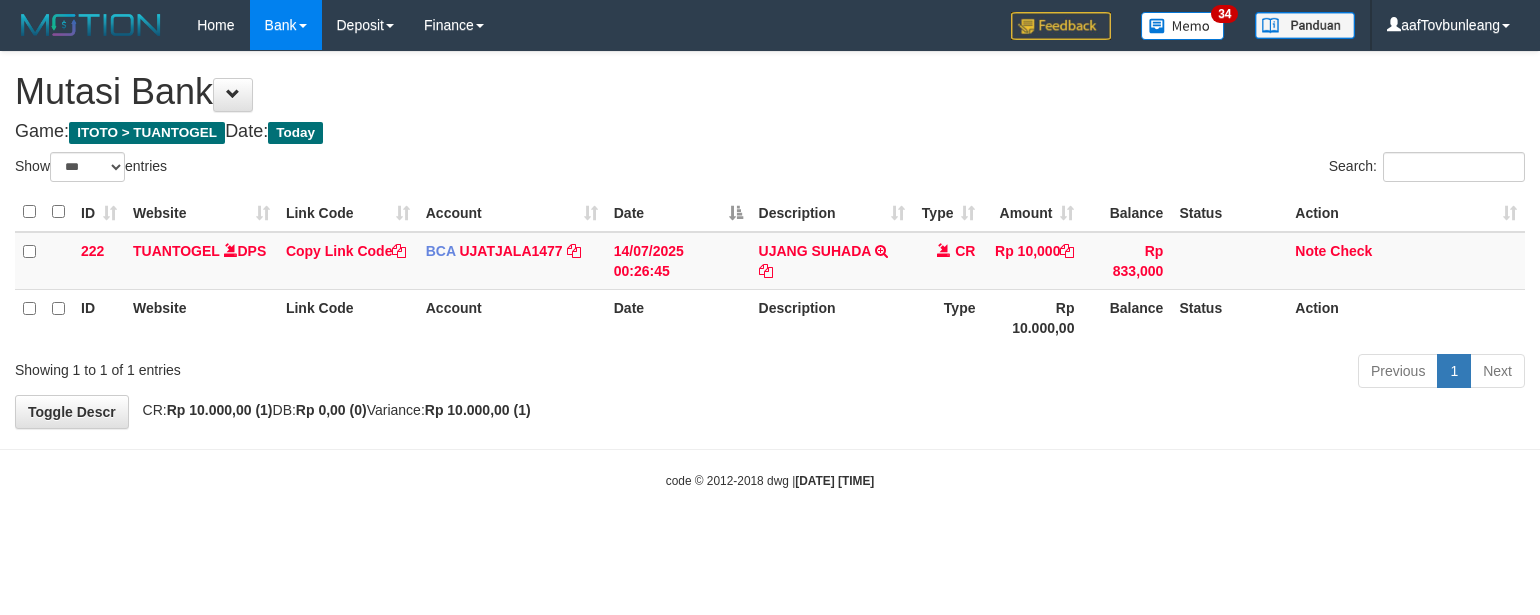 select on "***" 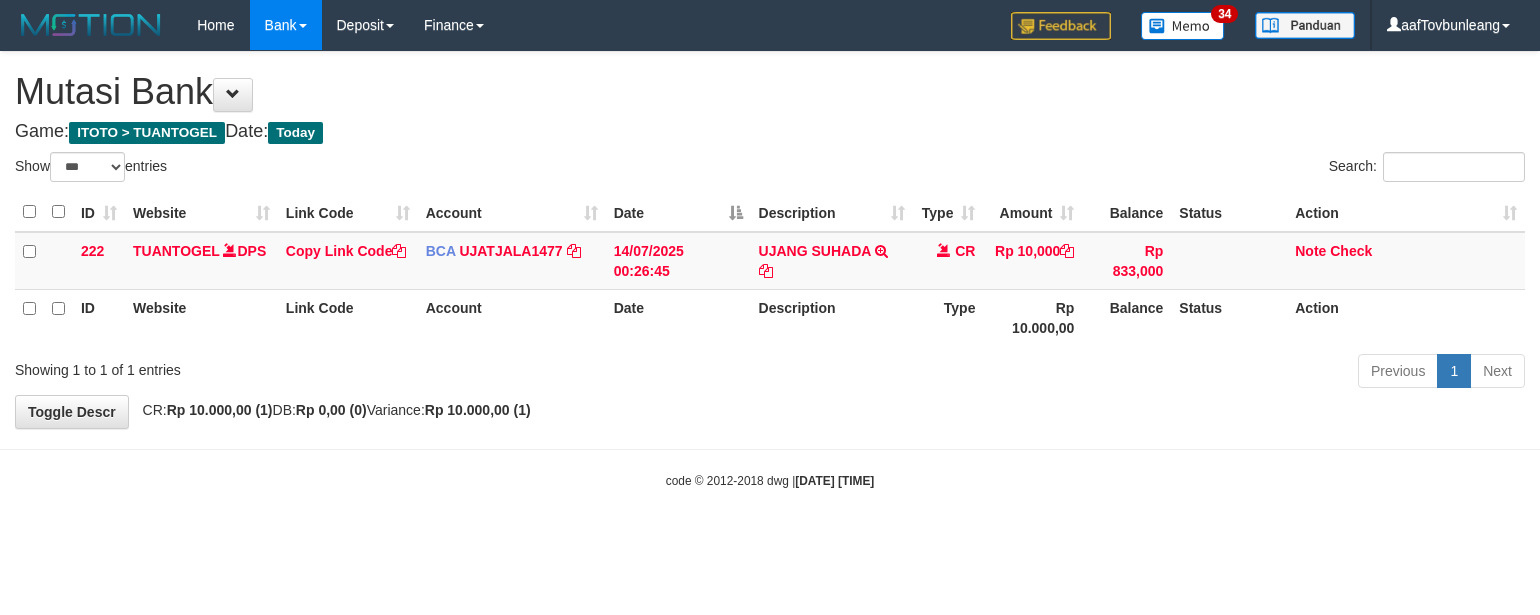 scroll, scrollTop: 0, scrollLeft: 0, axis: both 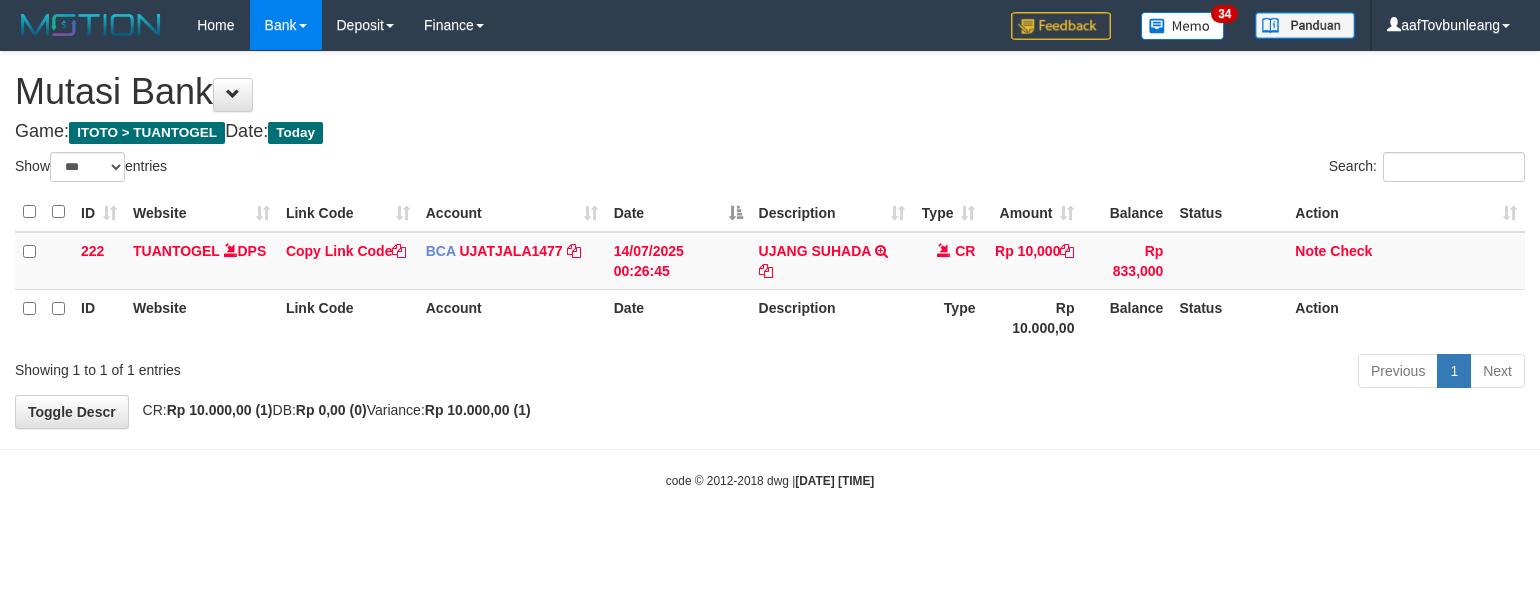 select on "***" 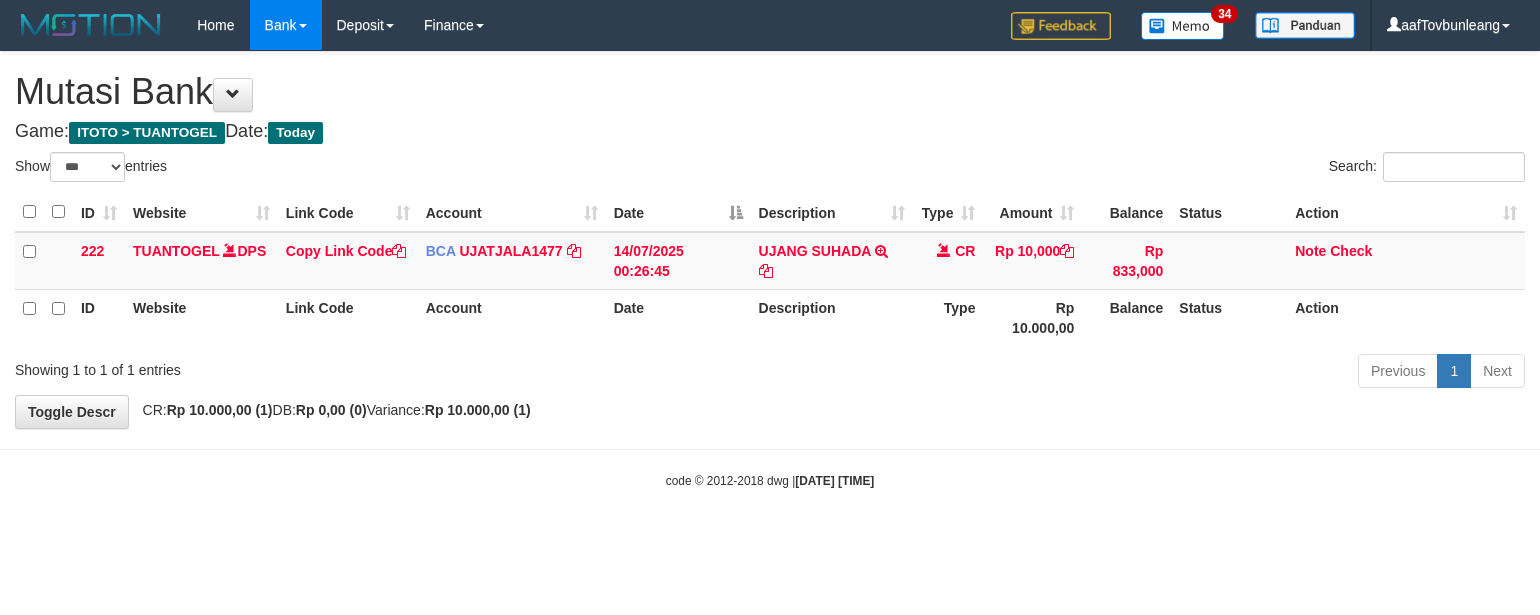 scroll, scrollTop: 0, scrollLeft: 0, axis: both 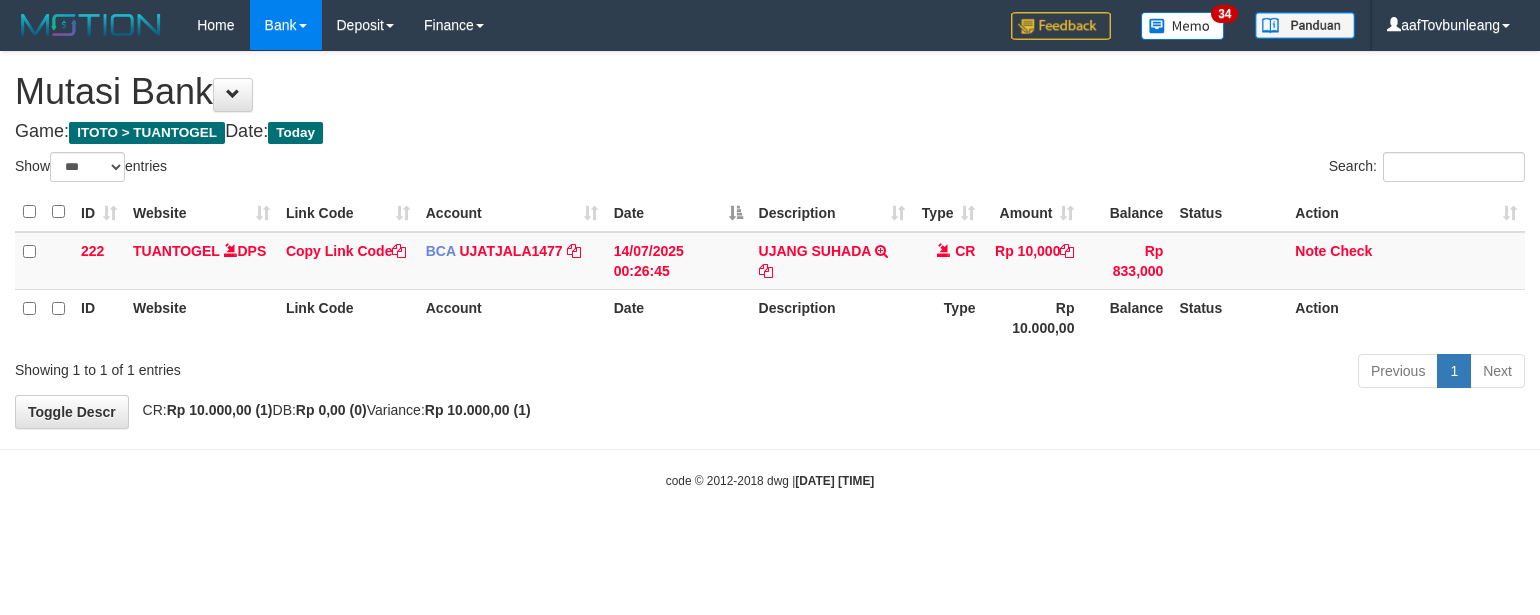 select on "***" 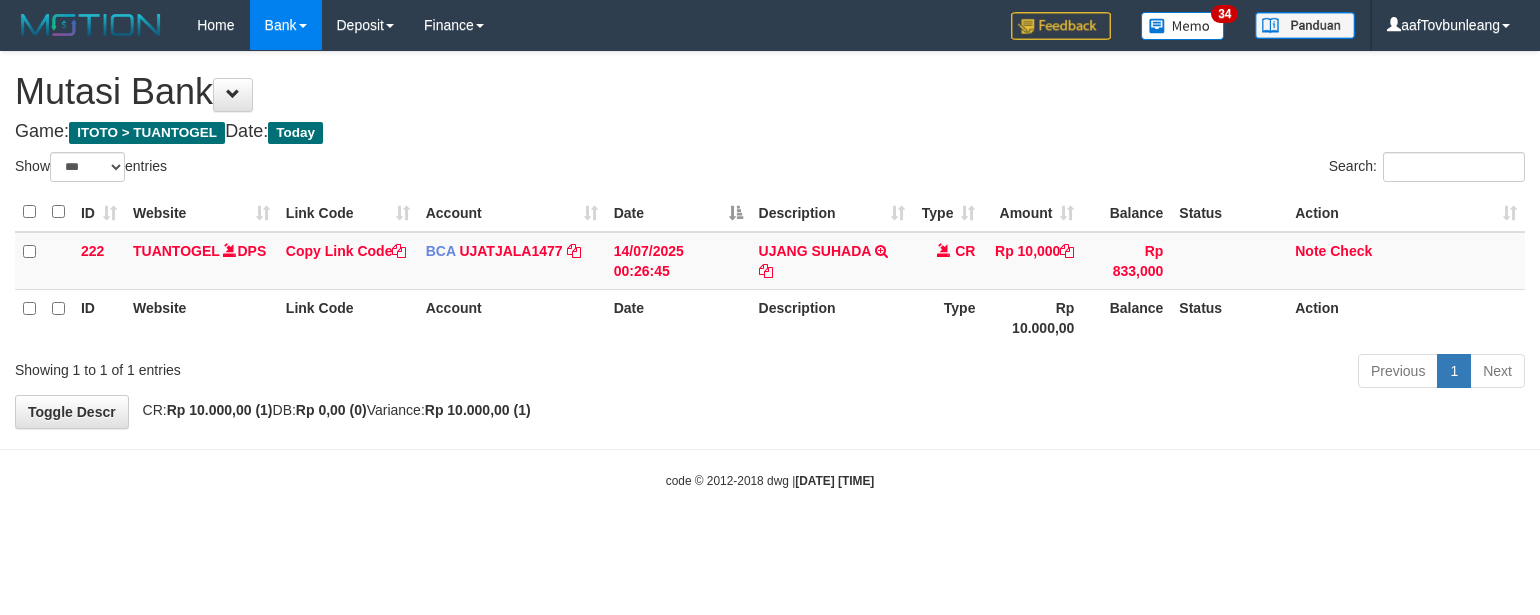 scroll, scrollTop: 0, scrollLeft: 0, axis: both 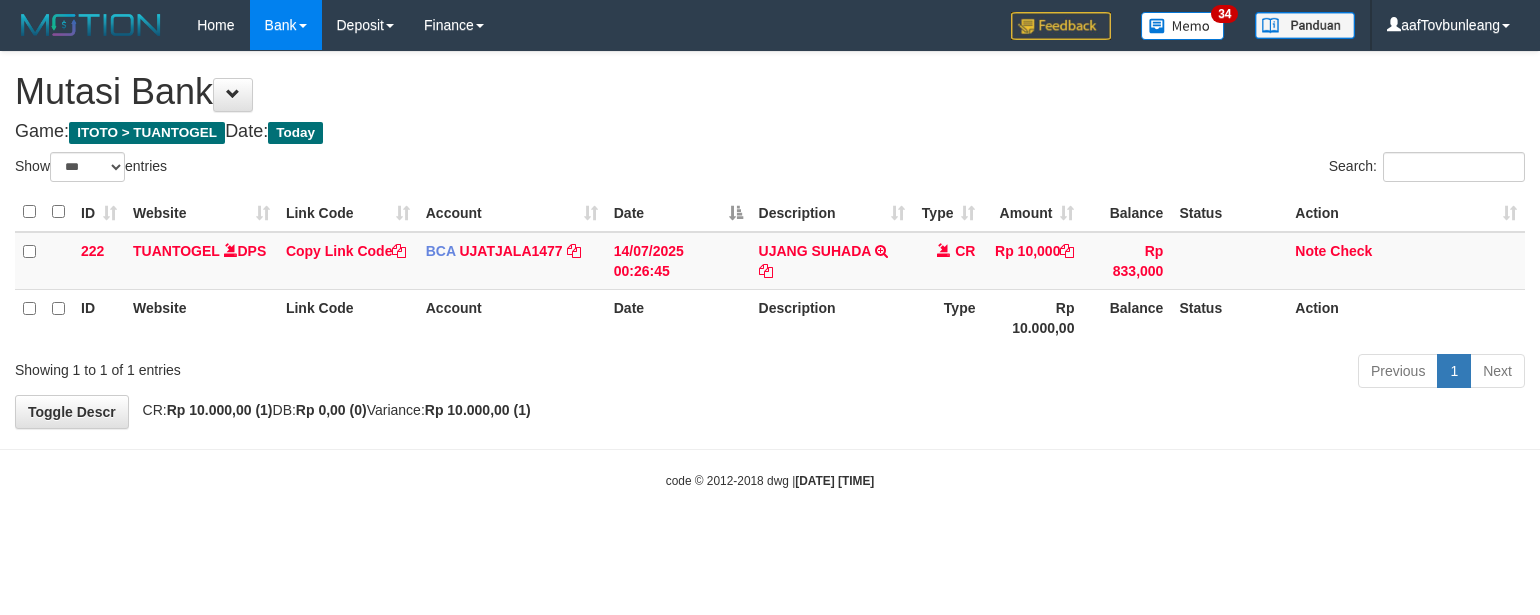 select on "***" 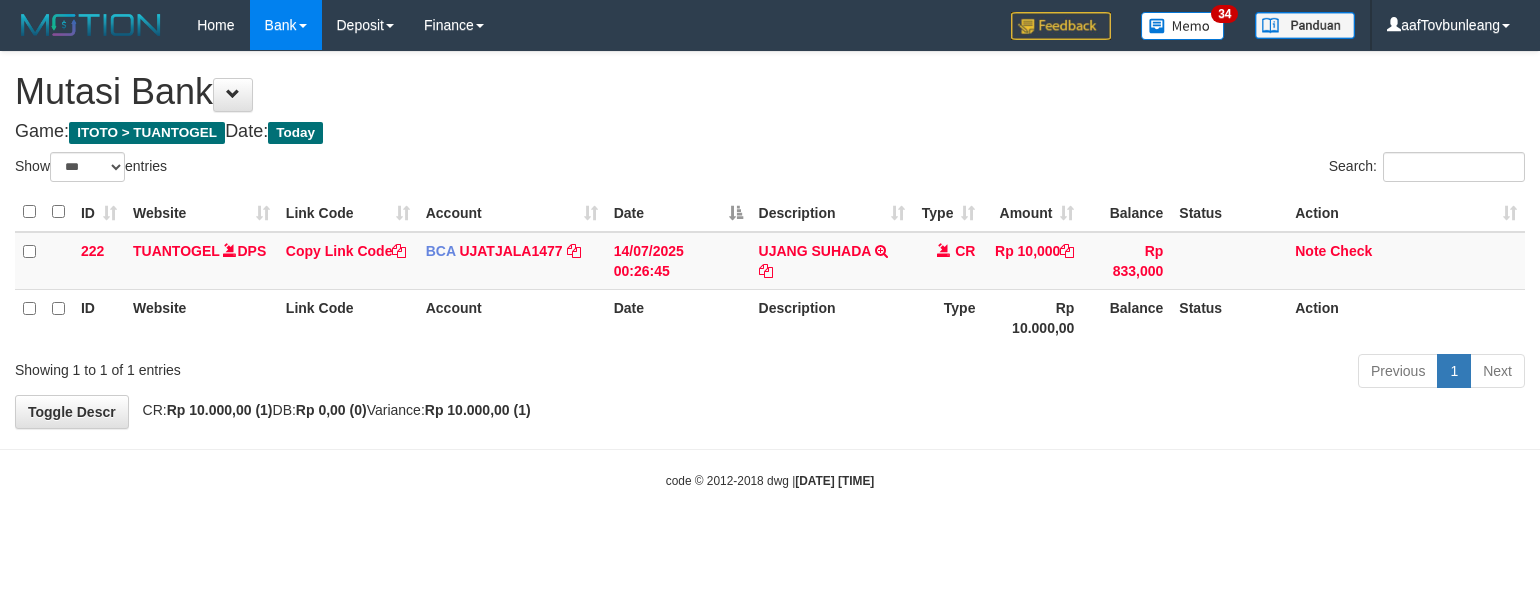 scroll, scrollTop: 0, scrollLeft: 0, axis: both 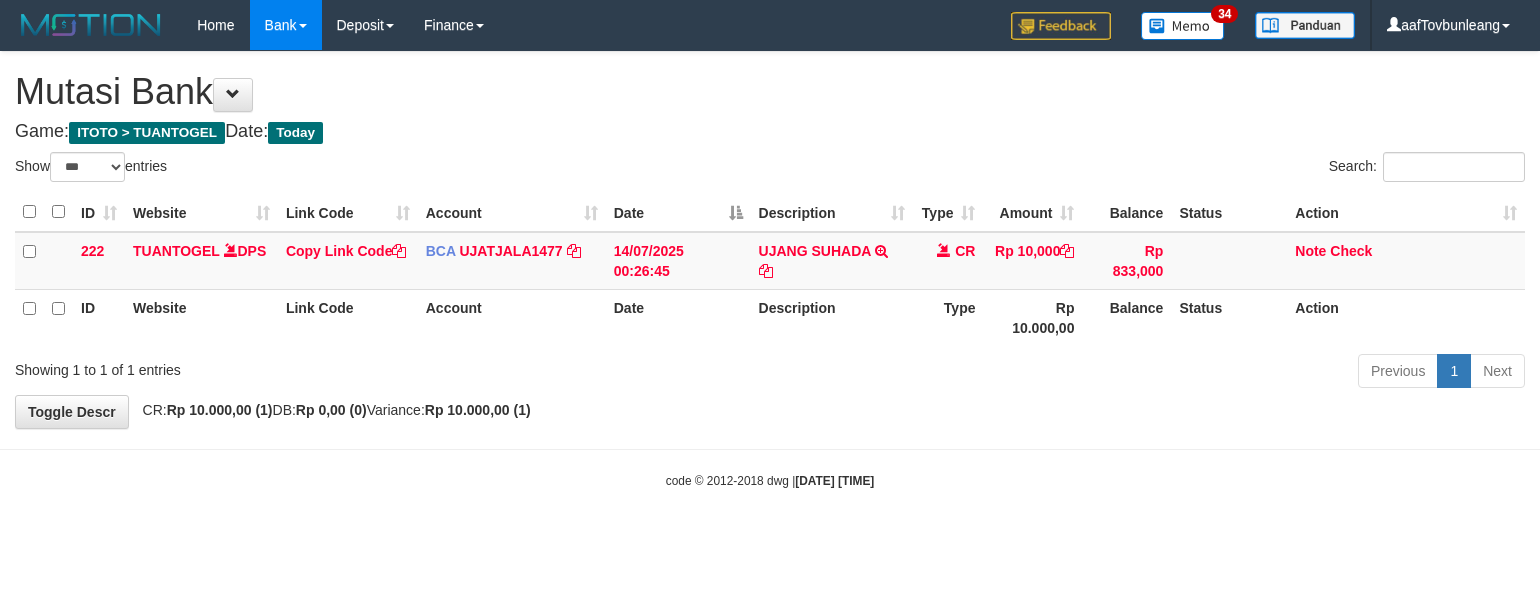 select on "***" 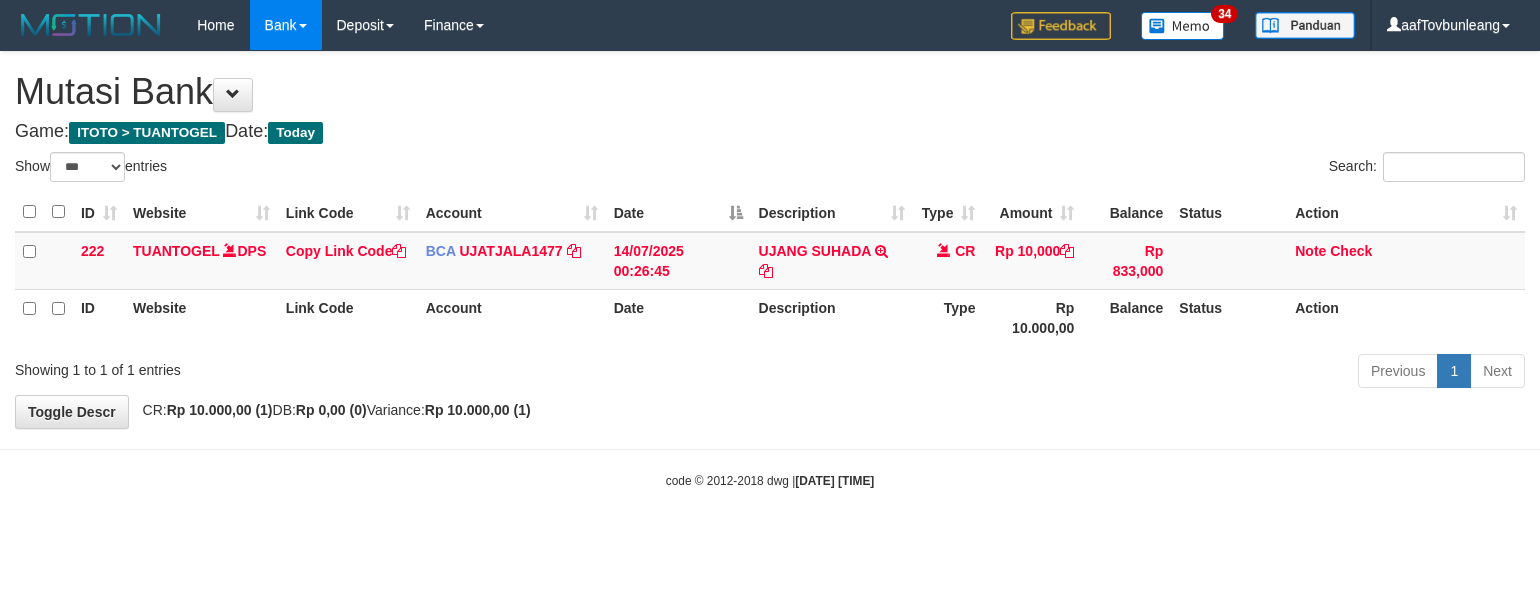 scroll, scrollTop: 0, scrollLeft: 0, axis: both 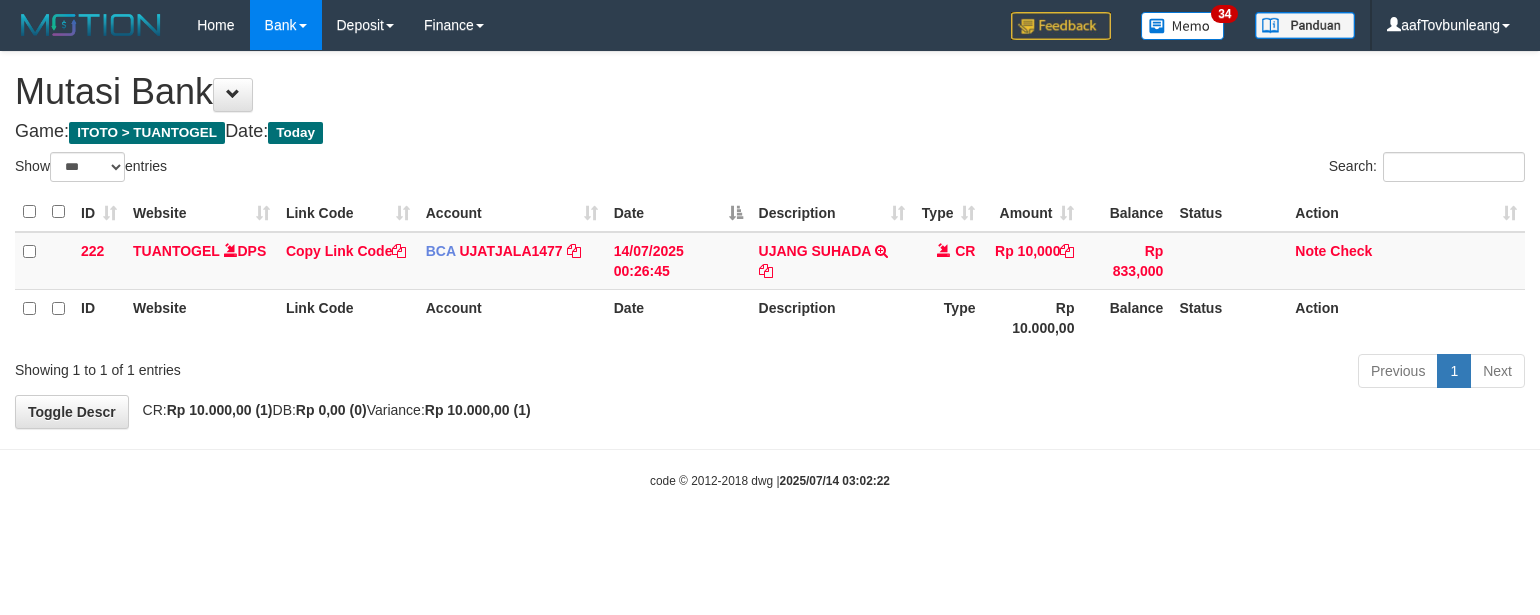select on "***" 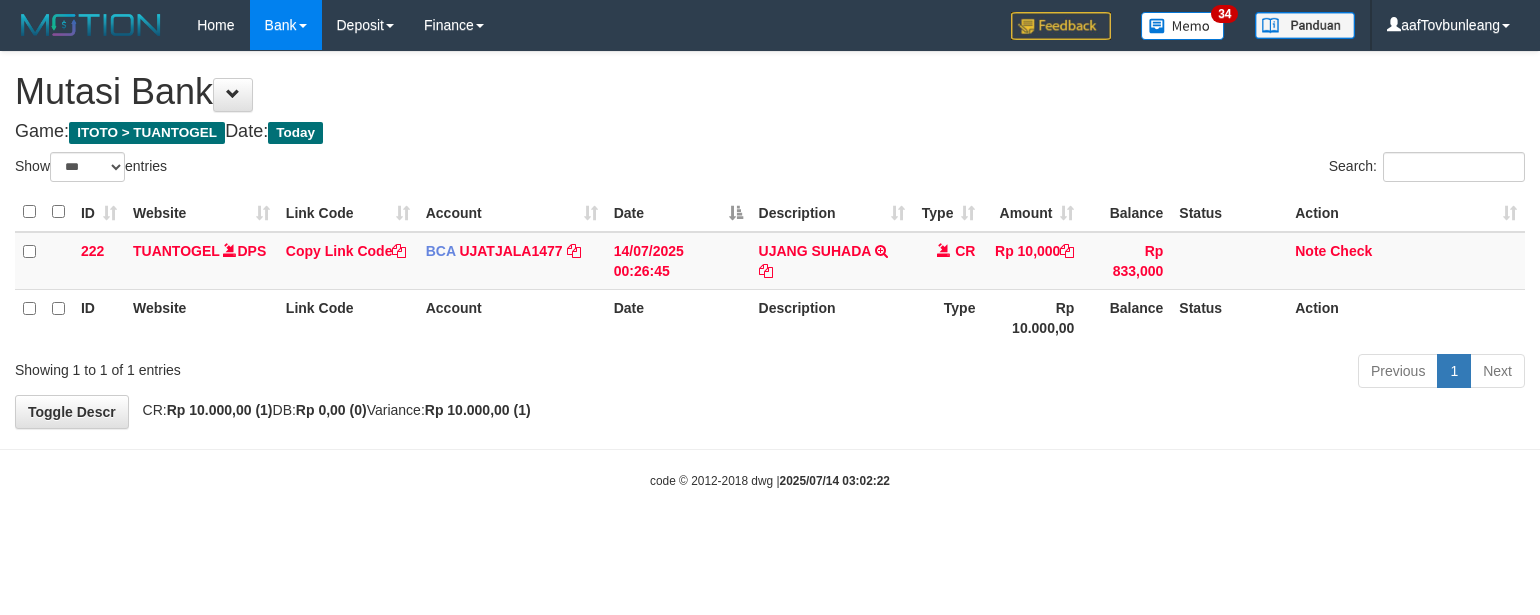scroll, scrollTop: 0, scrollLeft: 0, axis: both 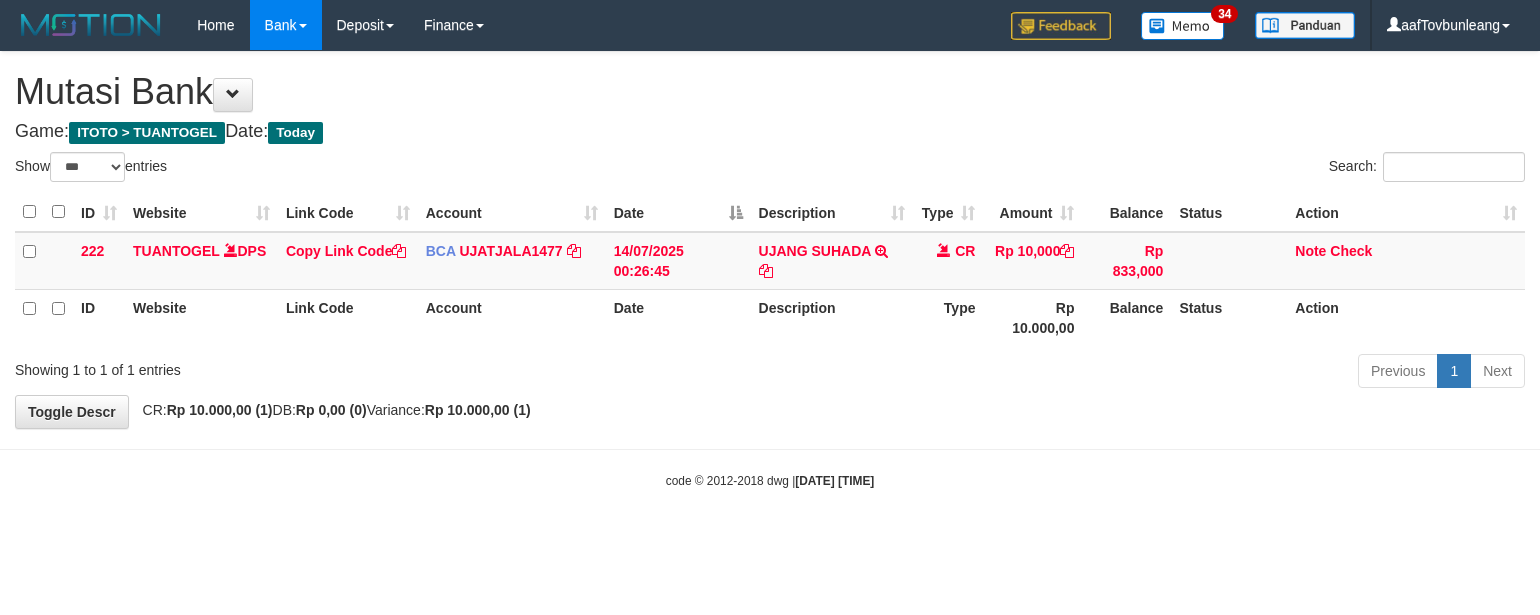 select on "***" 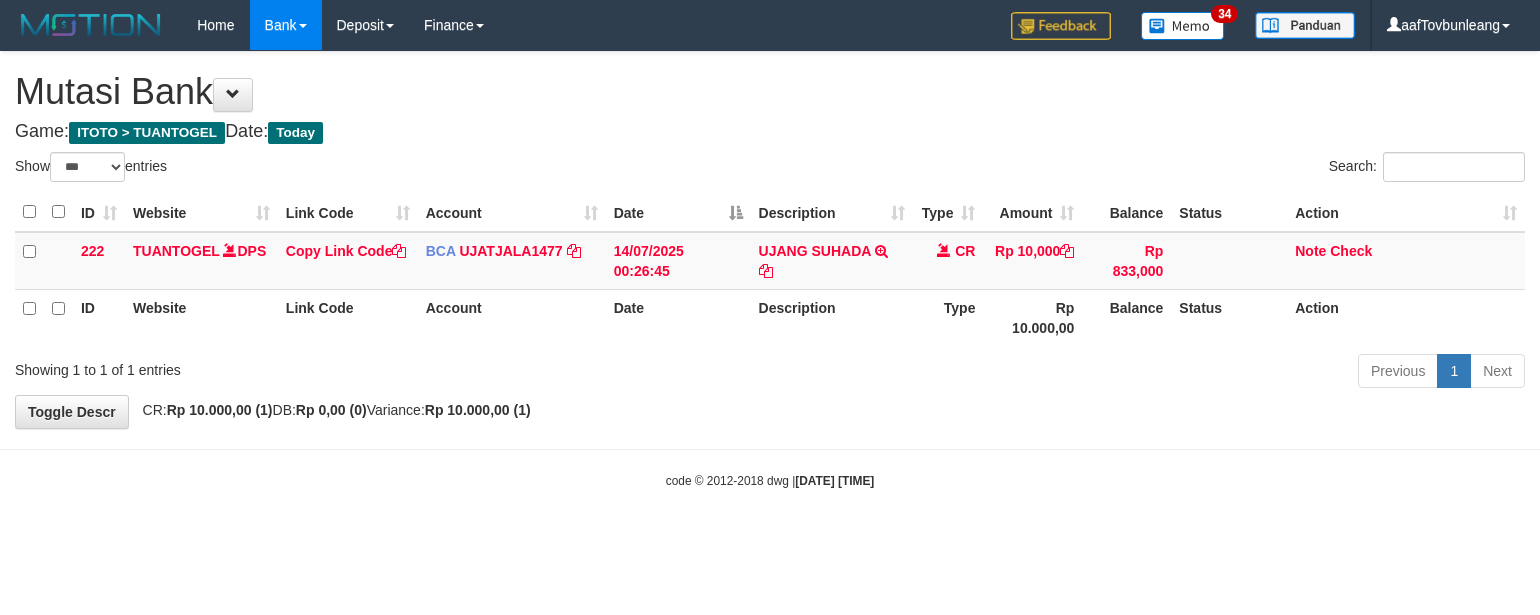 scroll, scrollTop: 0, scrollLeft: 0, axis: both 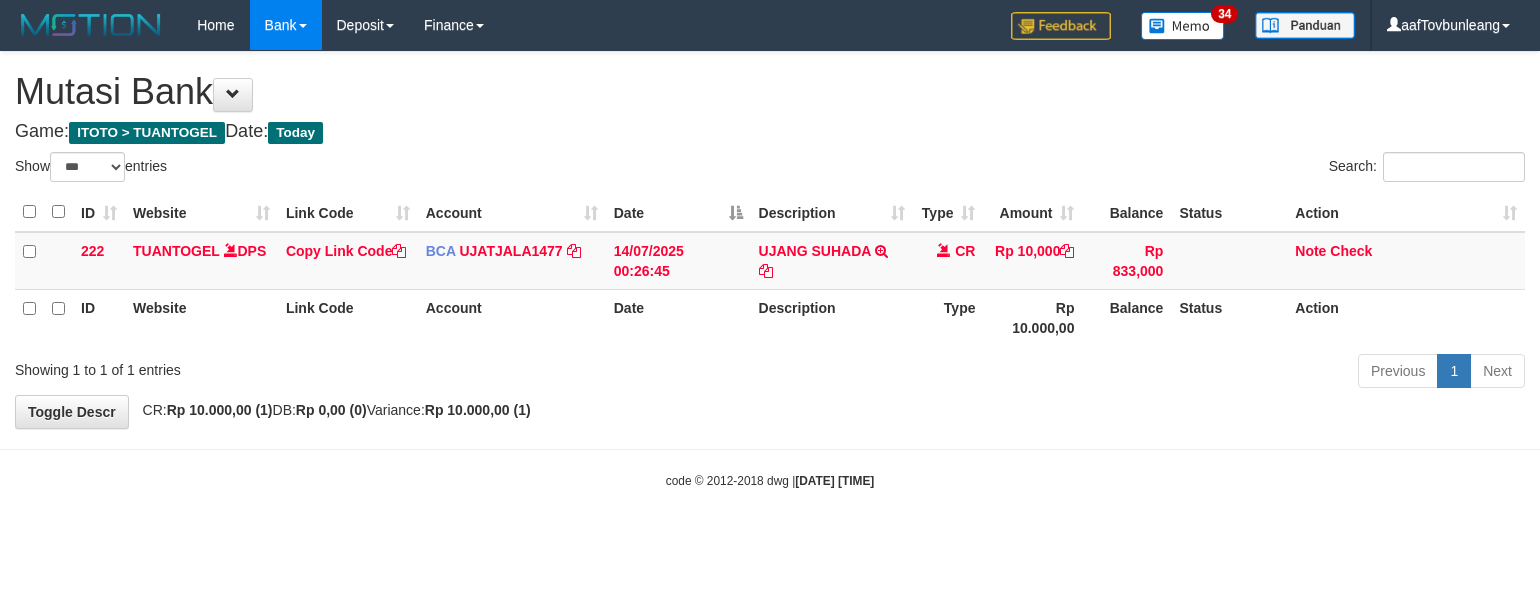 select on "***" 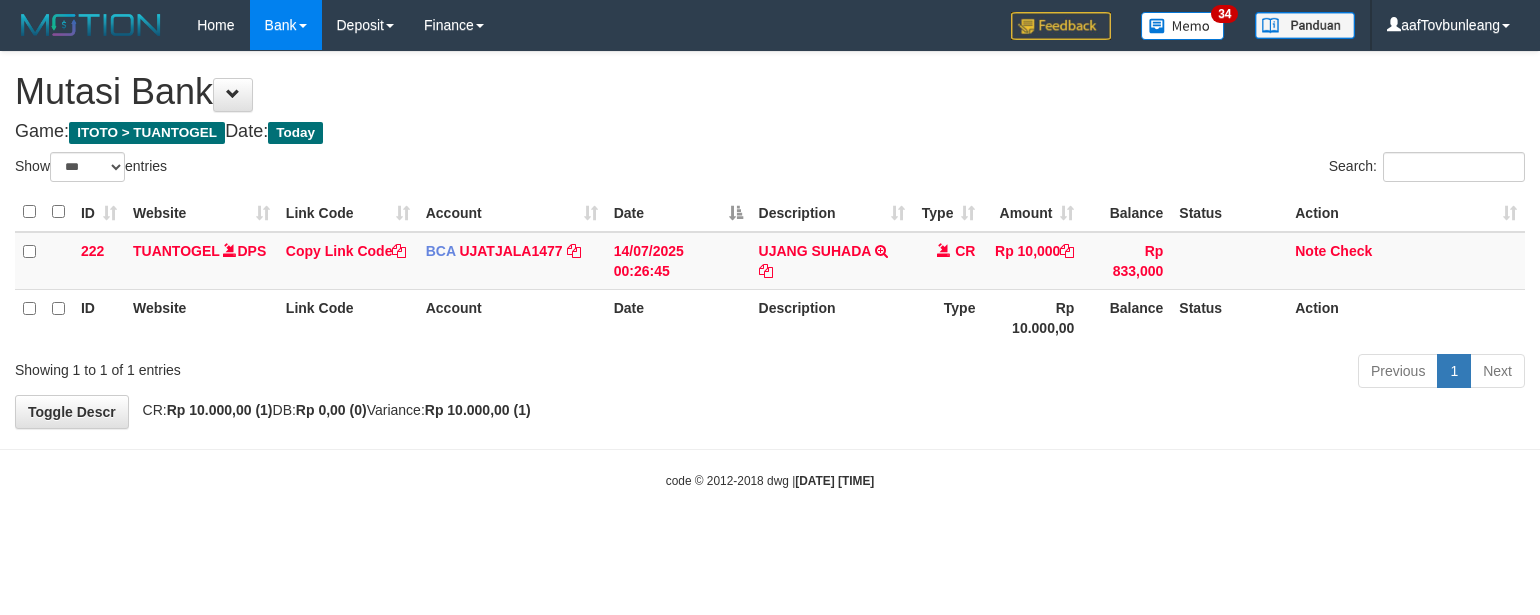 scroll, scrollTop: 0, scrollLeft: 0, axis: both 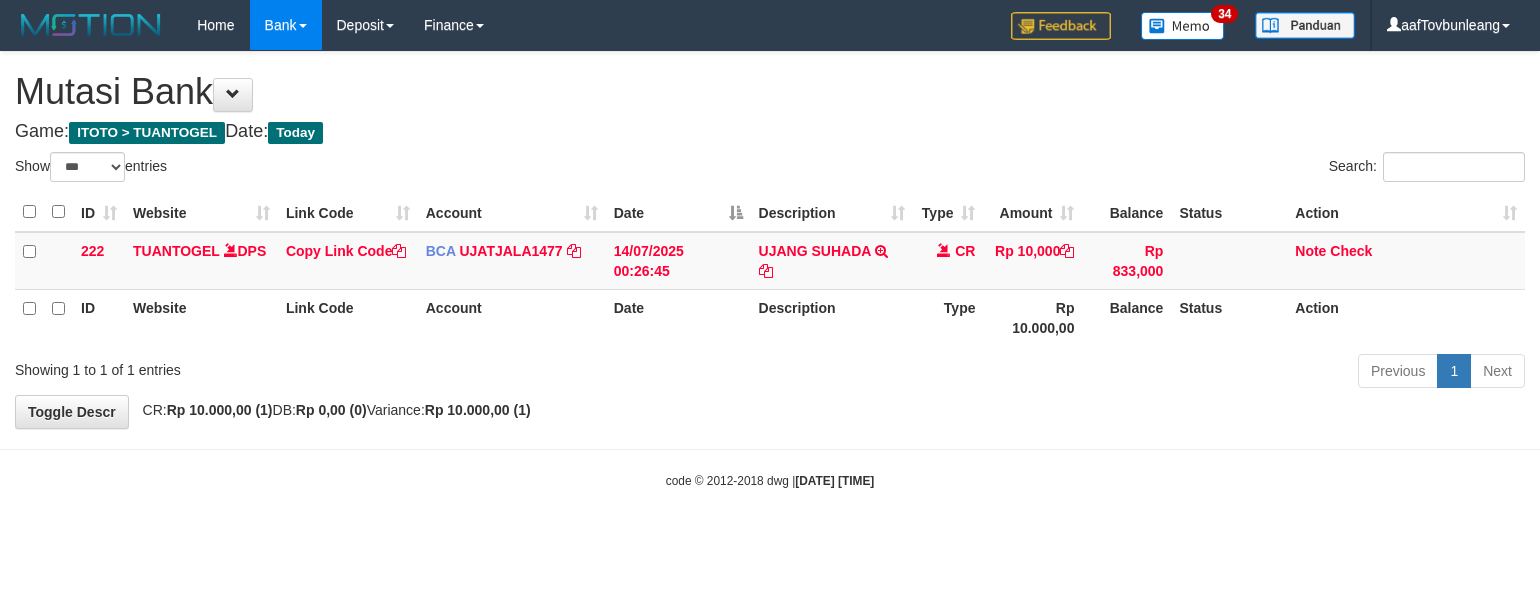 select on "***" 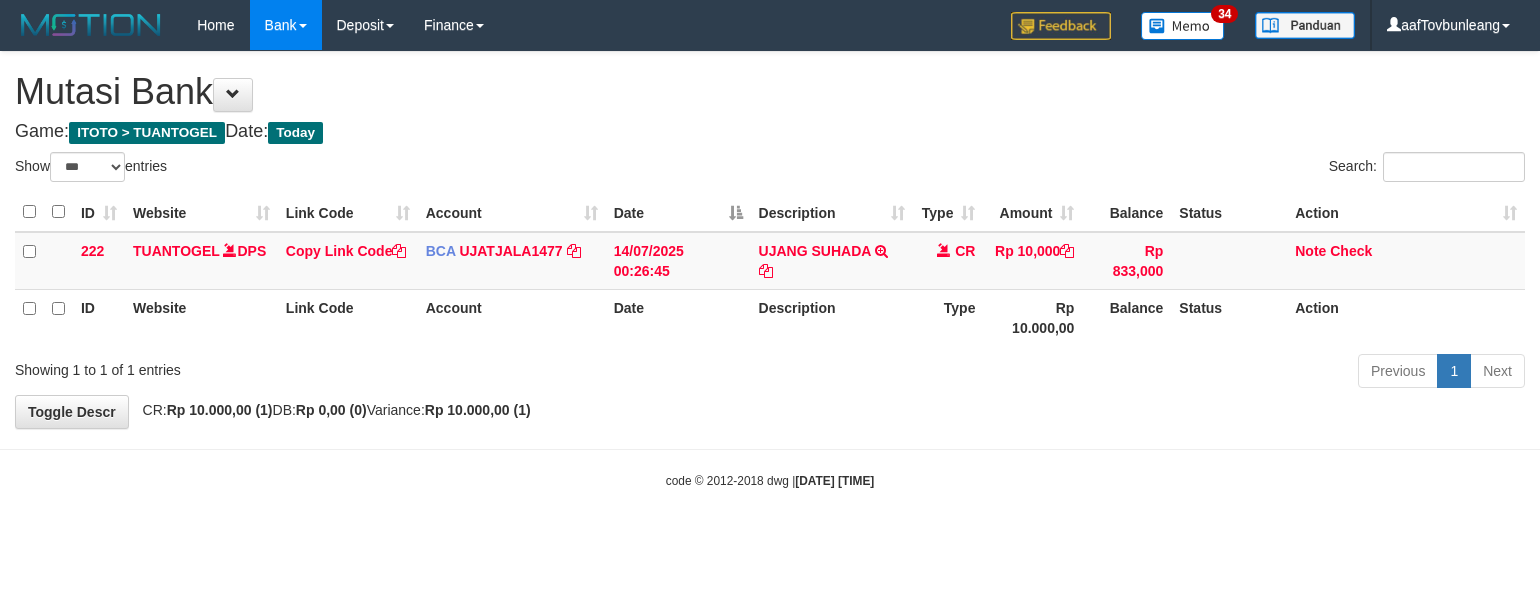 scroll, scrollTop: 0, scrollLeft: 0, axis: both 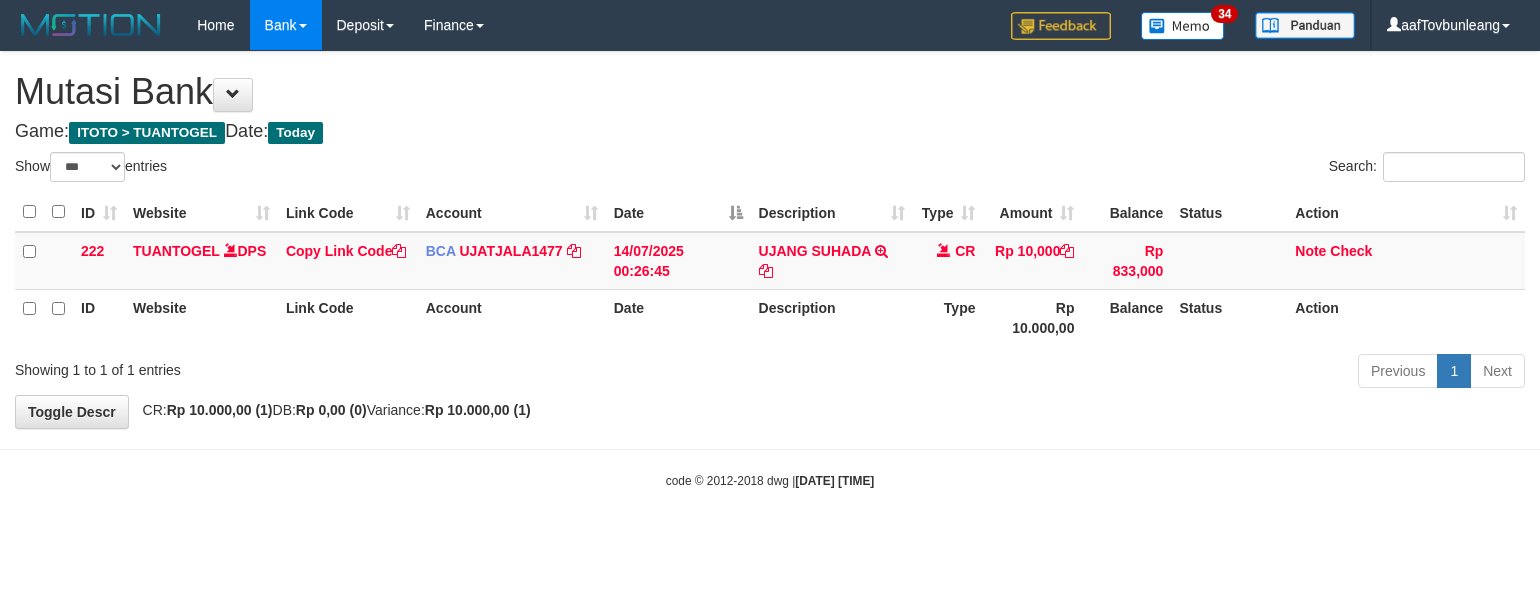 select on "***" 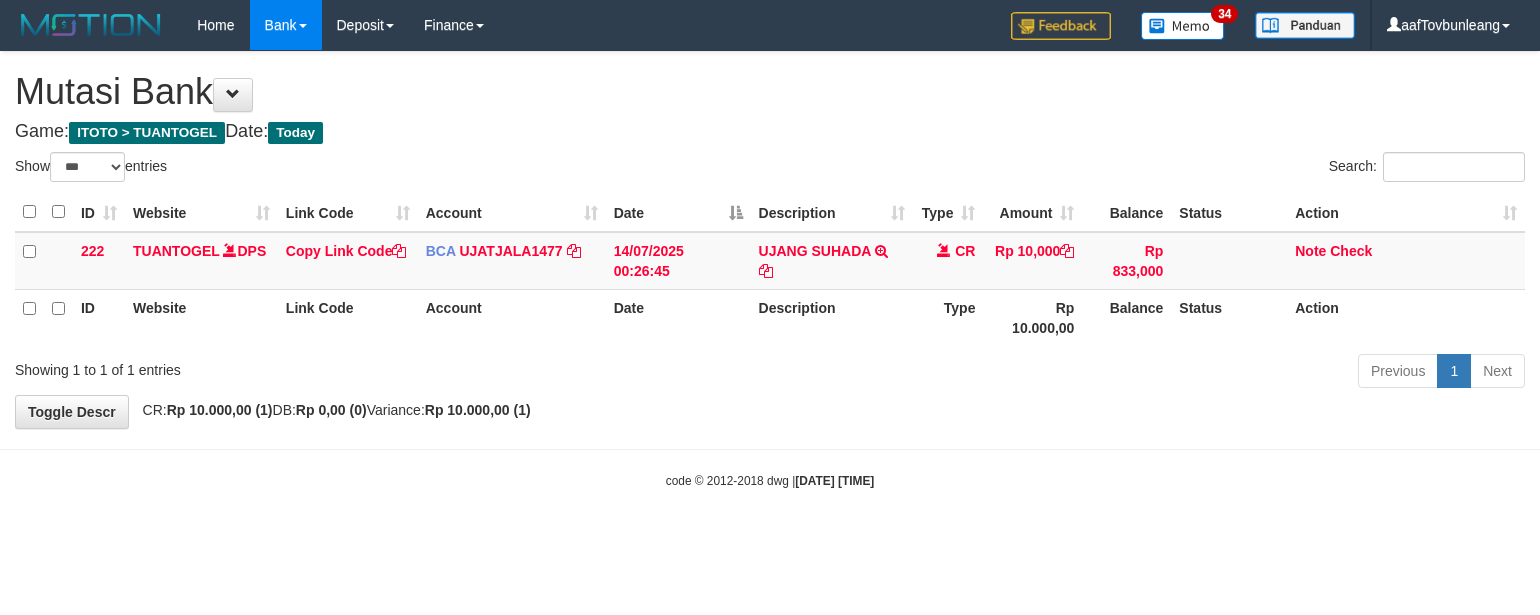 scroll, scrollTop: 0, scrollLeft: 0, axis: both 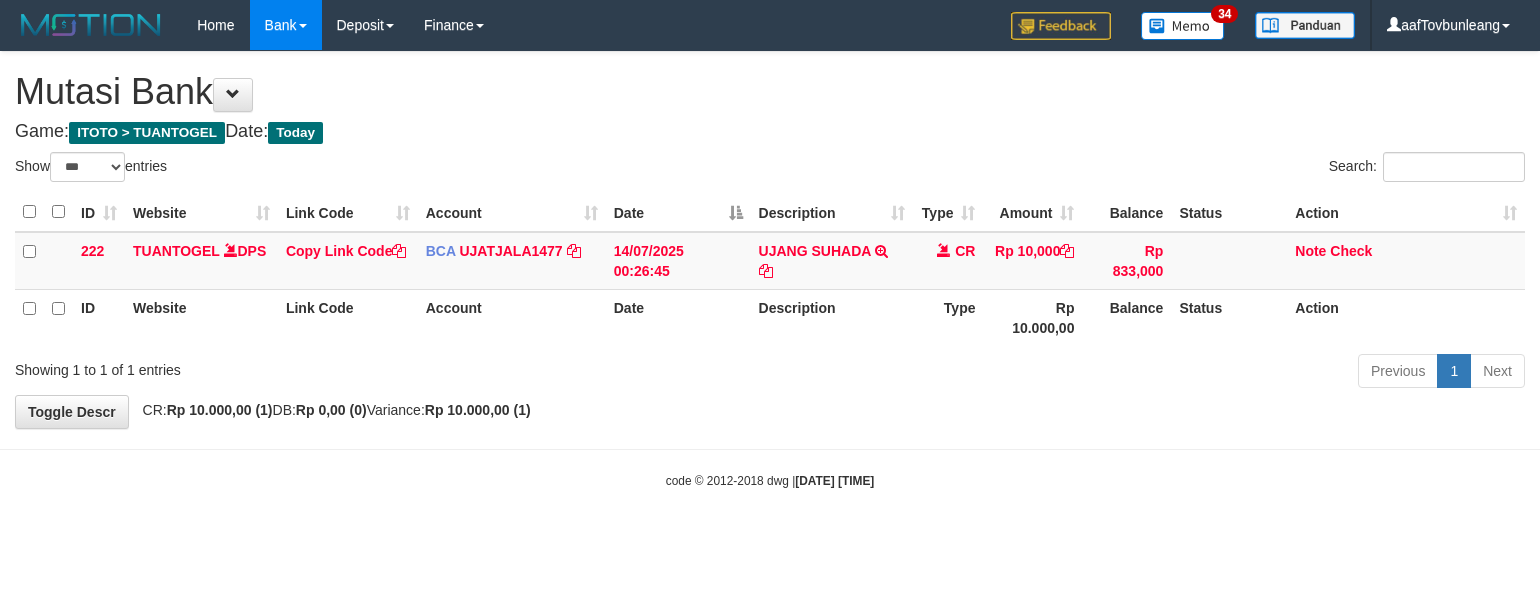 select on "***" 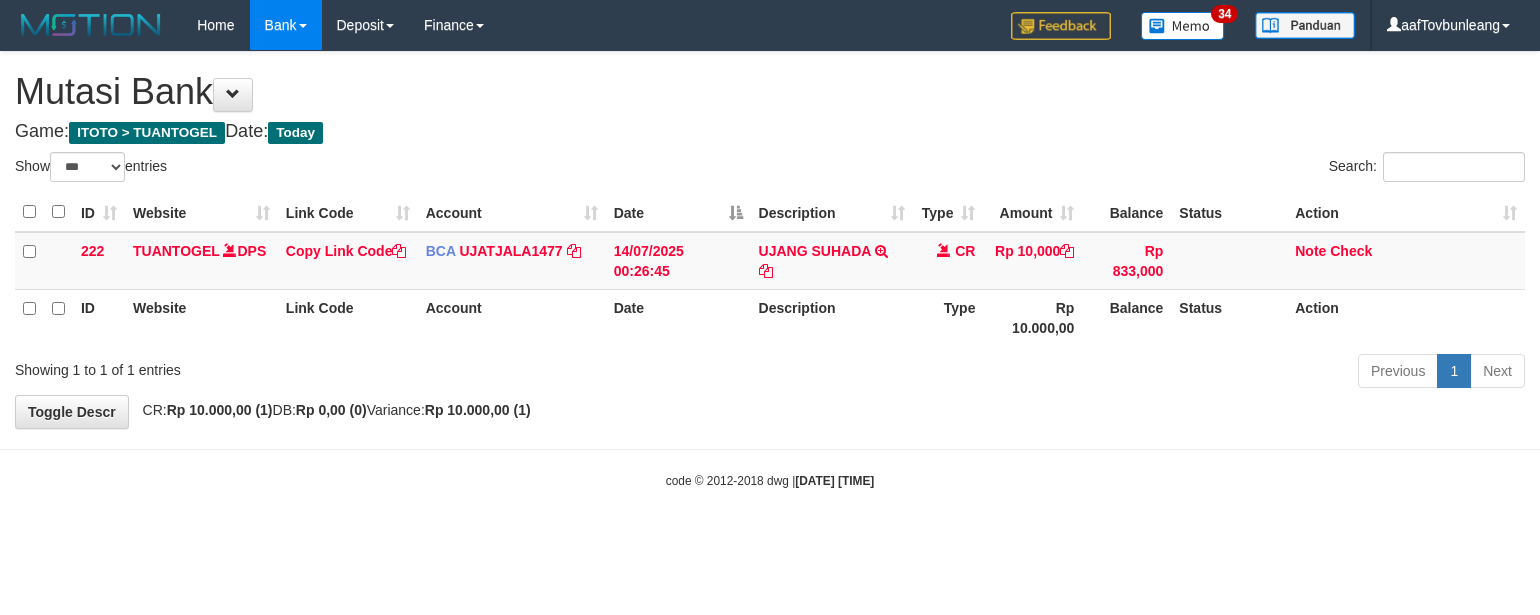 scroll, scrollTop: 0, scrollLeft: 0, axis: both 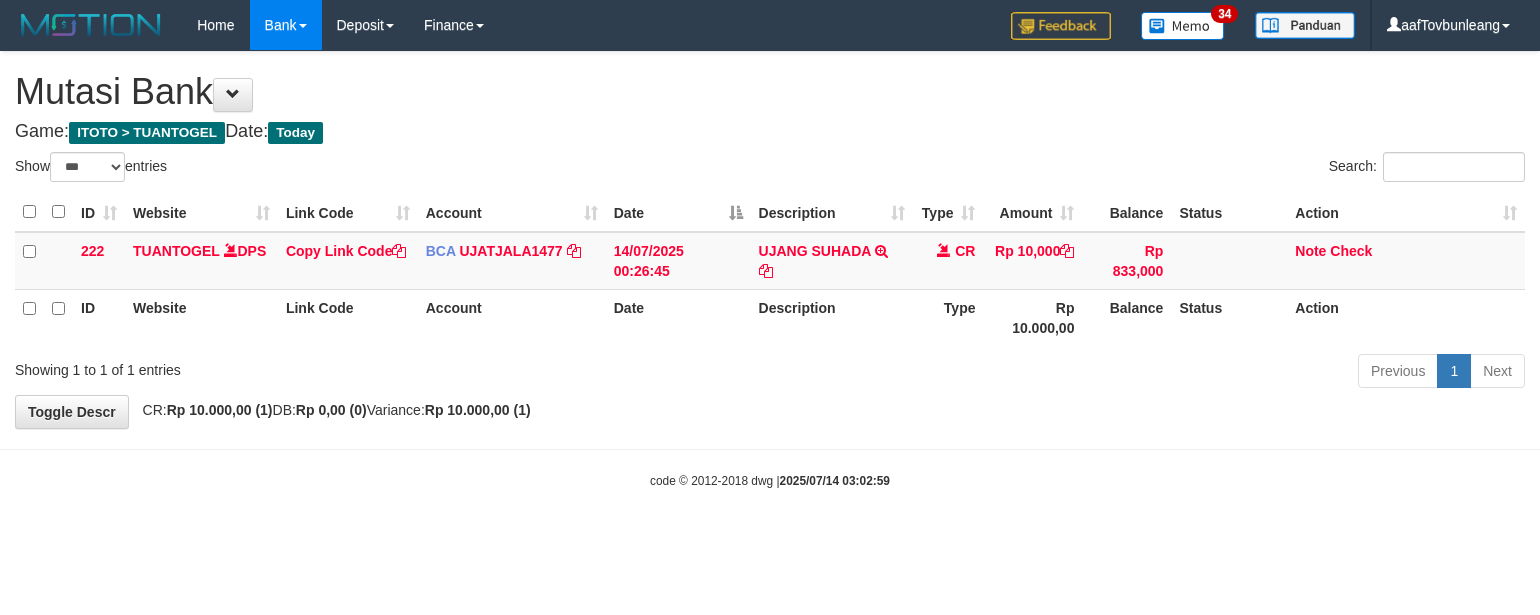select on "***" 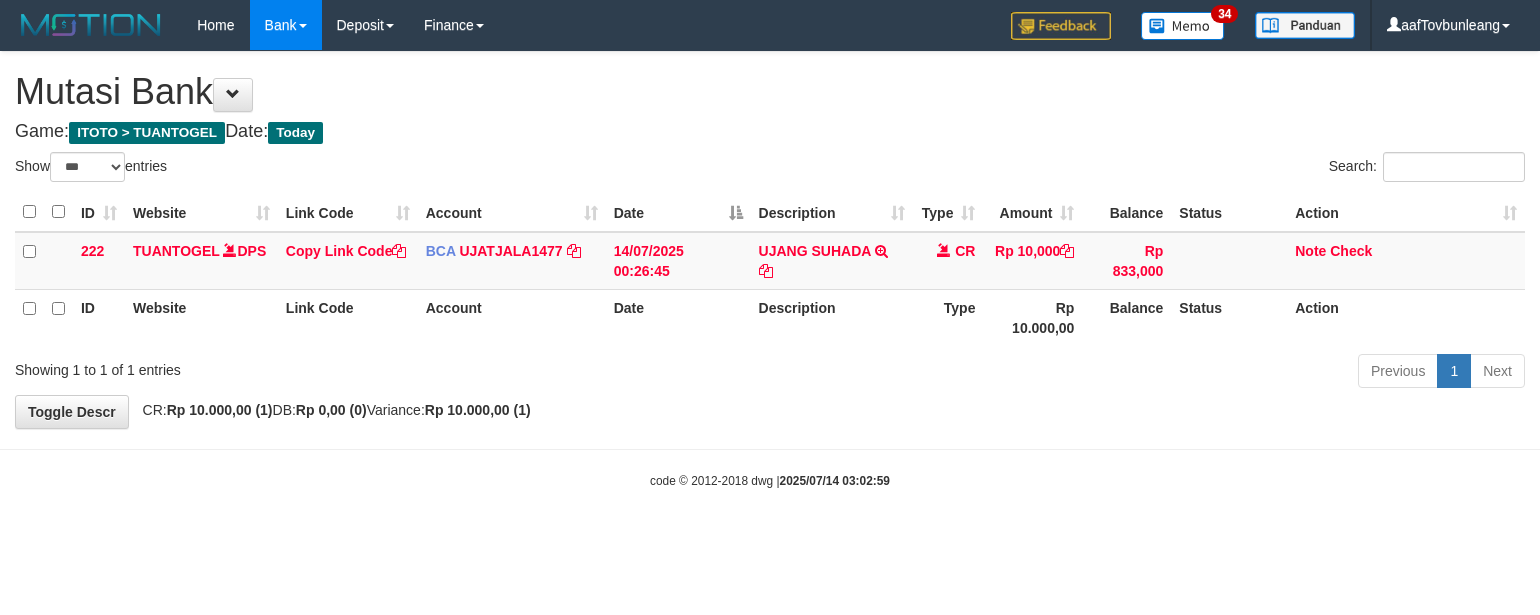 scroll, scrollTop: 0, scrollLeft: 0, axis: both 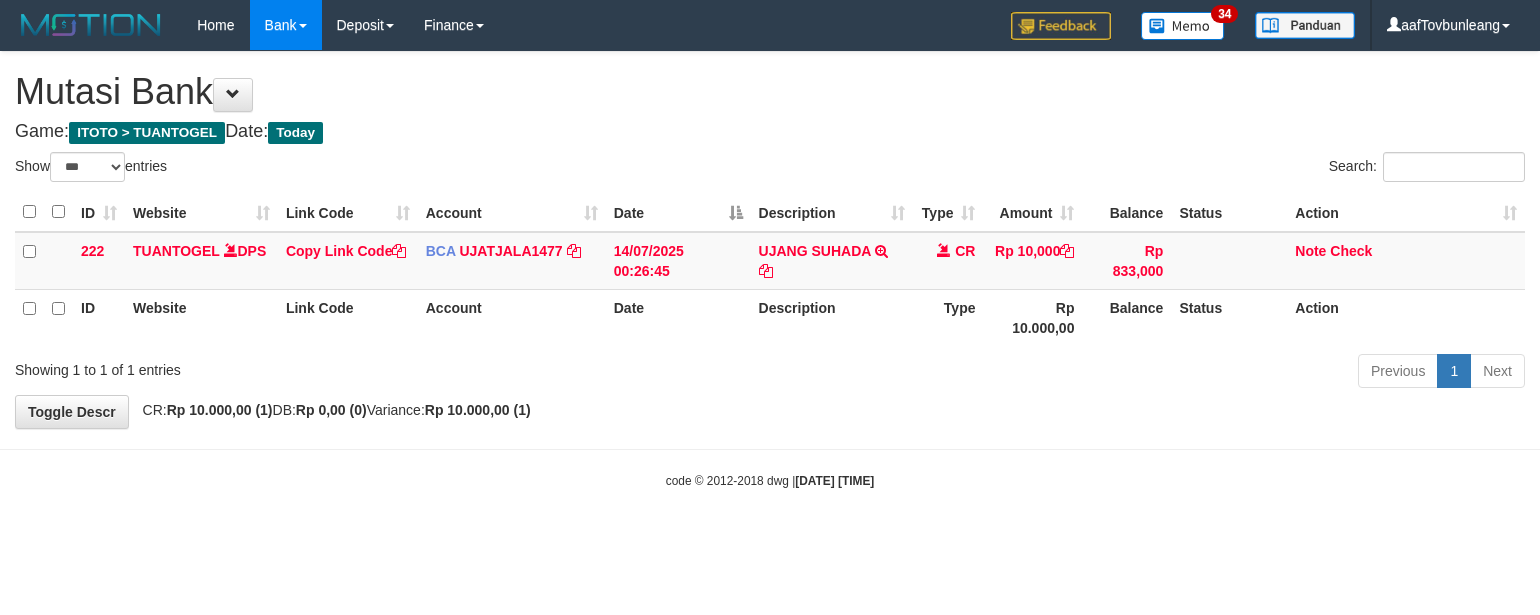 select on "***" 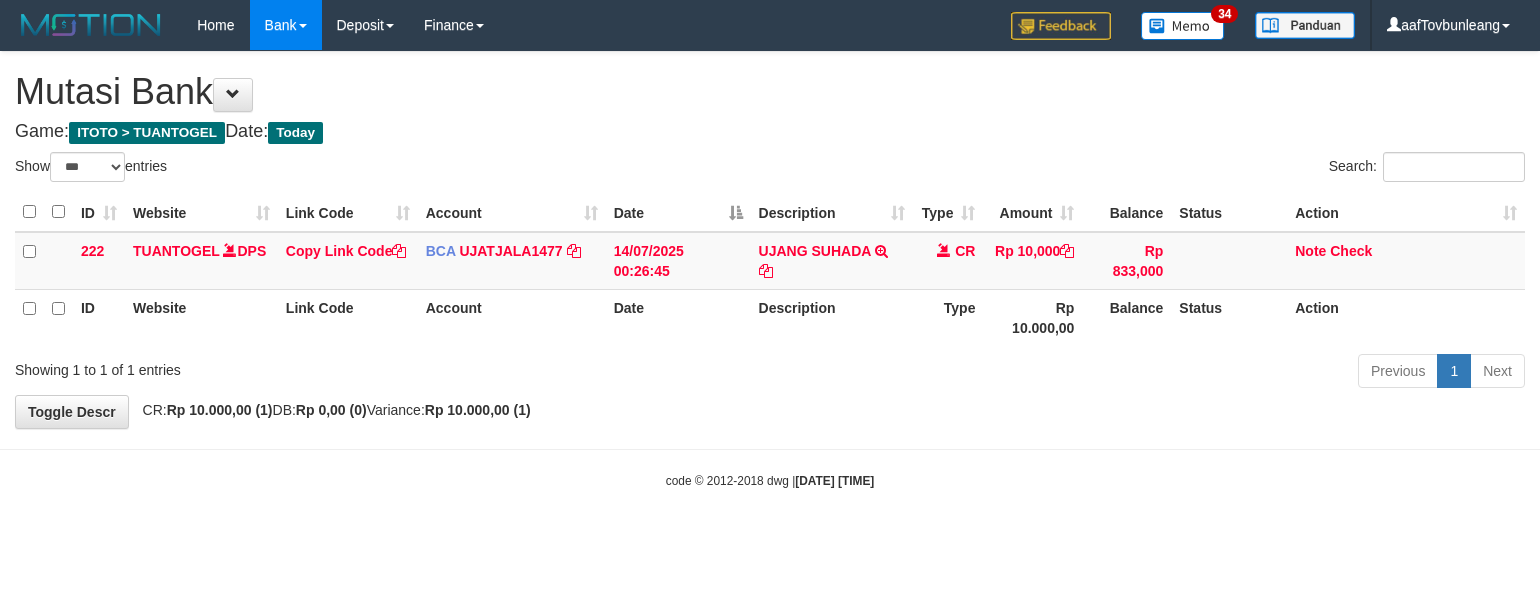 scroll, scrollTop: 0, scrollLeft: 0, axis: both 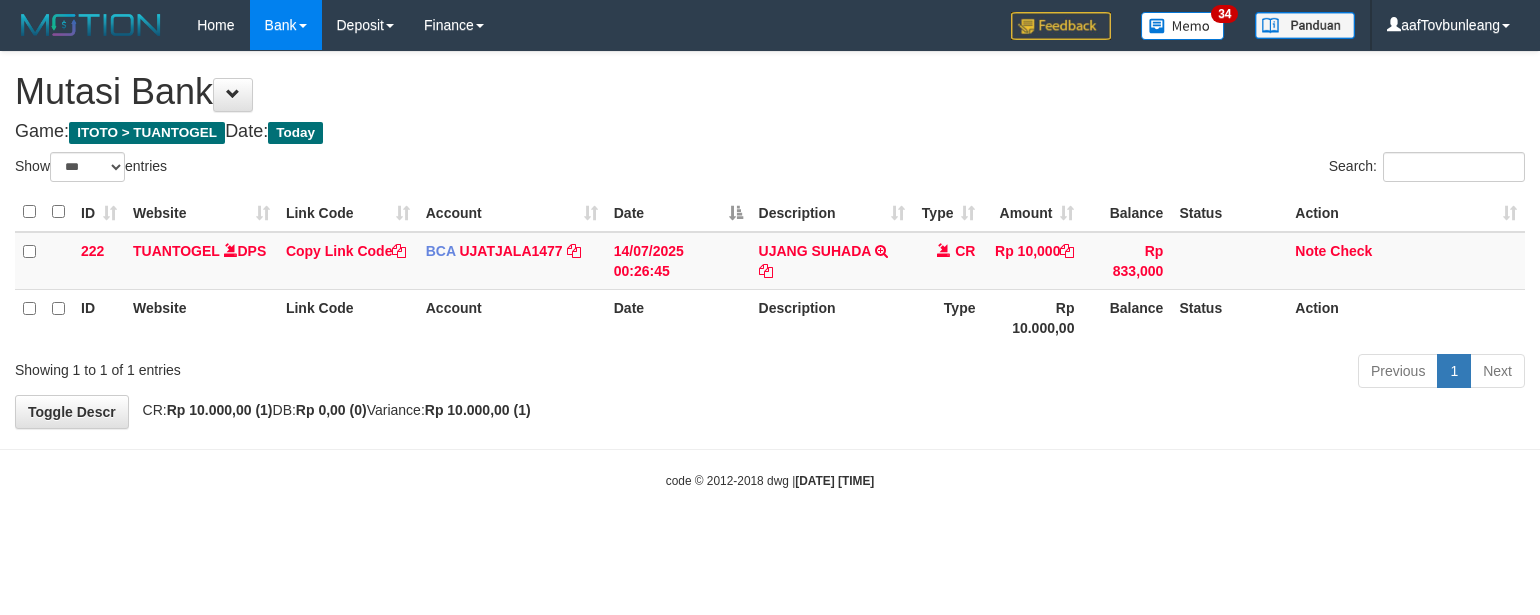 select on "***" 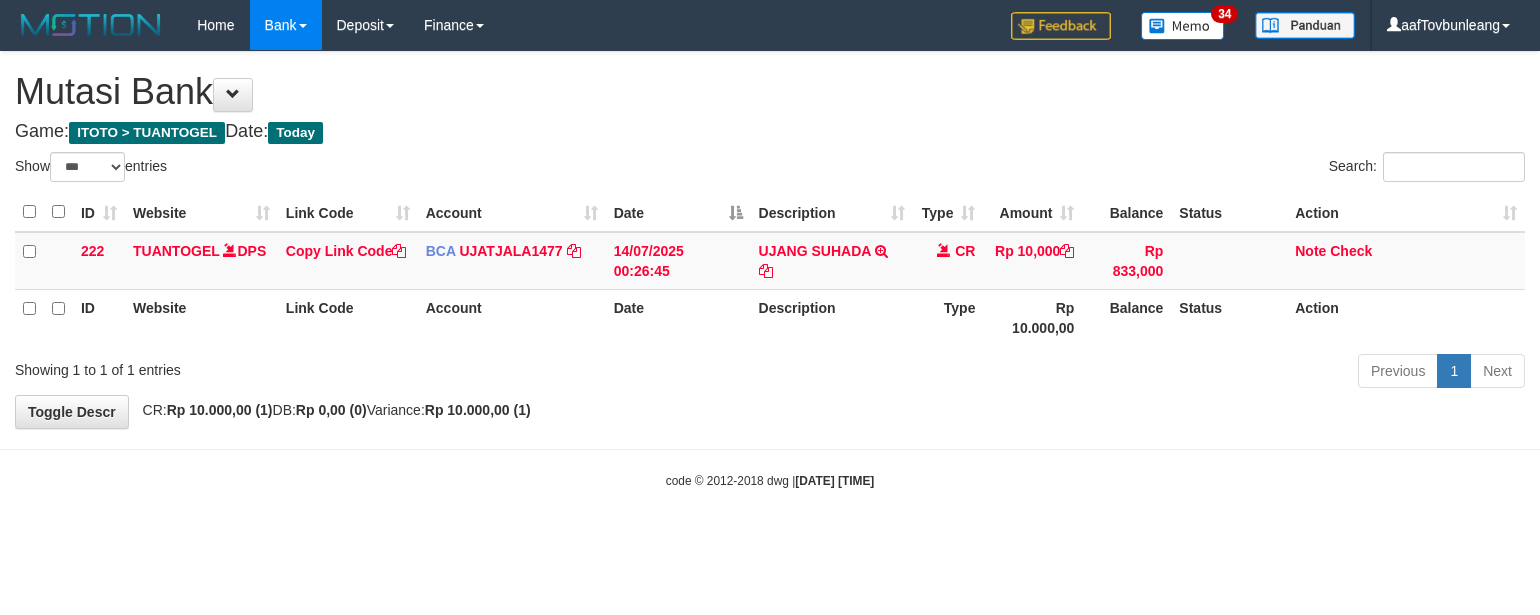 scroll, scrollTop: 0, scrollLeft: 0, axis: both 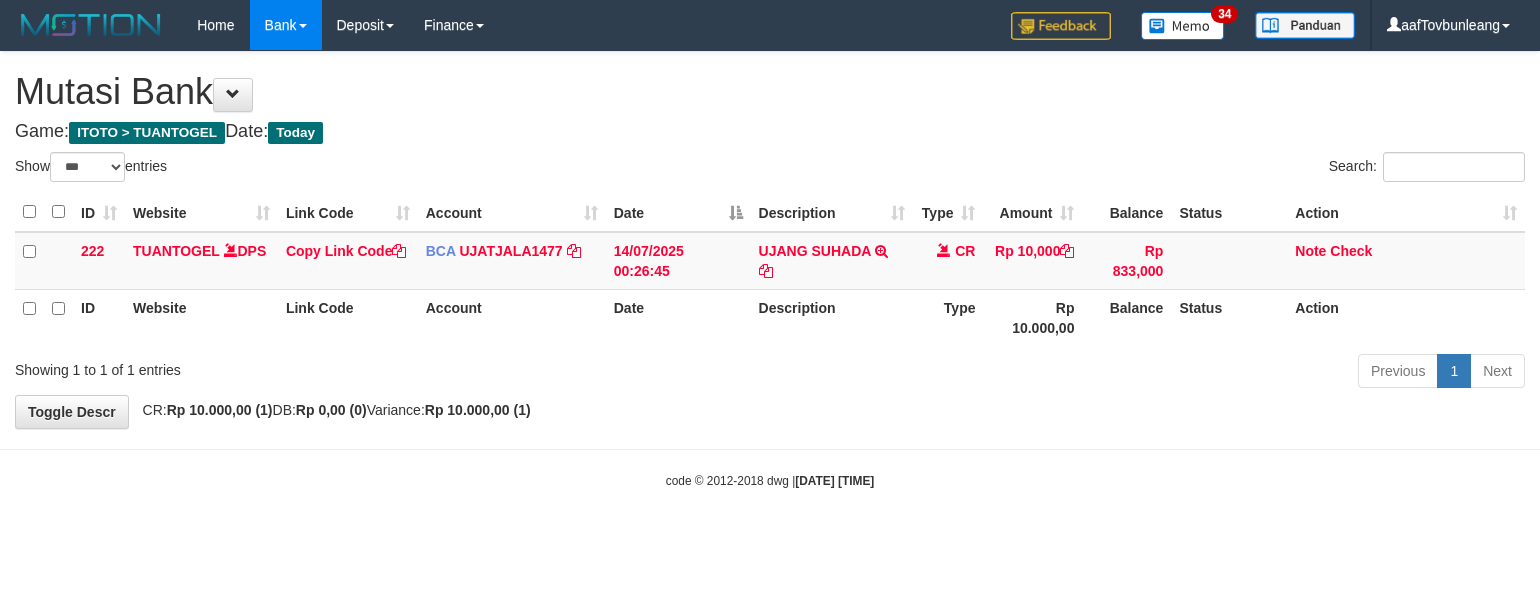 select on "***" 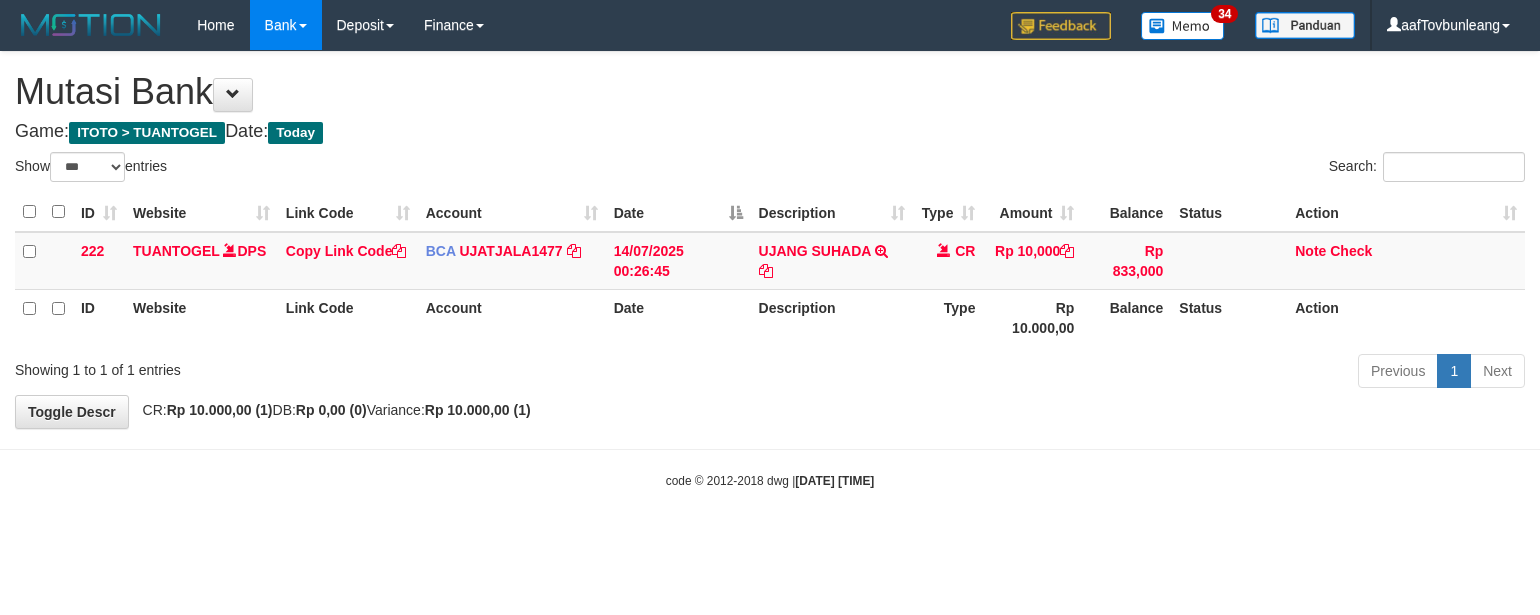 scroll, scrollTop: 0, scrollLeft: 0, axis: both 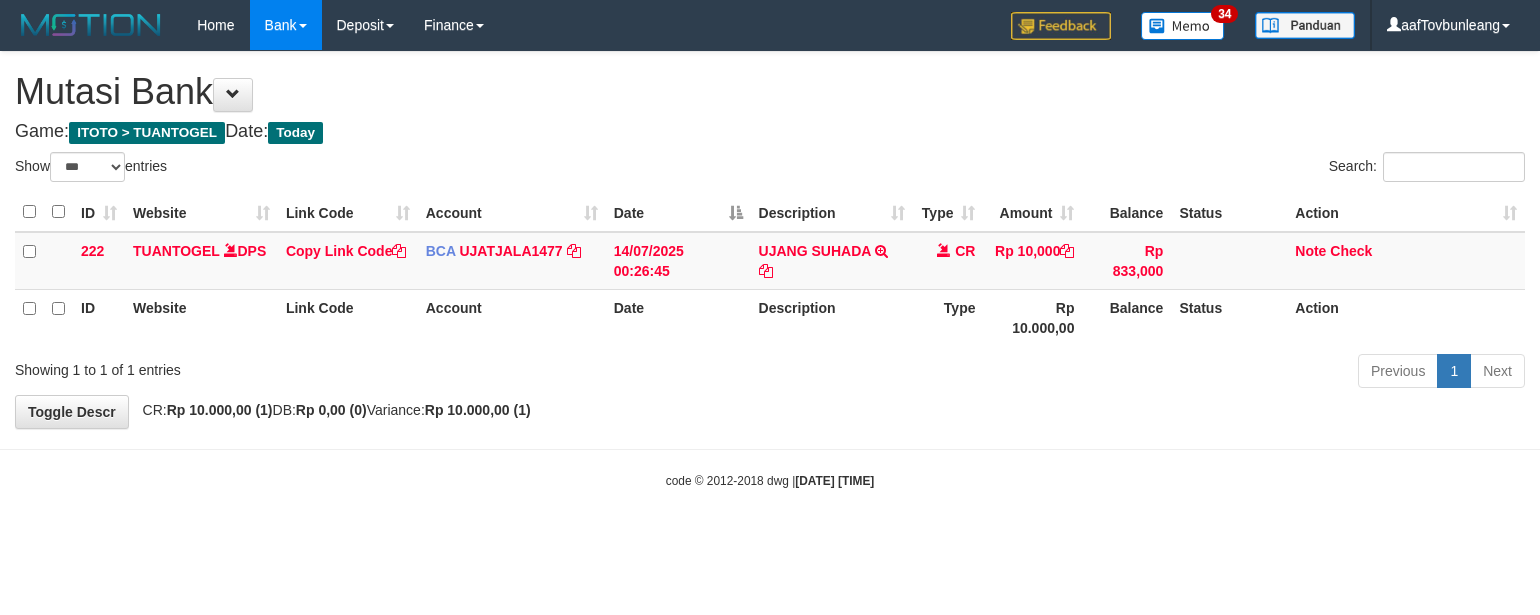 select on "***" 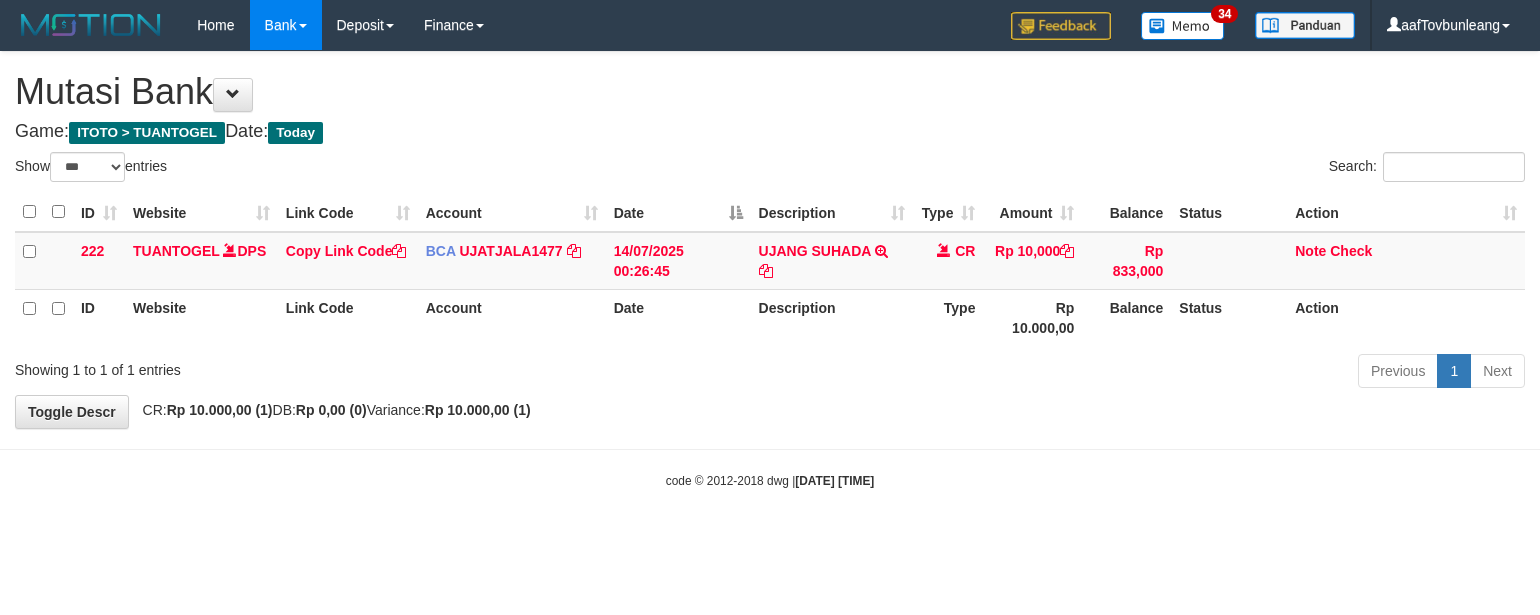 scroll, scrollTop: 0, scrollLeft: 0, axis: both 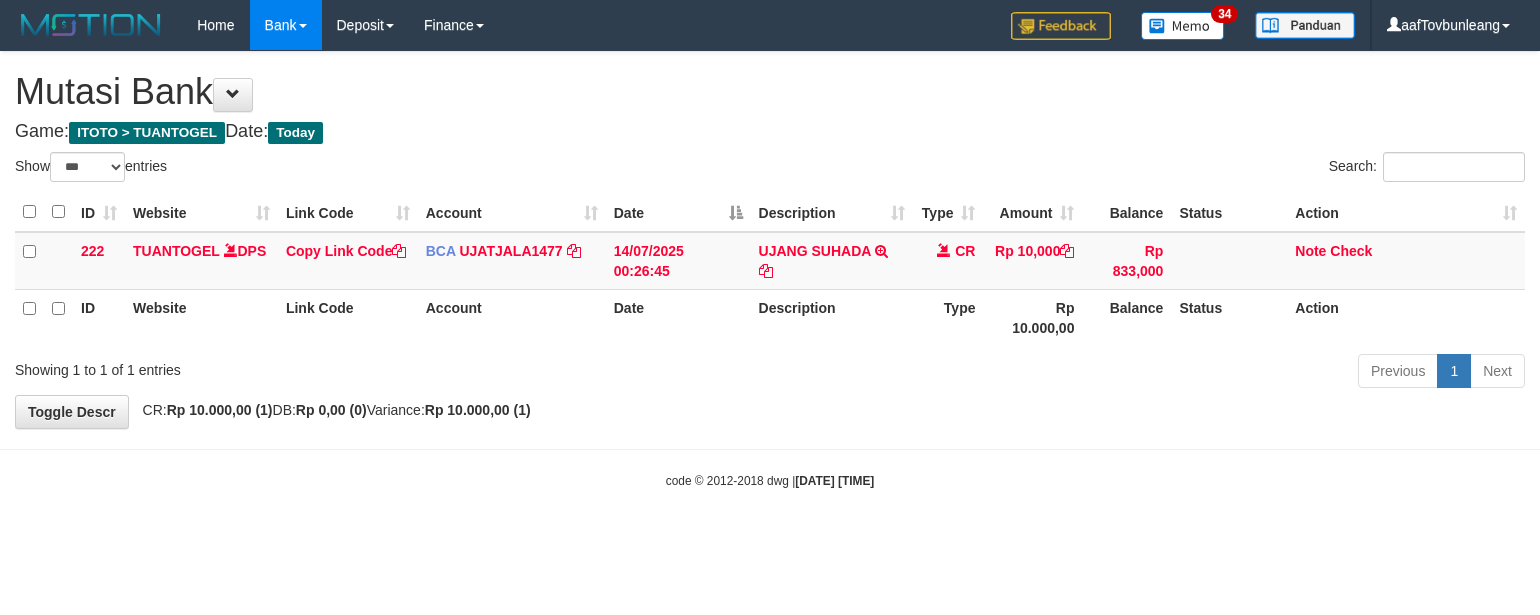select on "***" 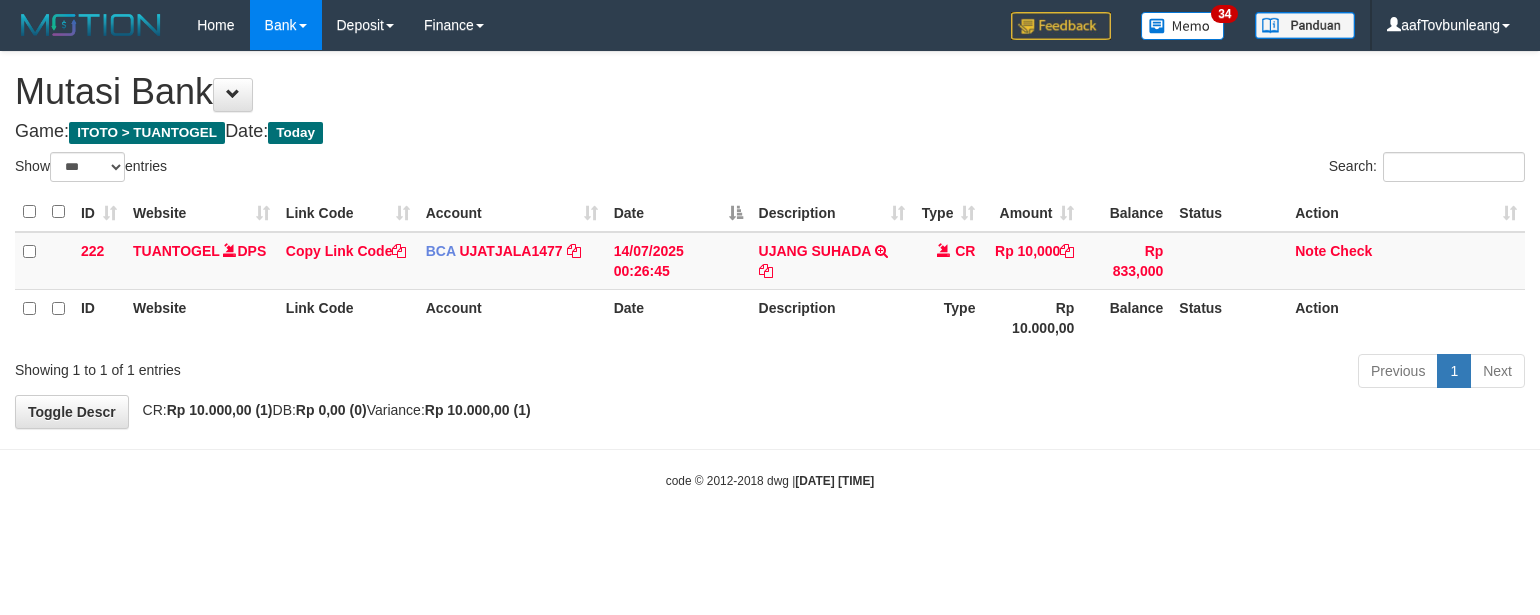 scroll, scrollTop: 0, scrollLeft: 0, axis: both 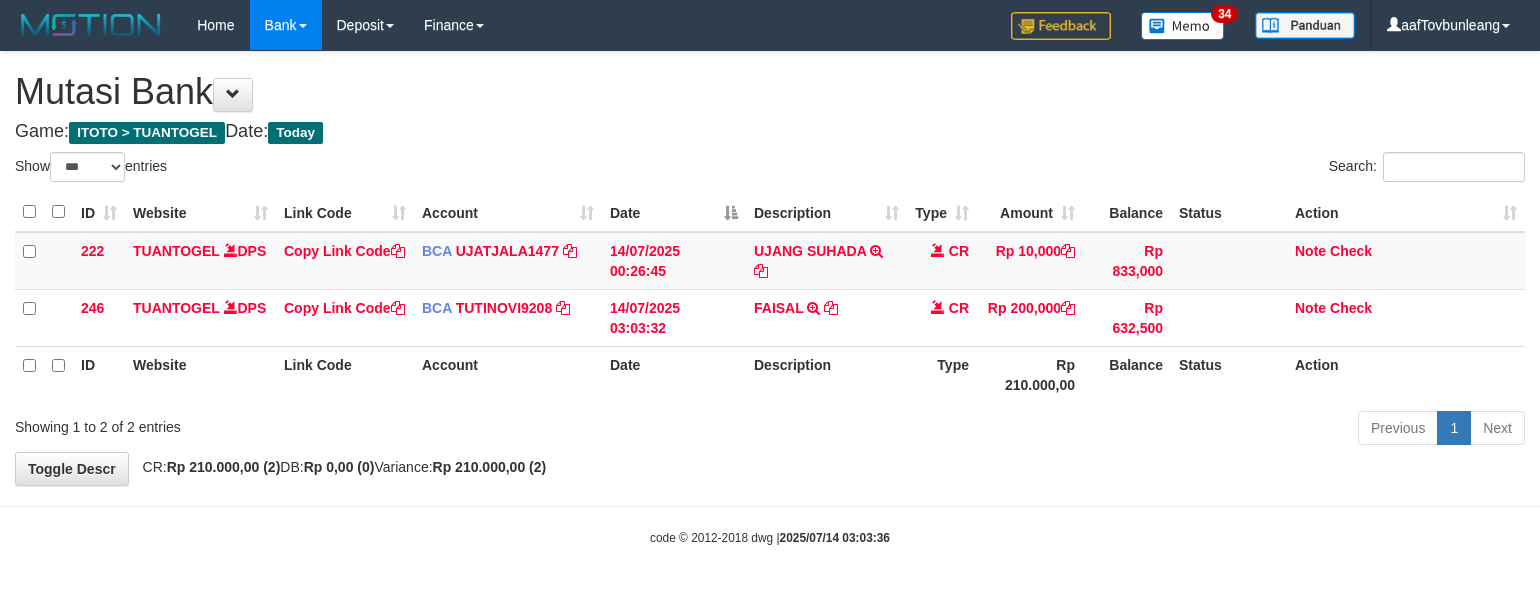 select on "***" 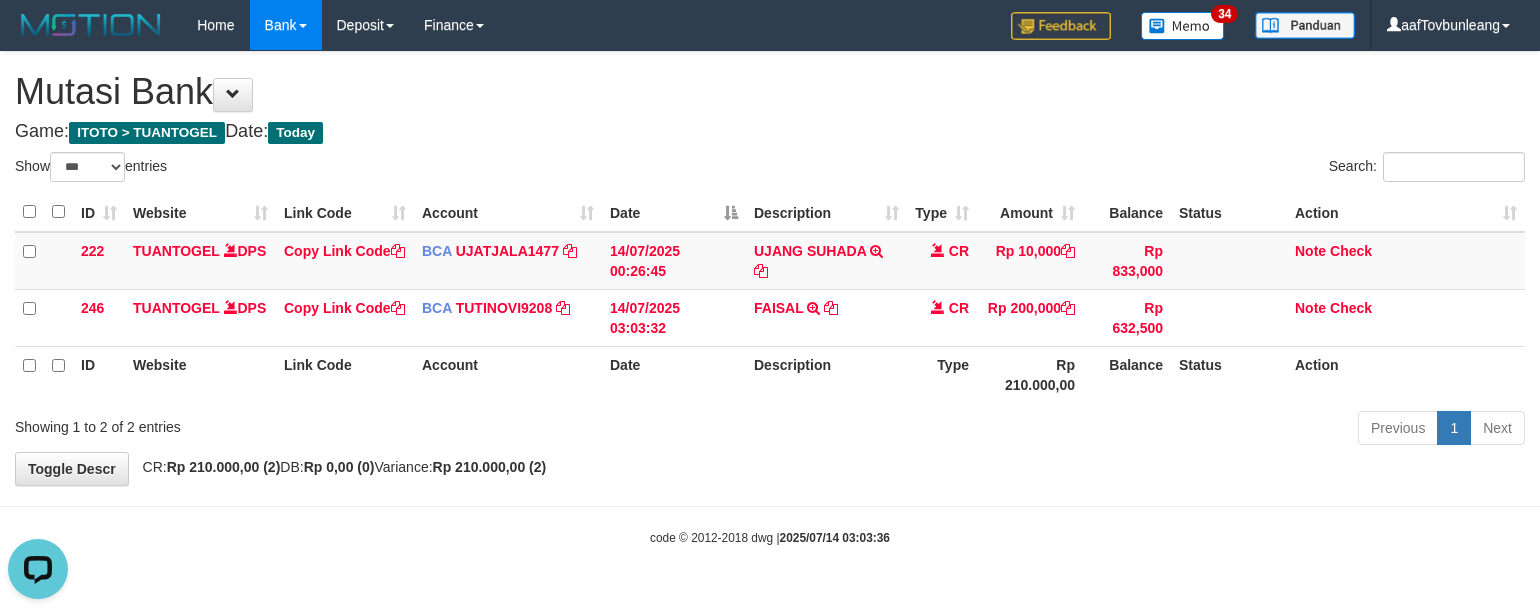 scroll, scrollTop: 0, scrollLeft: 0, axis: both 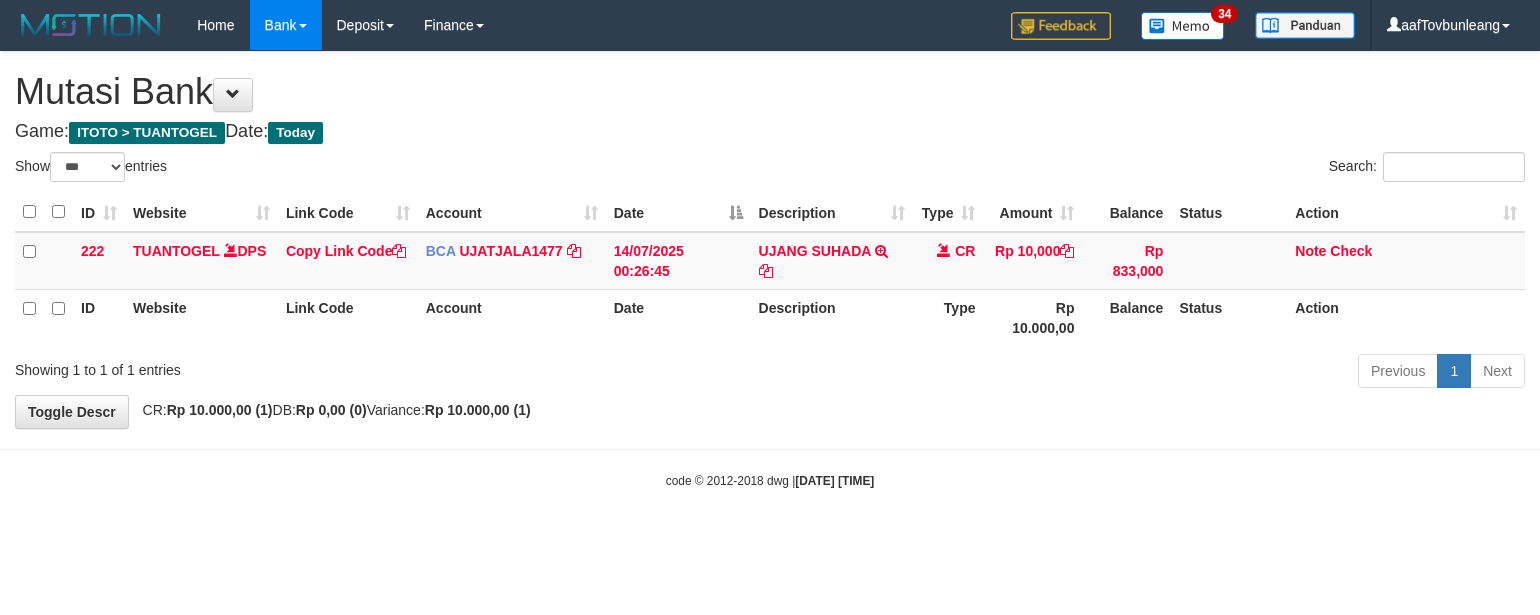 select on "***" 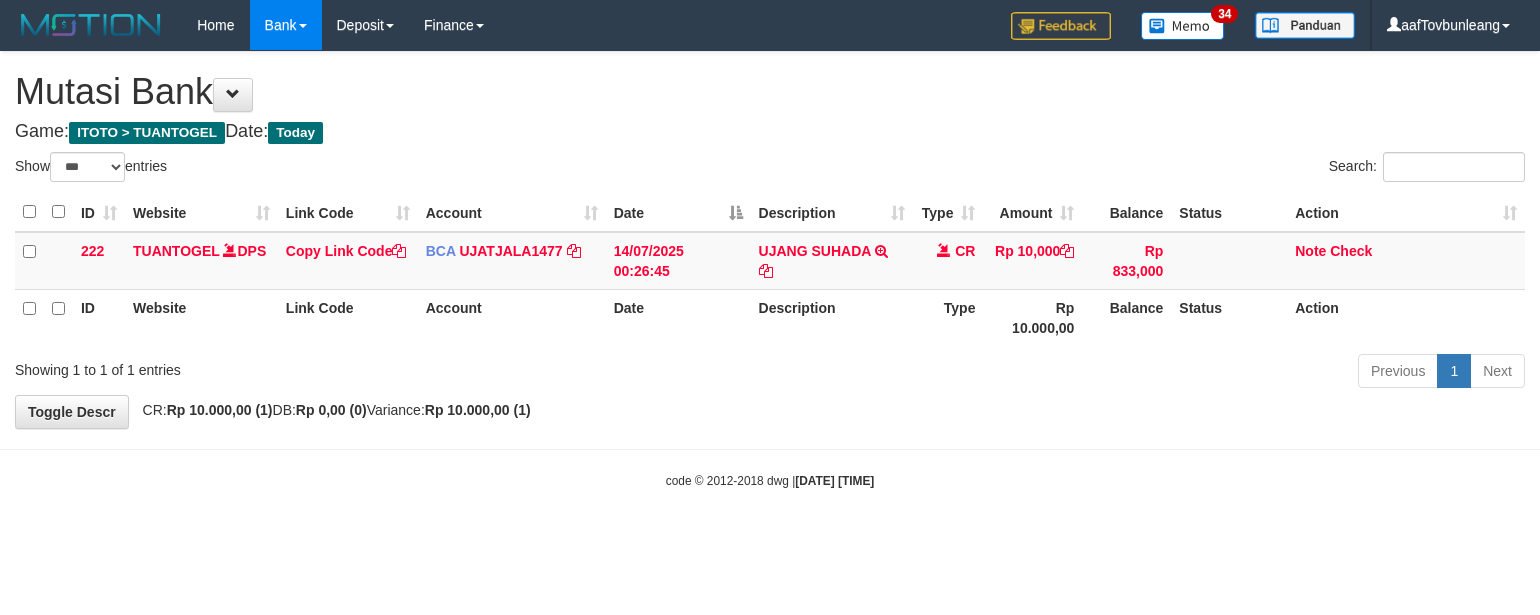 scroll, scrollTop: 0, scrollLeft: 0, axis: both 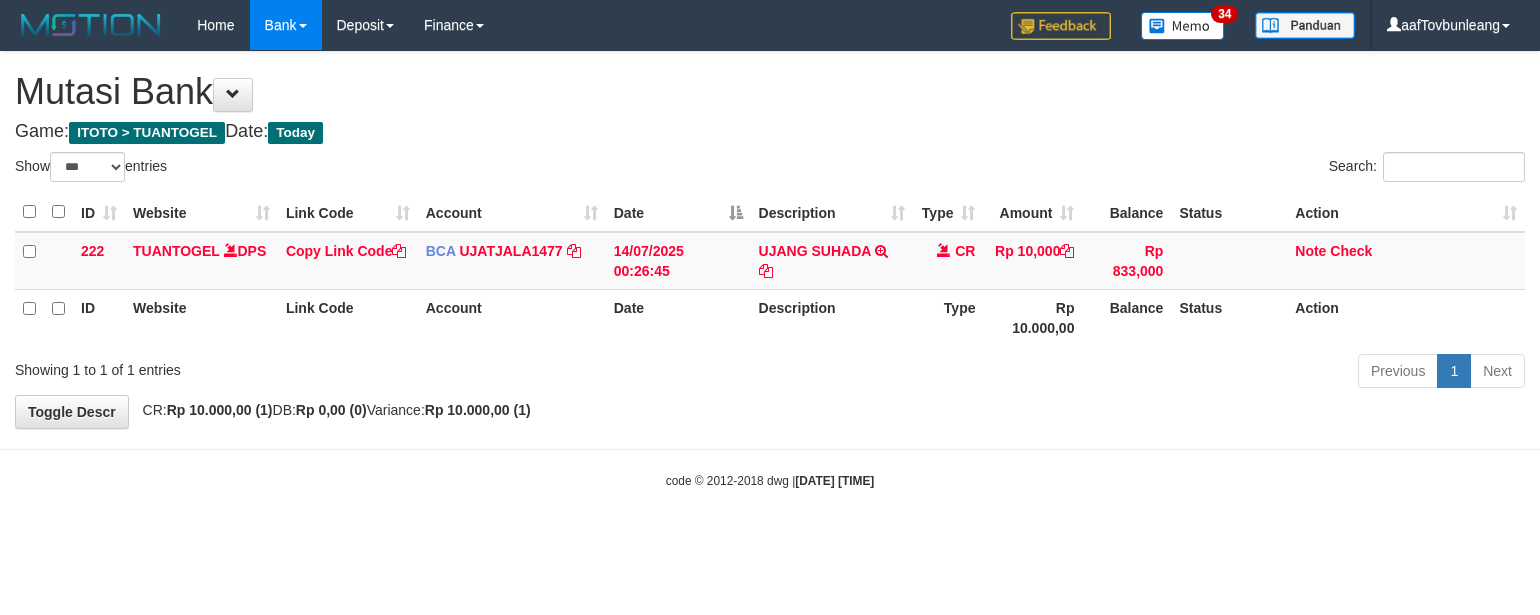 select on "***" 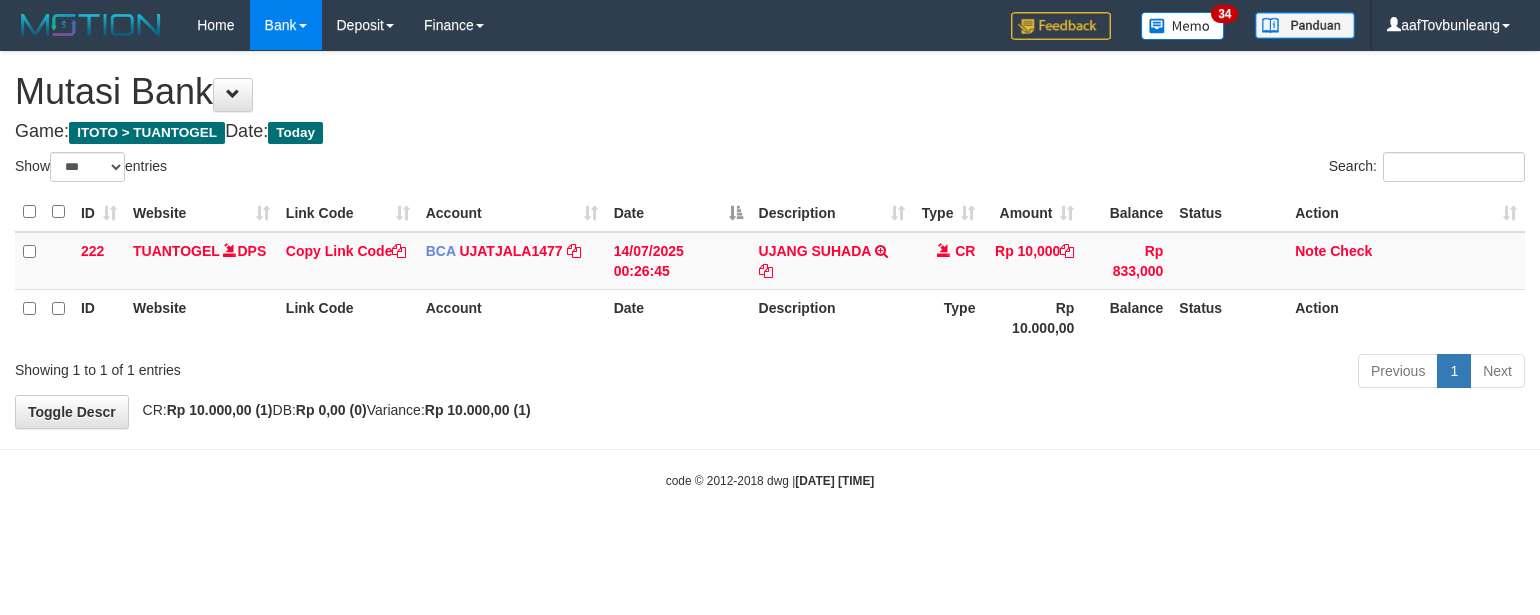 scroll, scrollTop: 0, scrollLeft: 0, axis: both 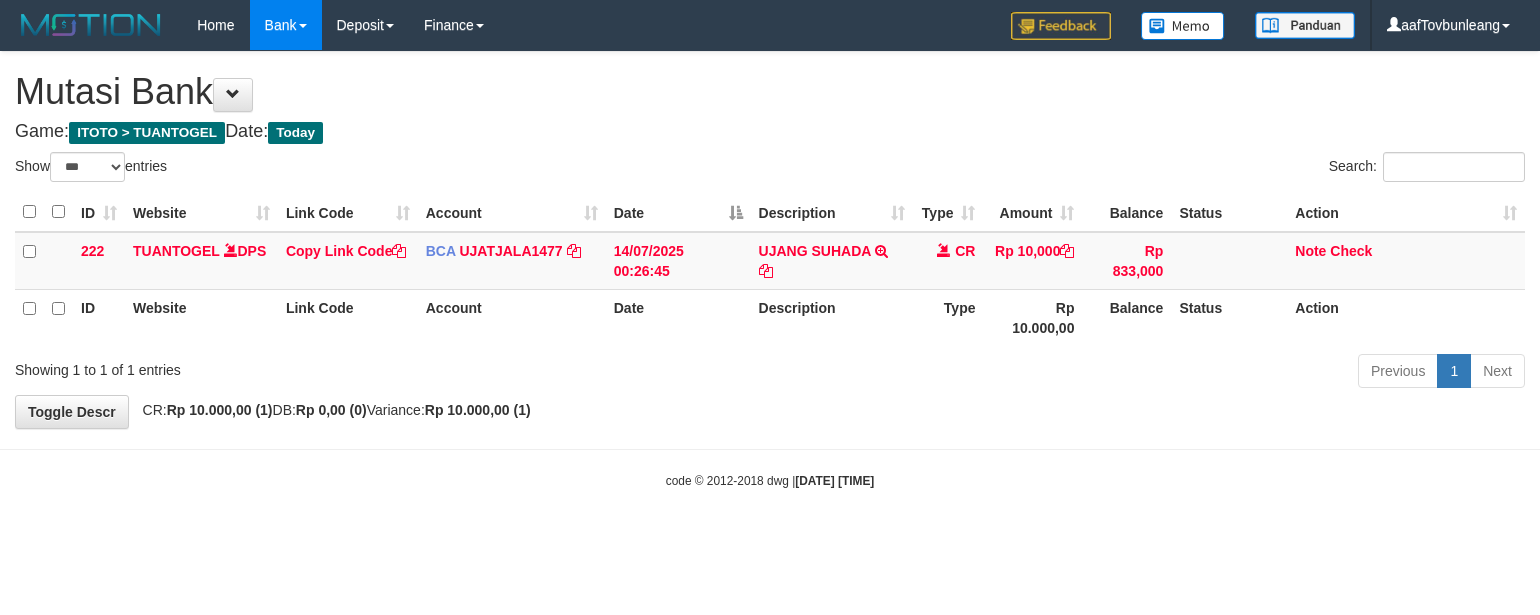 select on "***" 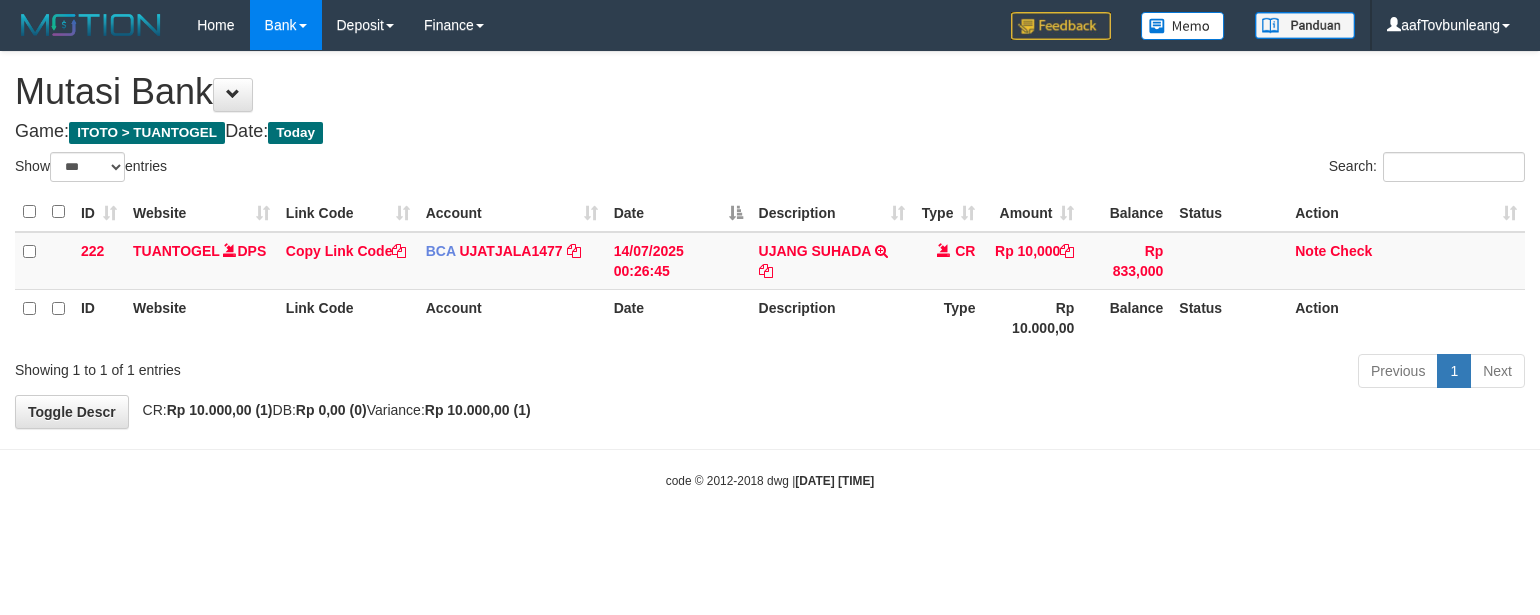 scroll, scrollTop: 0, scrollLeft: 0, axis: both 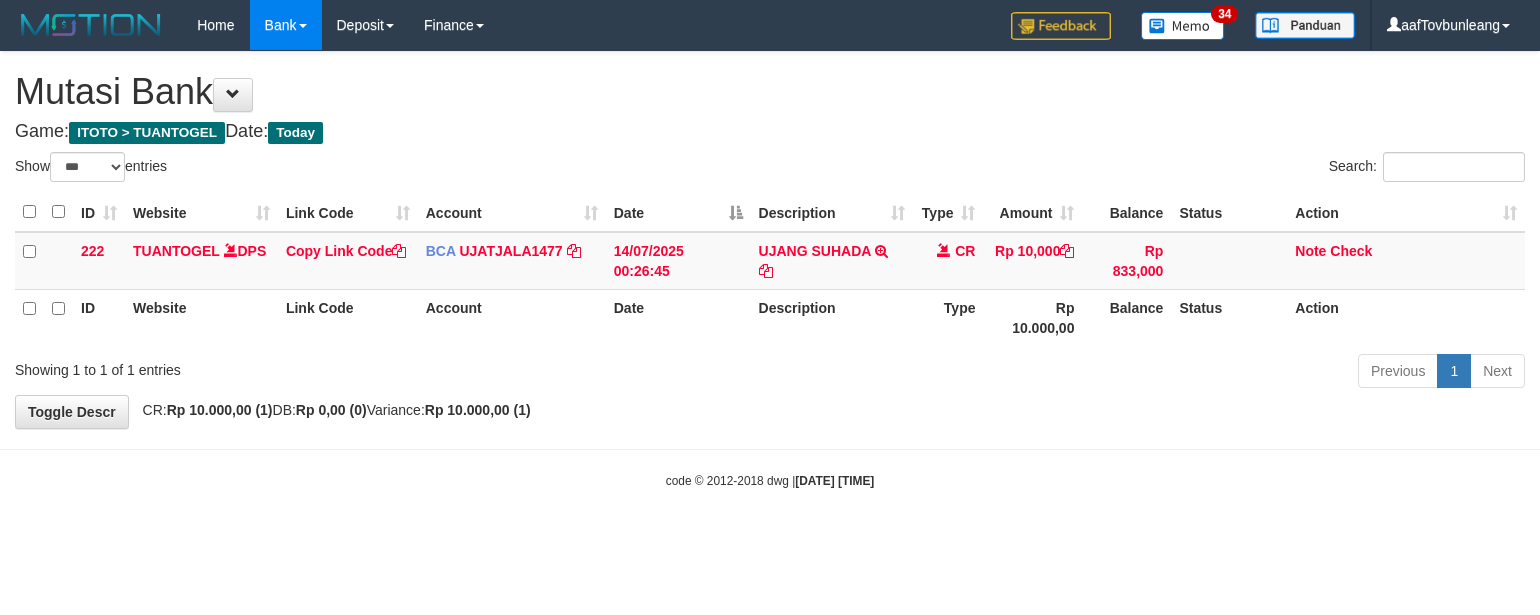 select on "***" 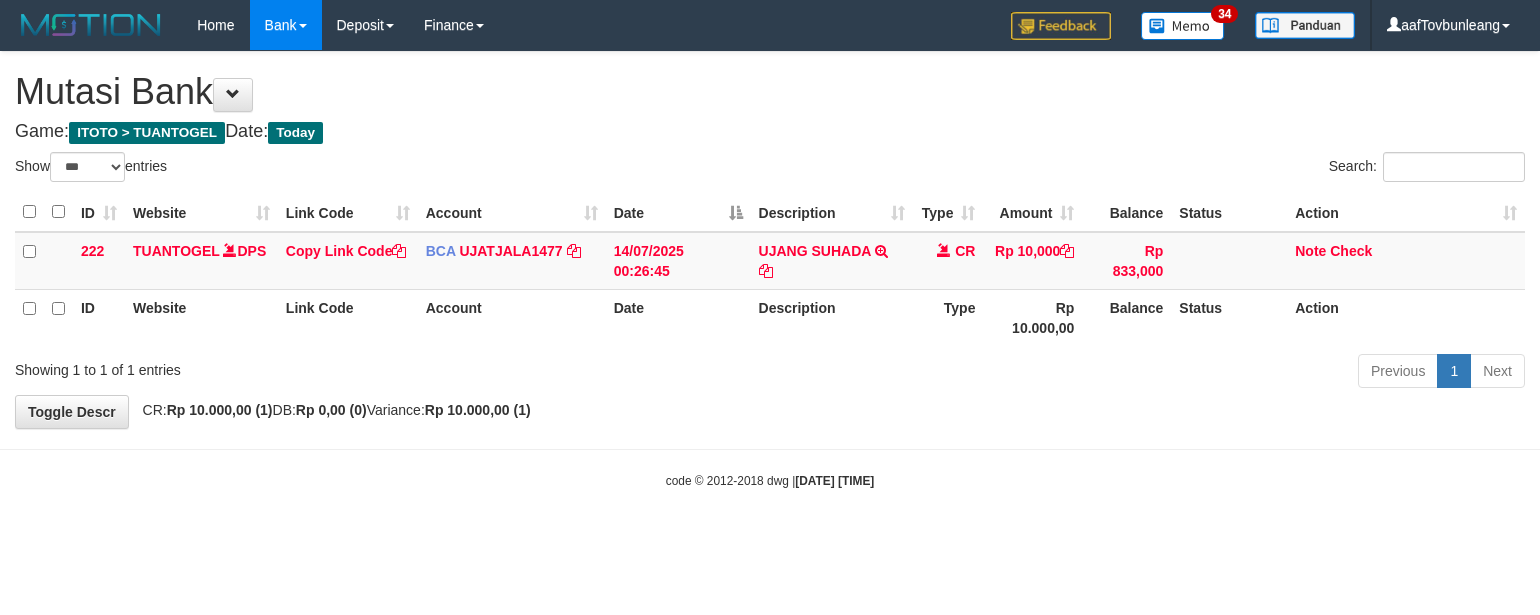 scroll, scrollTop: 0, scrollLeft: 0, axis: both 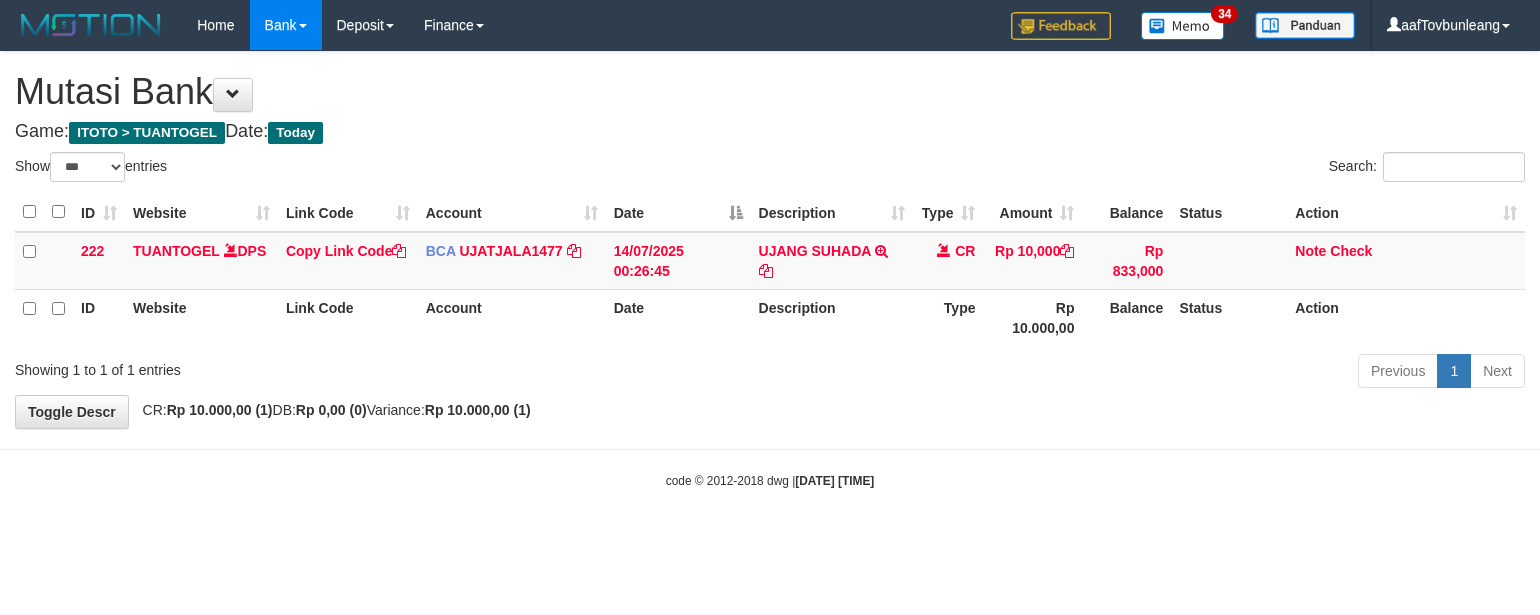 select on "***" 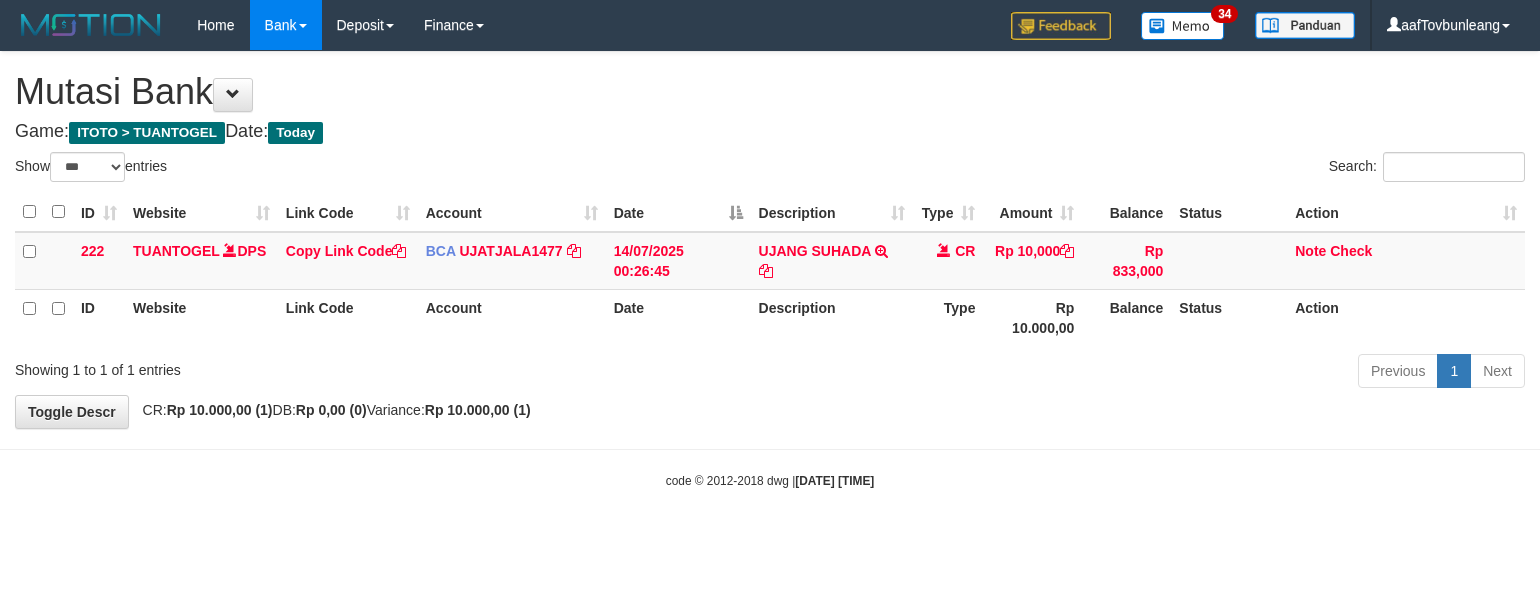 scroll, scrollTop: 0, scrollLeft: 0, axis: both 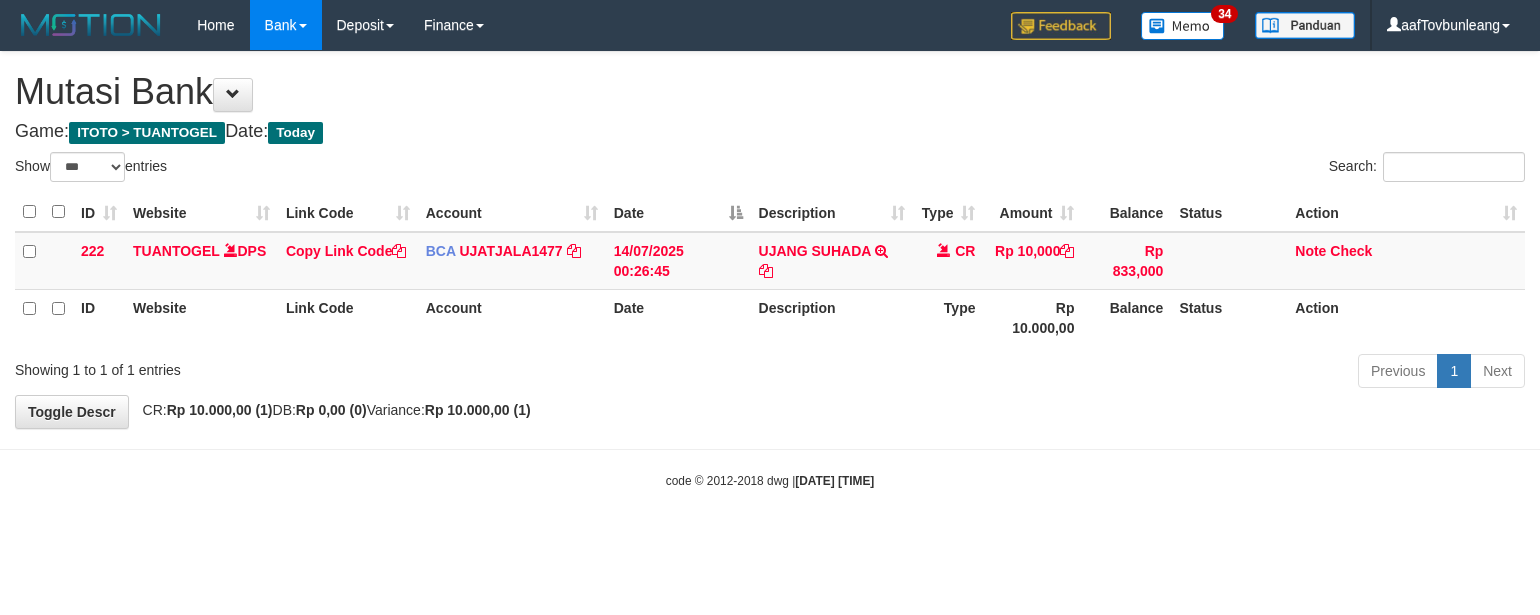 select on "***" 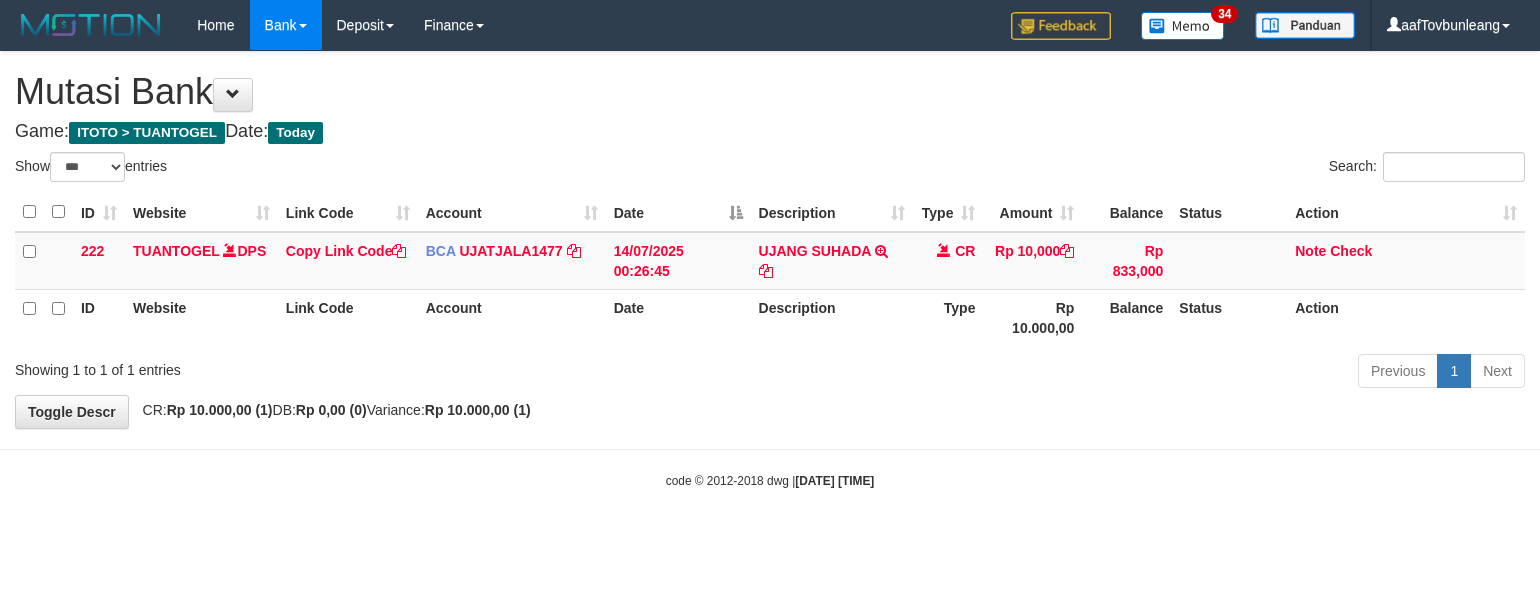 scroll, scrollTop: 0, scrollLeft: 0, axis: both 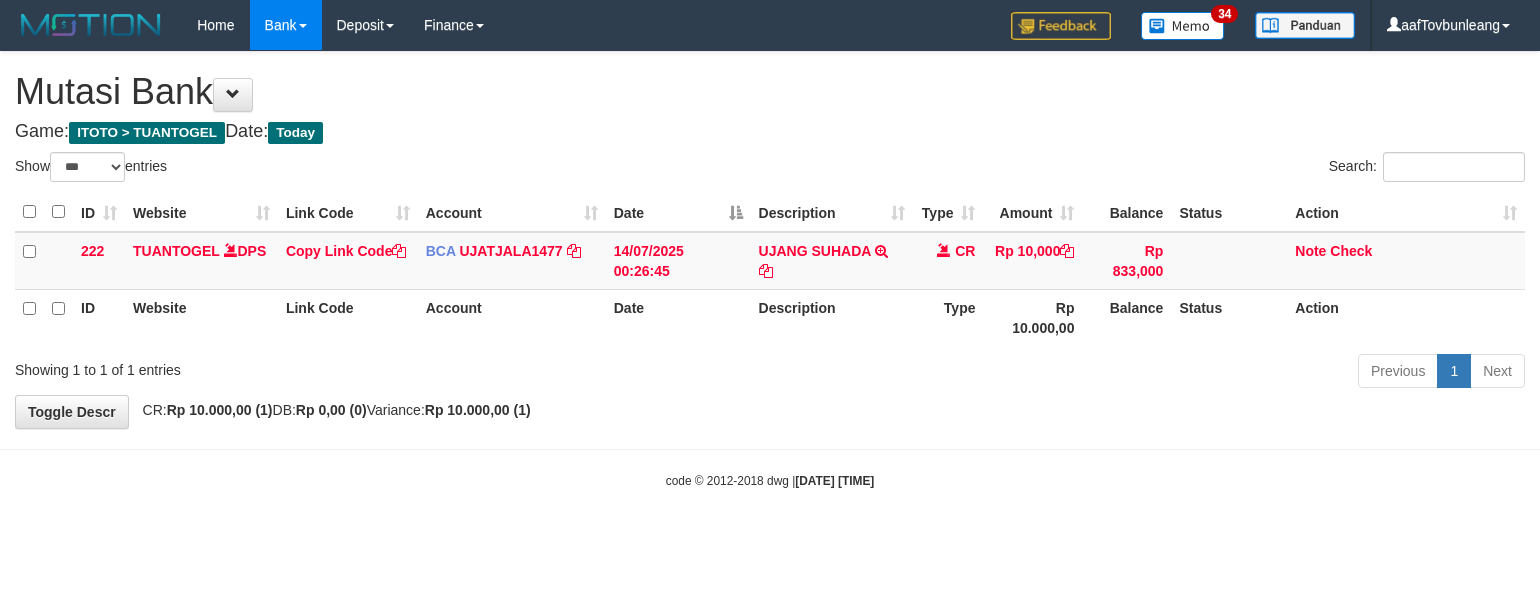 select on "***" 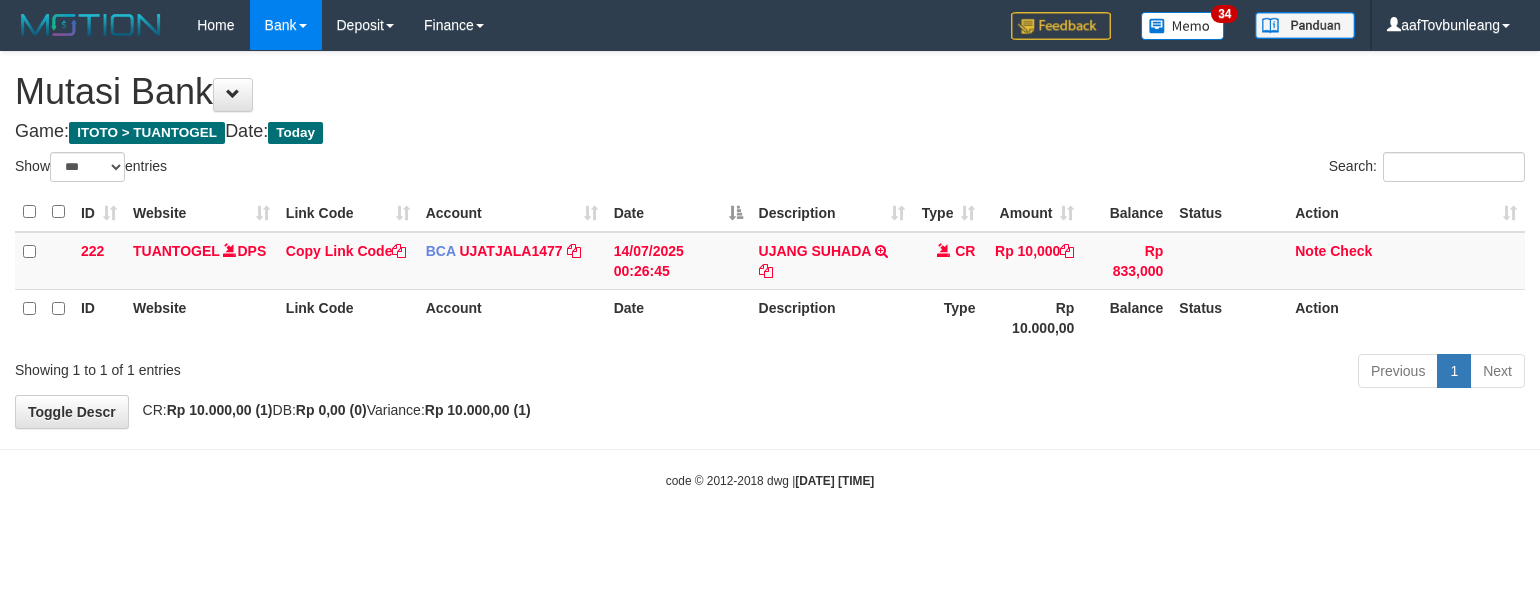 scroll, scrollTop: 0, scrollLeft: 0, axis: both 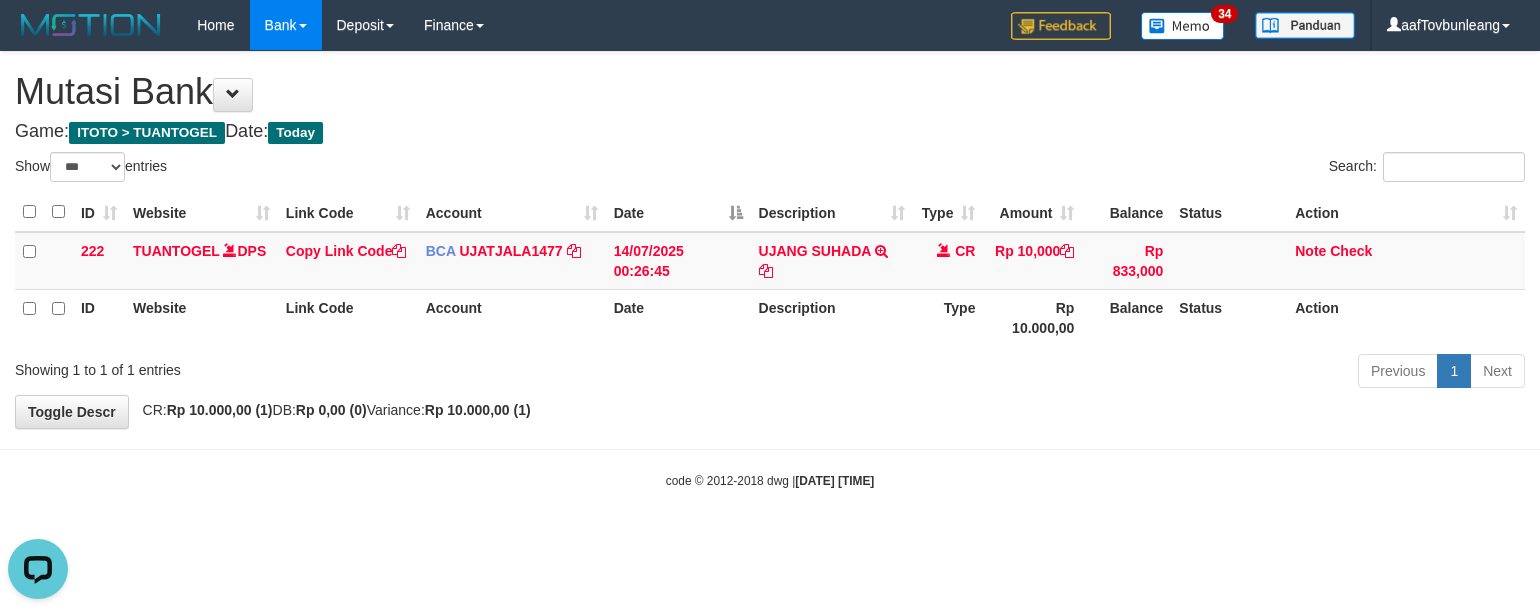 click on "**********" at bounding box center [770, 240] 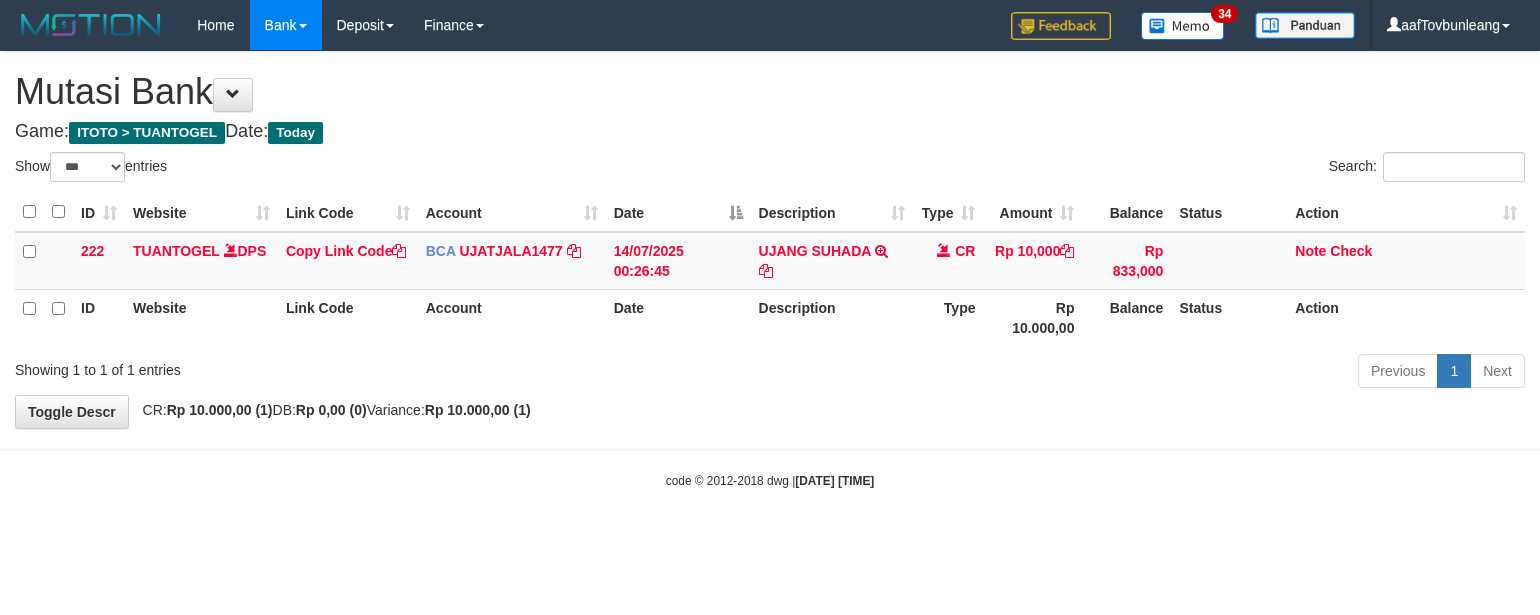 select on "***" 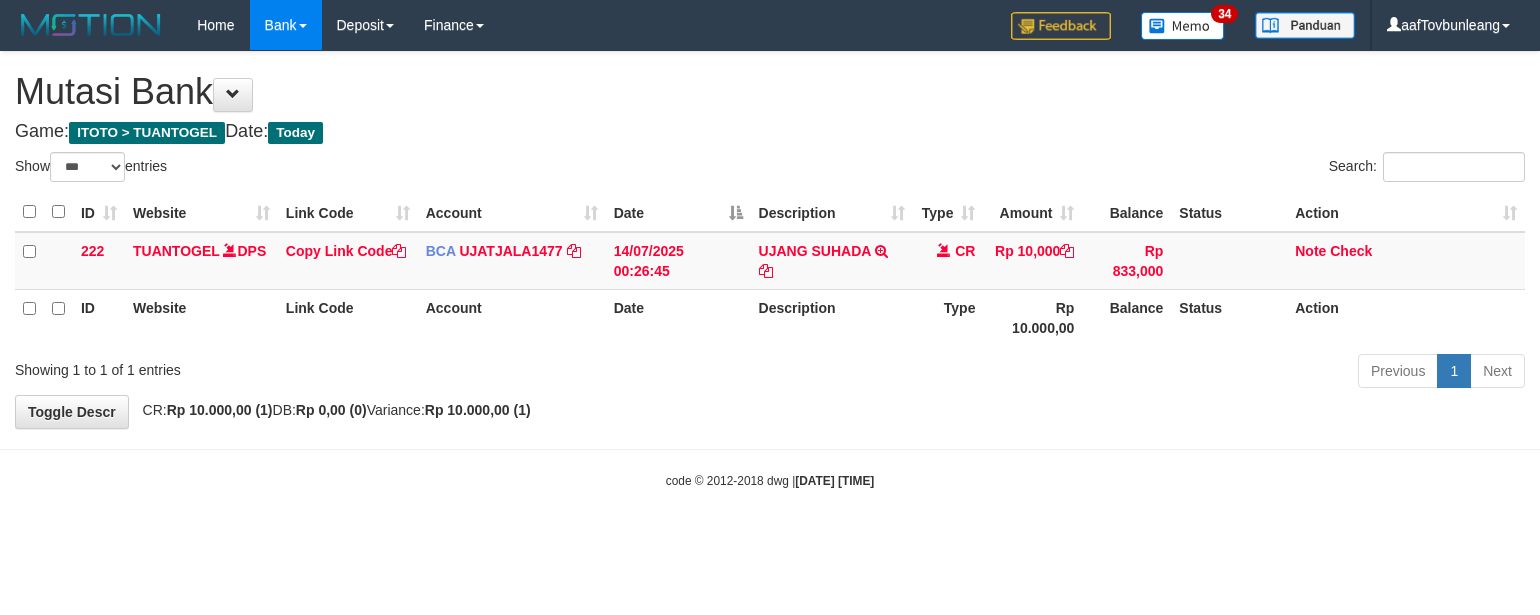 scroll, scrollTop: 0, scrollLeft: 0, axis: both 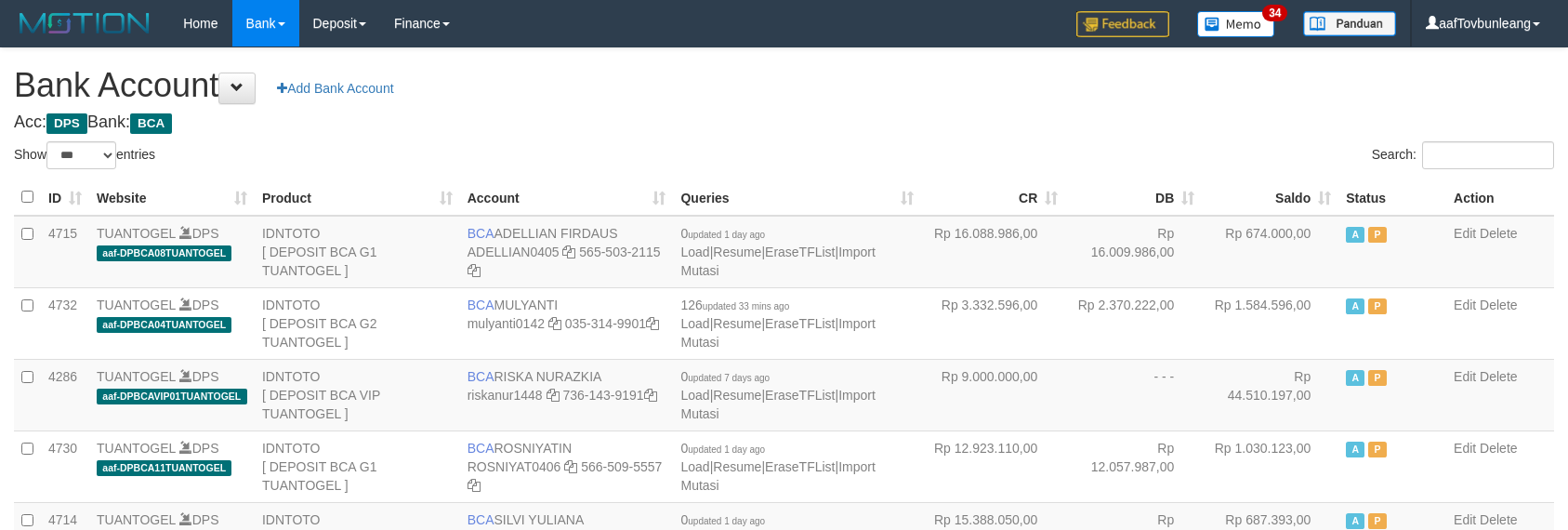select on "***" 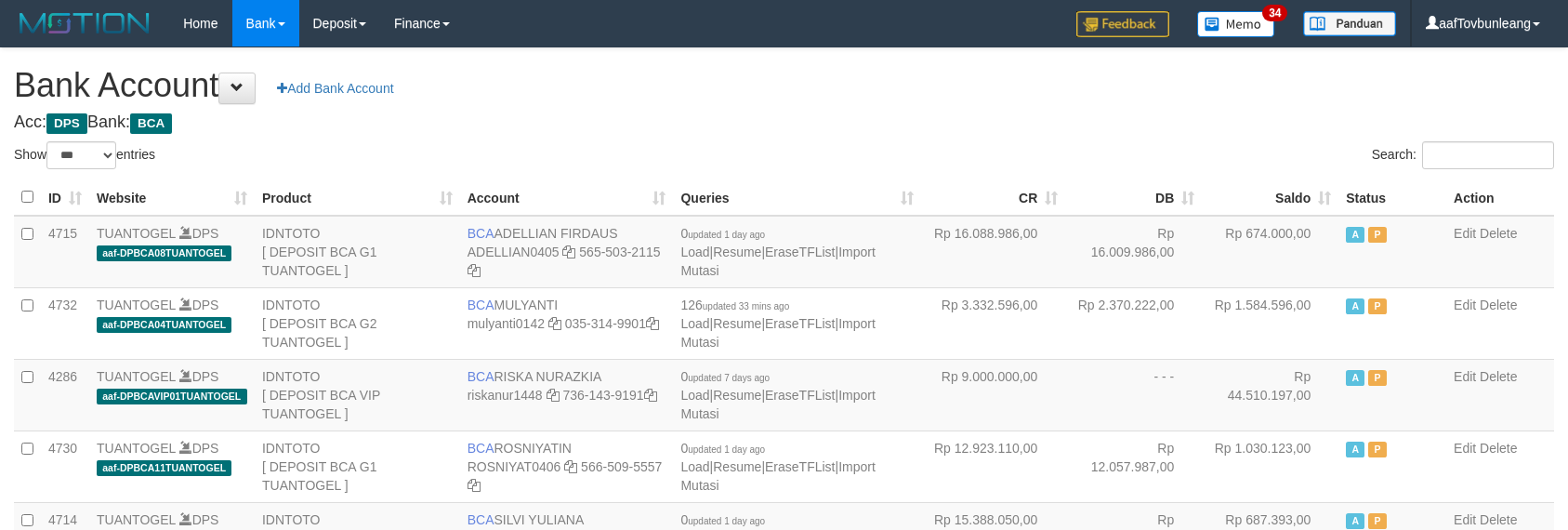 scroll, scrollTop: 586, scrollLeft: 0, axis: vertical 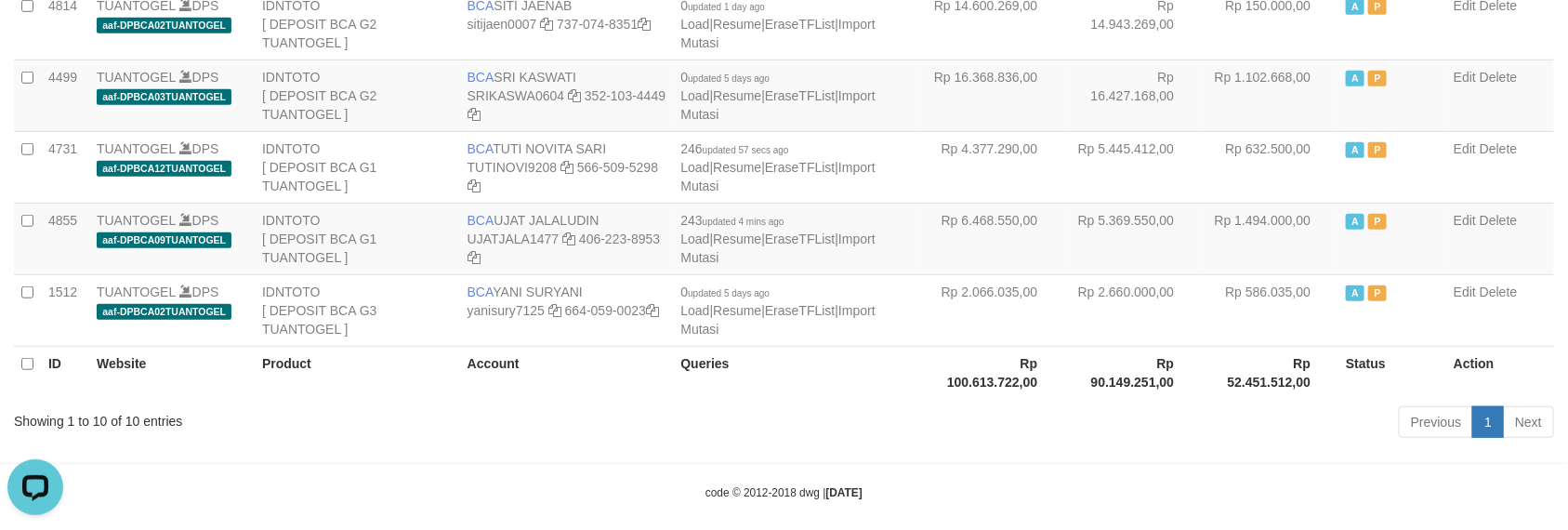 click on "Previous 1 Next" at bounding box center (1111, 424) 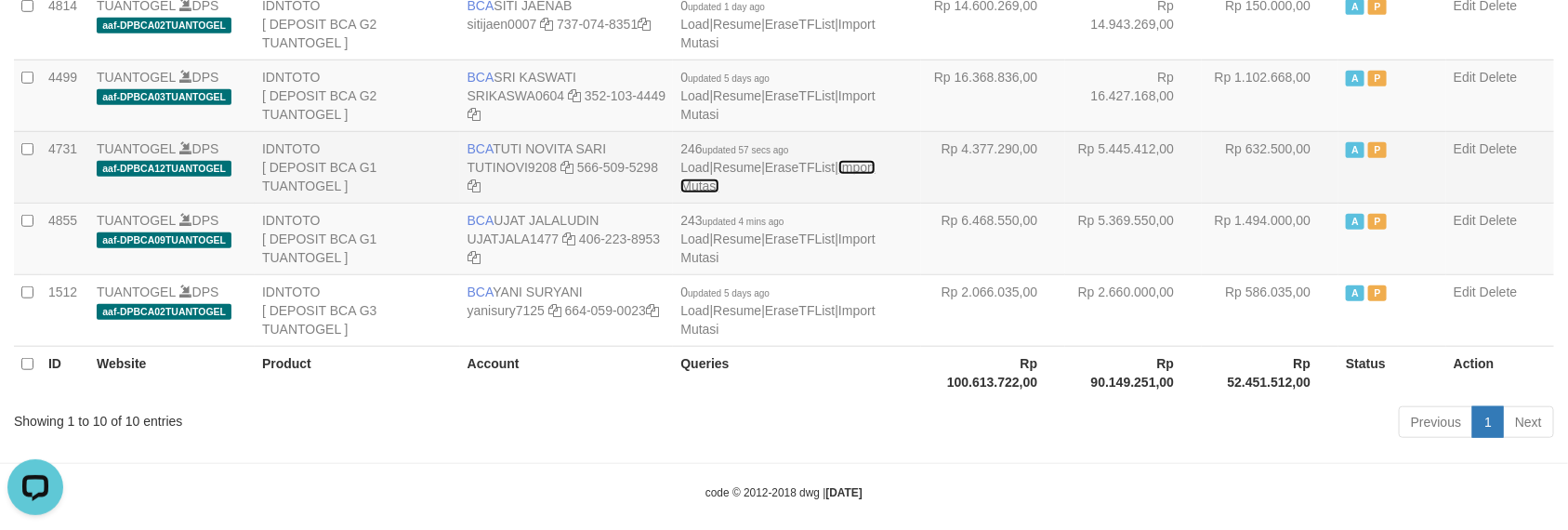 click on "Import Mutasi" at bounding box center [777, 177] 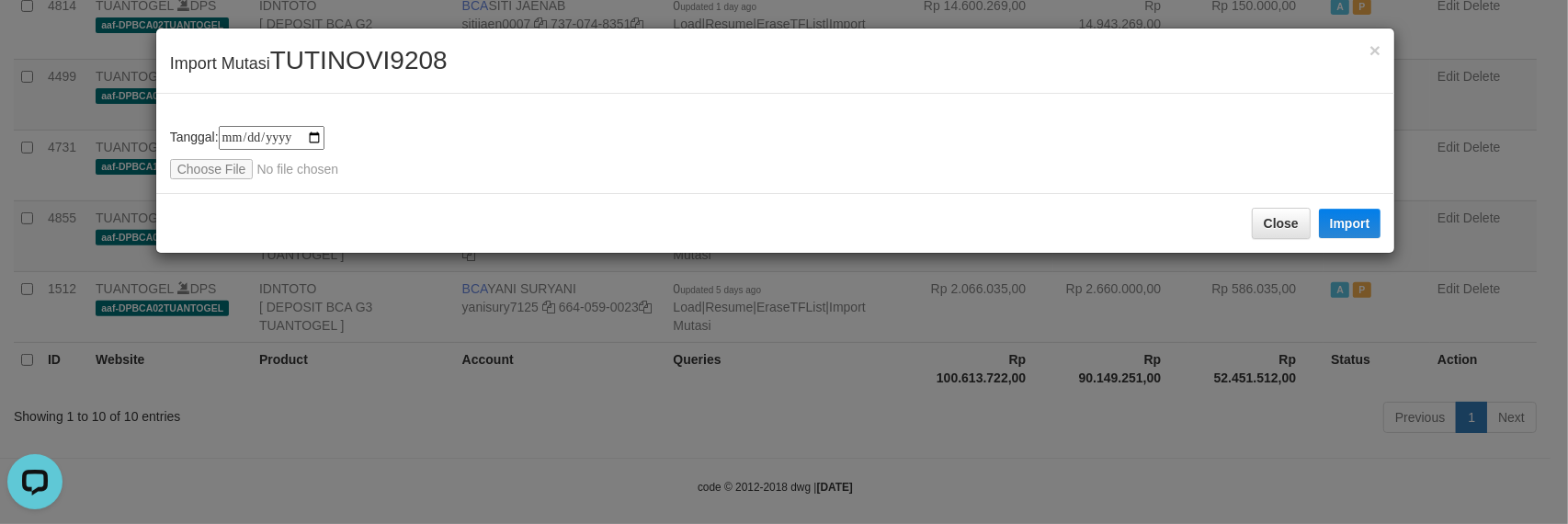 click on "TUTINOVI9208" at bounding box center (358, 60) 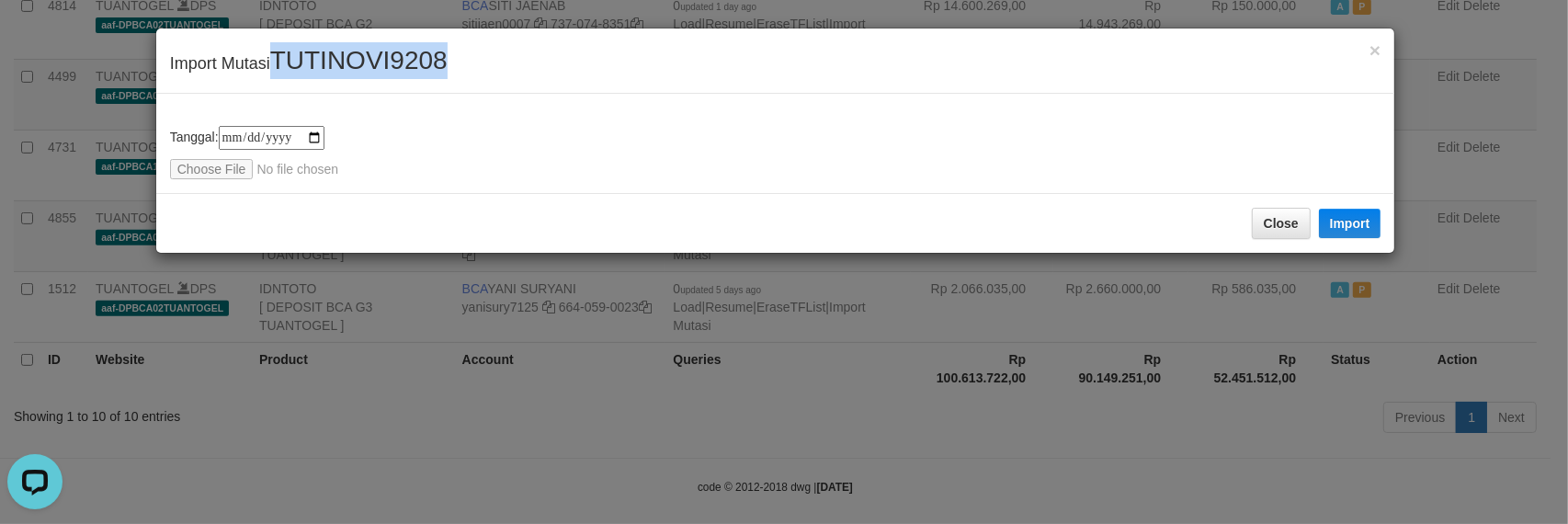 click on "TUTINOVI9208" at bounding box center [358, 60] 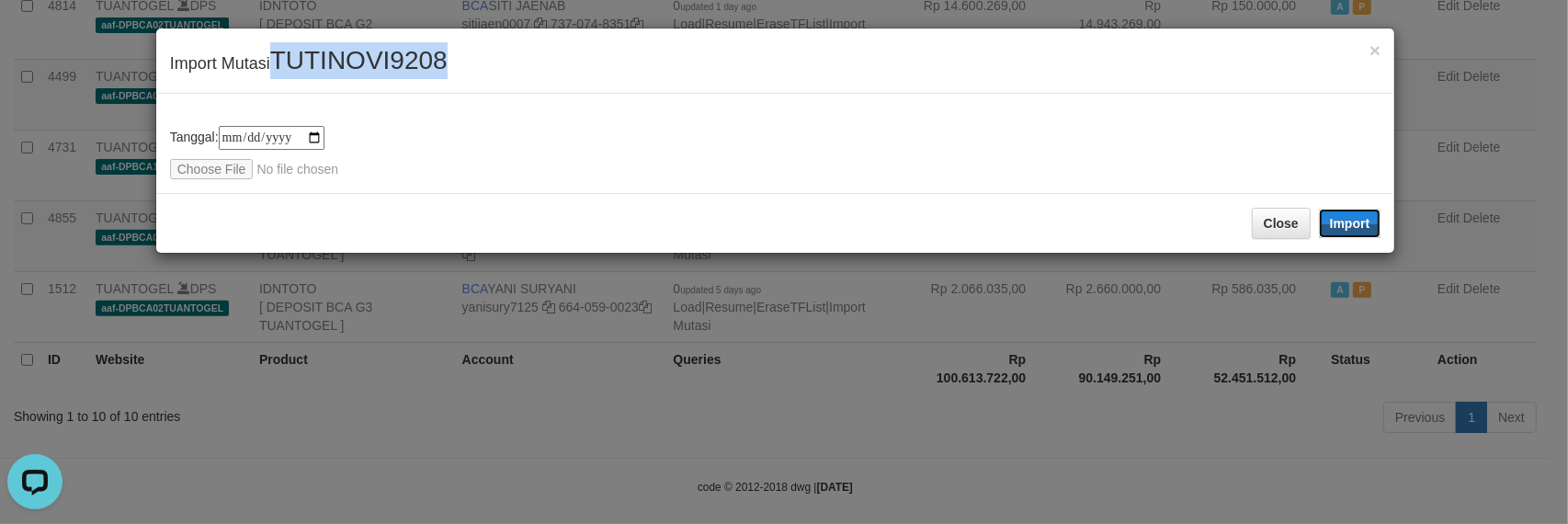 drag, startPoint x: 1344, startPoint y: 209, endPoint x: 1301, endPoint y: 185, distance: 49.244289 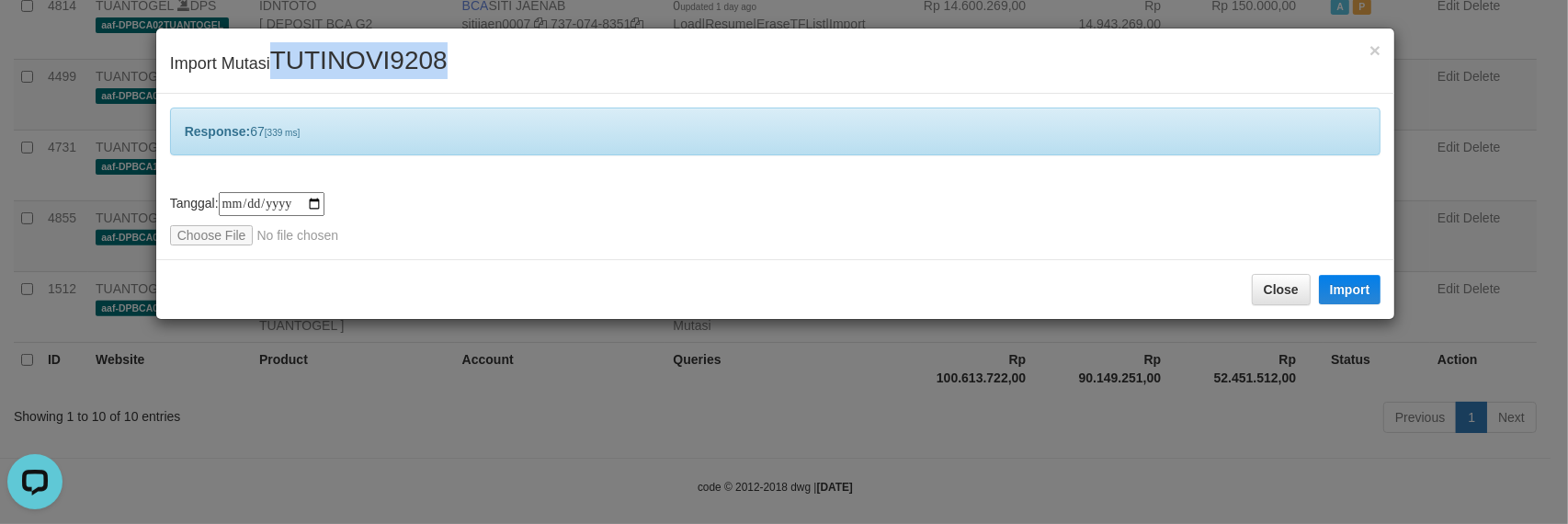 click on "TUTINOVI9208" at bounding box center [358, 60] 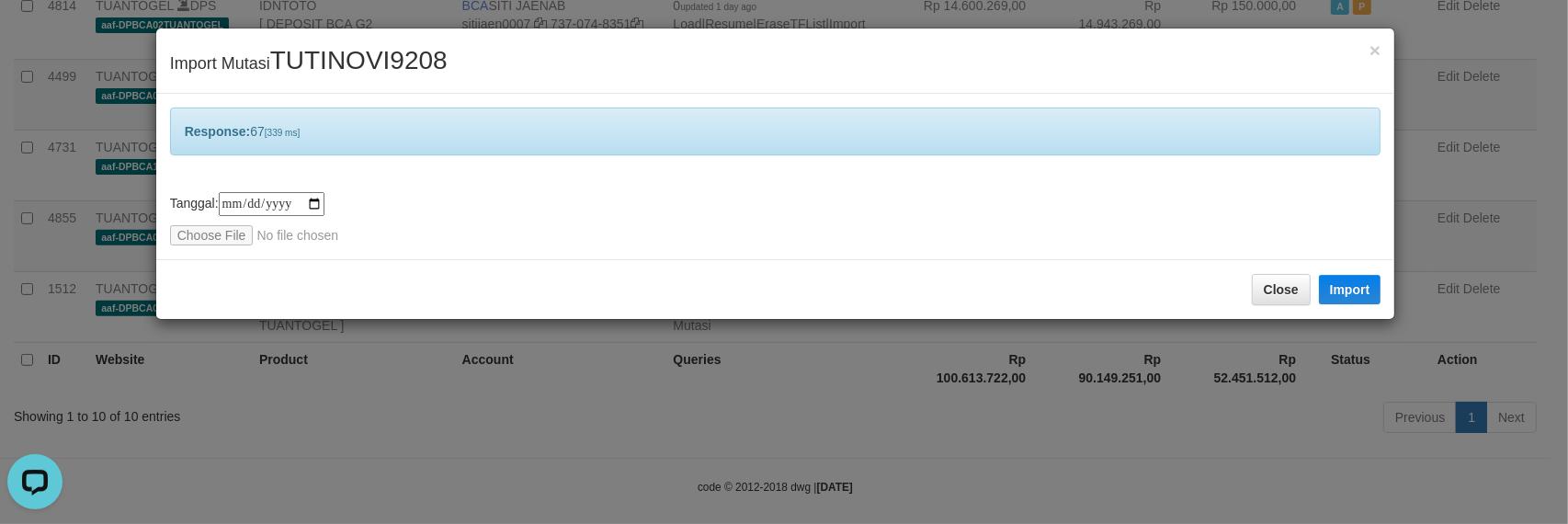 click on "TUTINOVI9208" at bounding box center (358, 60) 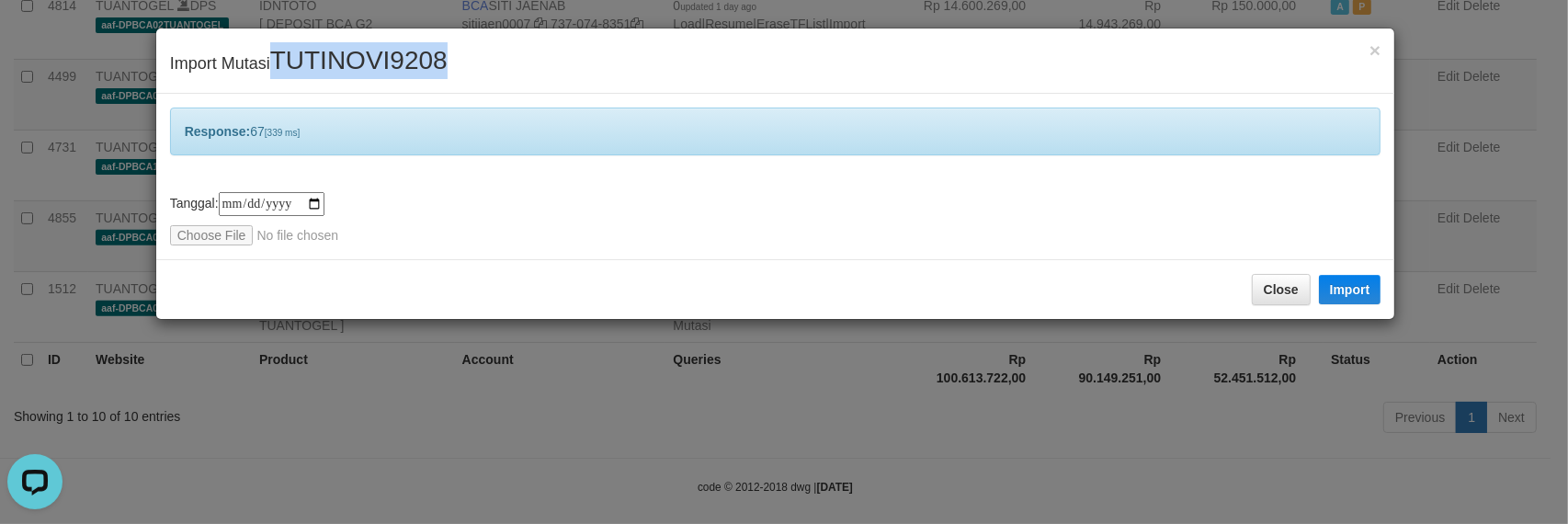click on "TUTINOVI9208" at bounding box center (358, 60) 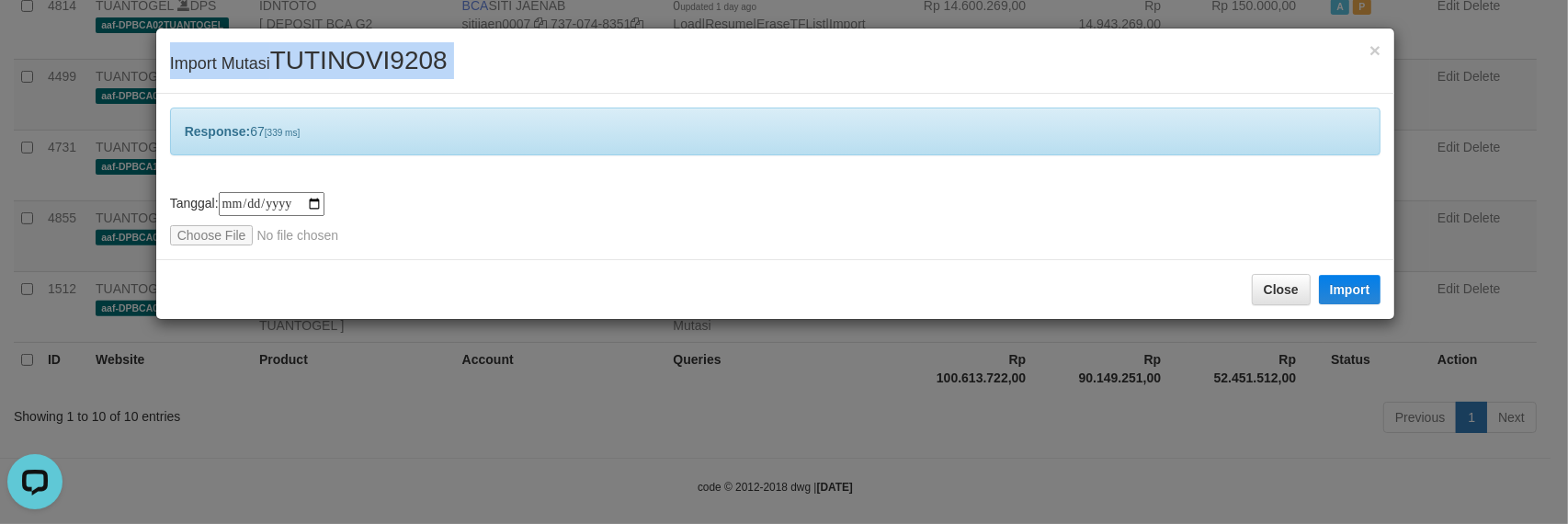 click on "TUTINOVI9208" at bounding box center (358, 60) 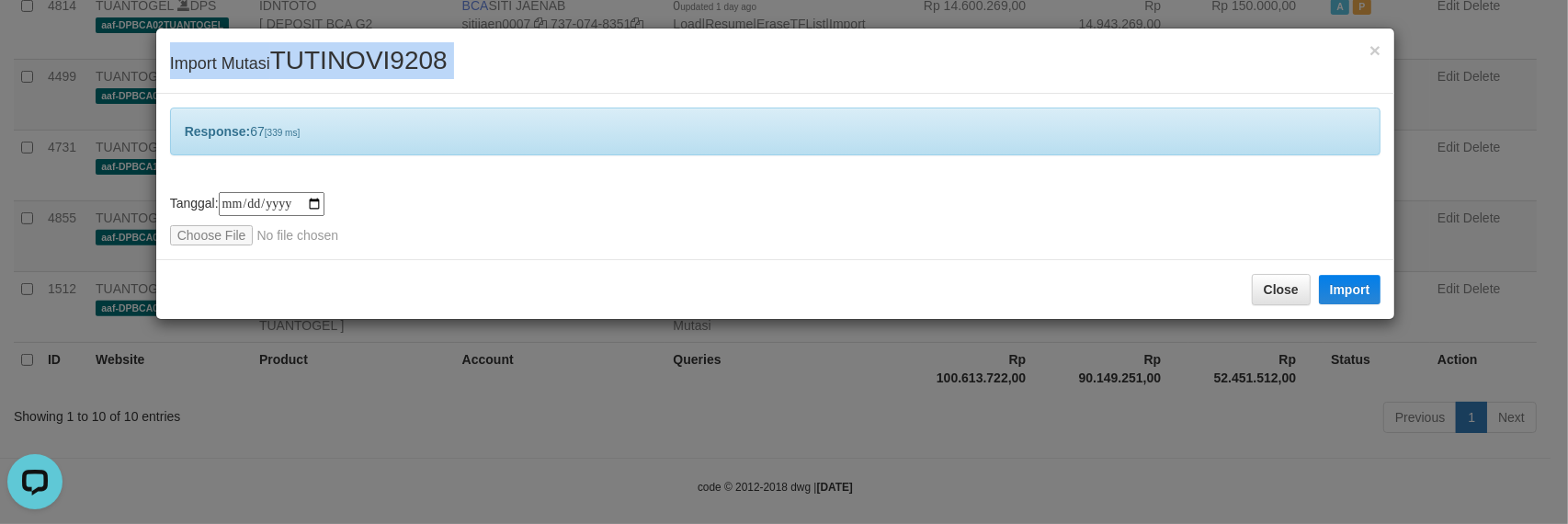 click on "TUTINOVI9208" at bounding box center [358, 60] 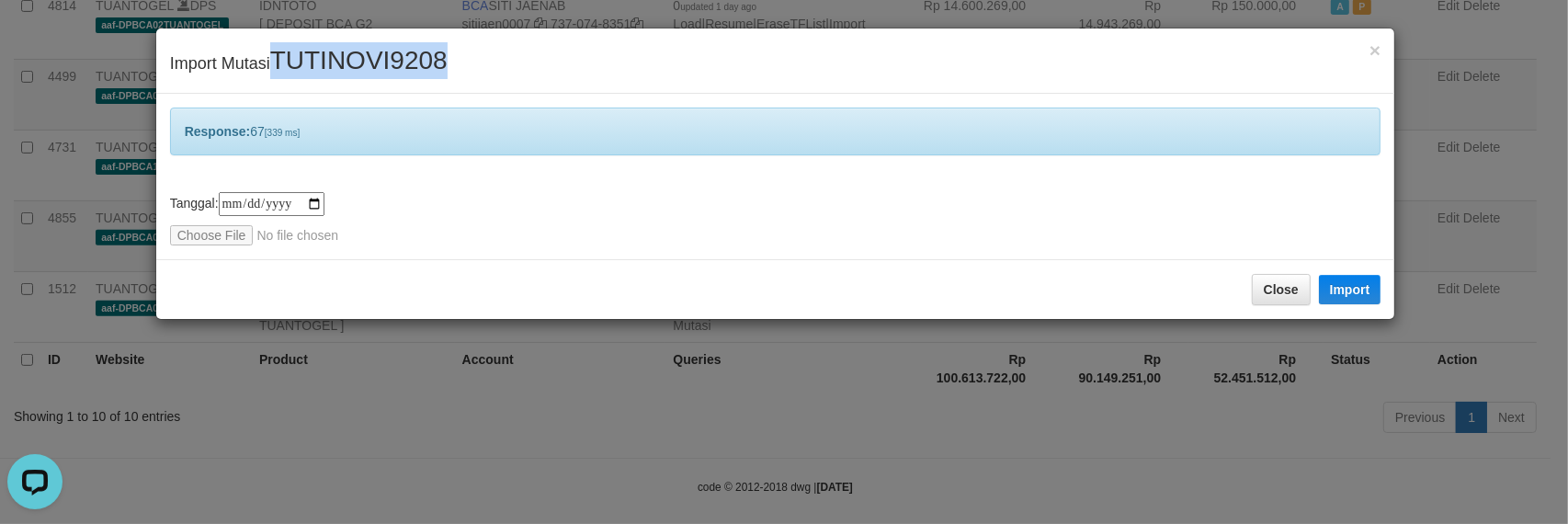 click on "TUTINOVI9208" at bounding box center (358, 60) 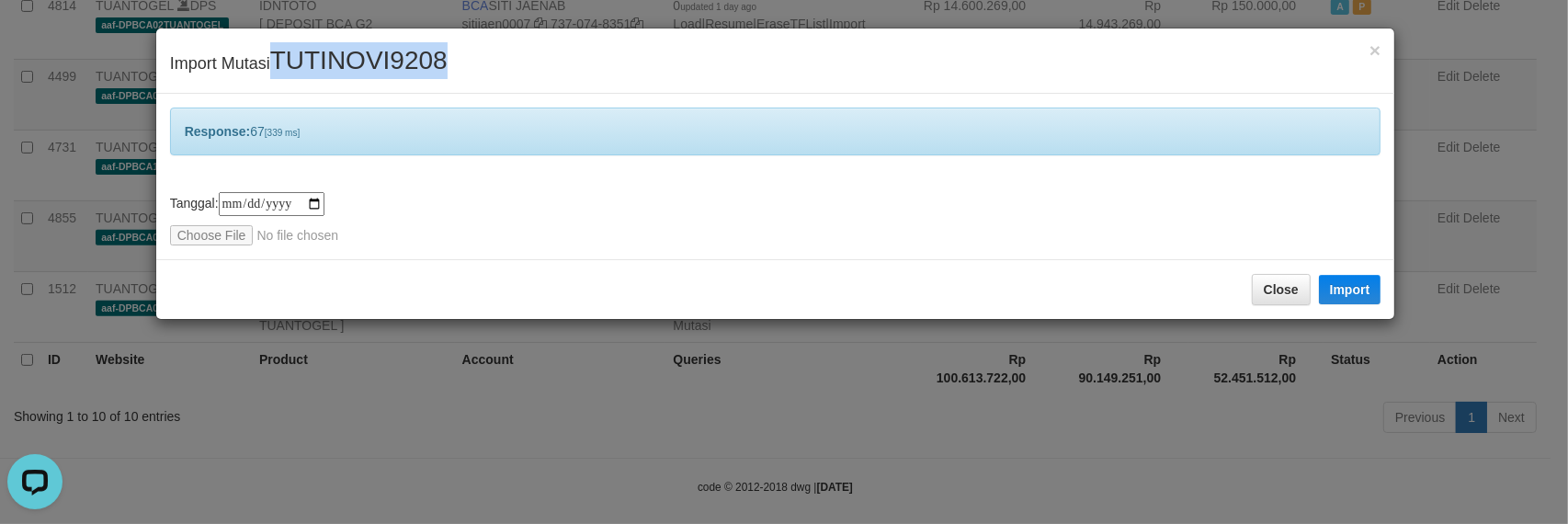 drag, startPoint x: 804, startPoint y: 85, endPoint x: 648, endPoint y: 88, distance: 156.02884 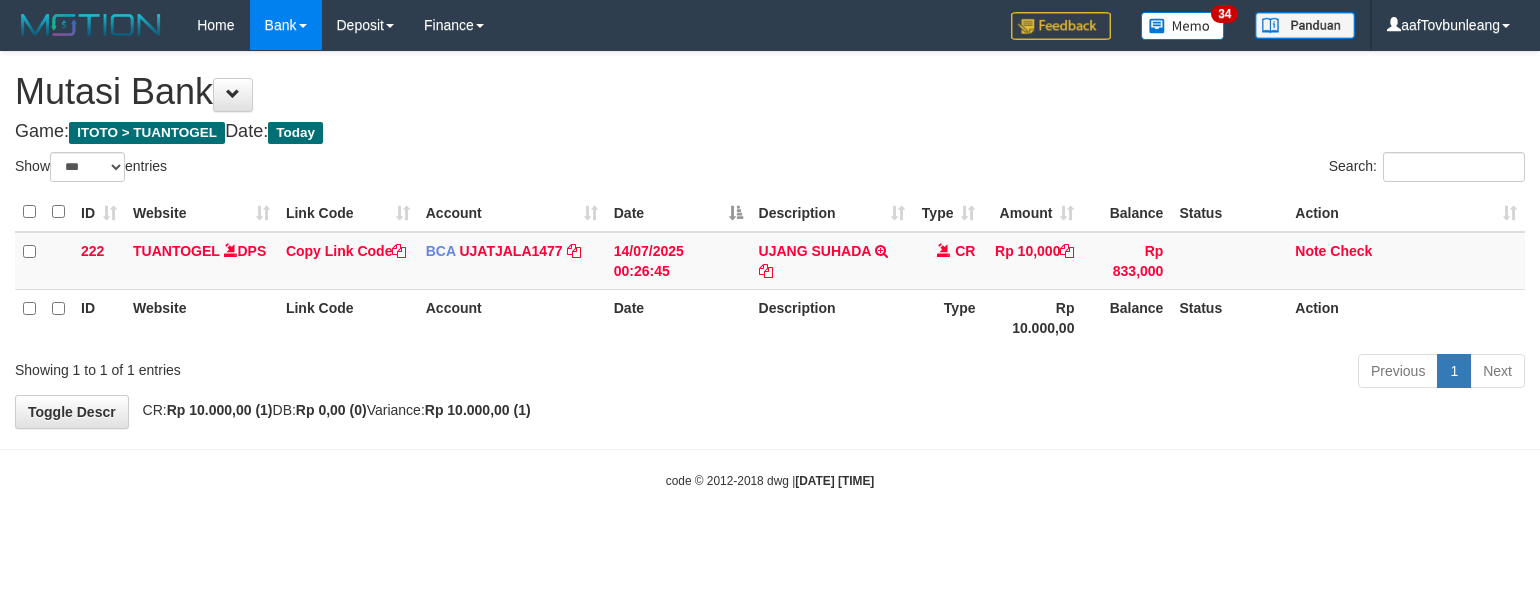 select on "***" 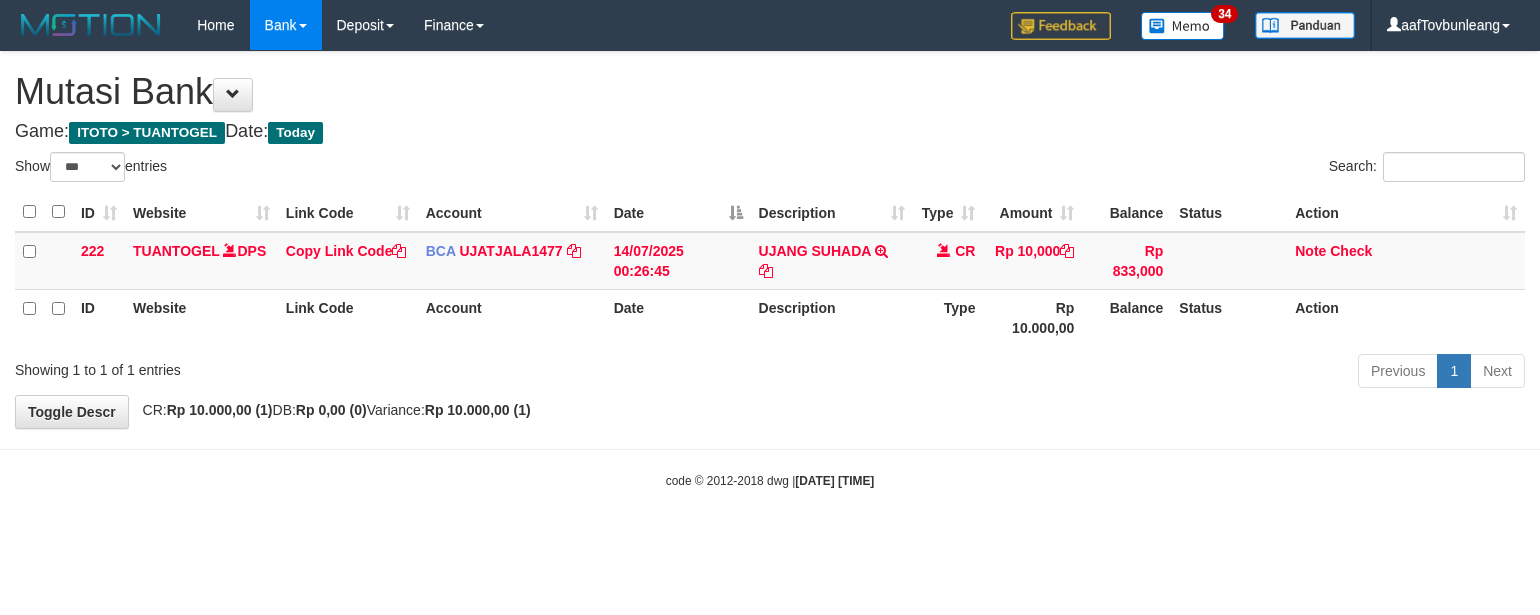 scroll, scrollTop: 0, scrollLeft: 0, axis: both 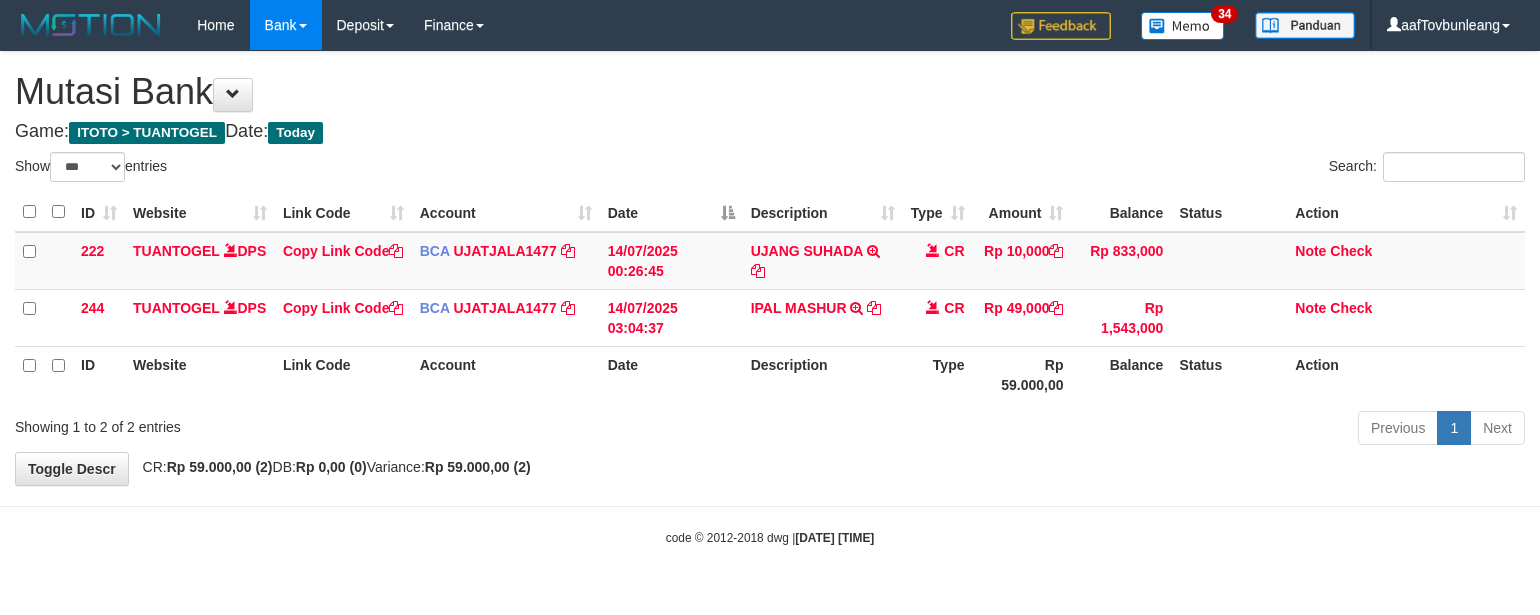 select on "***" 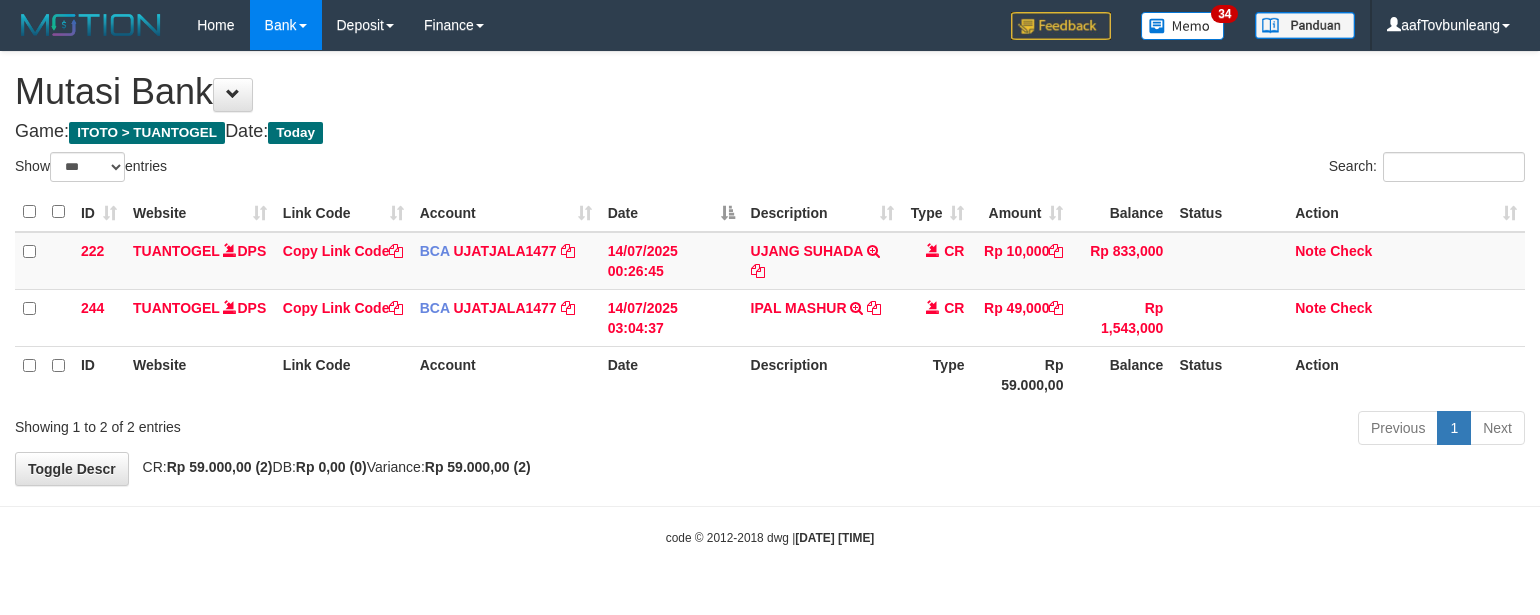 scroll, scrollTop: 0, scrollLeft: 0, axis: both 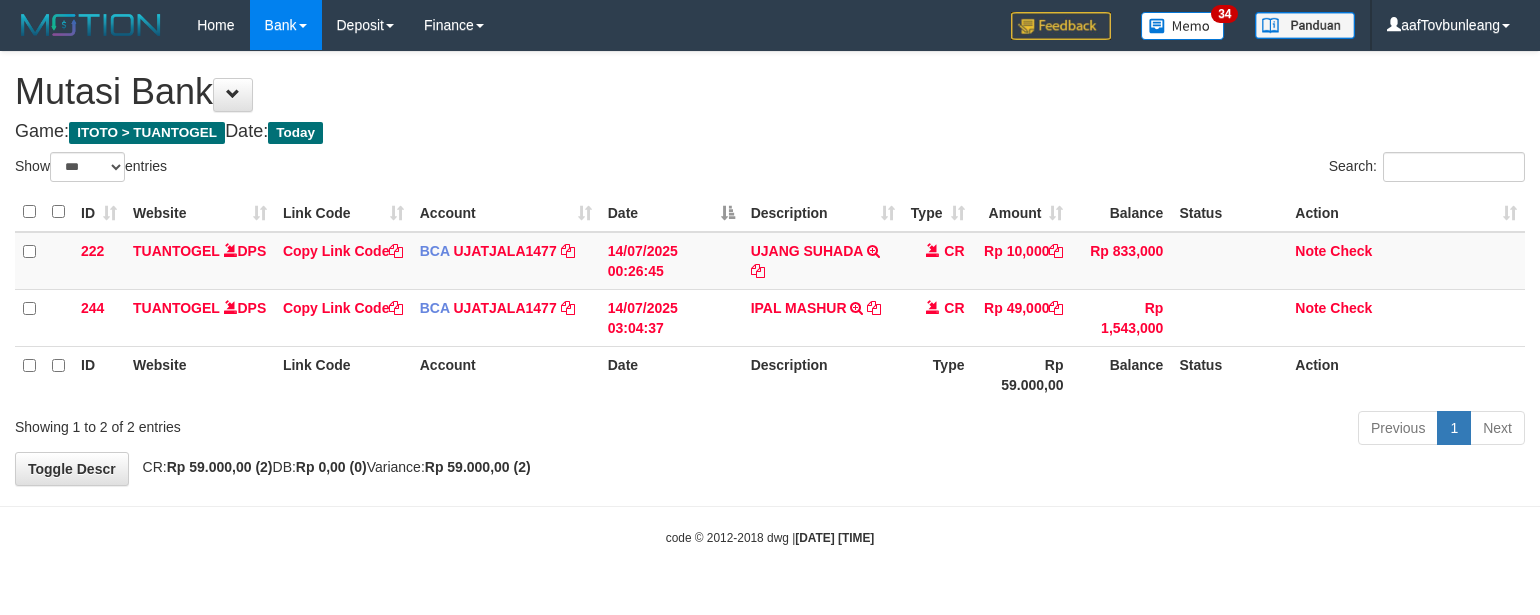 select on "***" 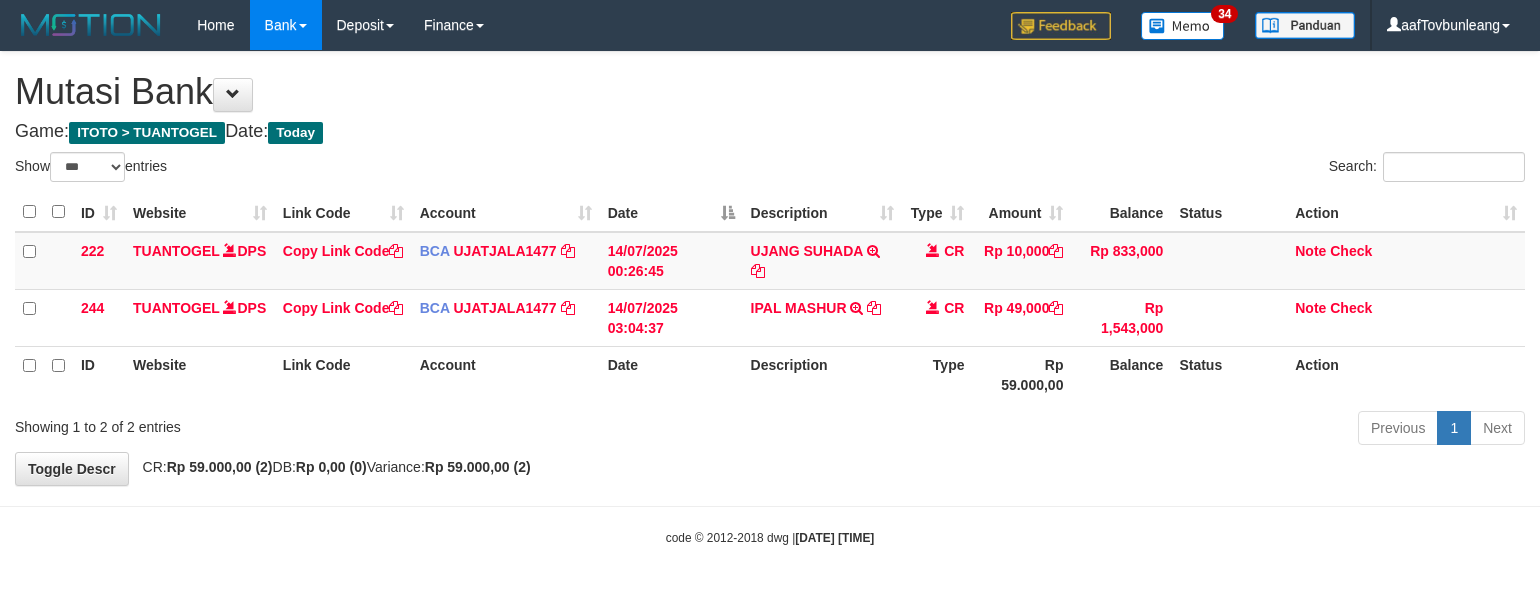 scroll, scrollTop: 0, scrollLeft: 0, axis: both 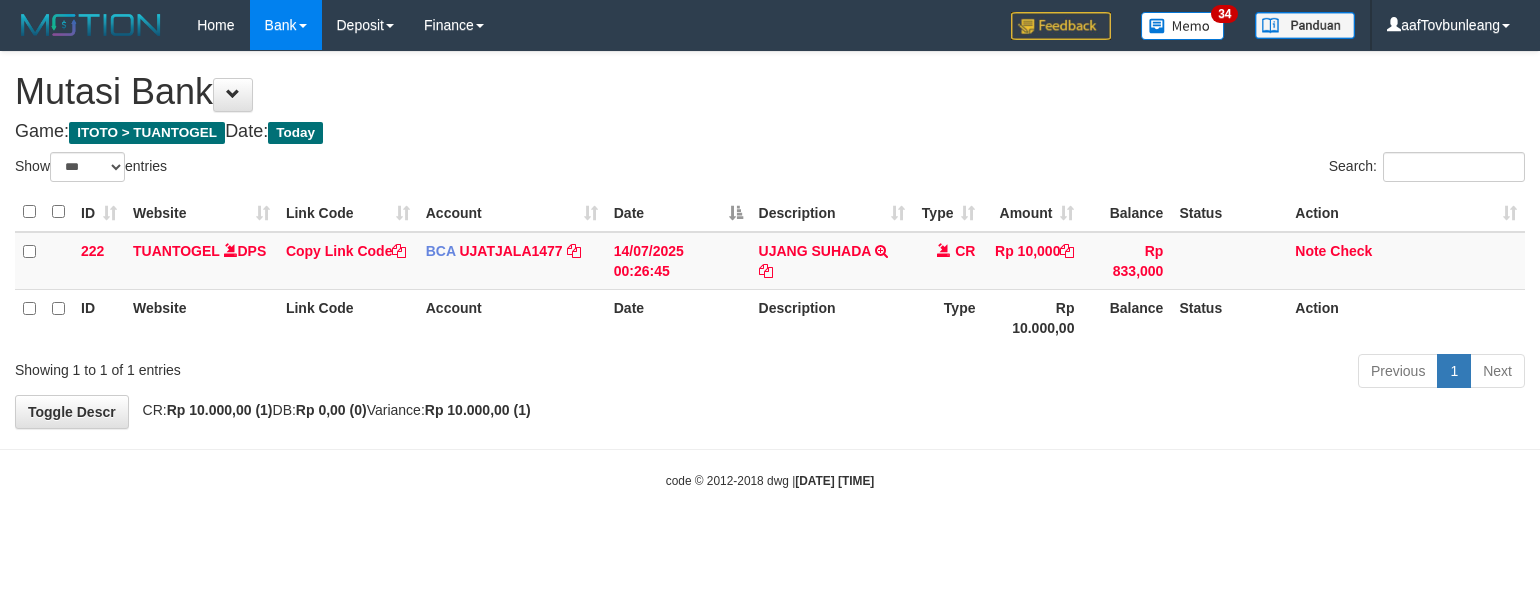 select on "***" 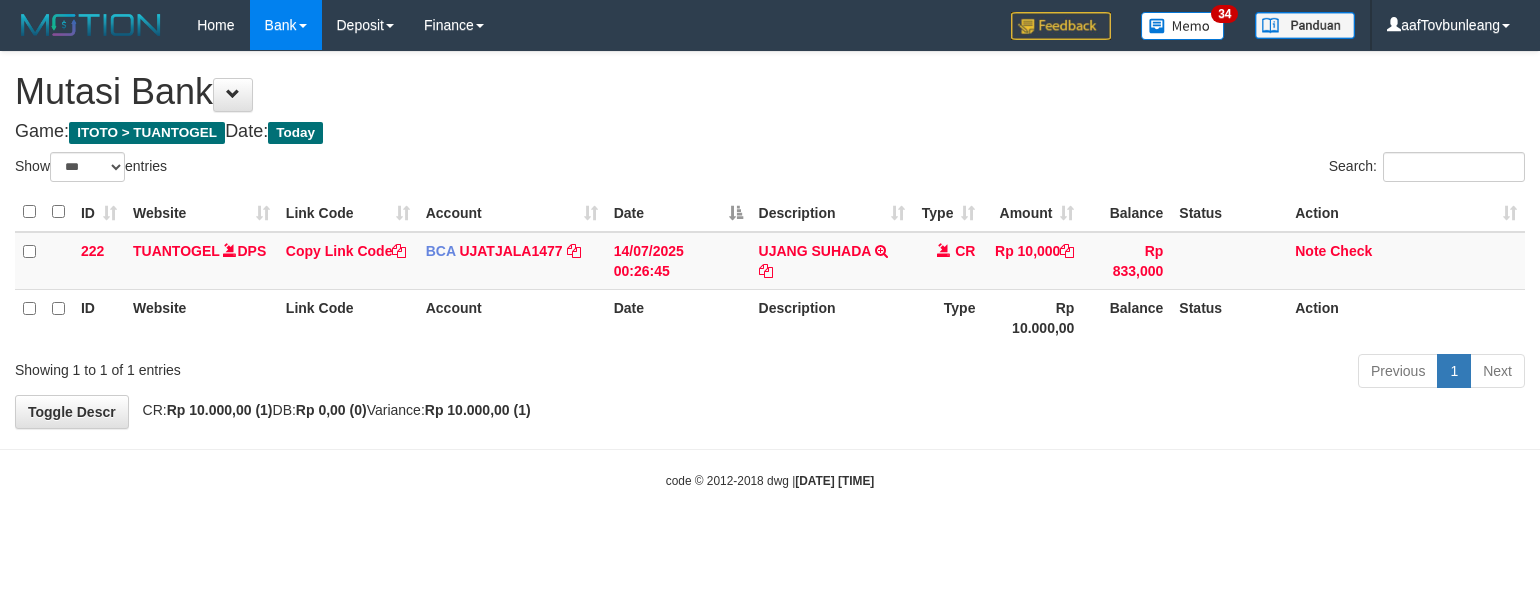 scroll, scrollTop: 0, scrollLeft: 0, axis: both 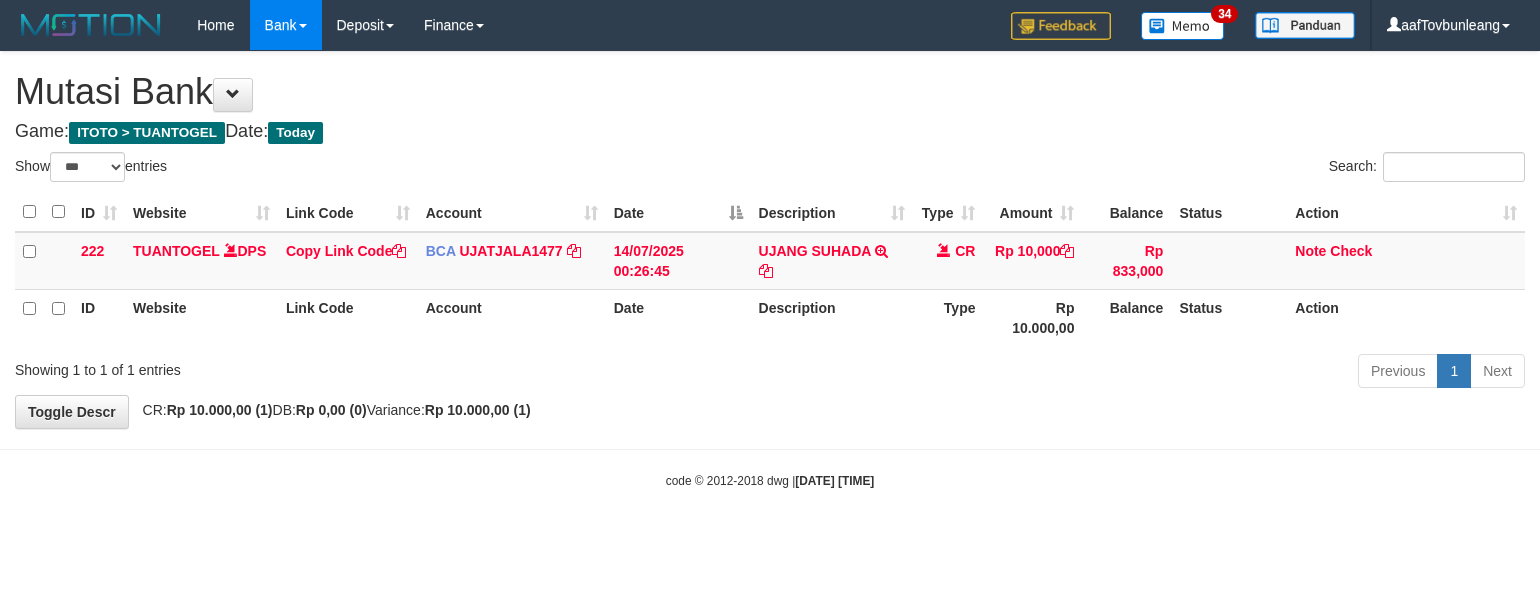 select on "***" 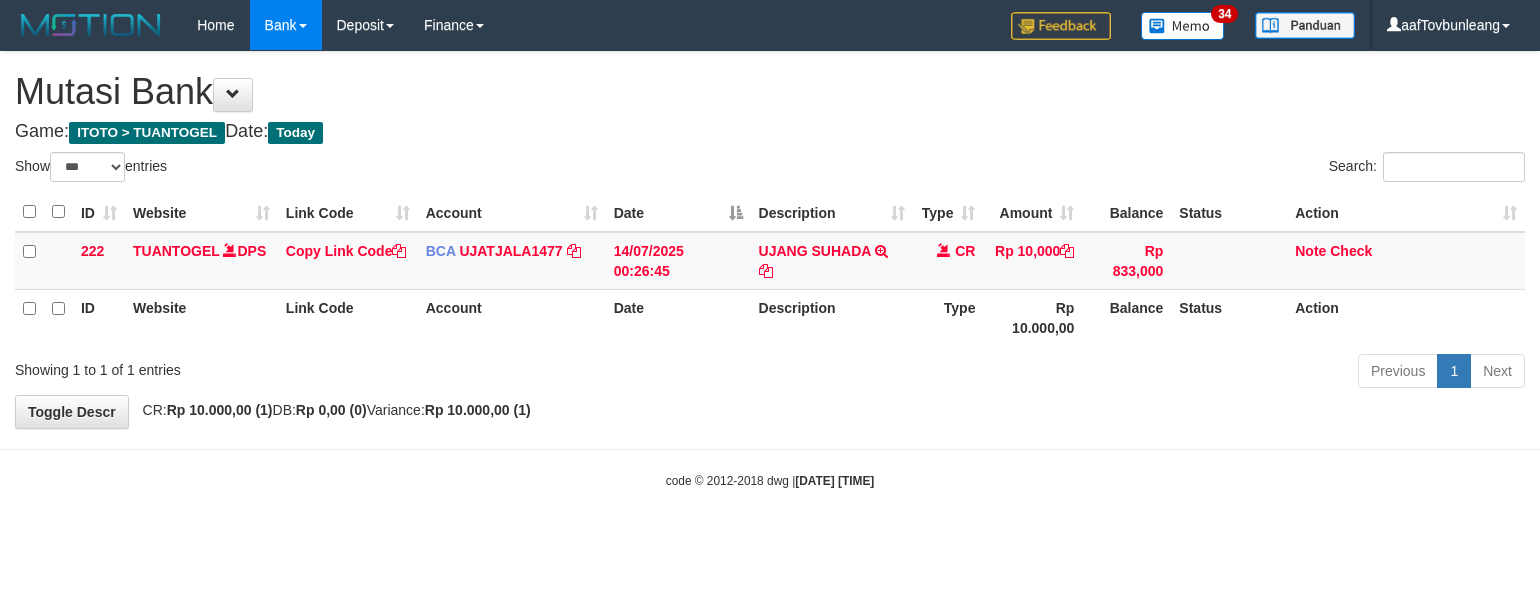 scroll, scrollTop: 0, scrollLeft: 0, axis: both 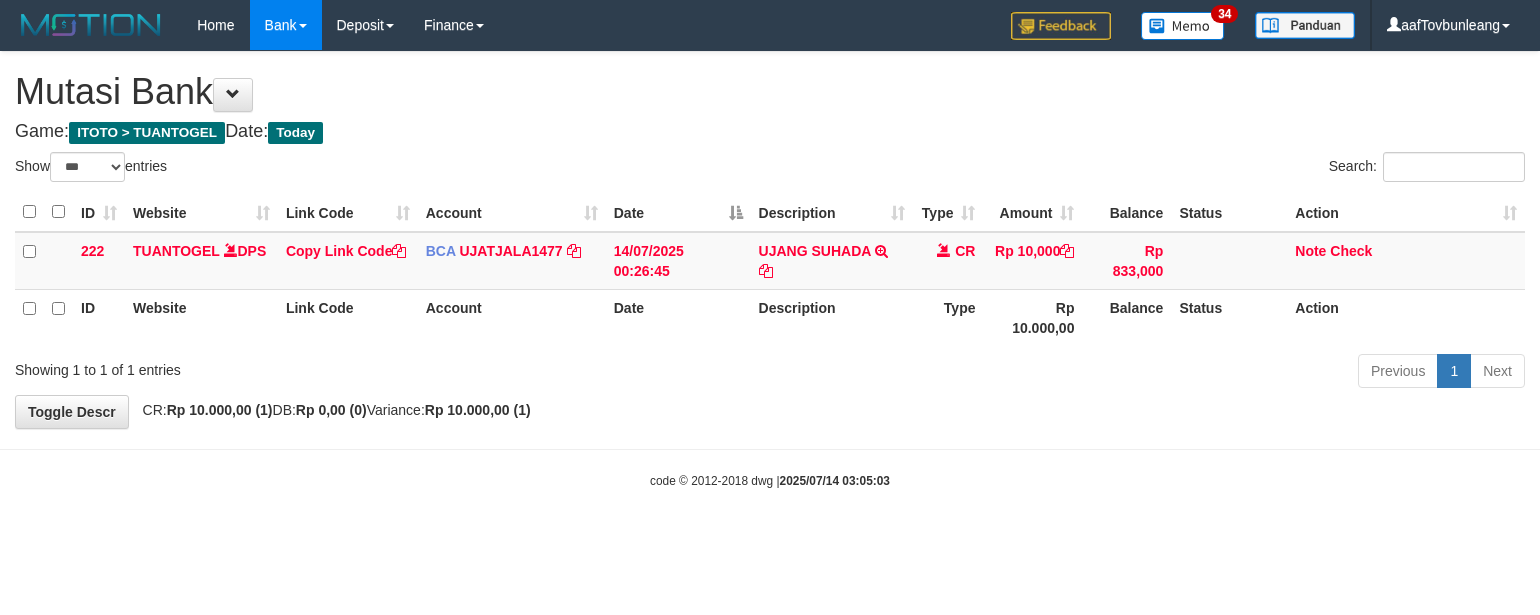 select on "***" 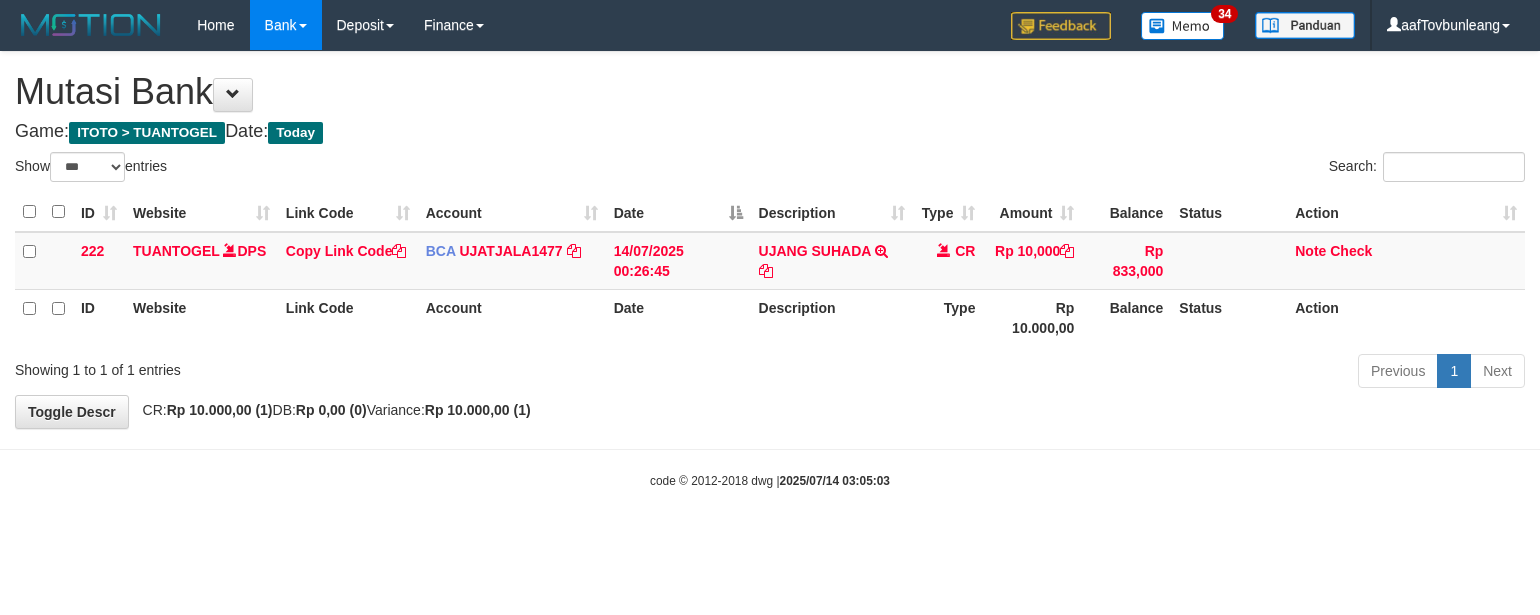 scroll, scrollTop: 0, scrollLeft: 0, axis: both 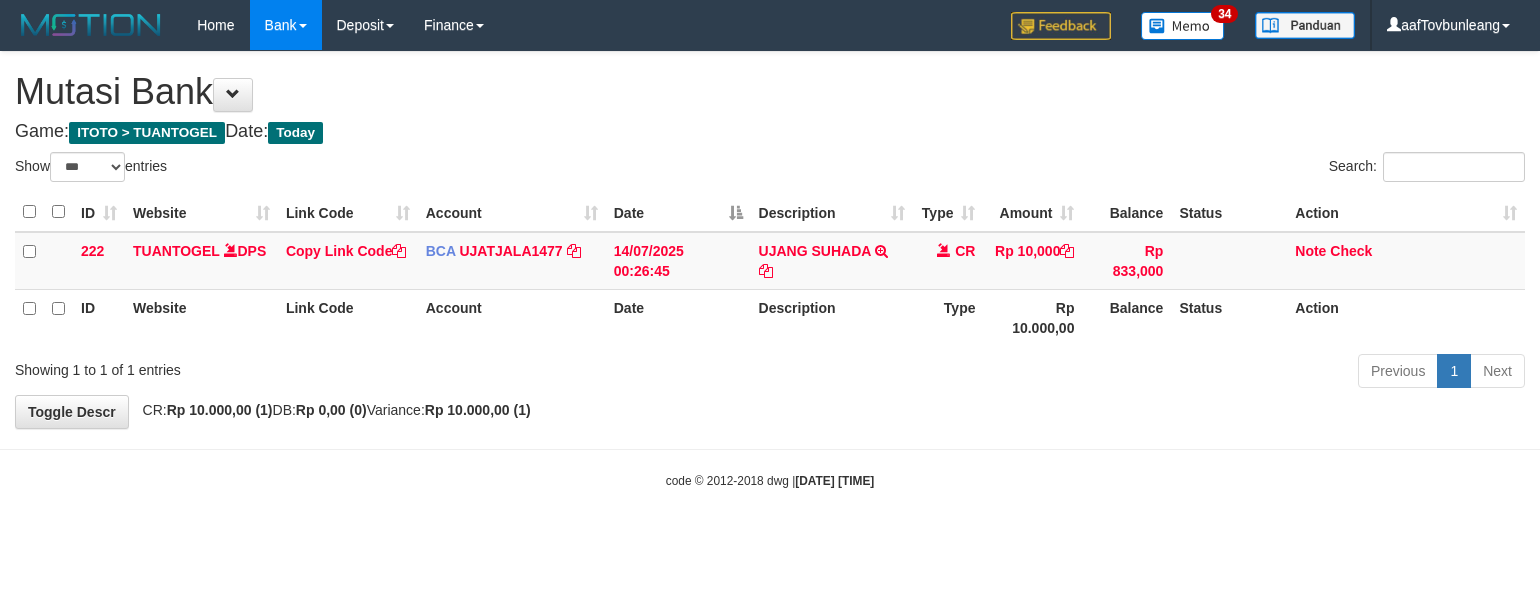 select on "***" 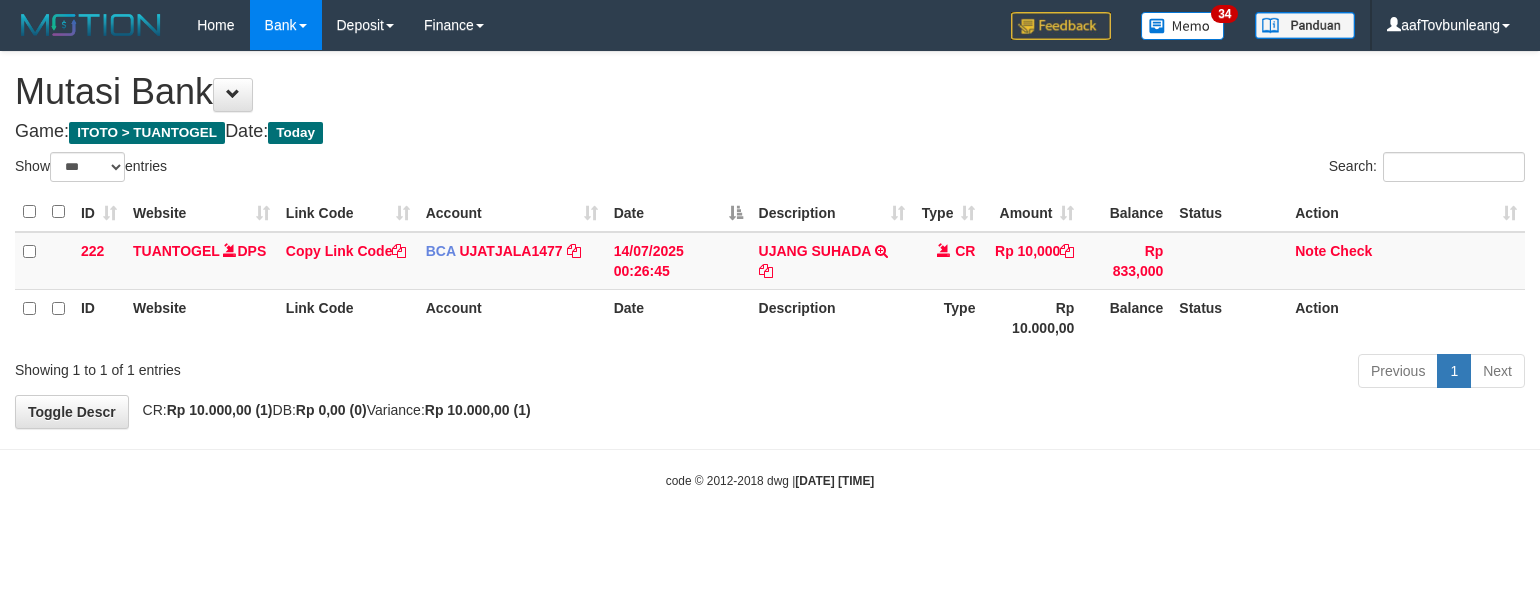 scroll, scrollTop: 0, scrollLeft: 0, axis: both 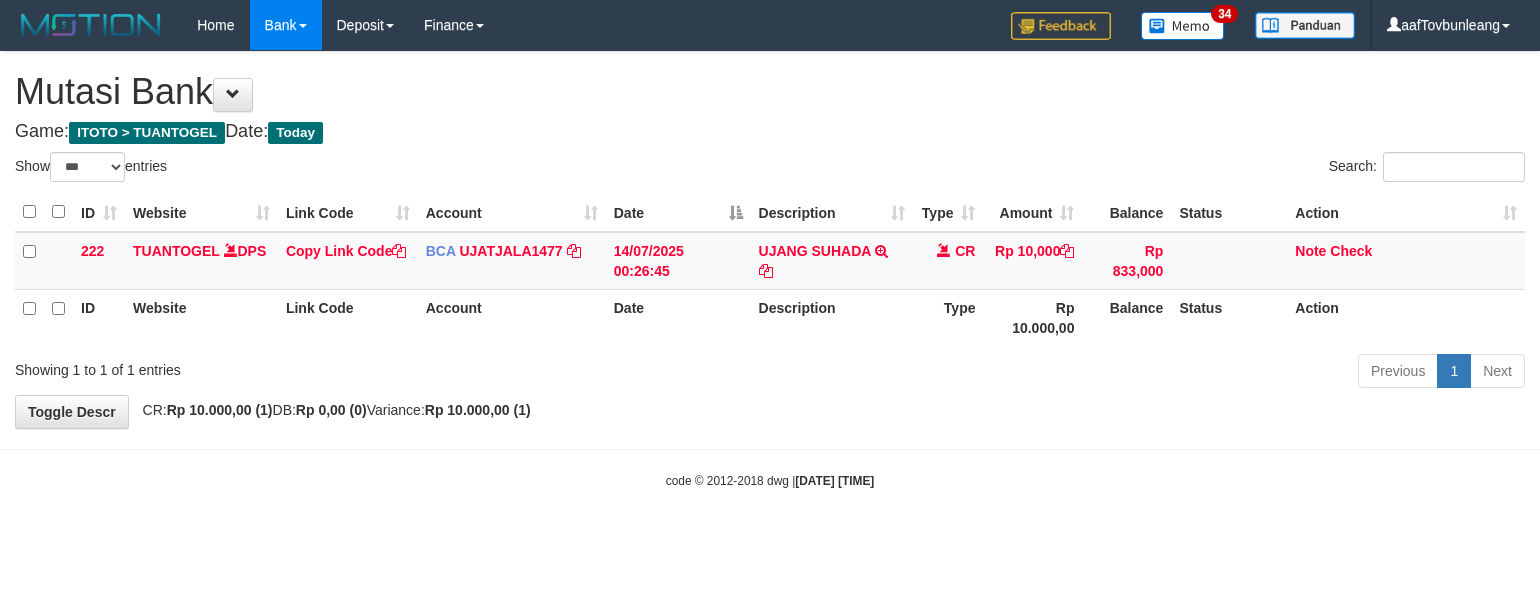 select on "***" 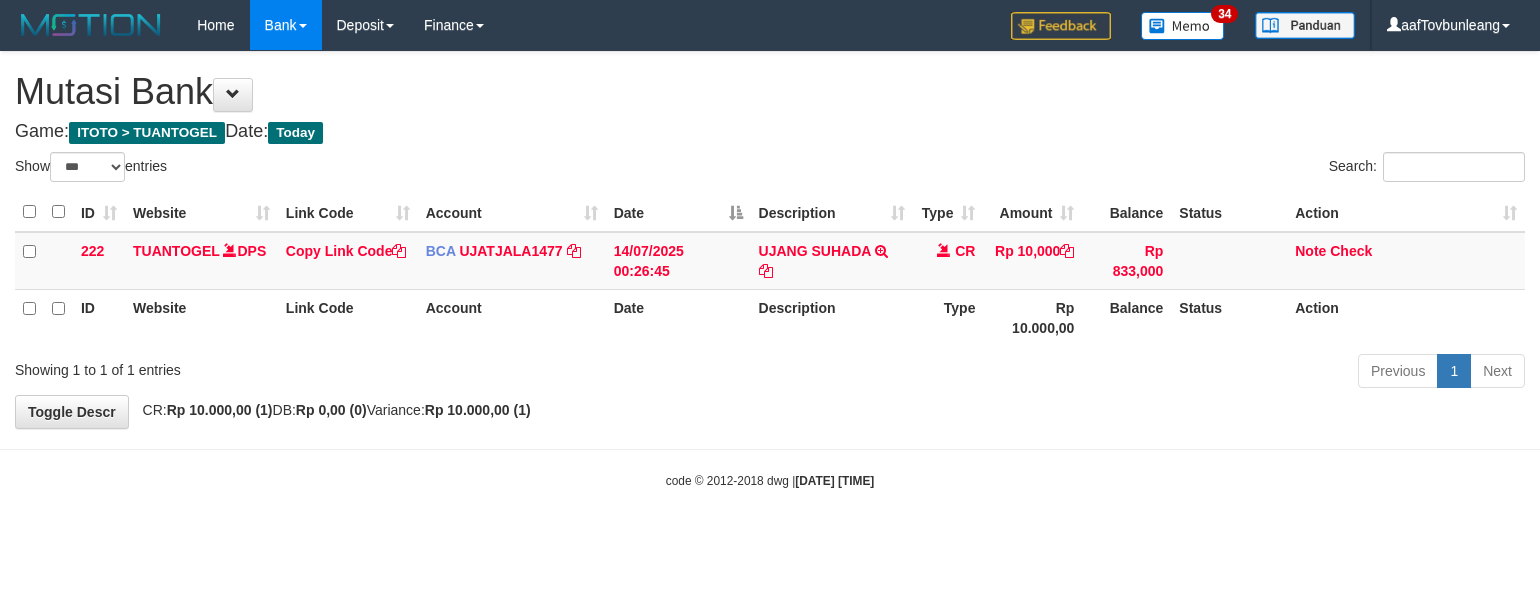 scroll, scrollTop: 0, scrollLeft: 0, axis: both 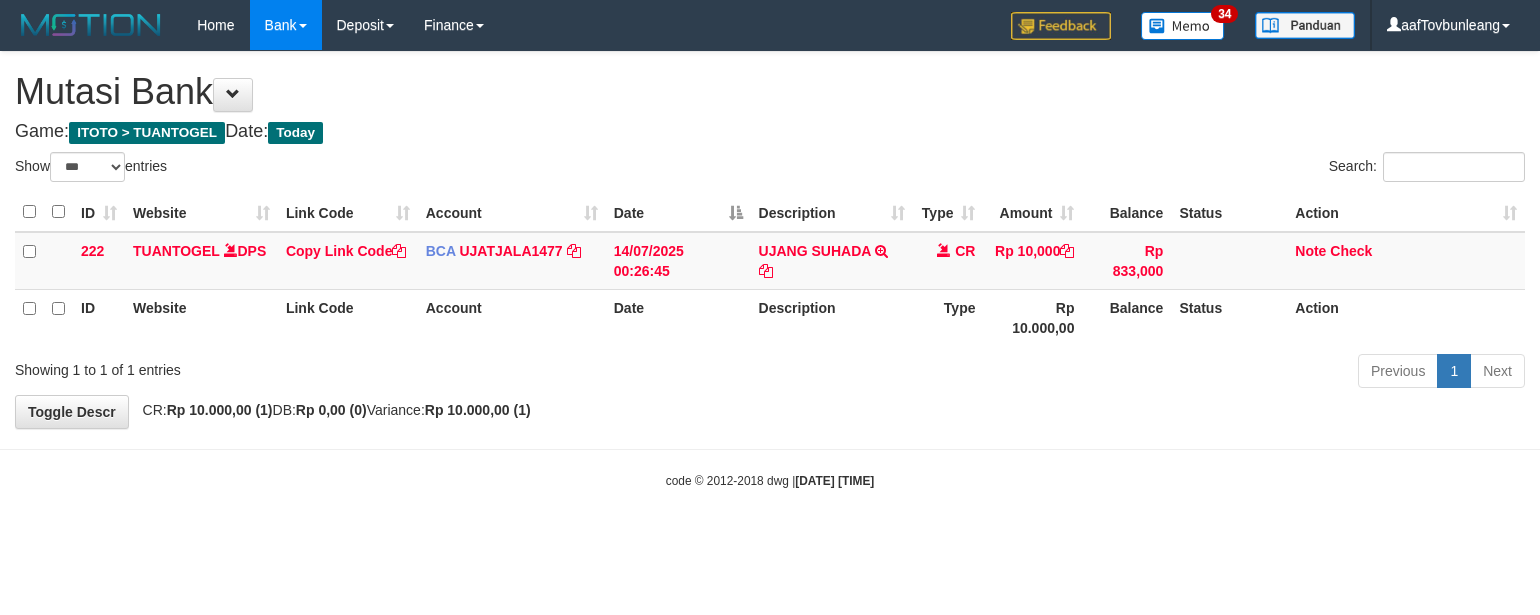 select on "***" 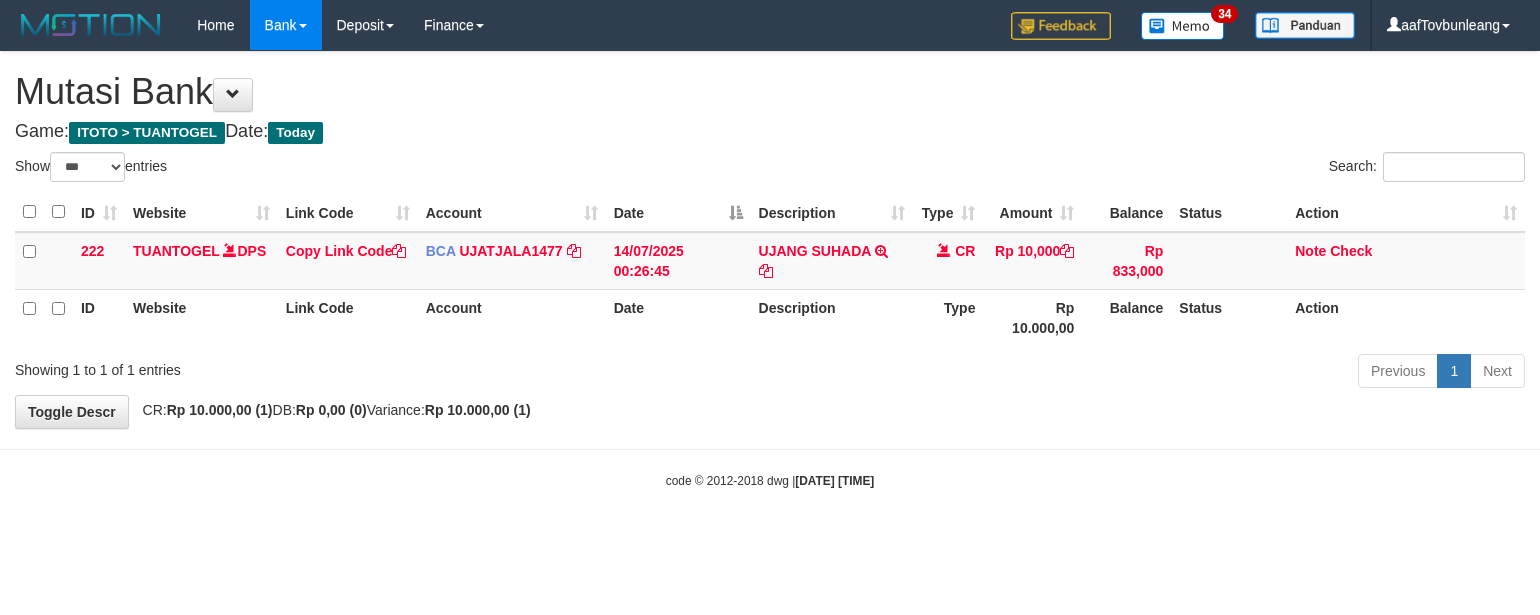 scroll, scrollTop: 0, scrollLeft: 0, axis: both 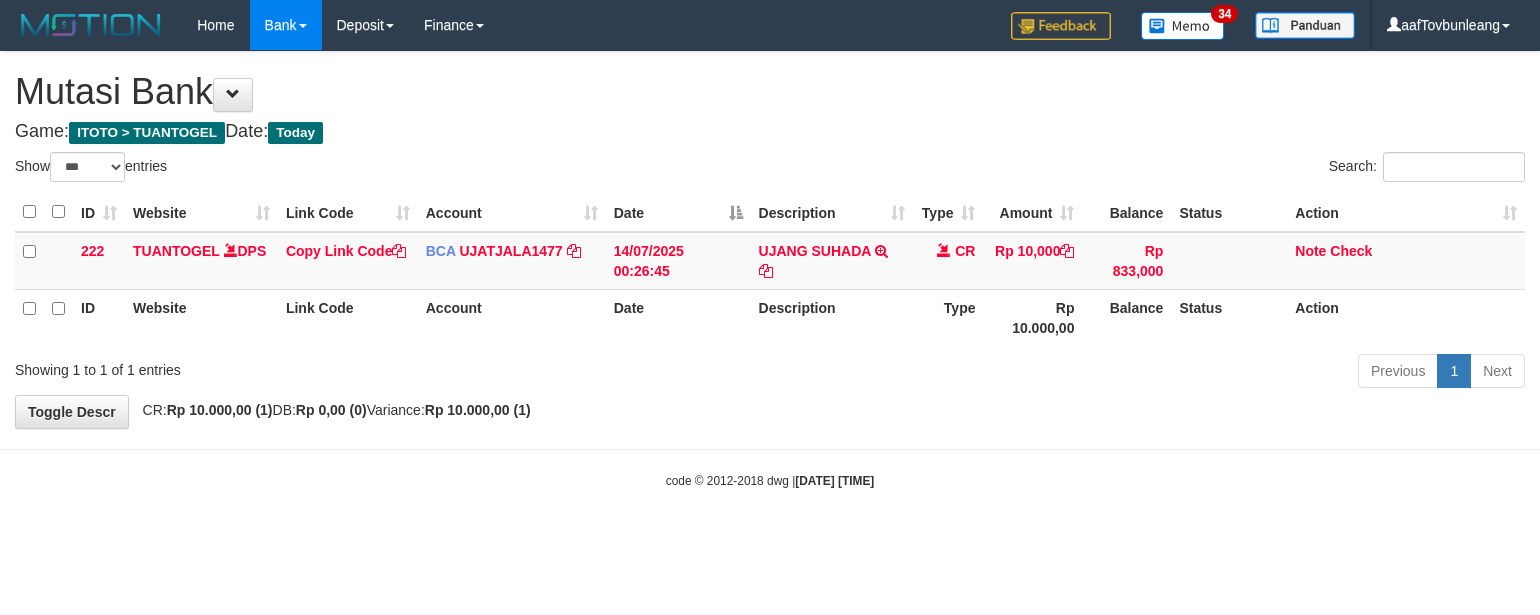 select on "***" 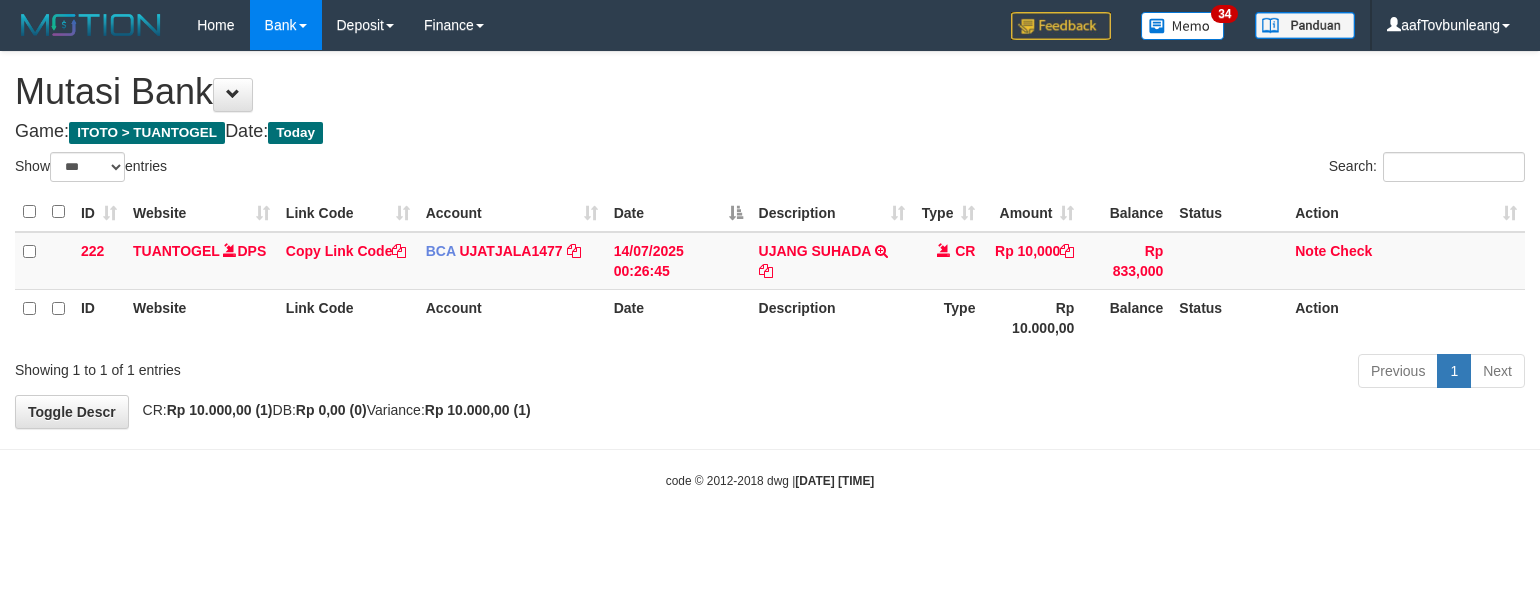 scroll, scrollTop: 0, scrollLeft: 0, axis: both 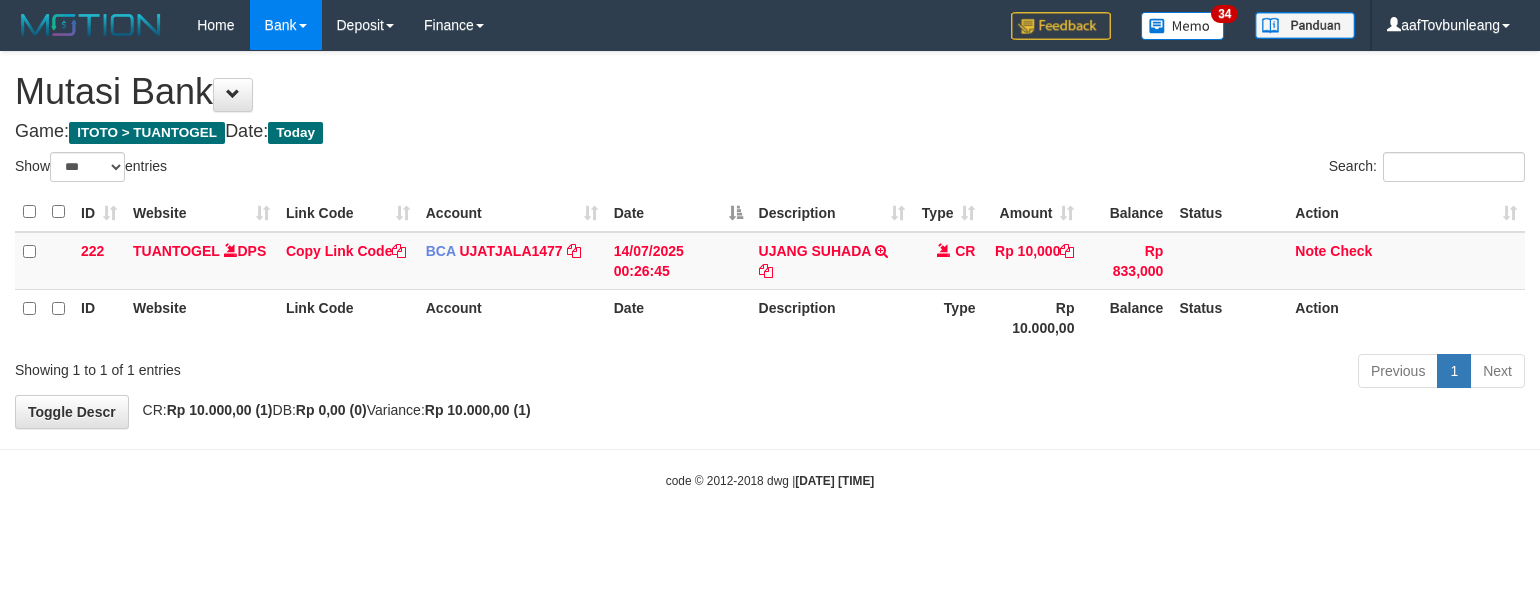select on "***" 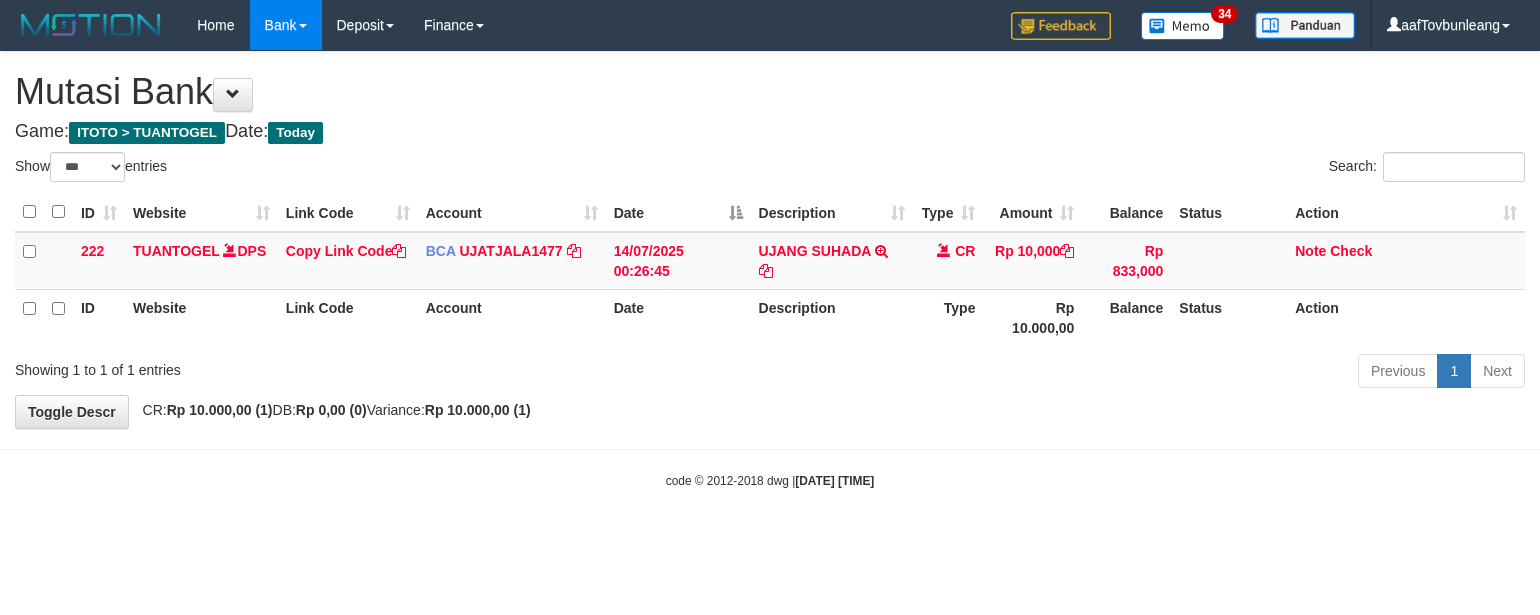 scroll, scrollTop: 0, scrollLeft: 0, axis: both 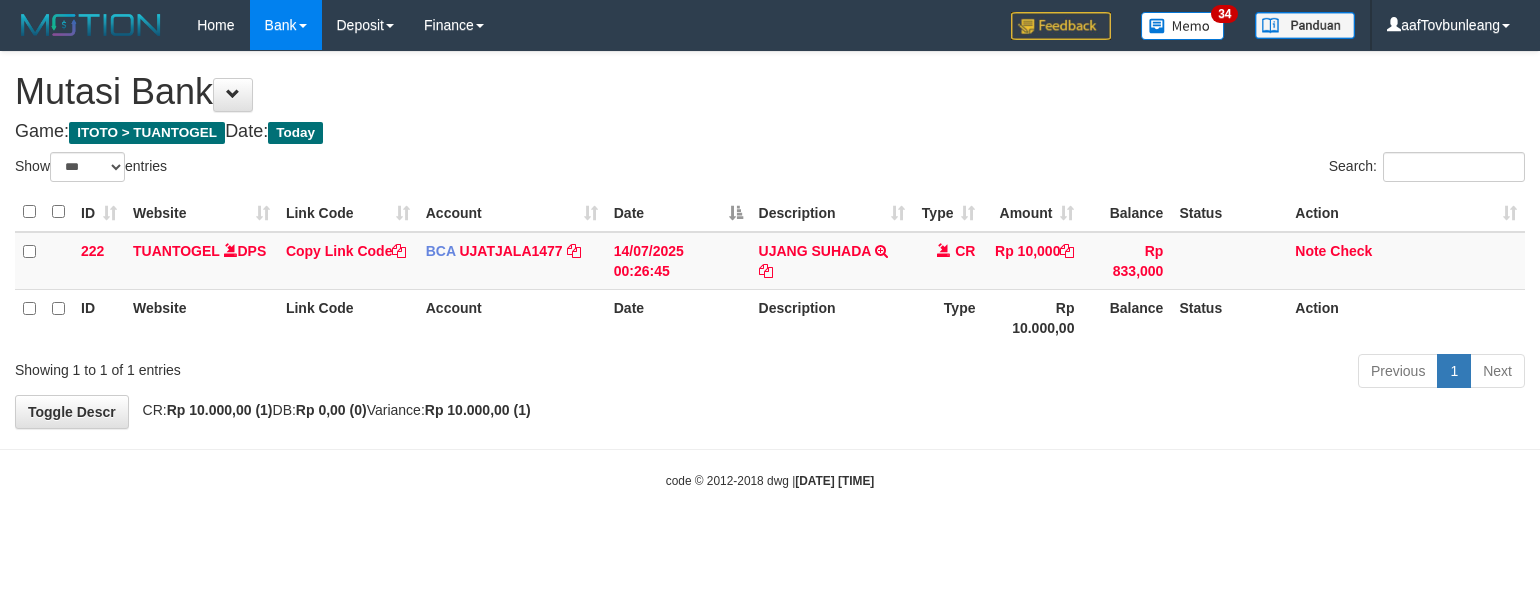 select on "***" 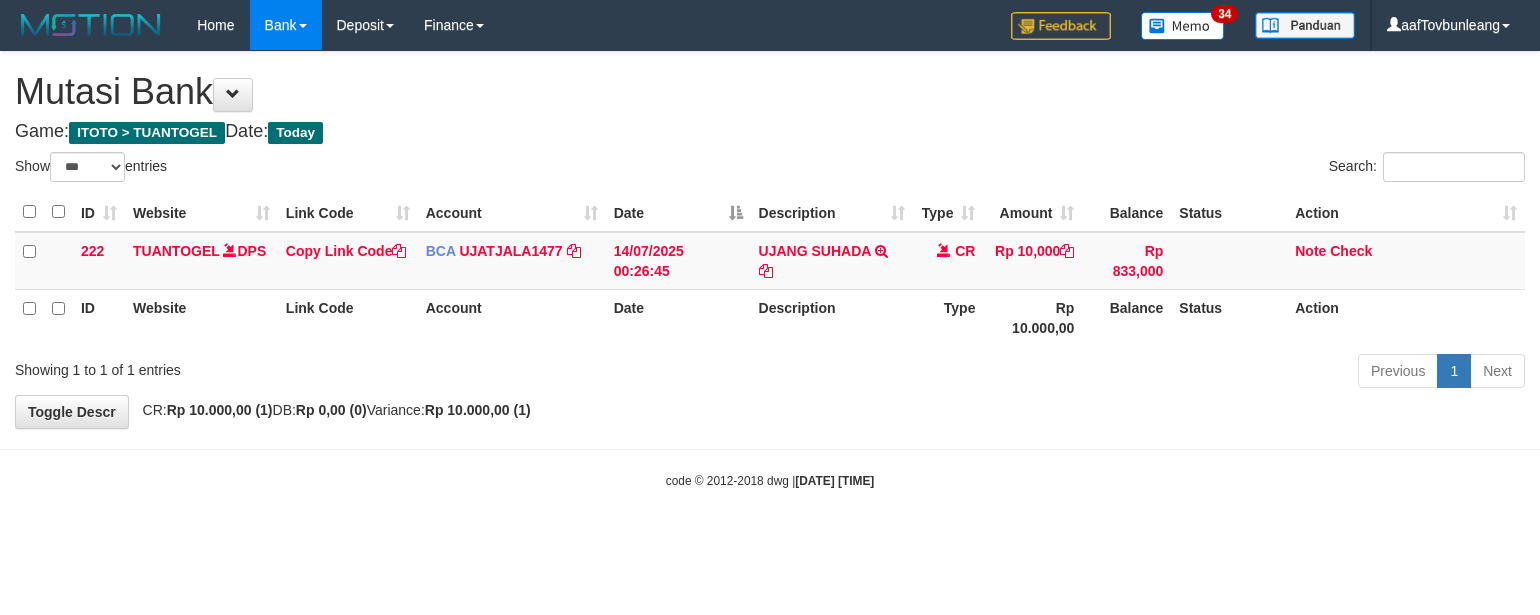 scroll, scrollTop: 0, scrollLeft: 0, axis: both 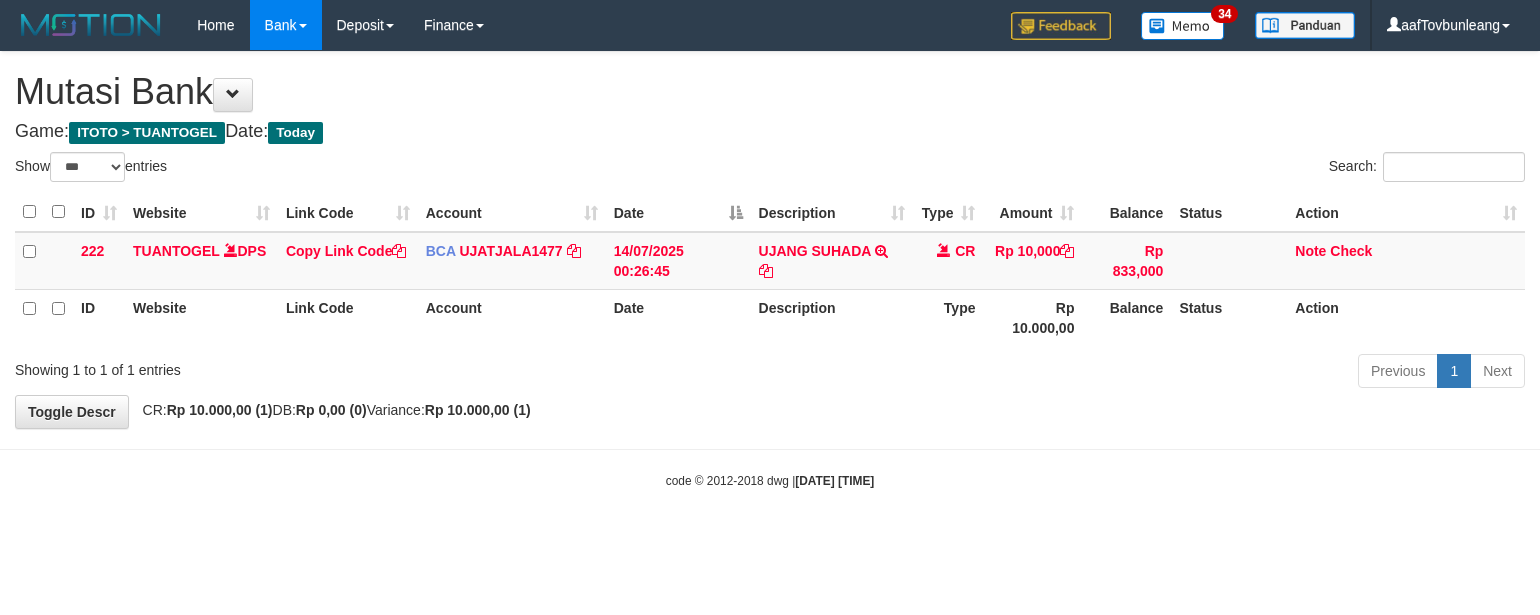 select on "***" 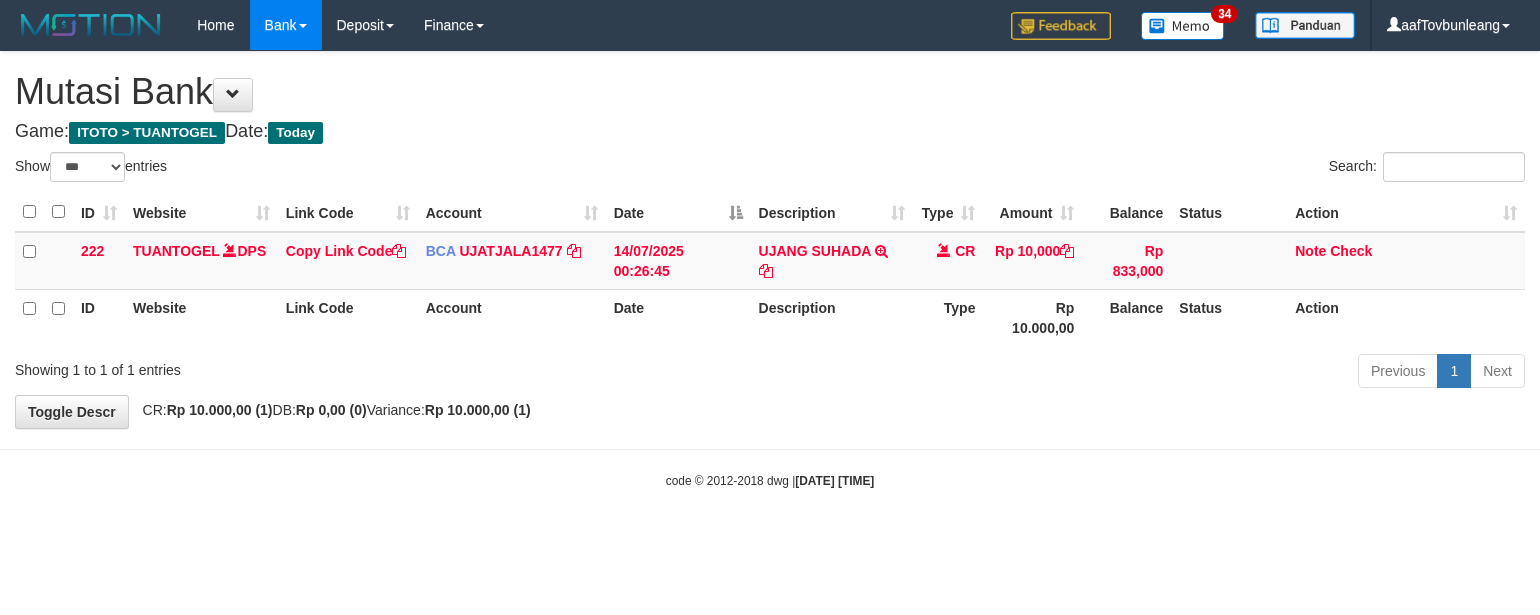 scroll, scrollTop: 0, scrollLeft: 0, axis: both 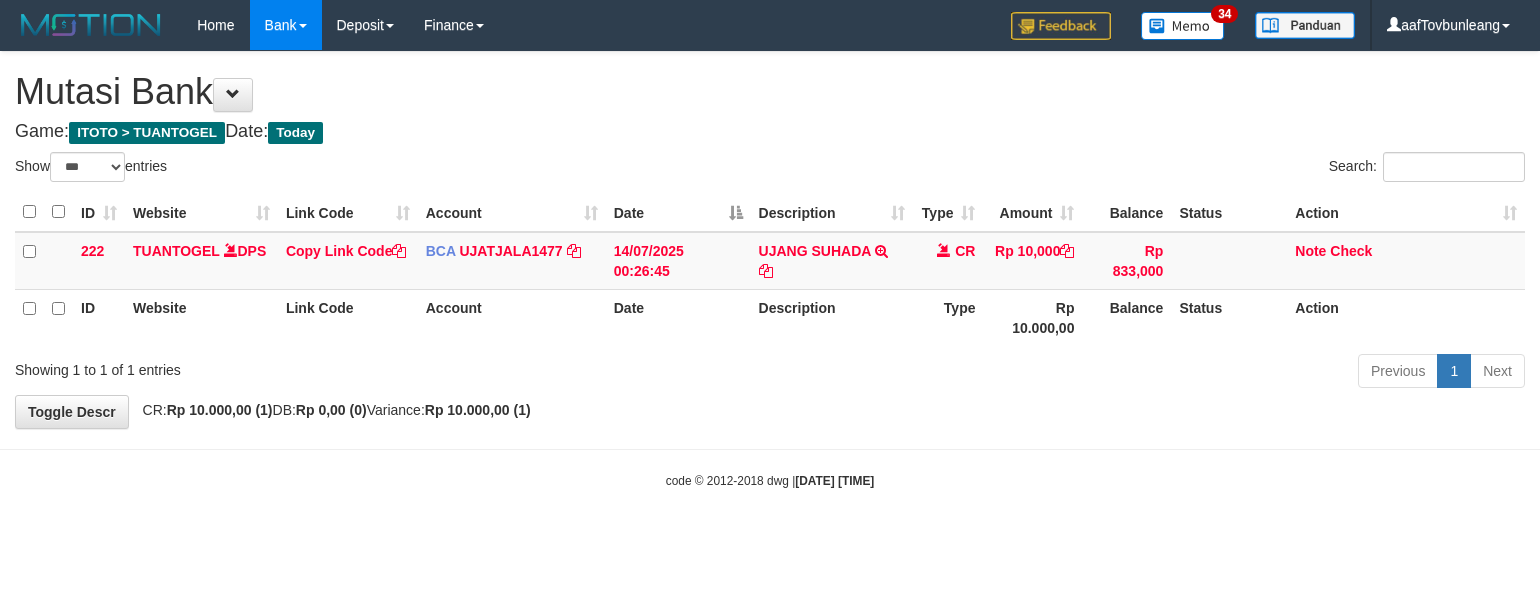 select on "***" 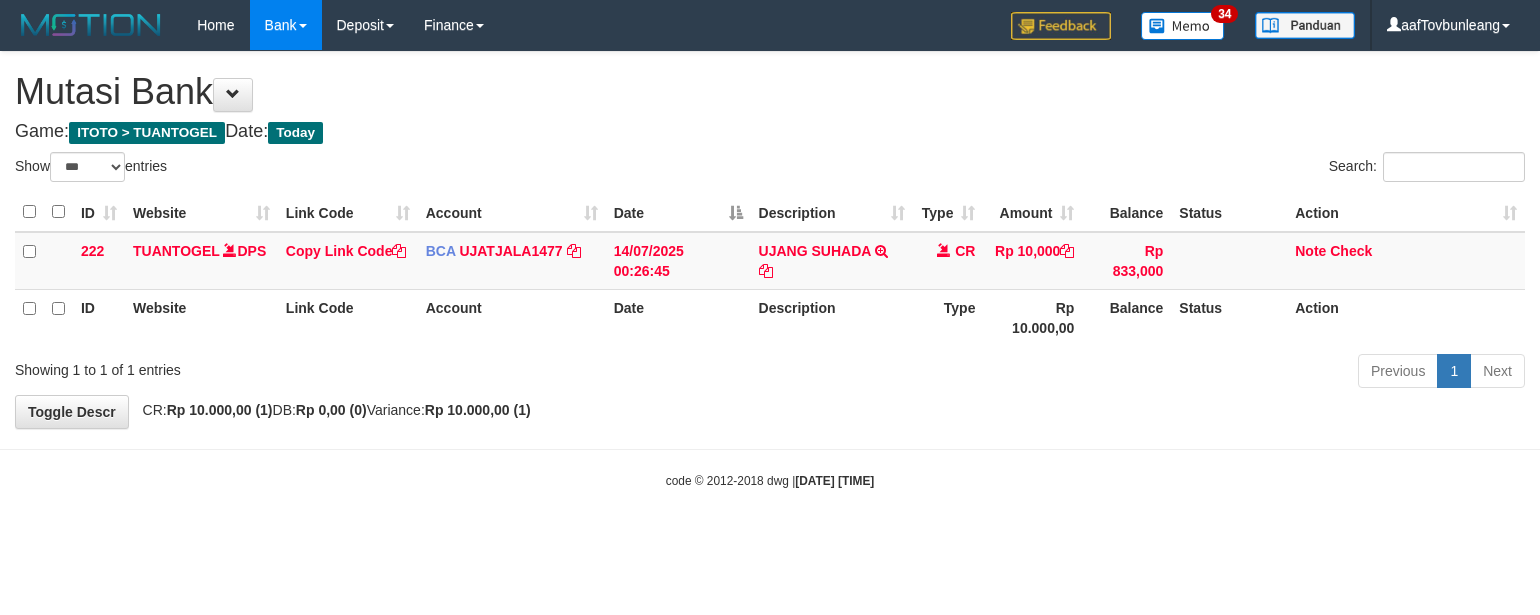 scroll, scrollTop: 0, scrollLeft: 0, axis: both 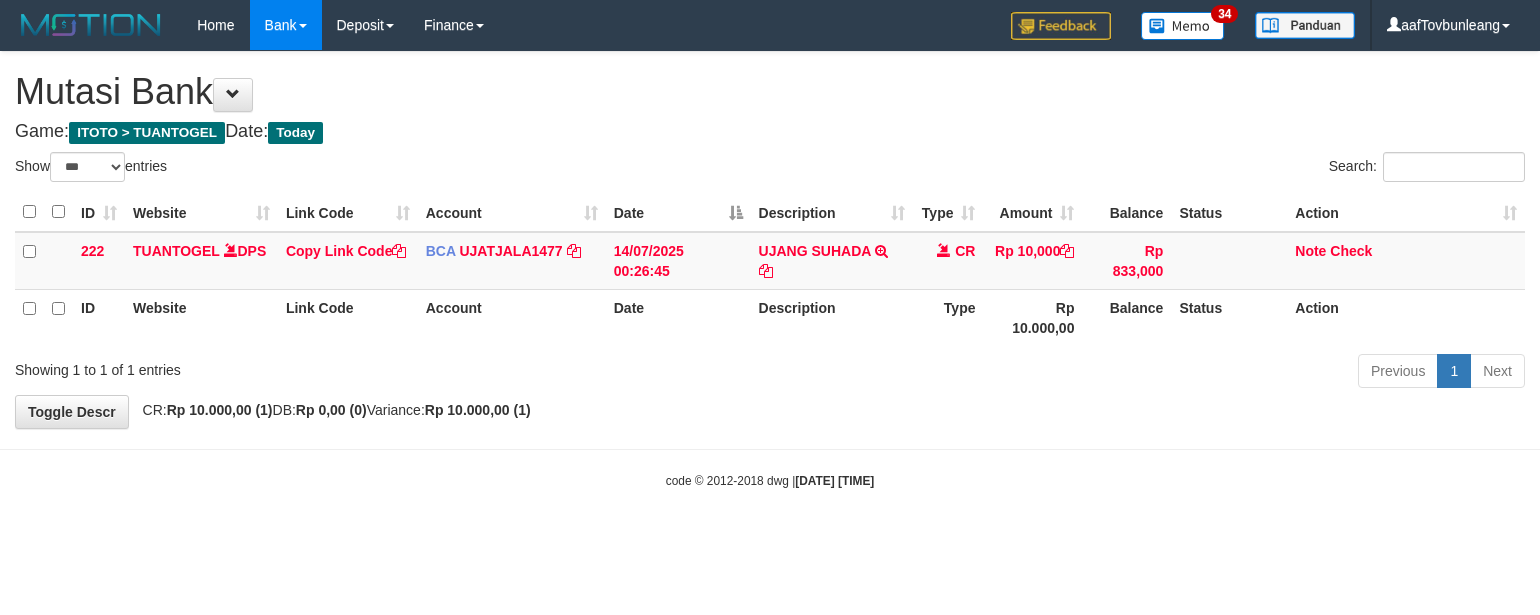 select on "***" 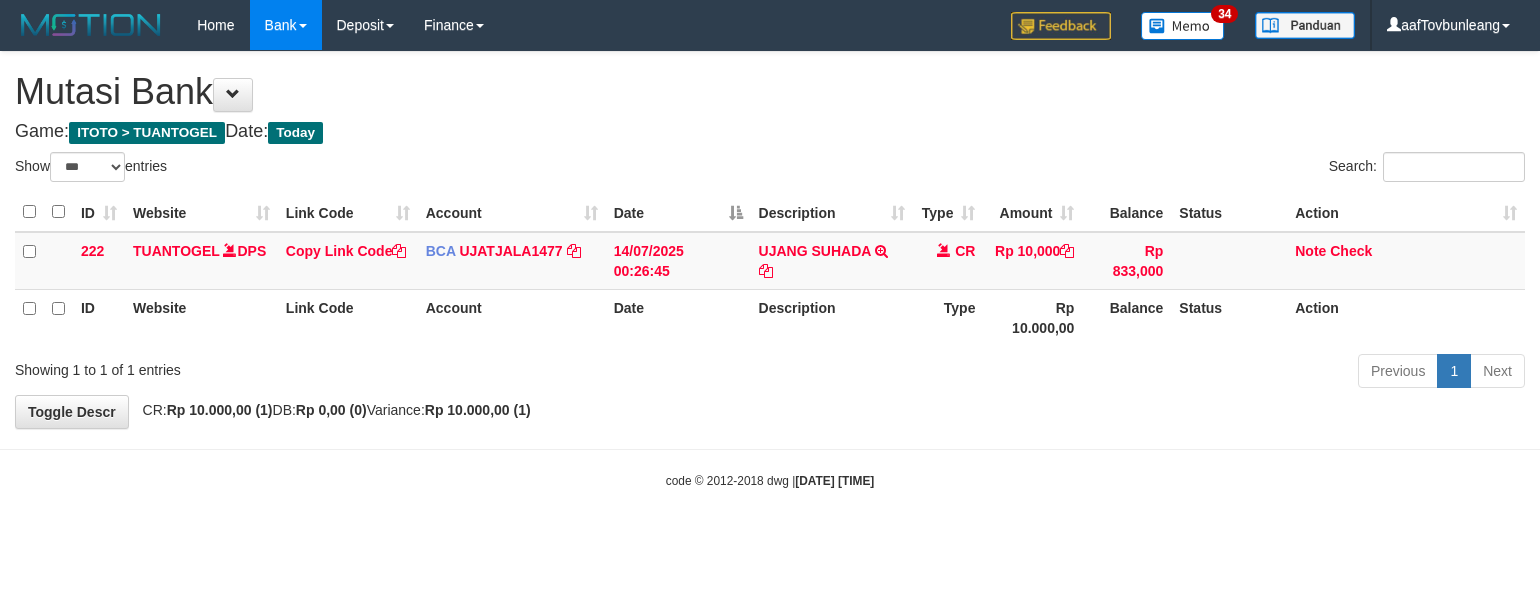 scroll, scrollTop: 0, scrollLeft: 0, axis: both 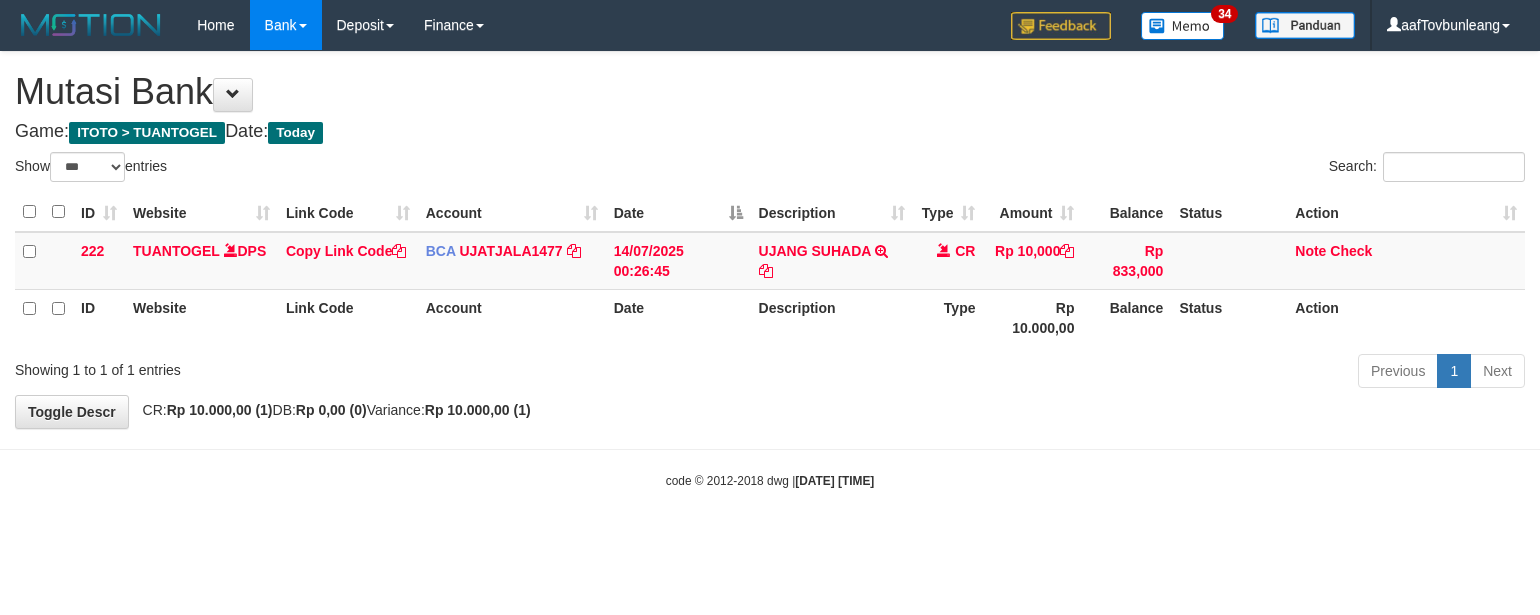 select on "***" 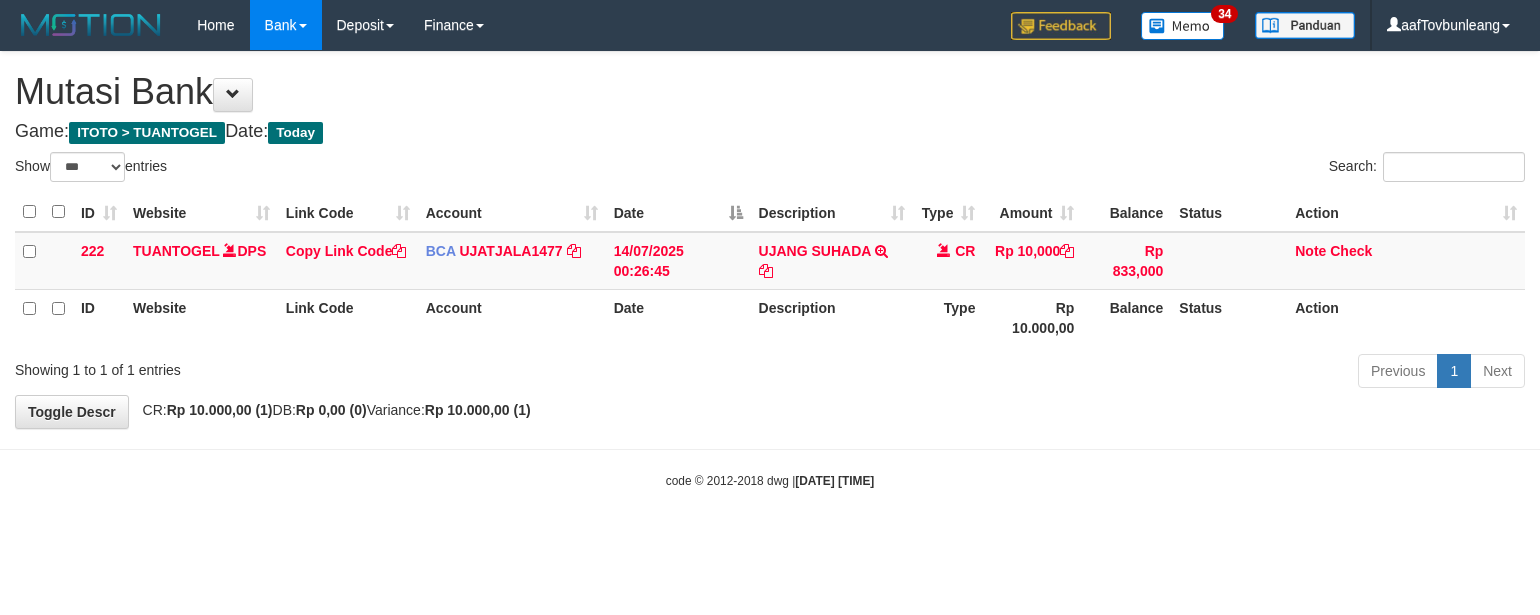 scroll, scrollTop: 0, scrollLeft: 0, axis: both 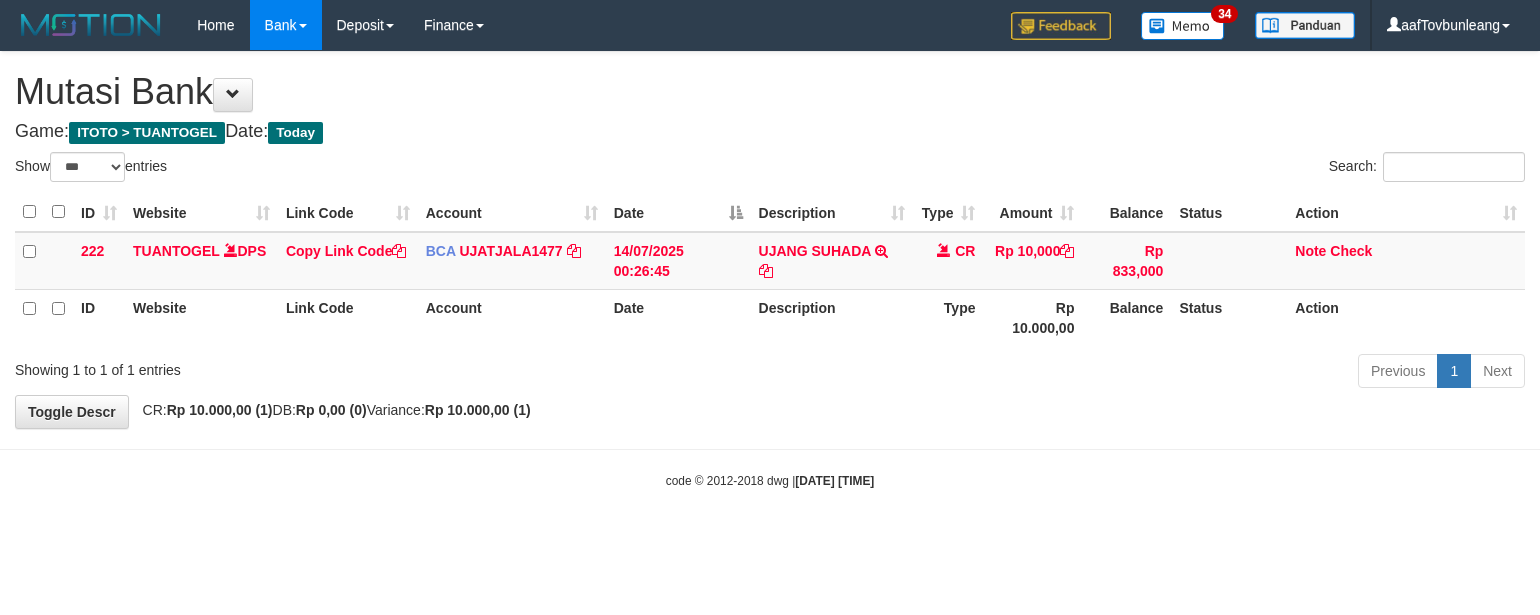 select on "***" 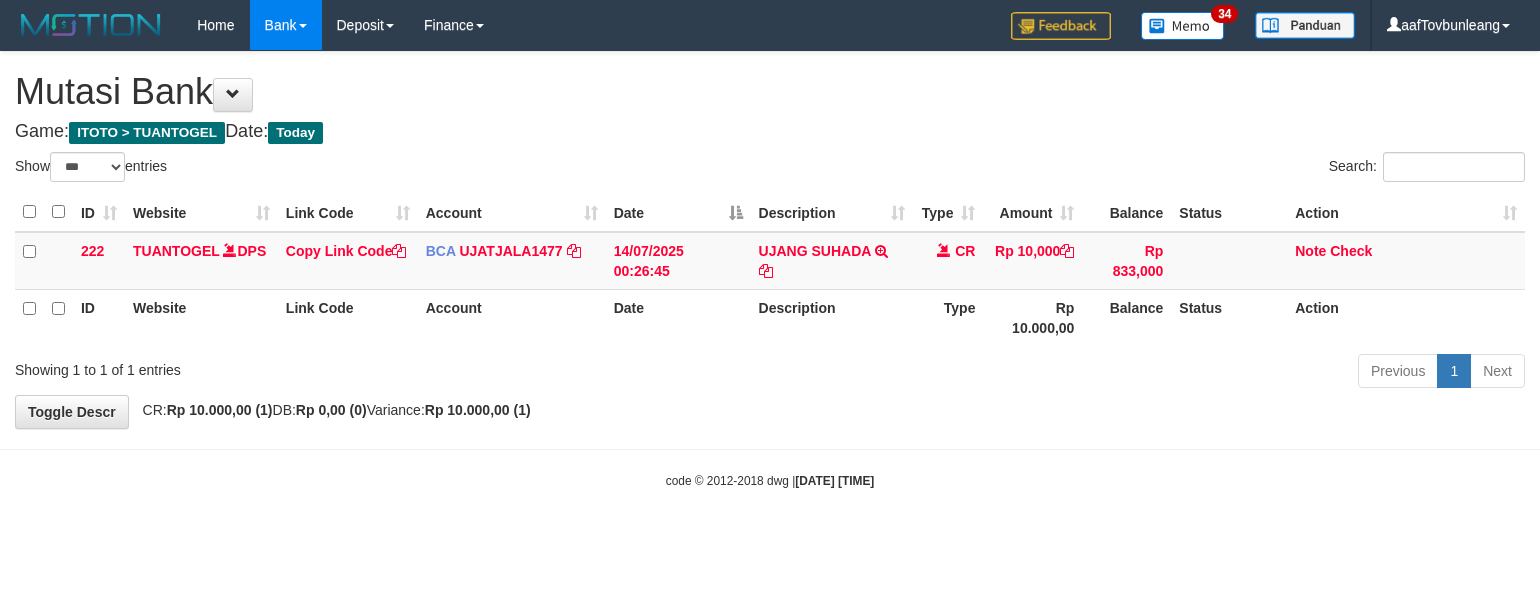scroll, scrollTop: 0, scrollLeft: 0, axis: both 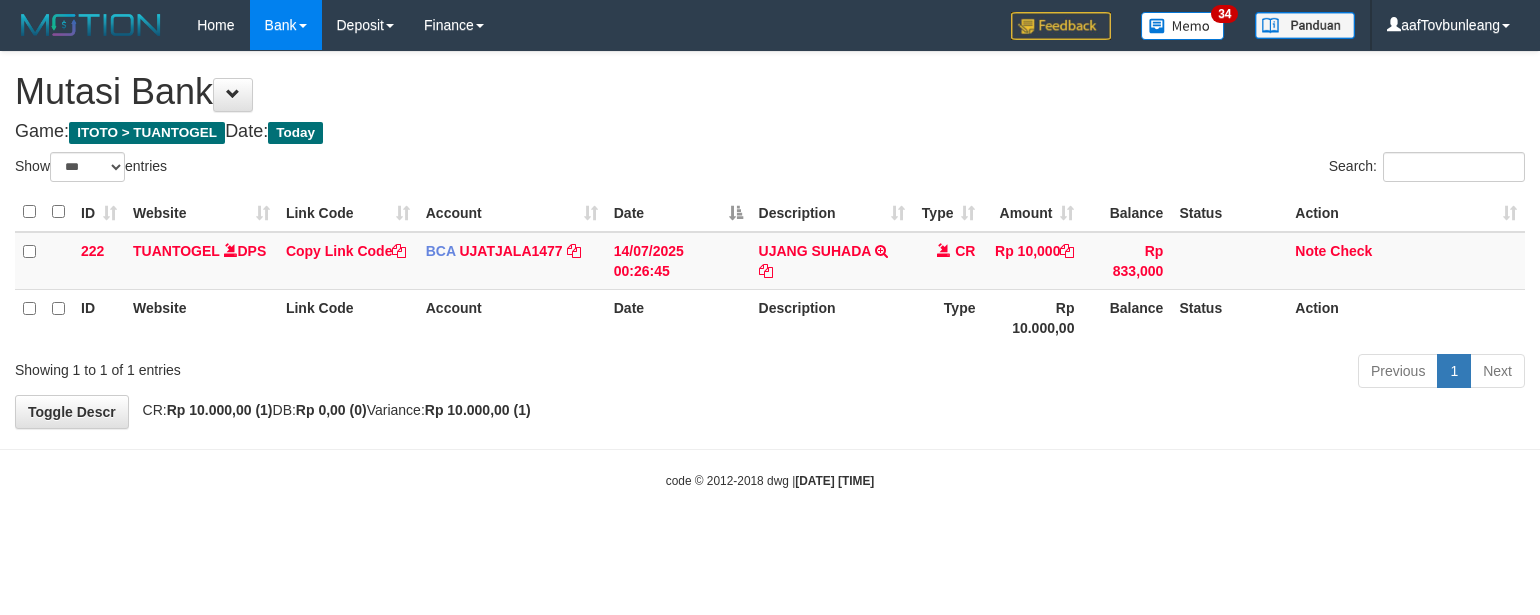 select on "***" 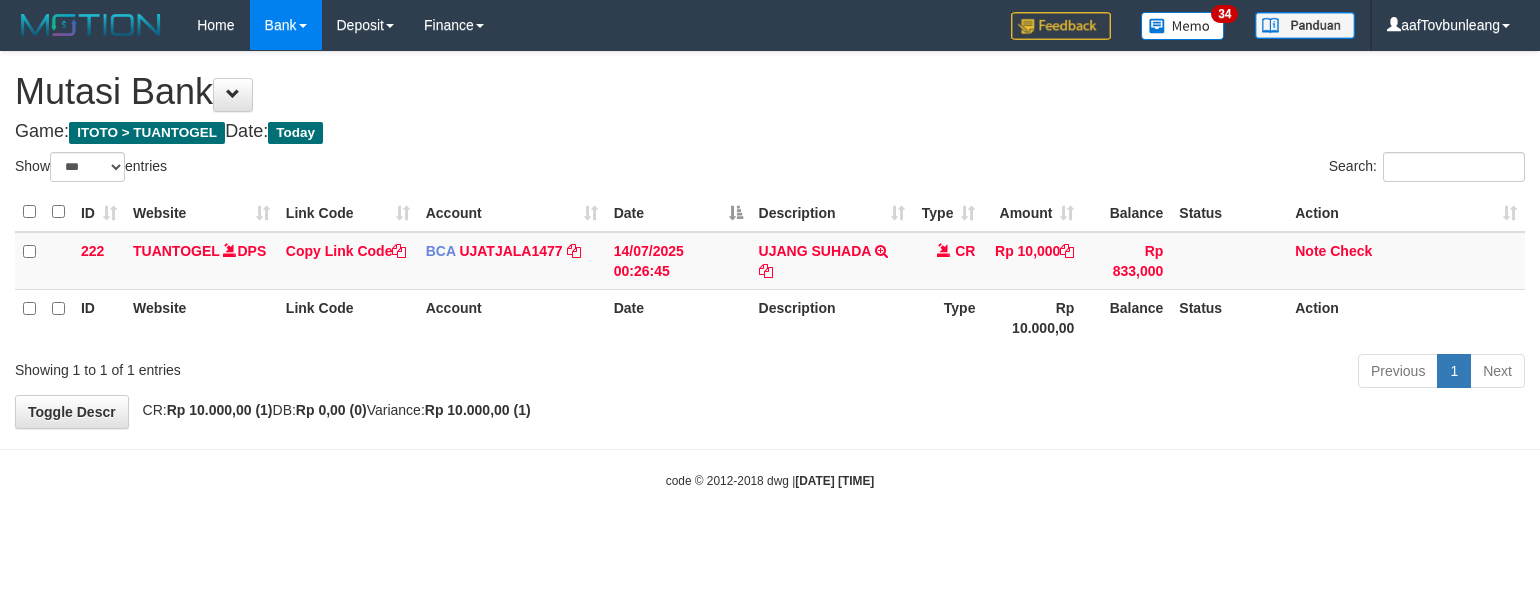 scroll, scrollTop: 0, scrollLeft: 0, axis: both 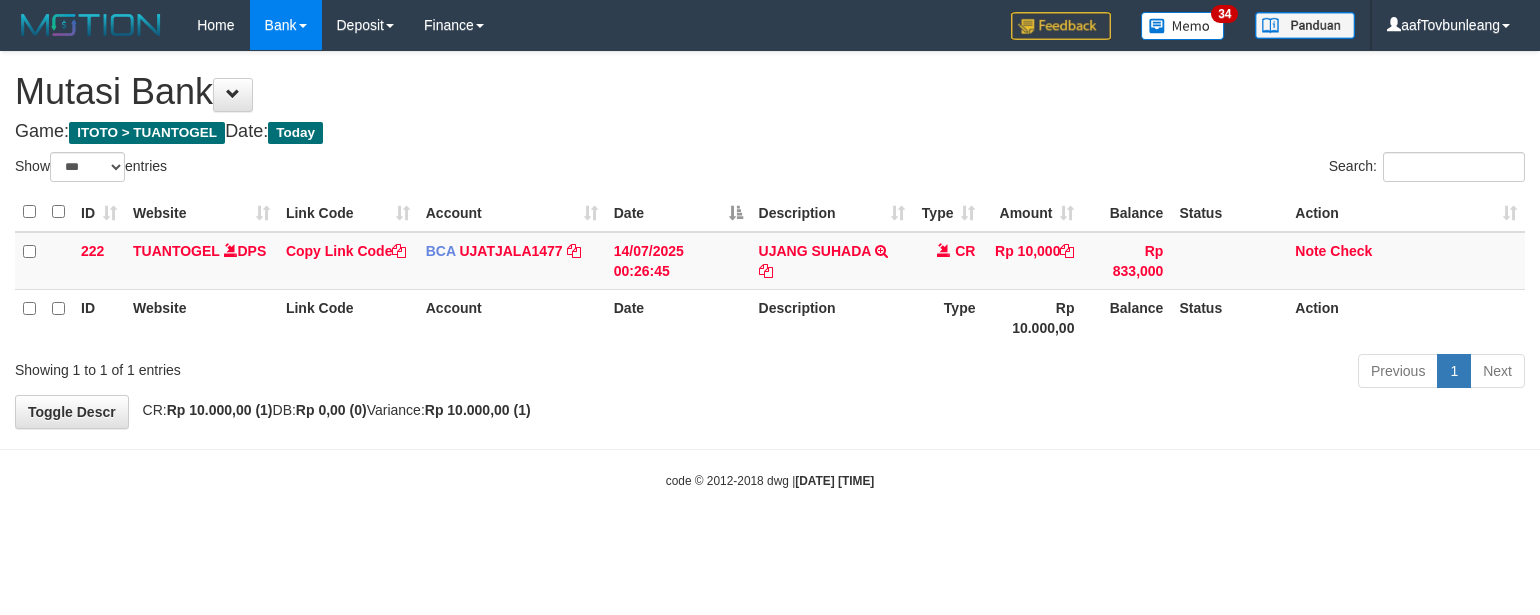 select on "***" 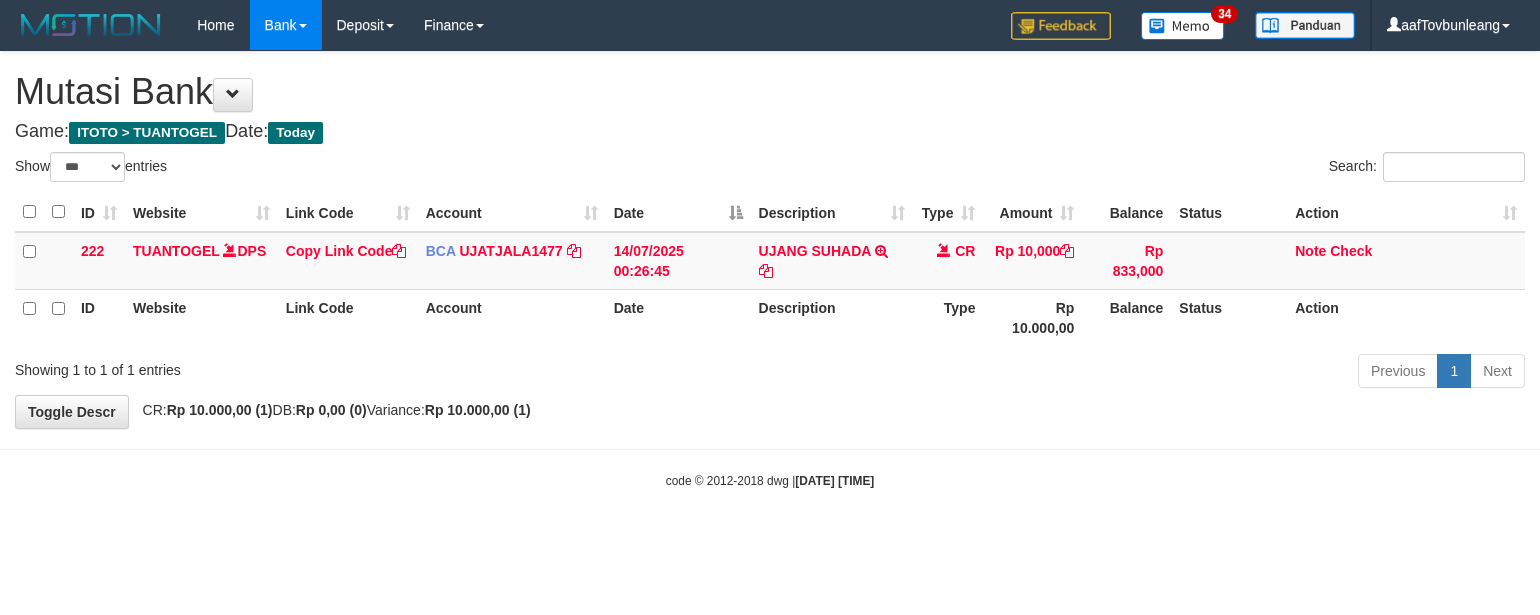 scroll, scrollTop: 0, scrollLeft: 0, axis: both 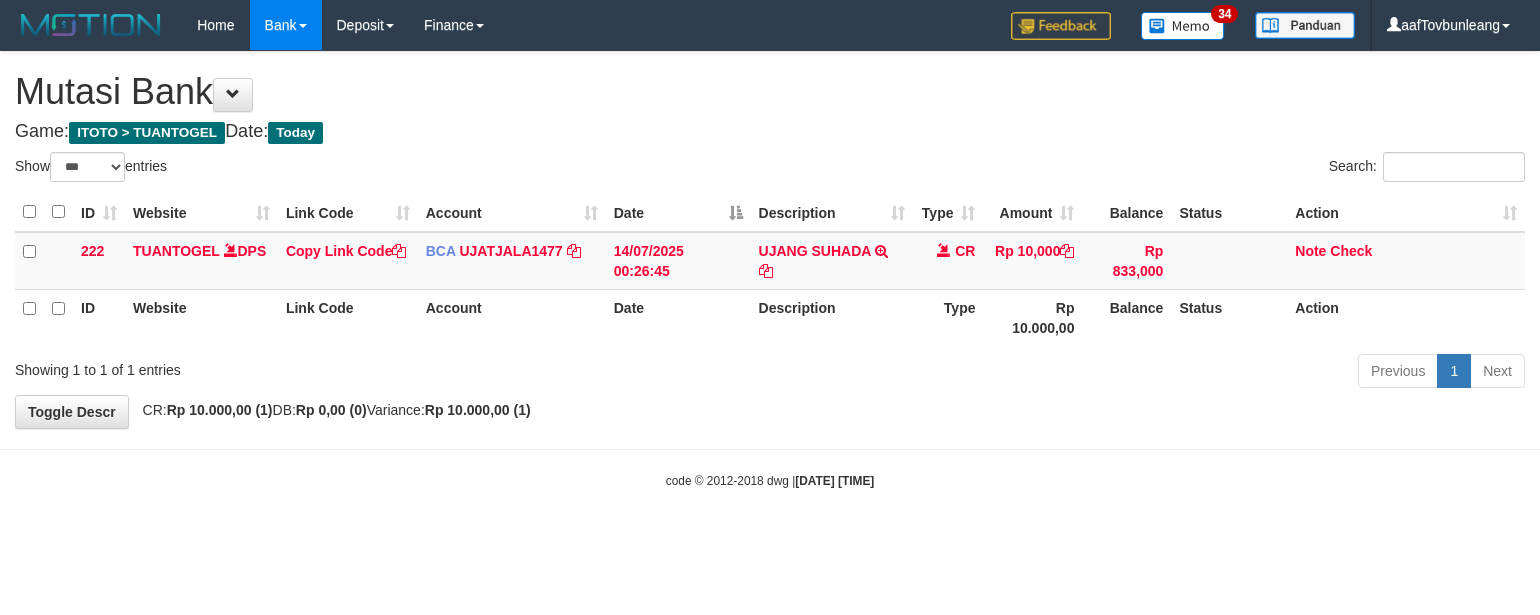 select on "***" 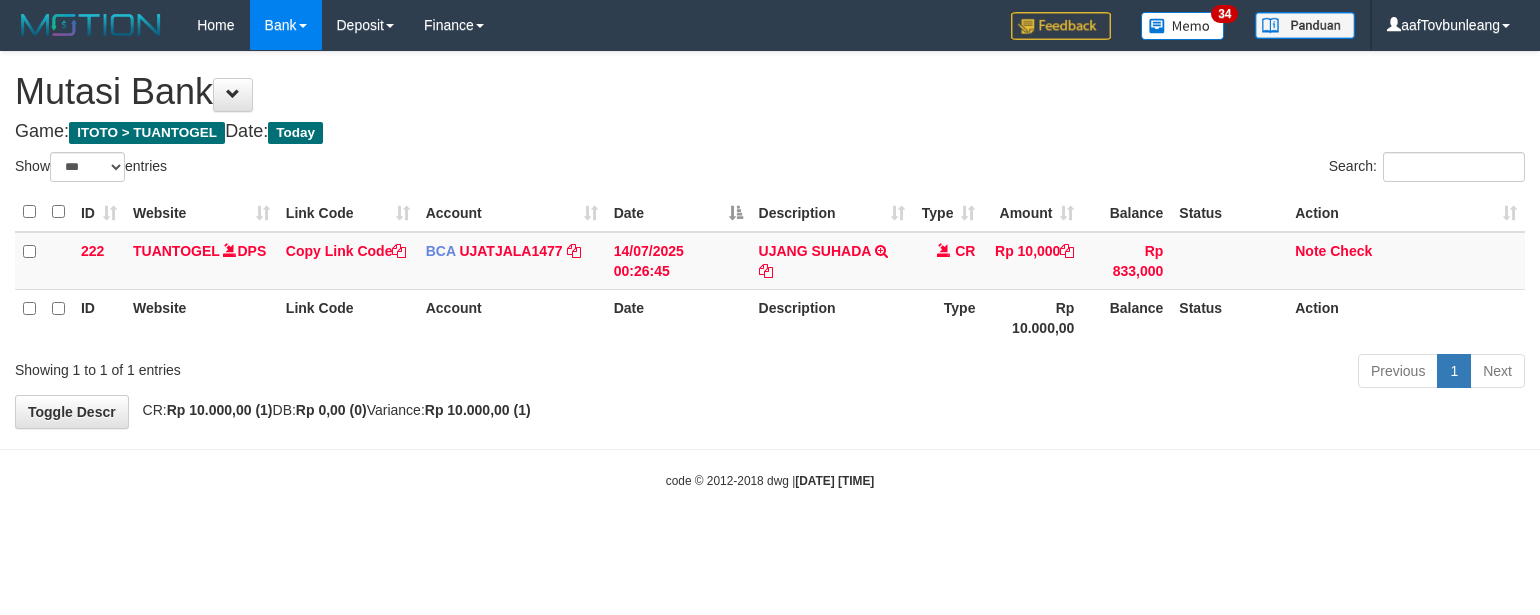 scroll, scrollTop: 0, scrollLeft: 0, axis: both 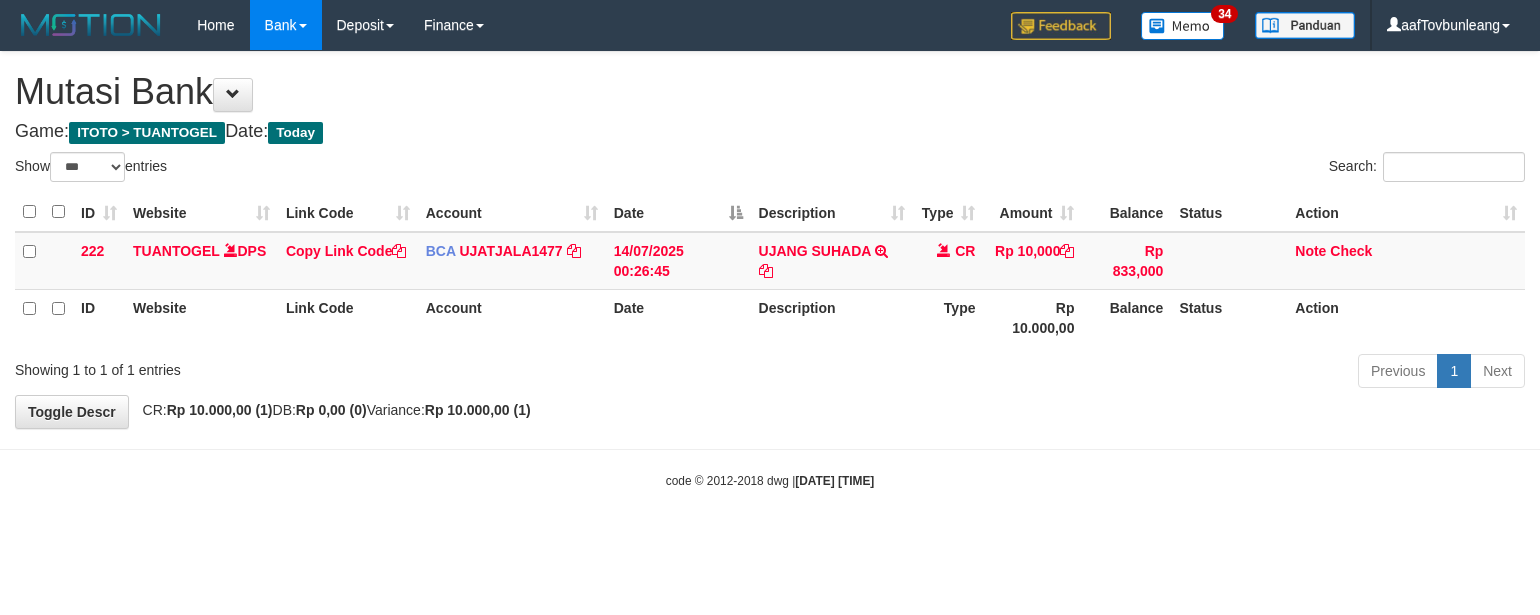 select on "***" 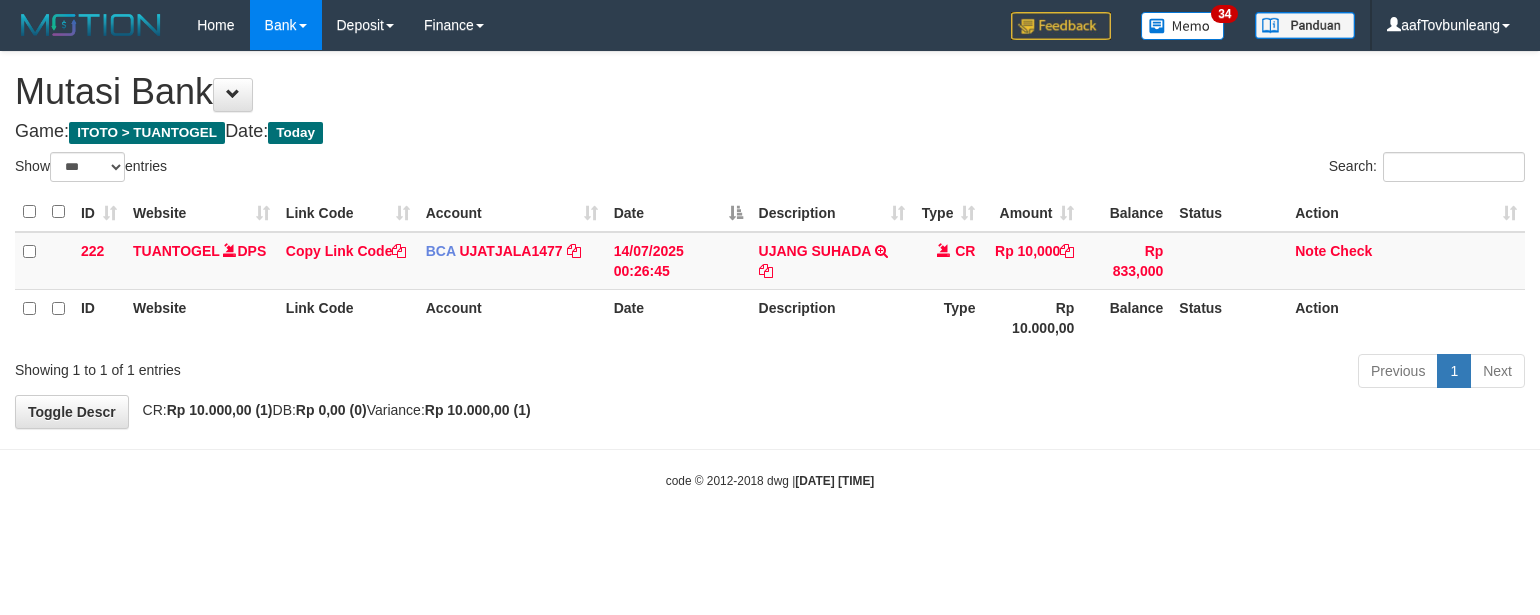 scroll, scrollTop: 0, scrollLeft: 0, axis: both 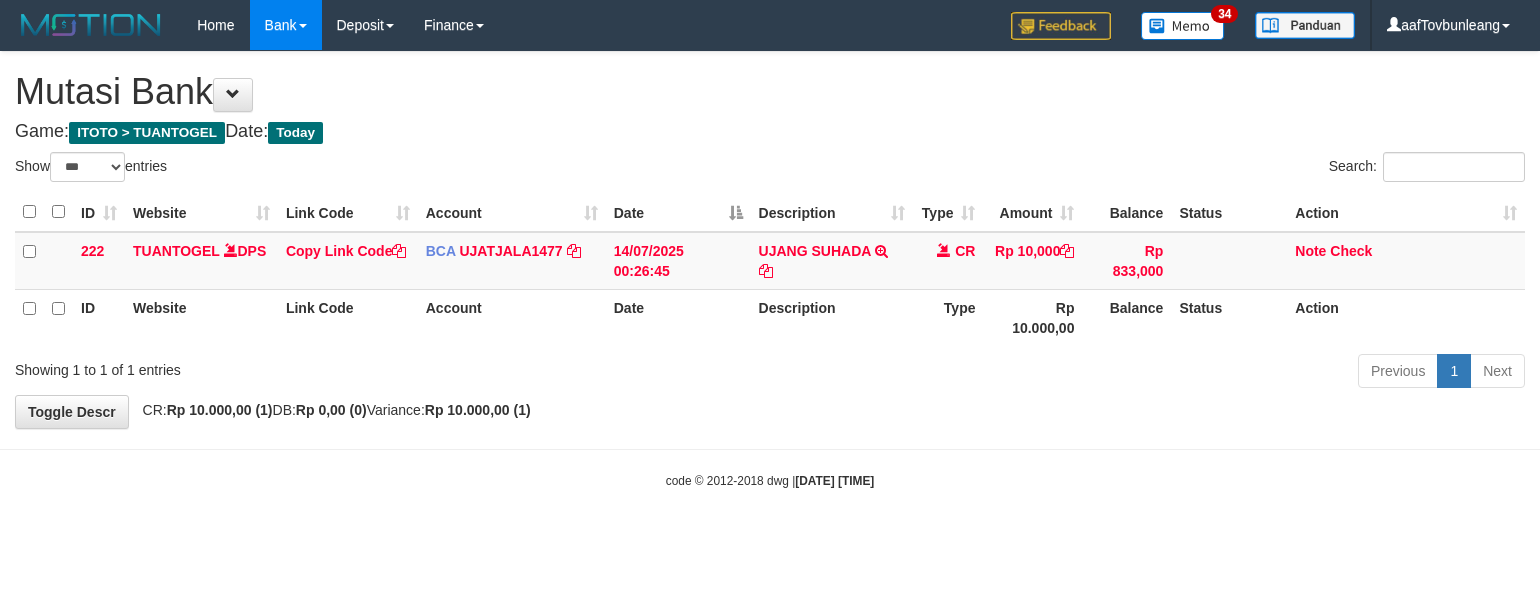 select on "***" 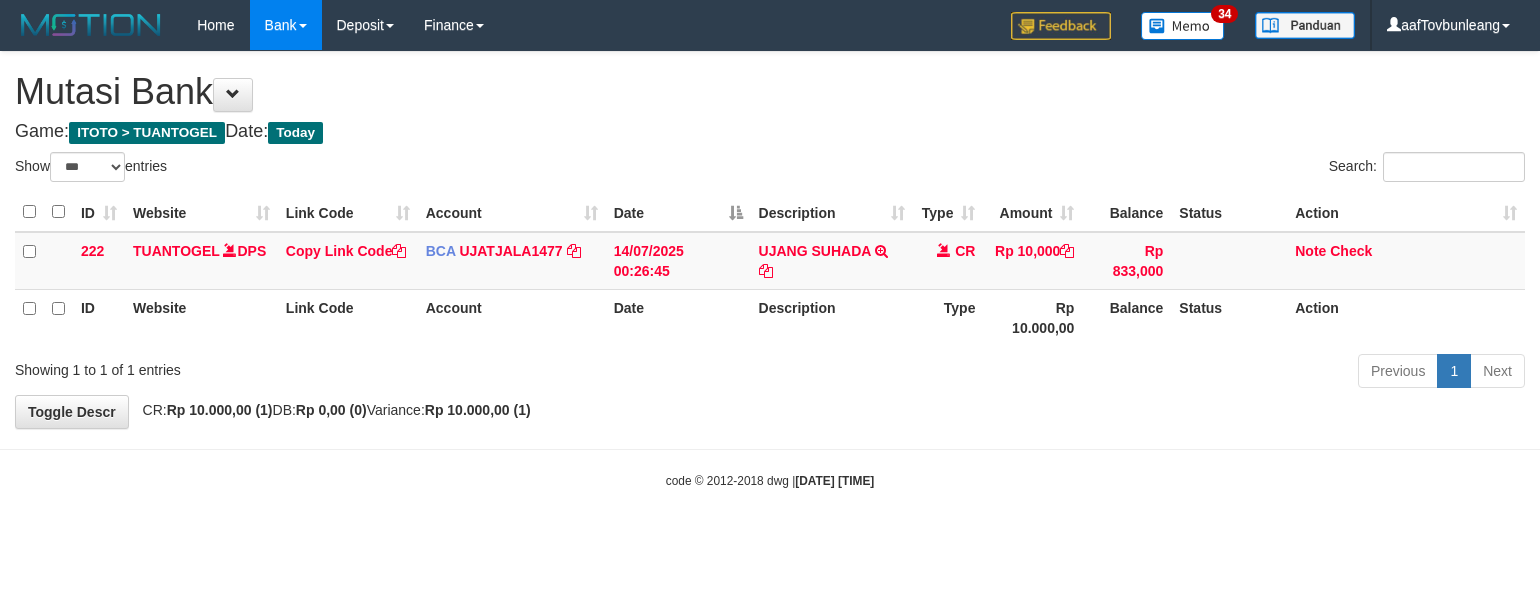 scroll, scrollTop: 0, scrollLeft: 0, axis: both 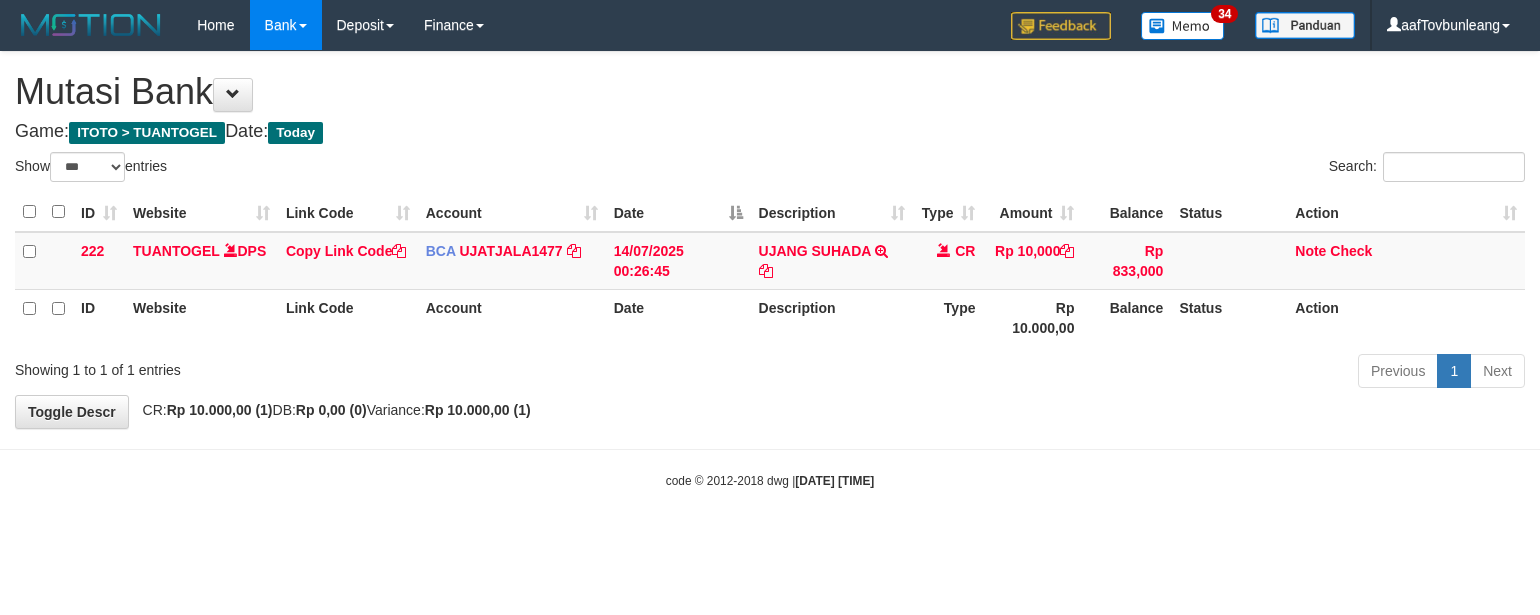 select on "***" 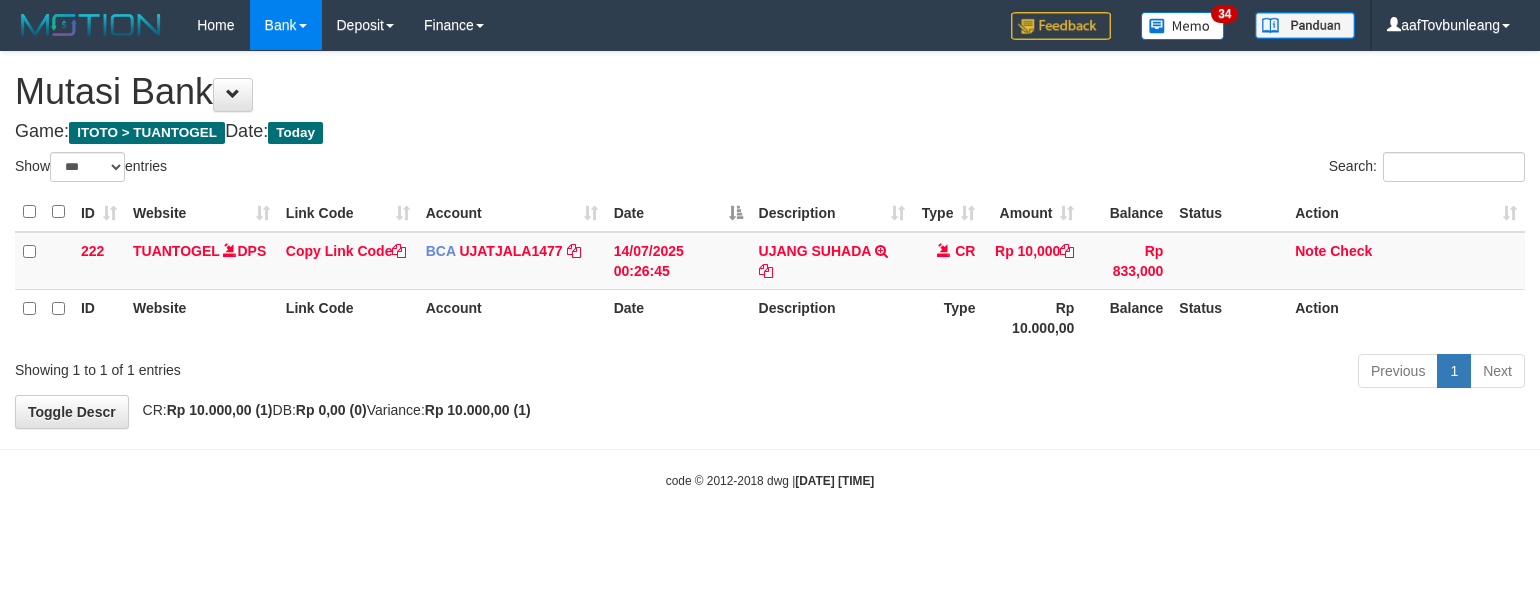 scroll, scrollTop: 0, scrollLeft: 0, axis: both 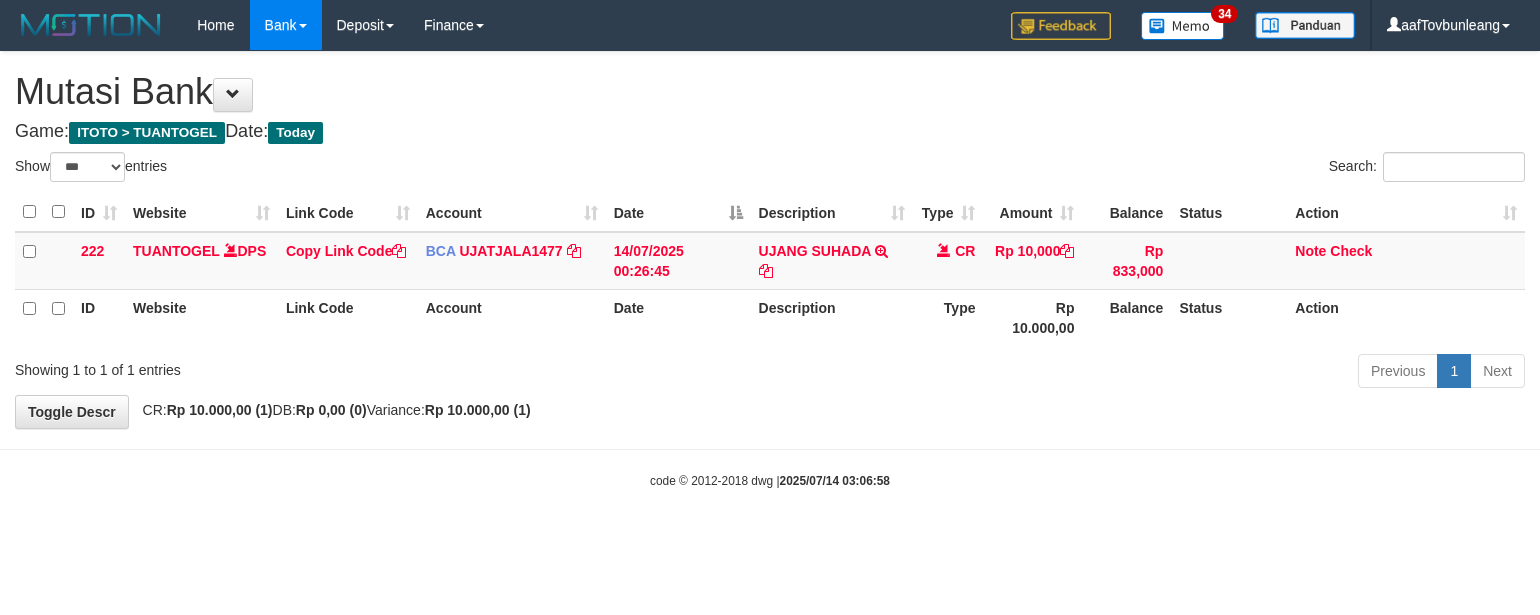 select on "***" 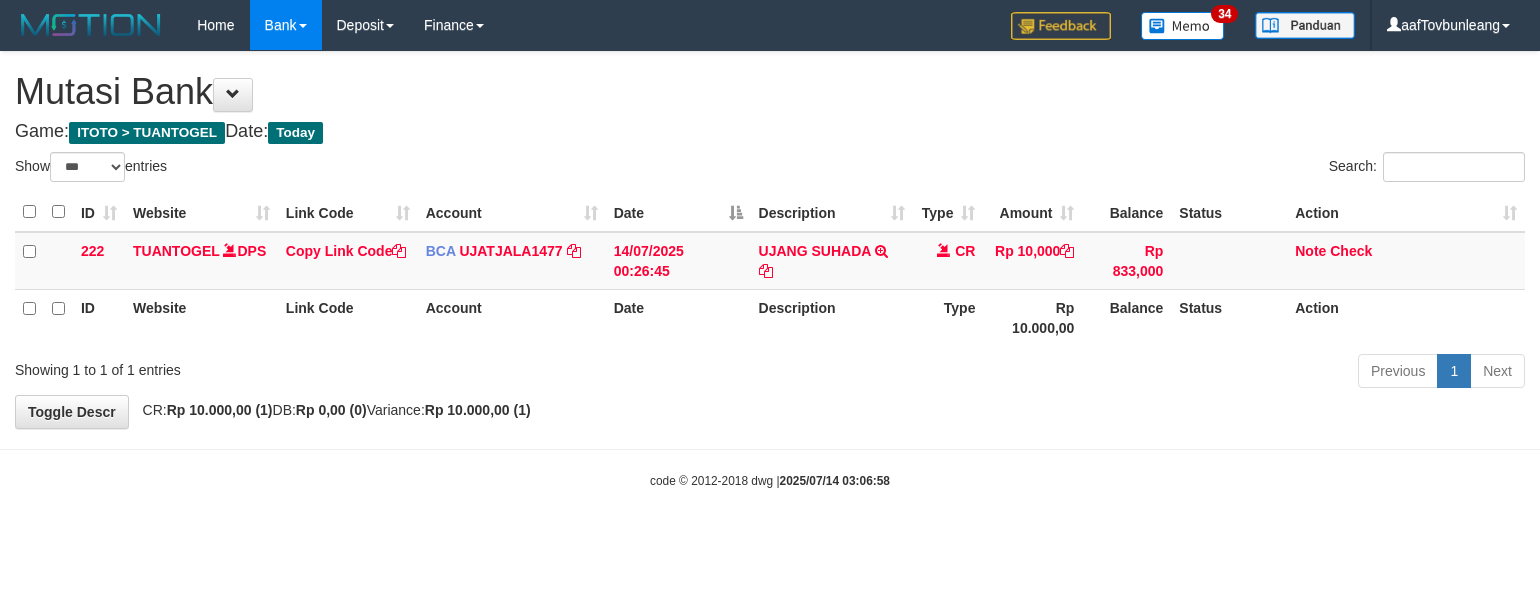 scroll, scrollTop: 0, scrollLeft: 0, axis: both 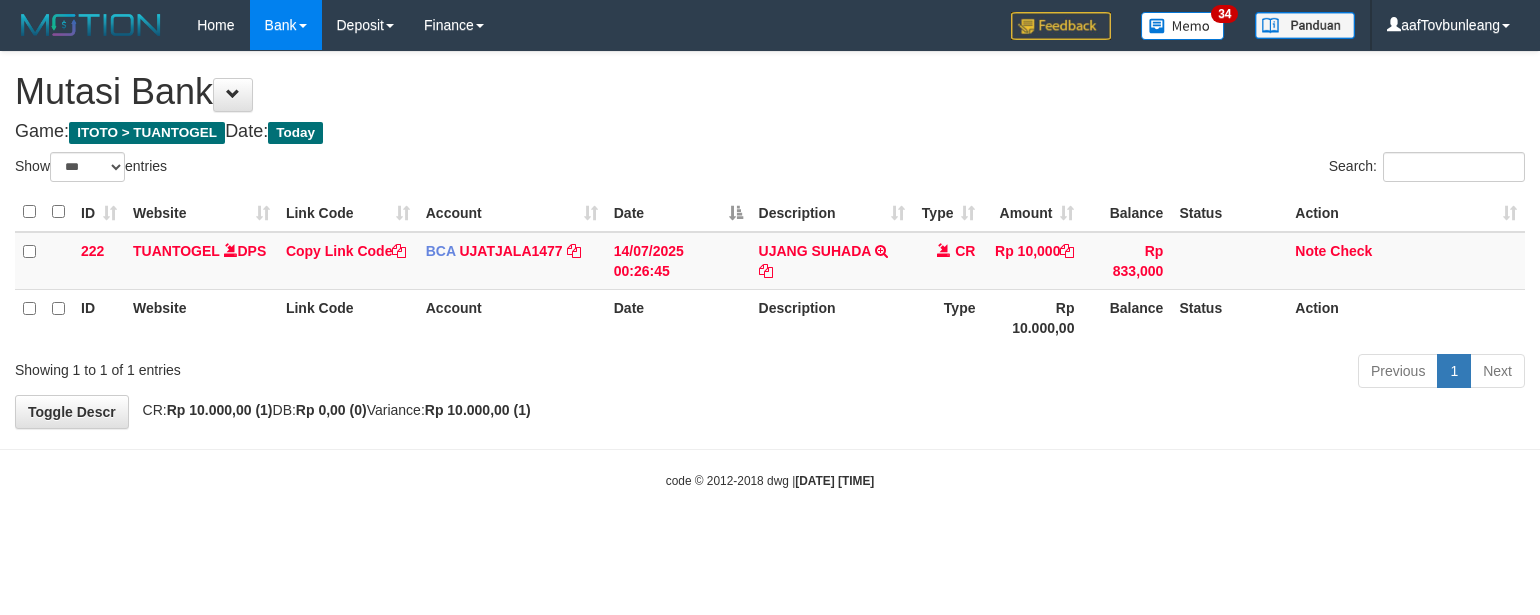 select on "***" 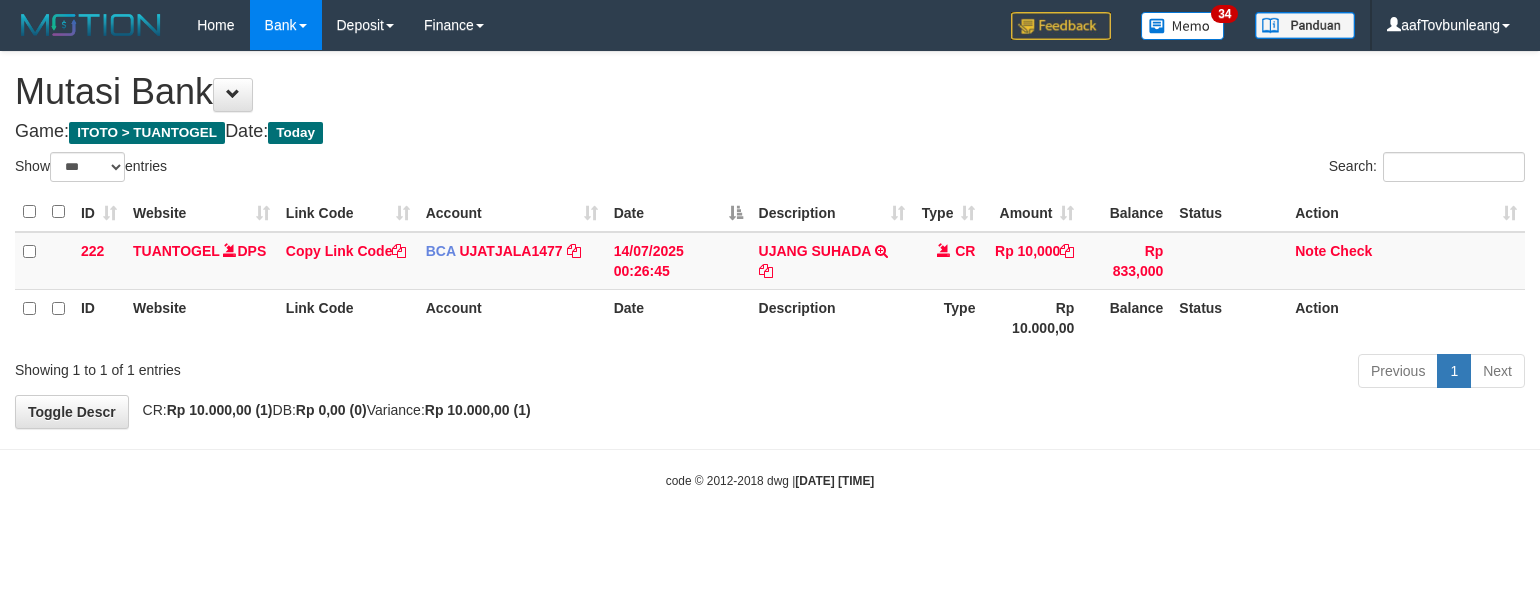 scroll, scrollTop: 0, scrollLeft: 0, axis: both 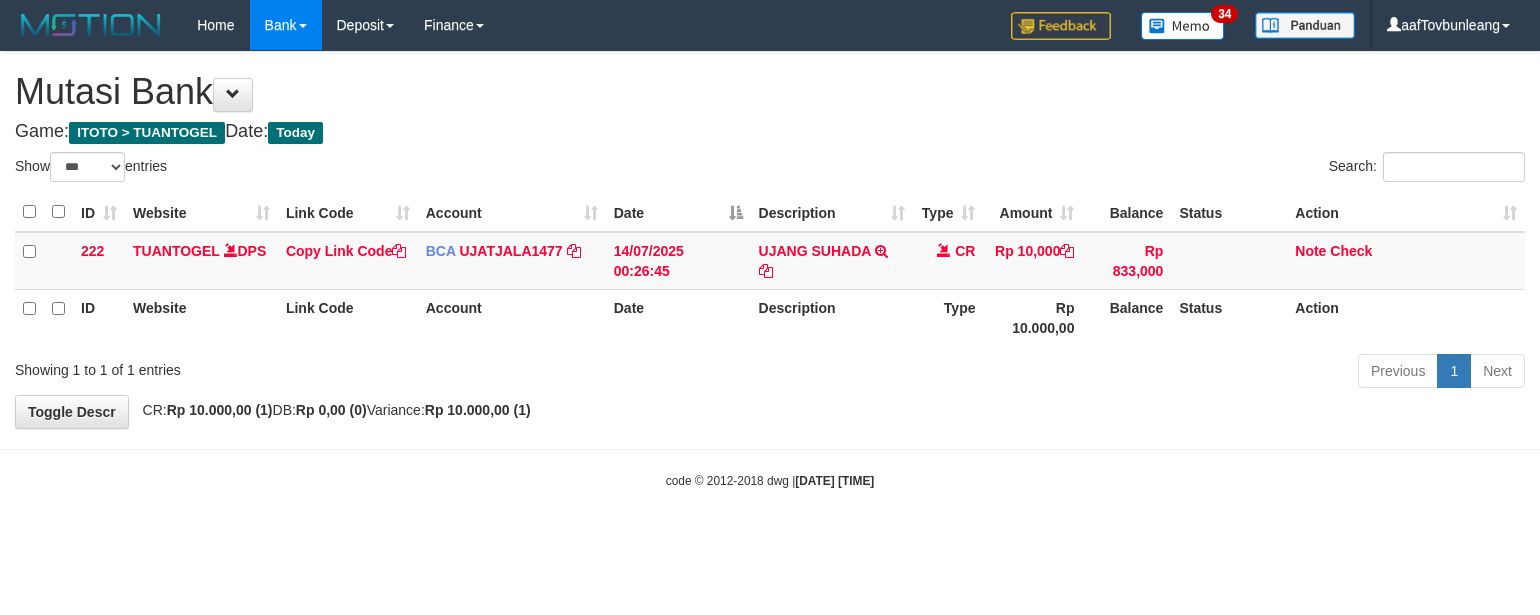 select on "***" 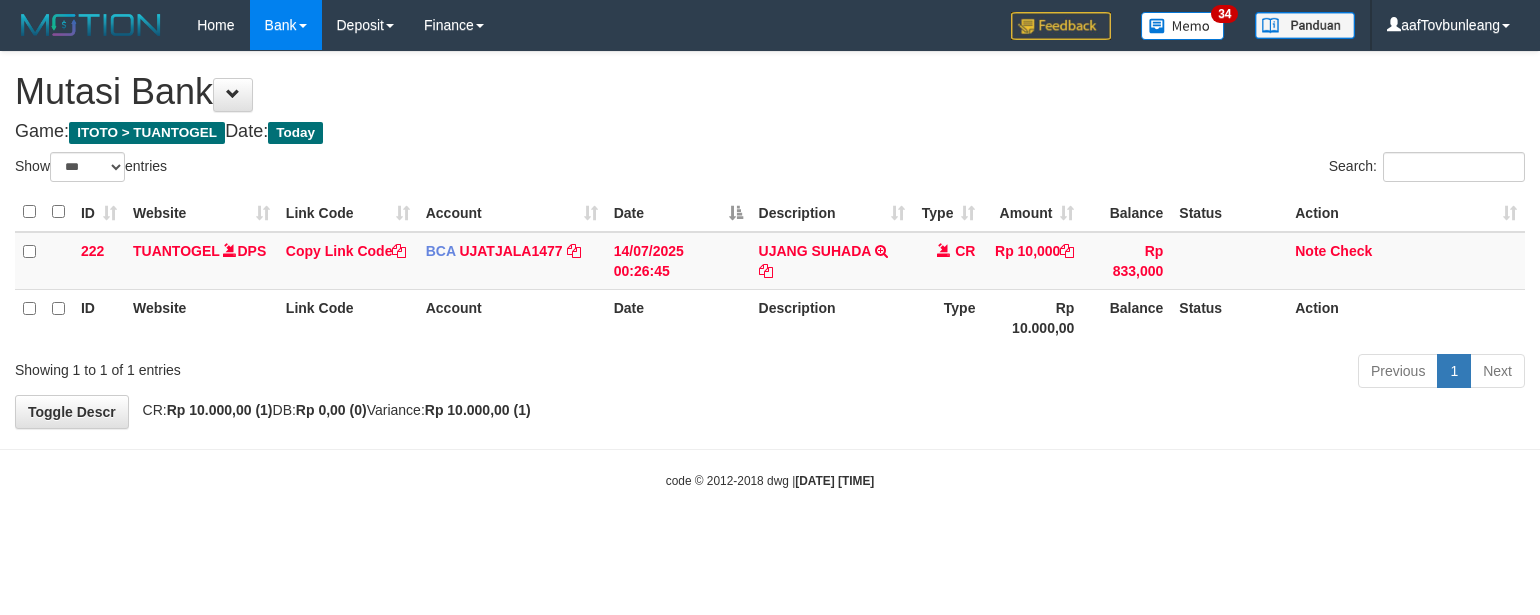scroll, scrollTop: 0, scrollLeft: 0, axis: both 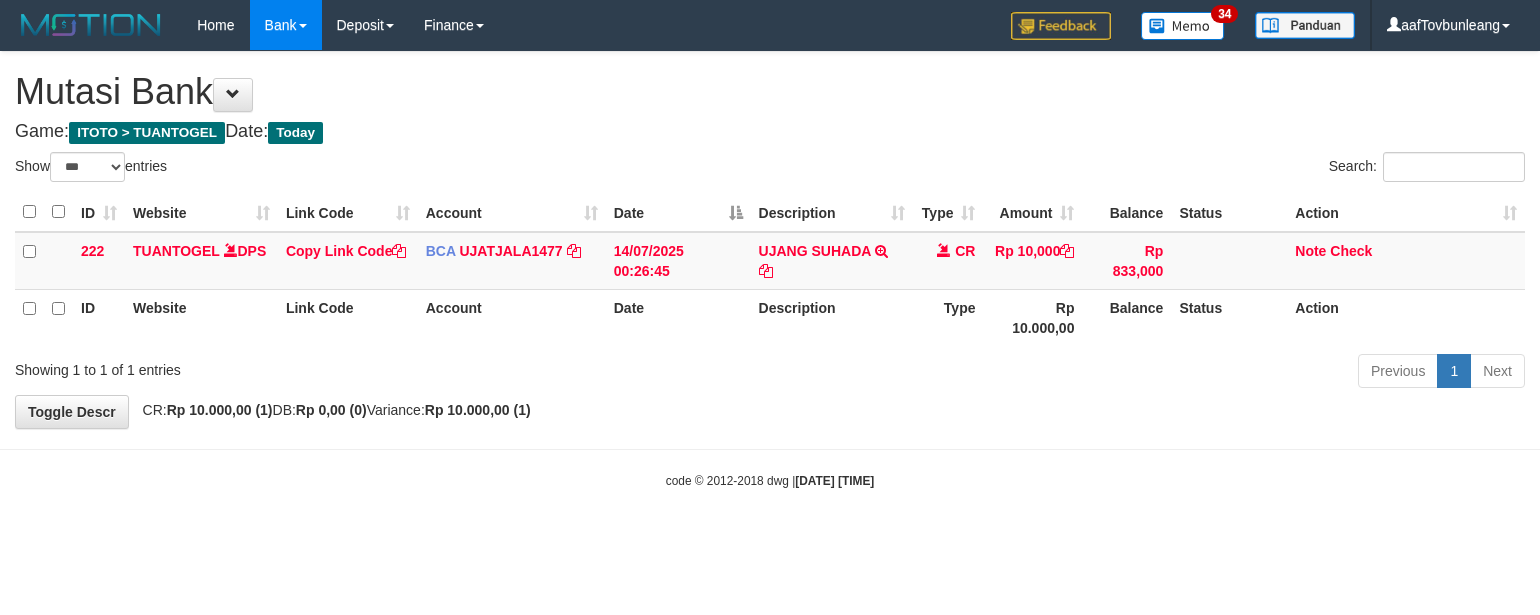 select on "***" 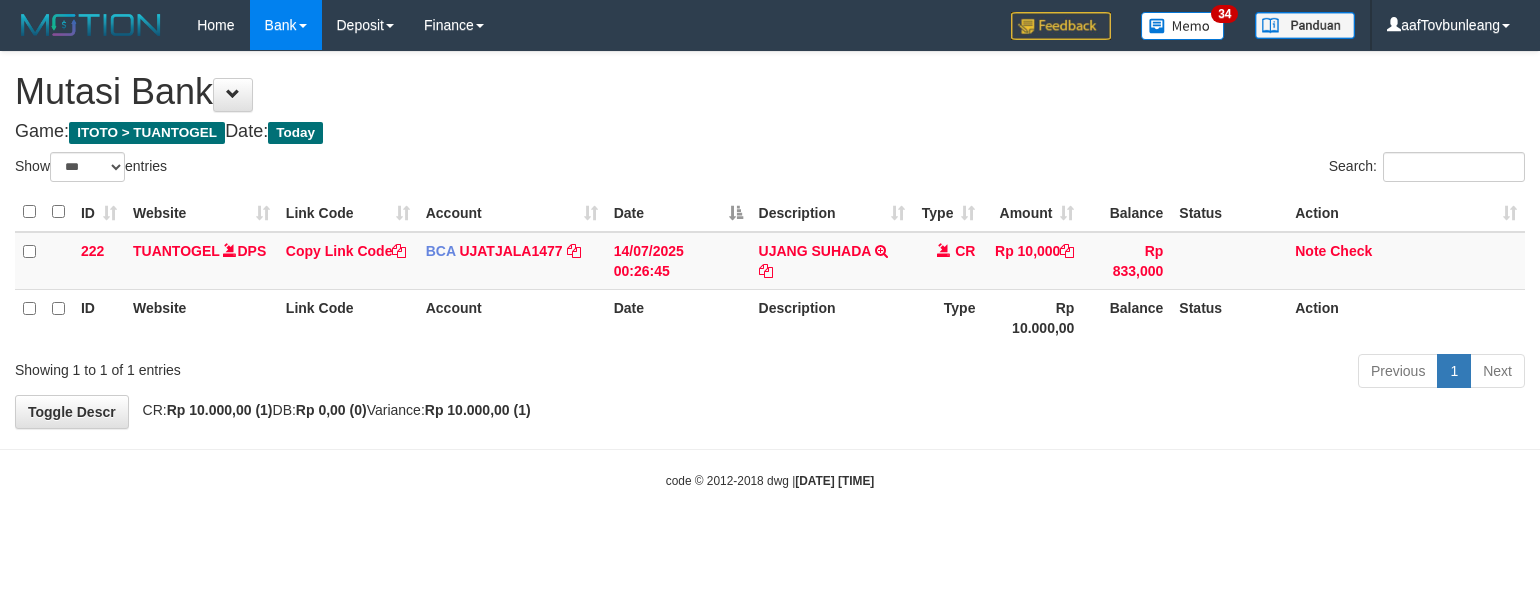 scroll, scrollTop: 0, scrollLeft: 0, axis: both 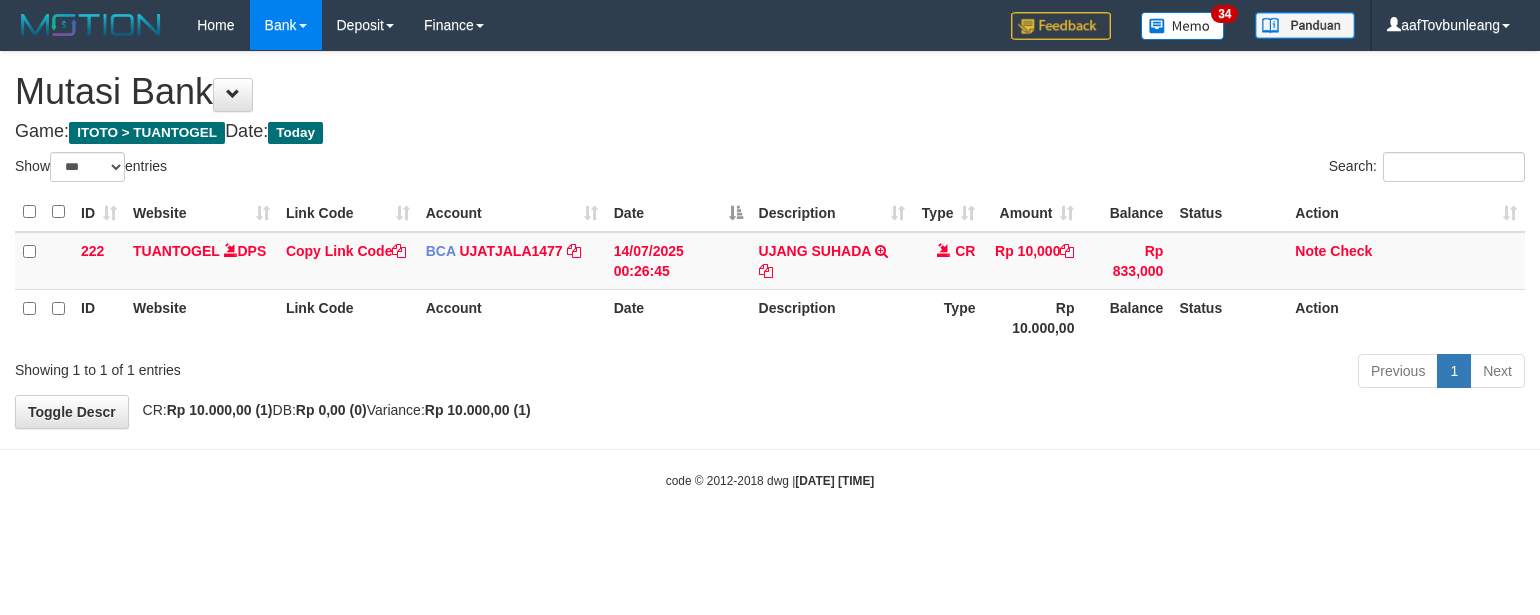 select on "***" 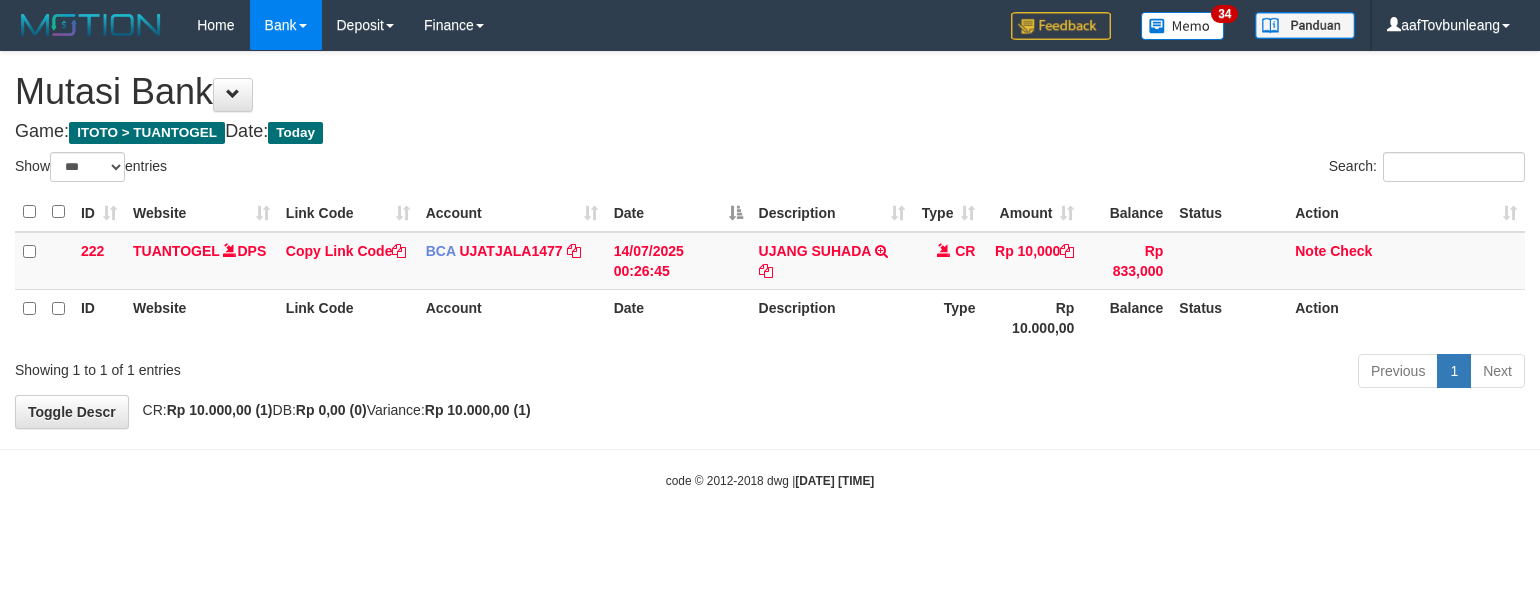 scroll, scrollTop: 0, scrollLeft: 0, axis: both 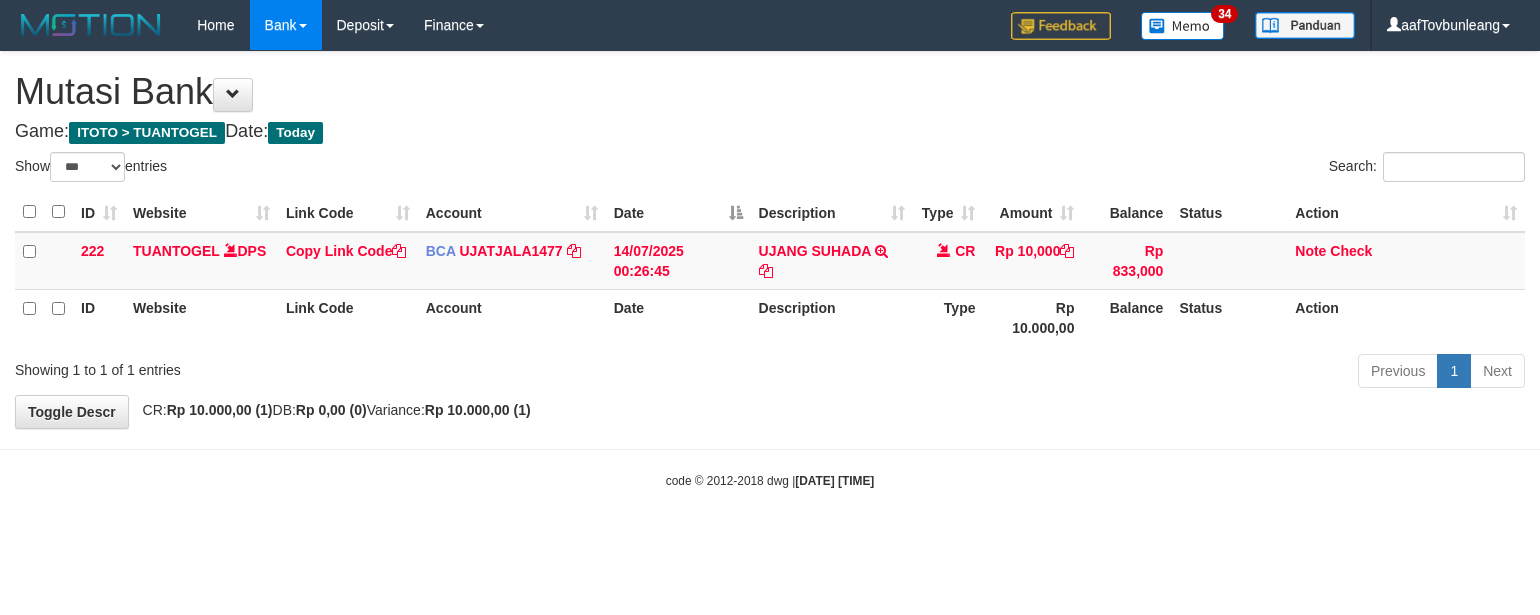 select on "***" 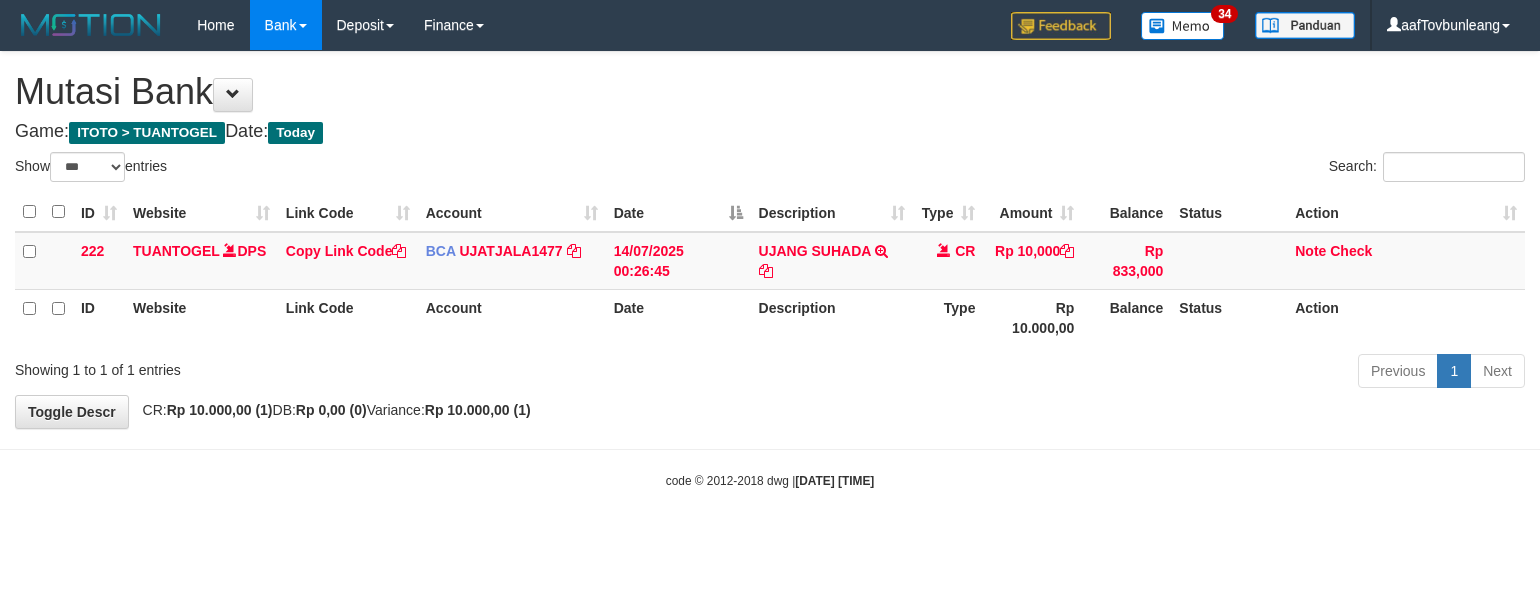 scroll, scrollTop: 0, scrollLeft: 0, axis: both 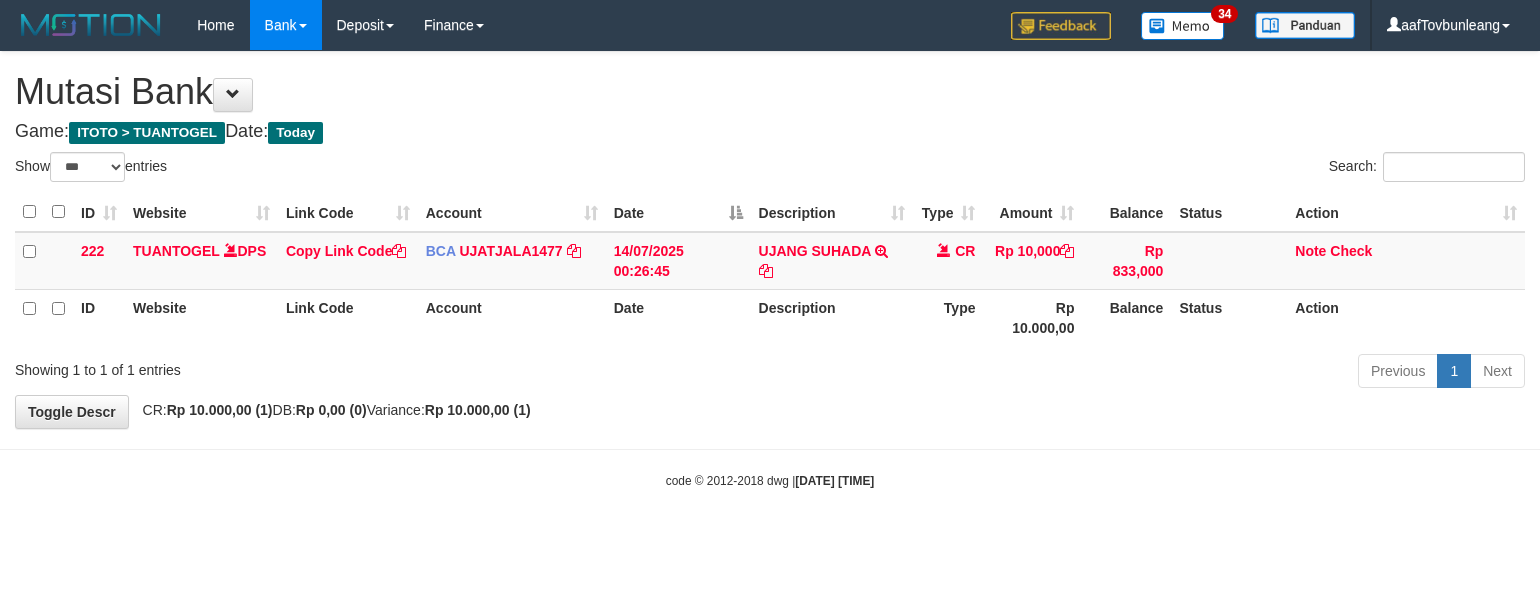 select on "***" 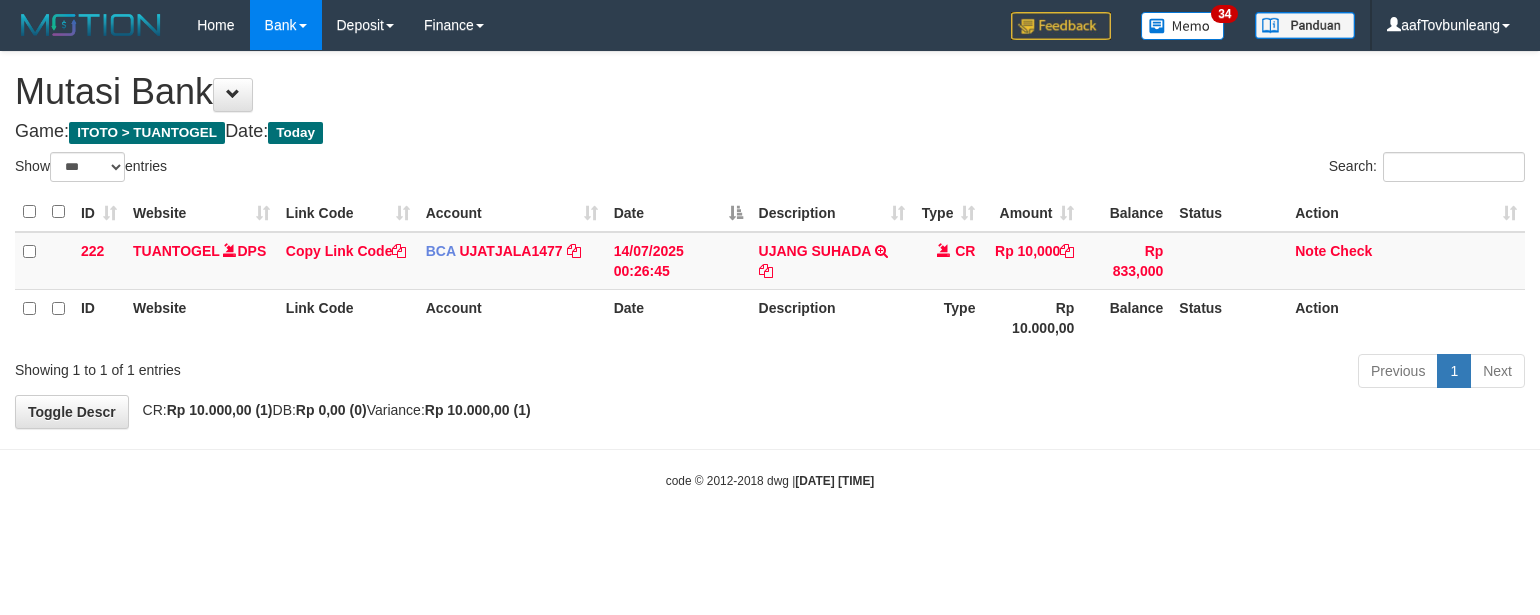 scroll, scrollTop: 0, scrollLeft: 0, axis: both 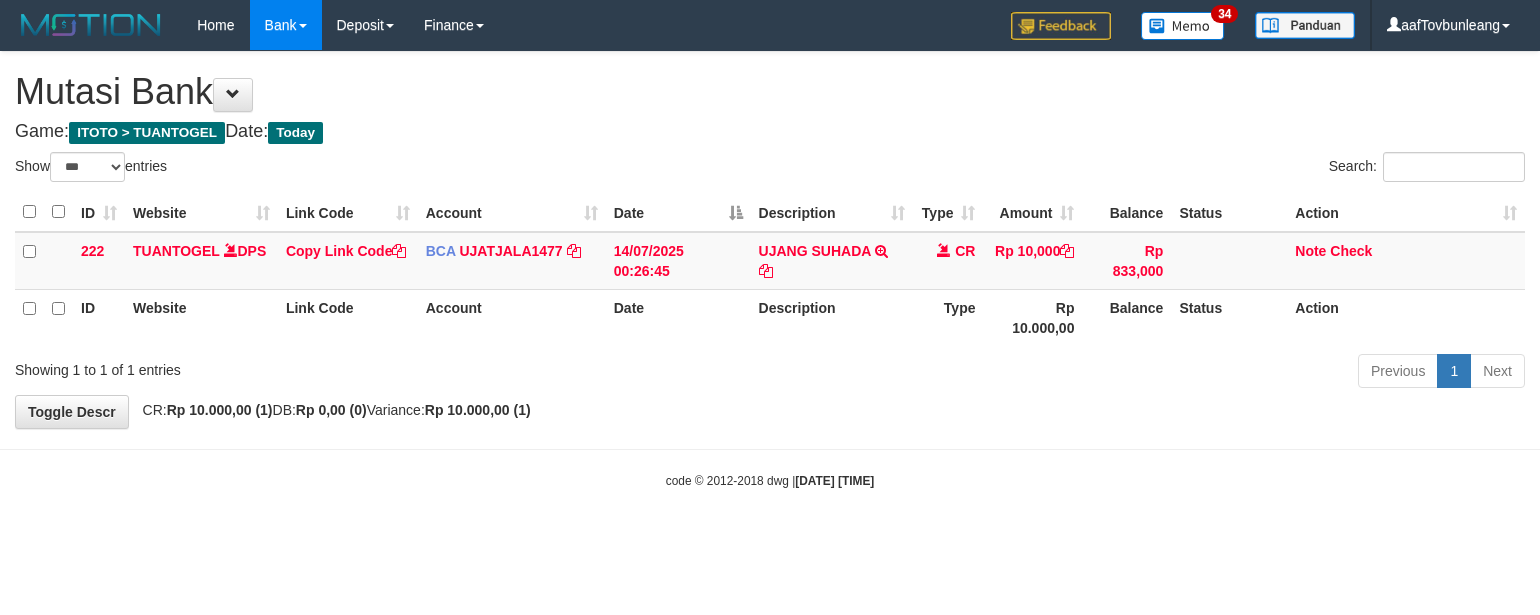 select on "***" 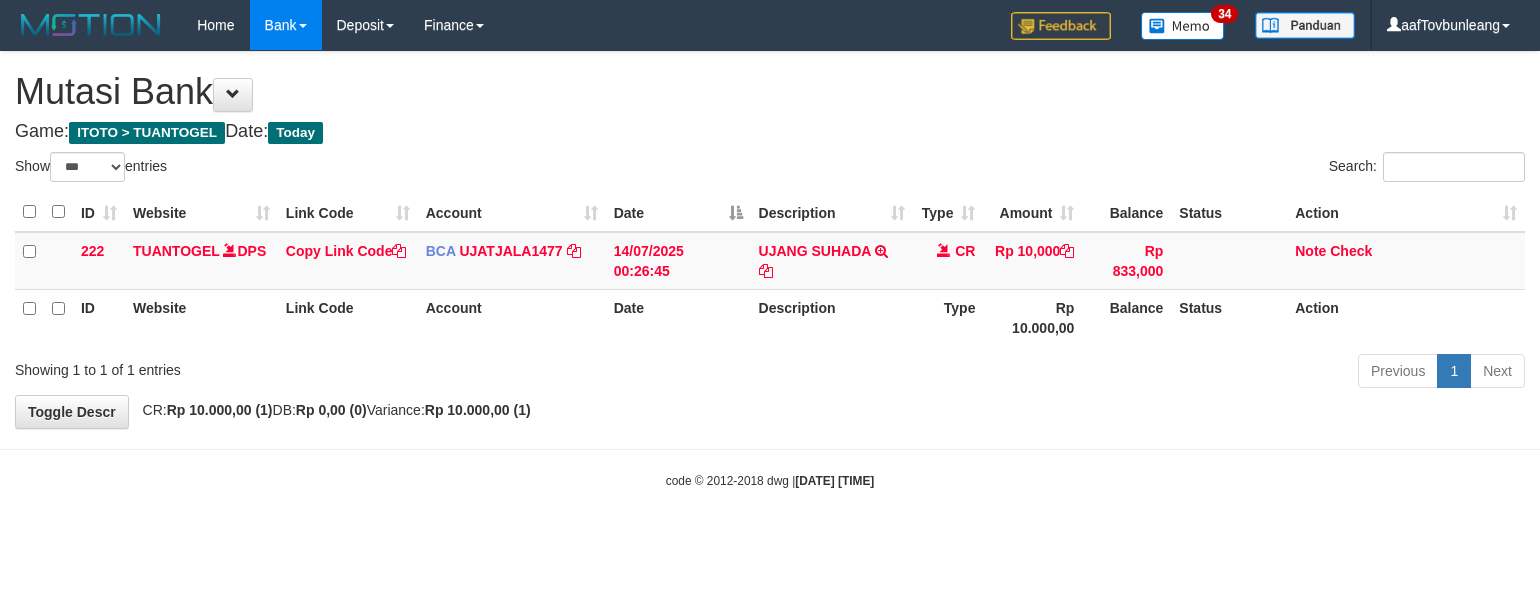 scroll, scrollTop: 0, scrollLeft: 0, axis: both 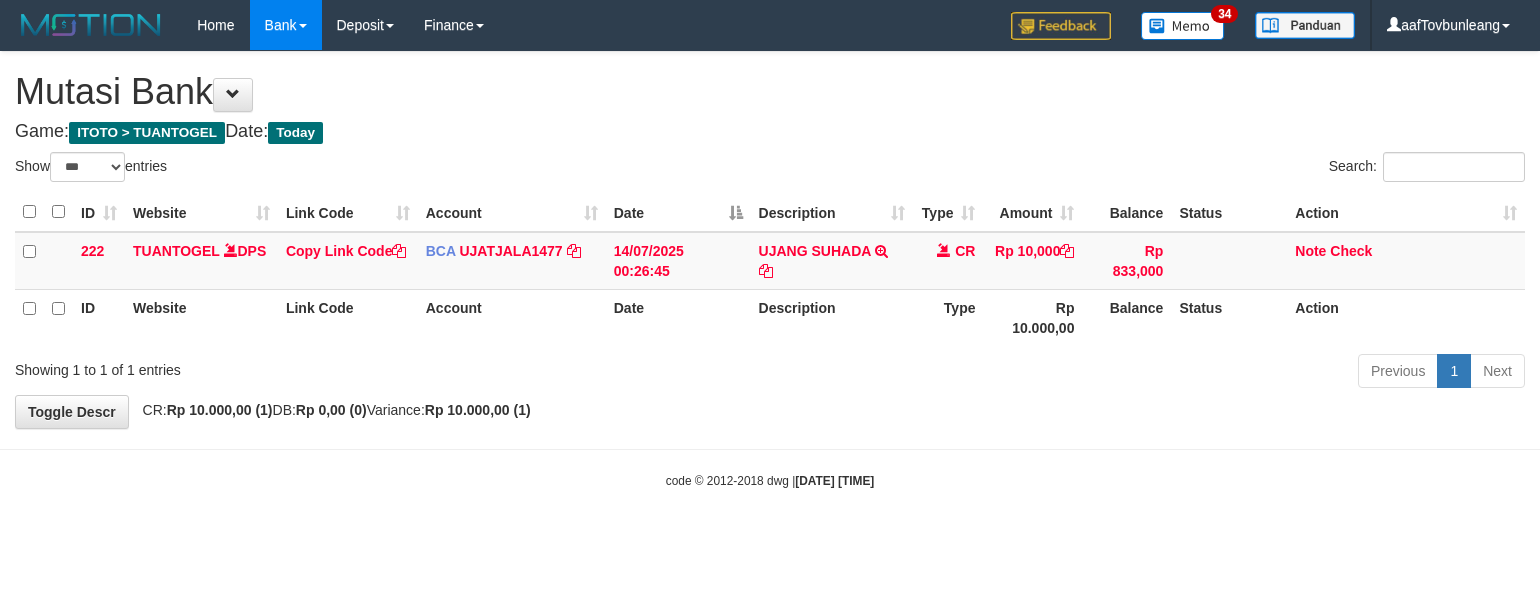 select on "***" 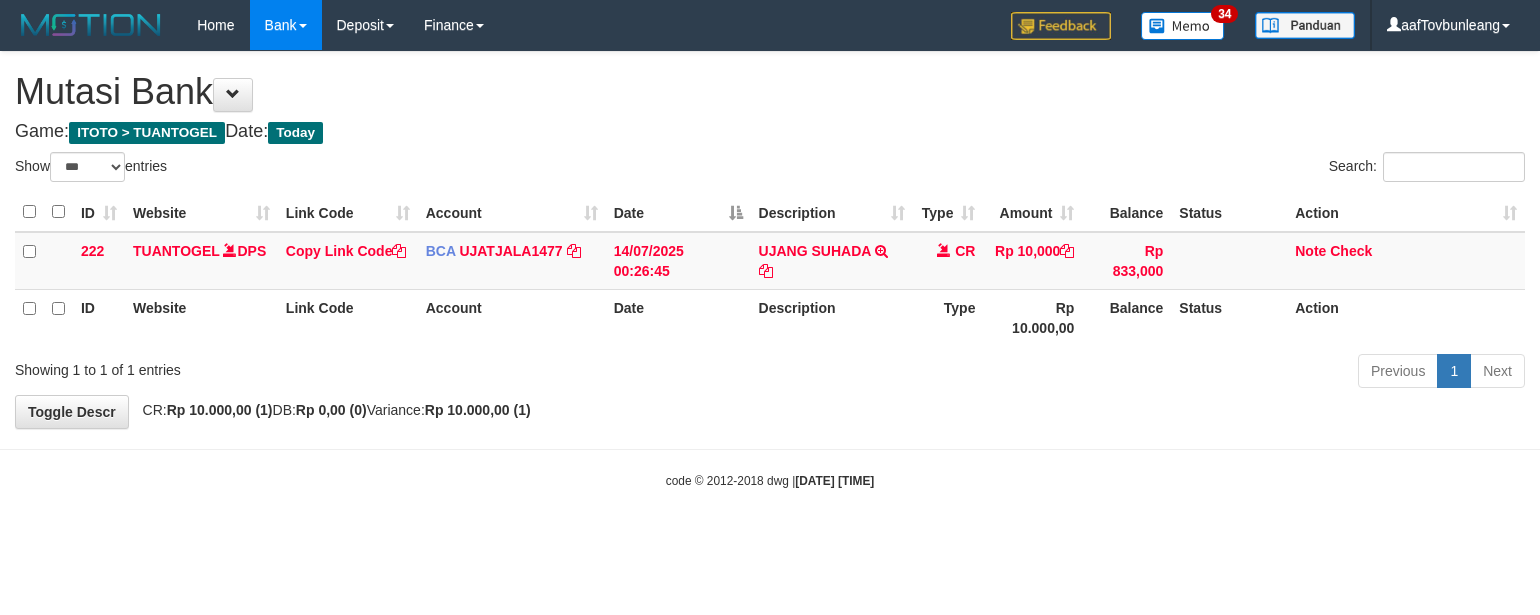 scroll, scrollTop: 0, scrollLeft: 0, axis: both 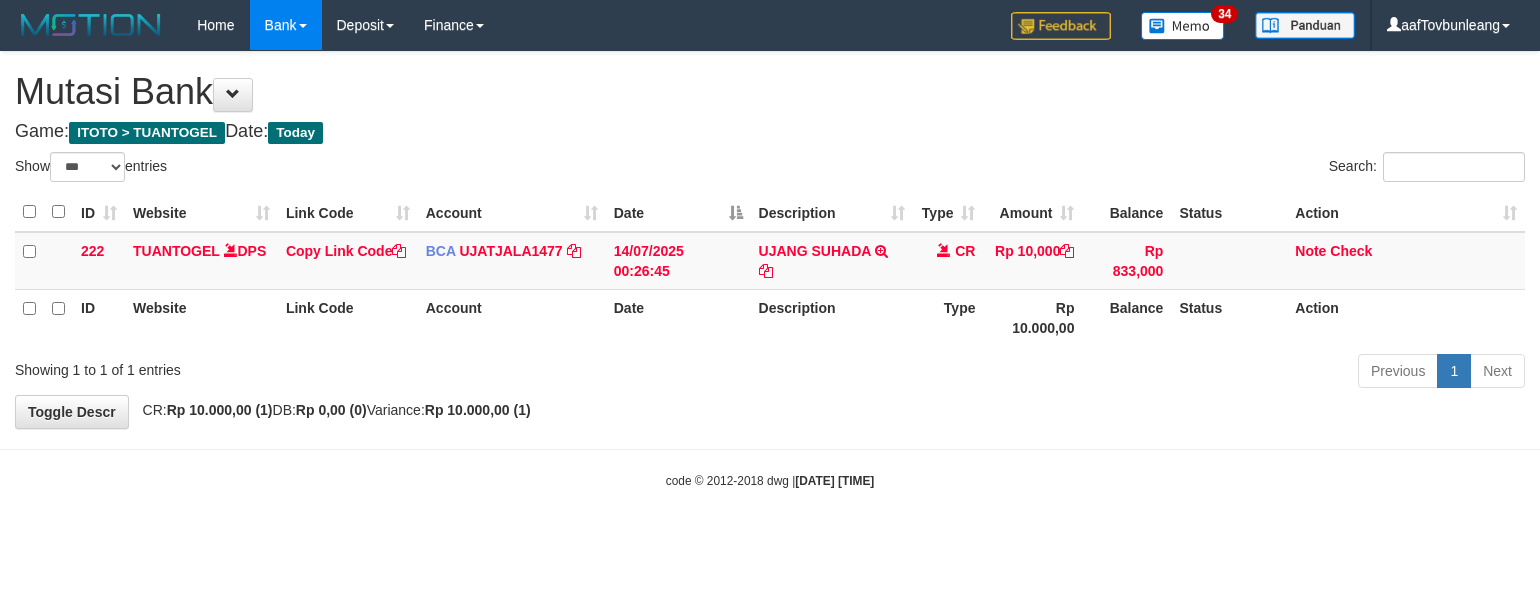 select on "***" 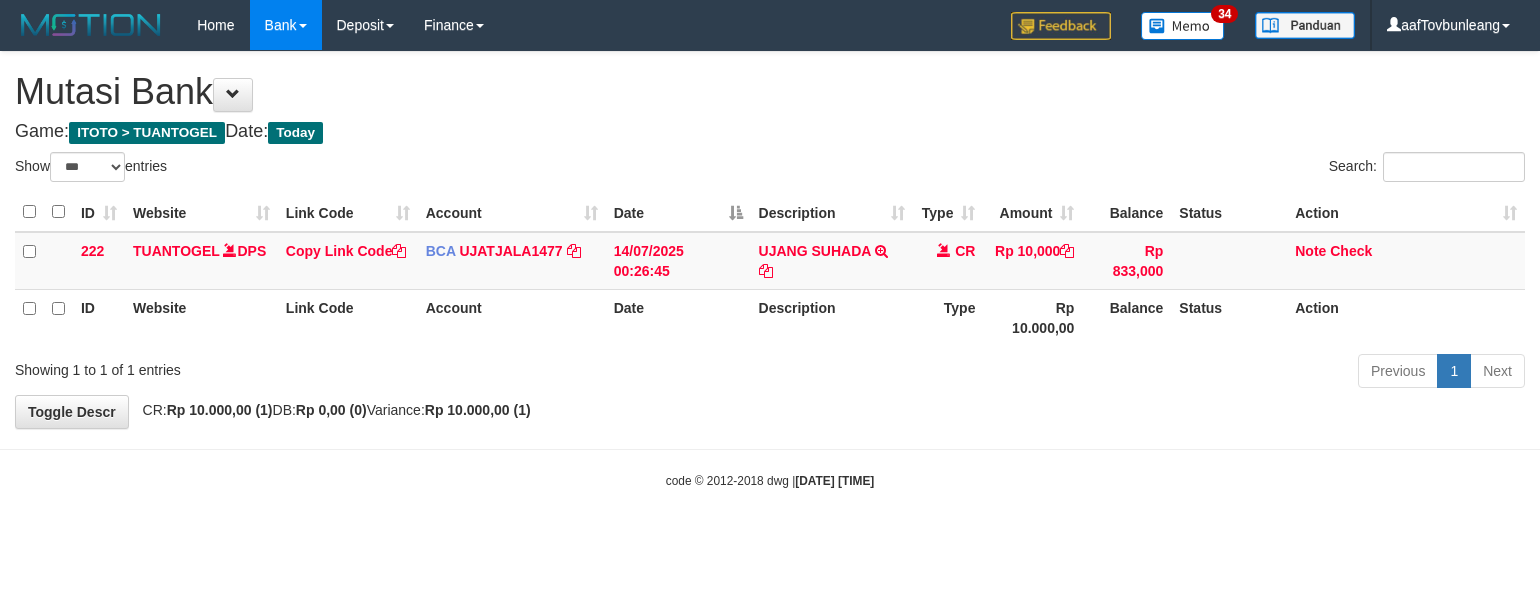 scroll, scrollTop: 0, scrollLeft: 0, axis: both 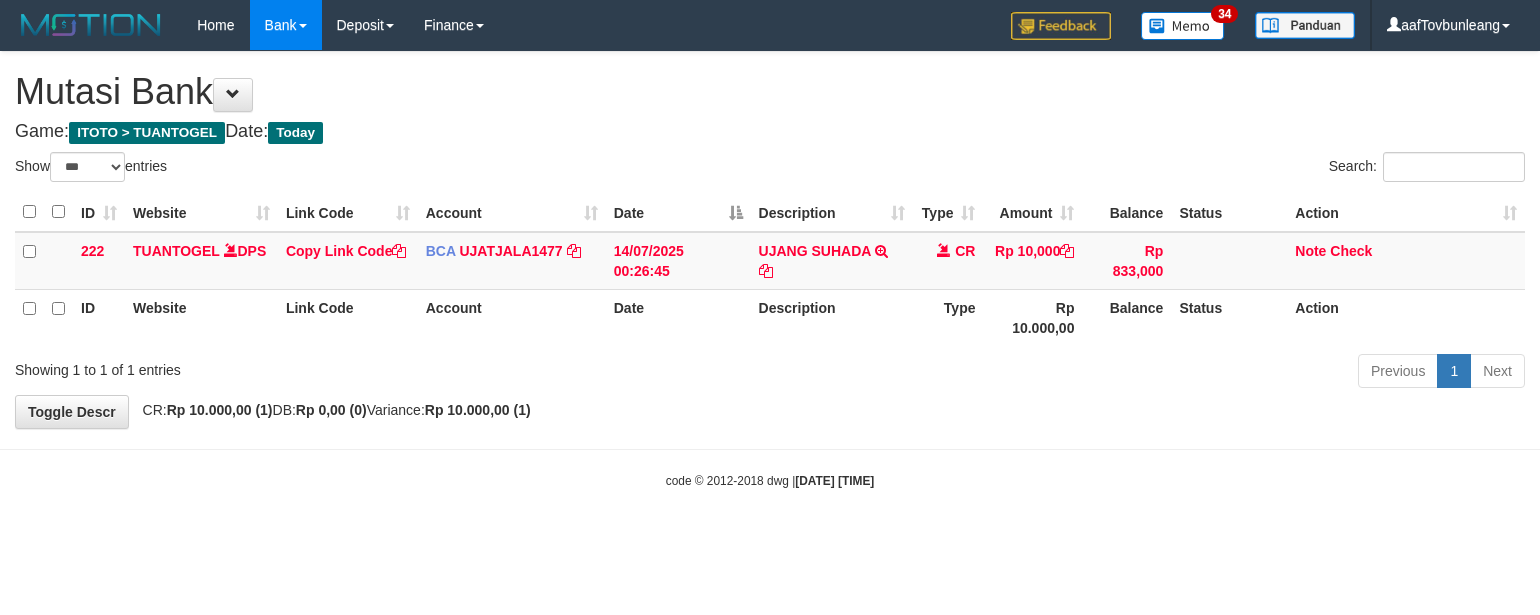 select on "***" 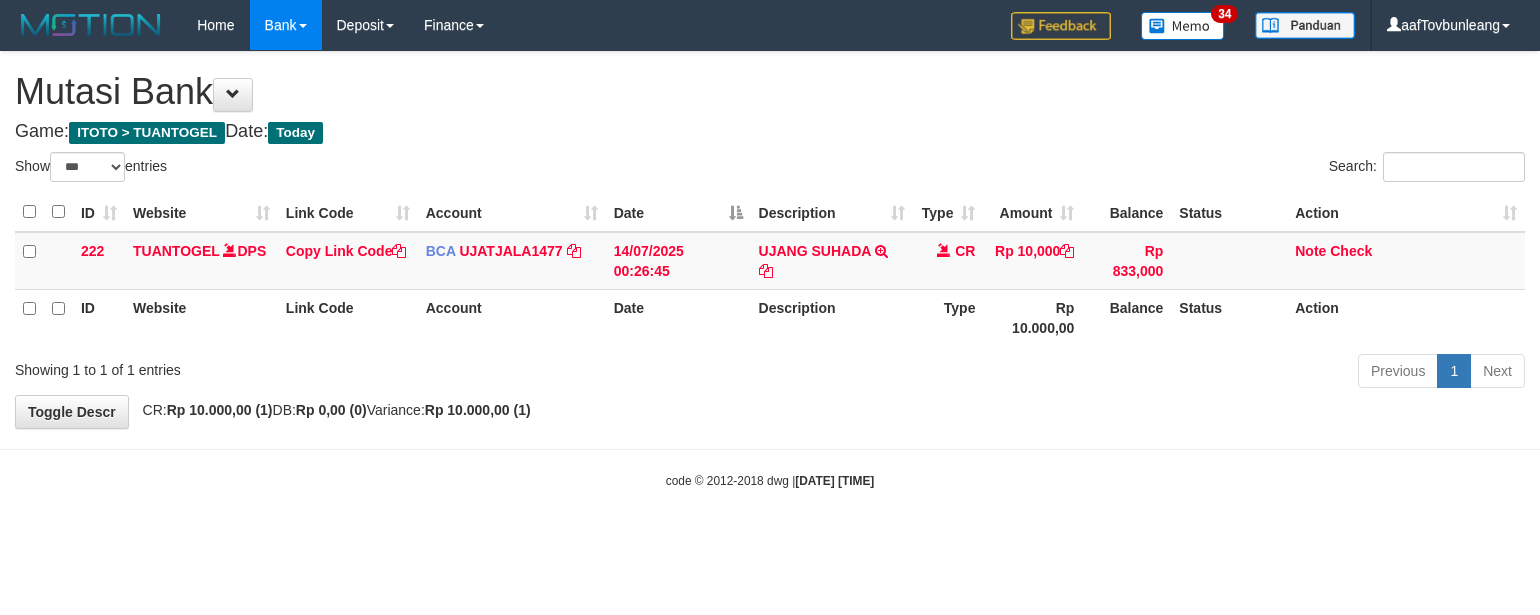 scroll, scrollTop: 0, scrollLeft: 0, axis: both 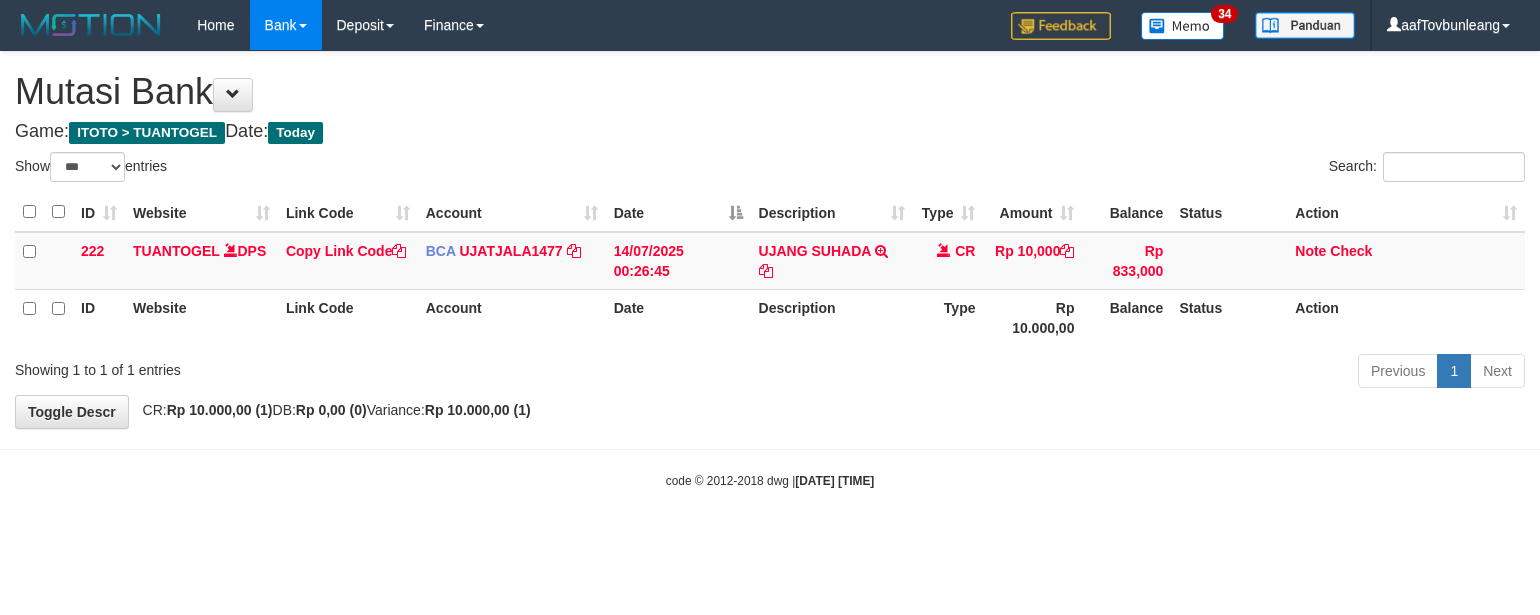 select on "***" 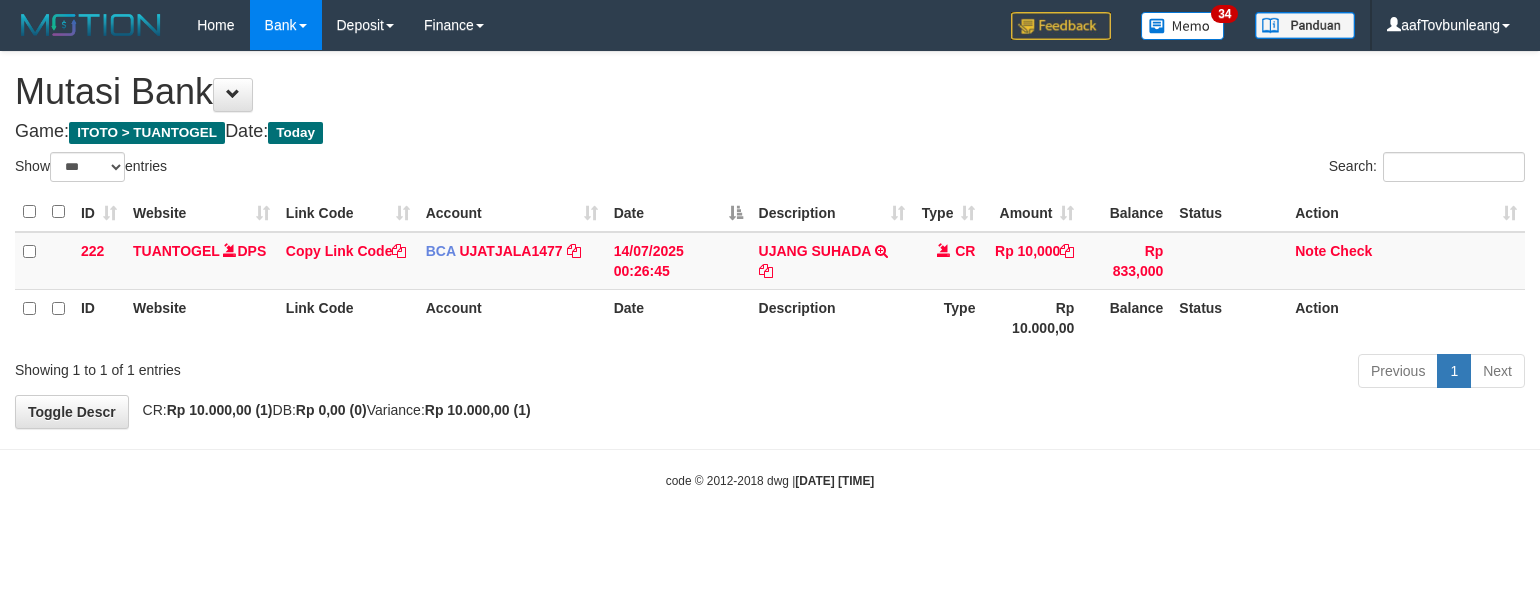scroll, scrollTop: 0, scrollLeft: 0, axis: both 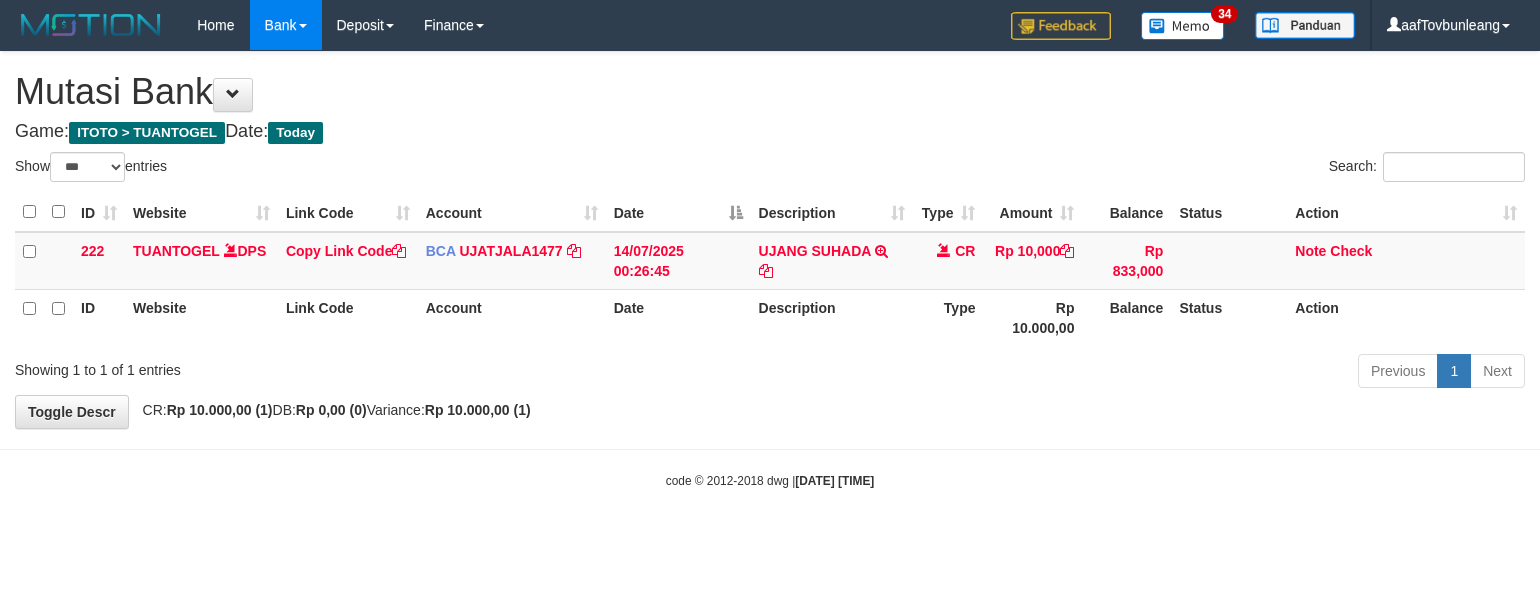 select on "***" 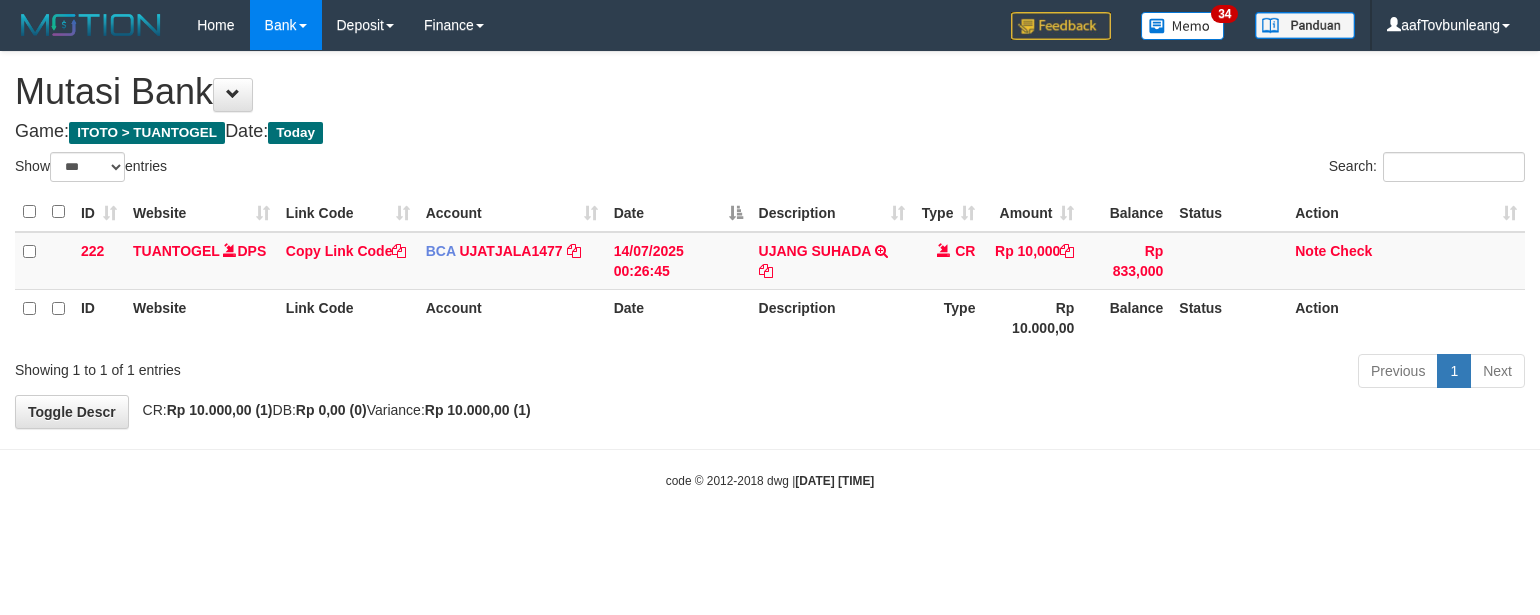 scroll, scrollTop: 0, scrollLeft: 0, axis: both 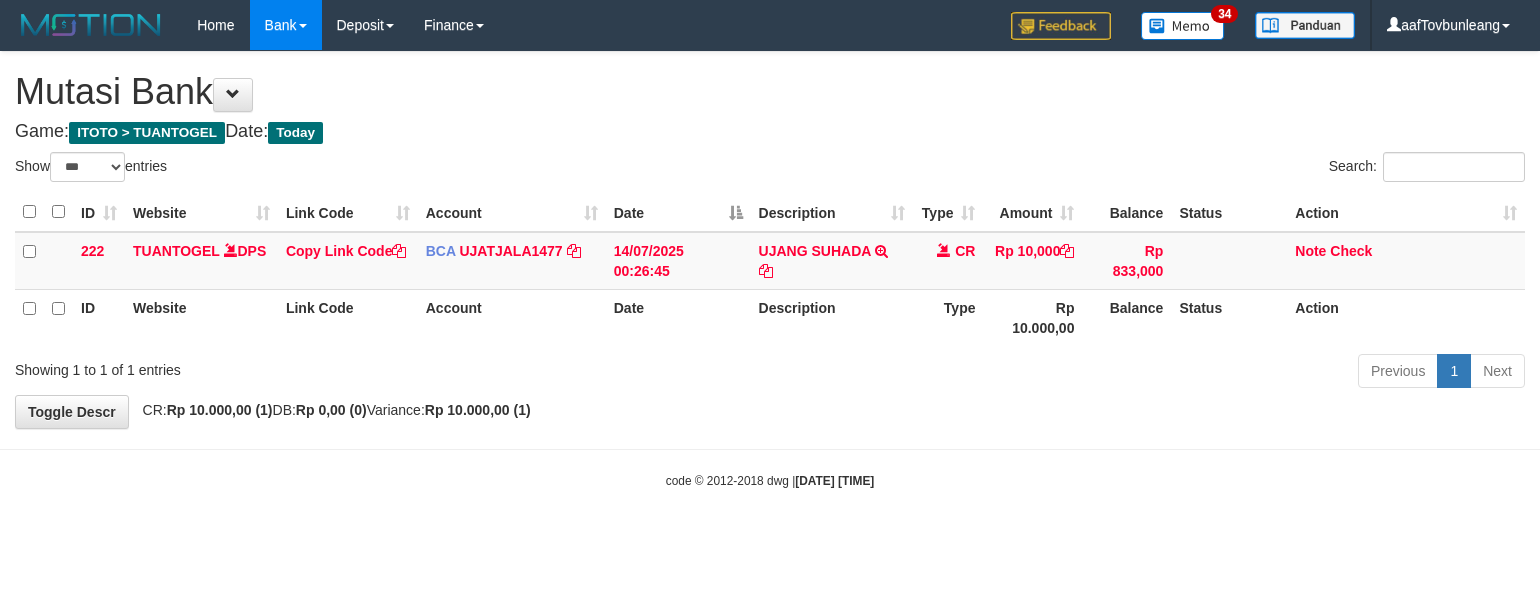 select on "***" 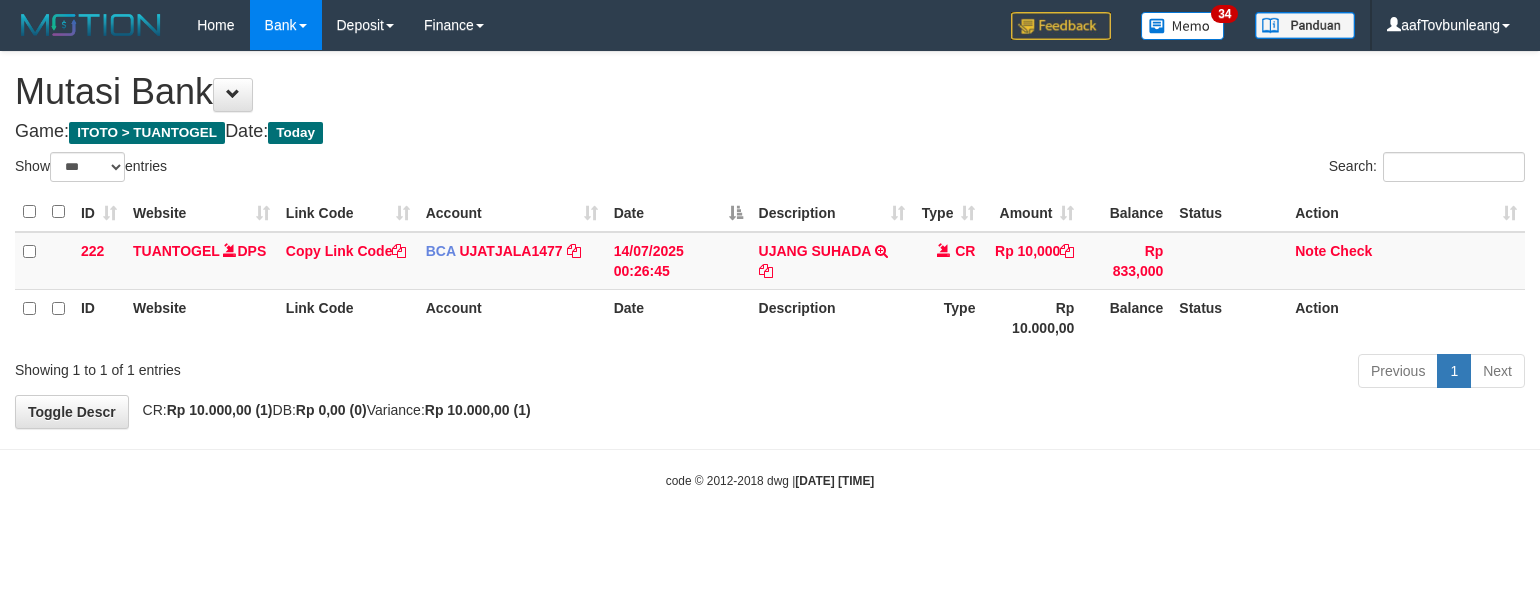 scroll, scrollTop: 0, scrollLeft: 0, axis: both 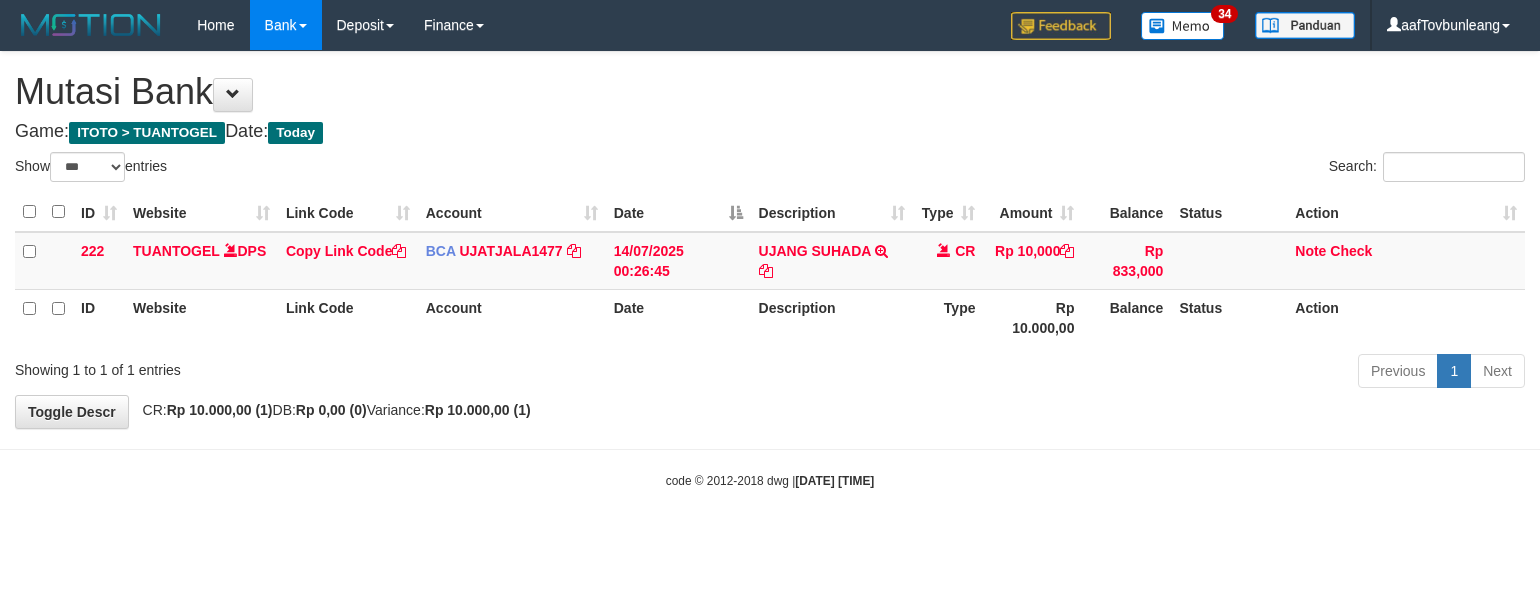 select on "***" 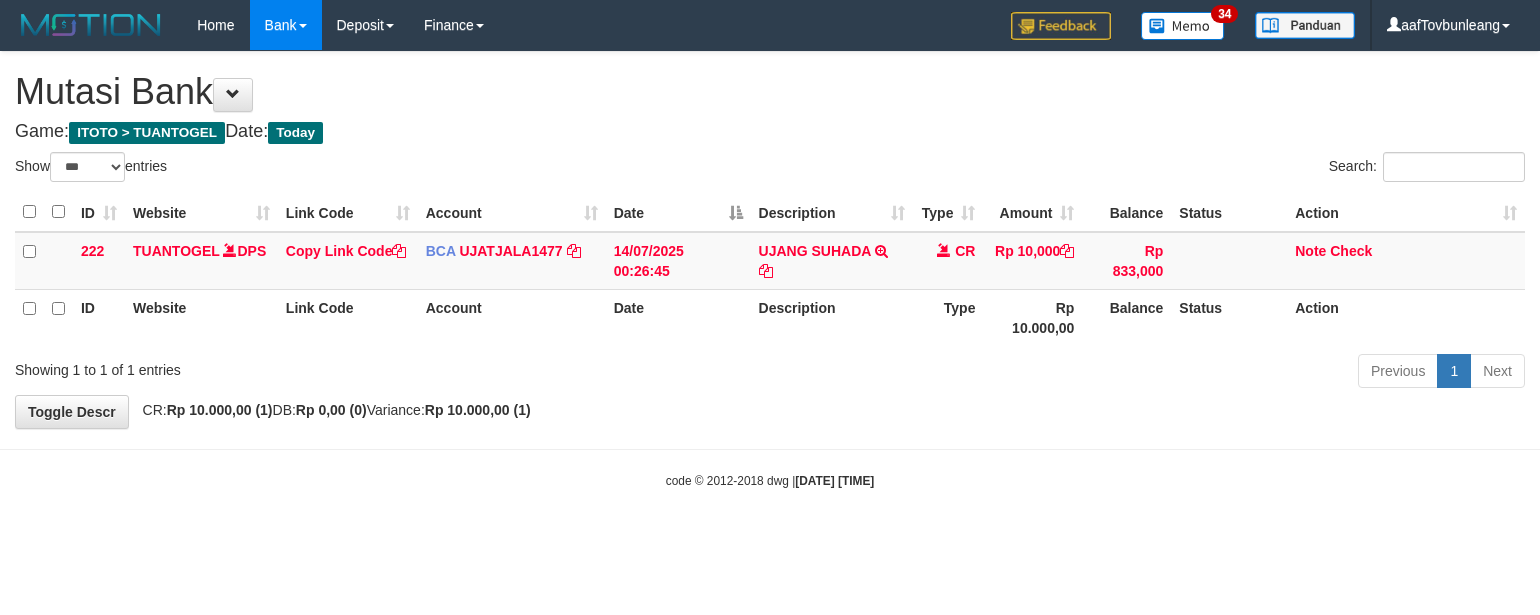 scroll, scrollTop: 0, scrollLeft: 0, axis: both 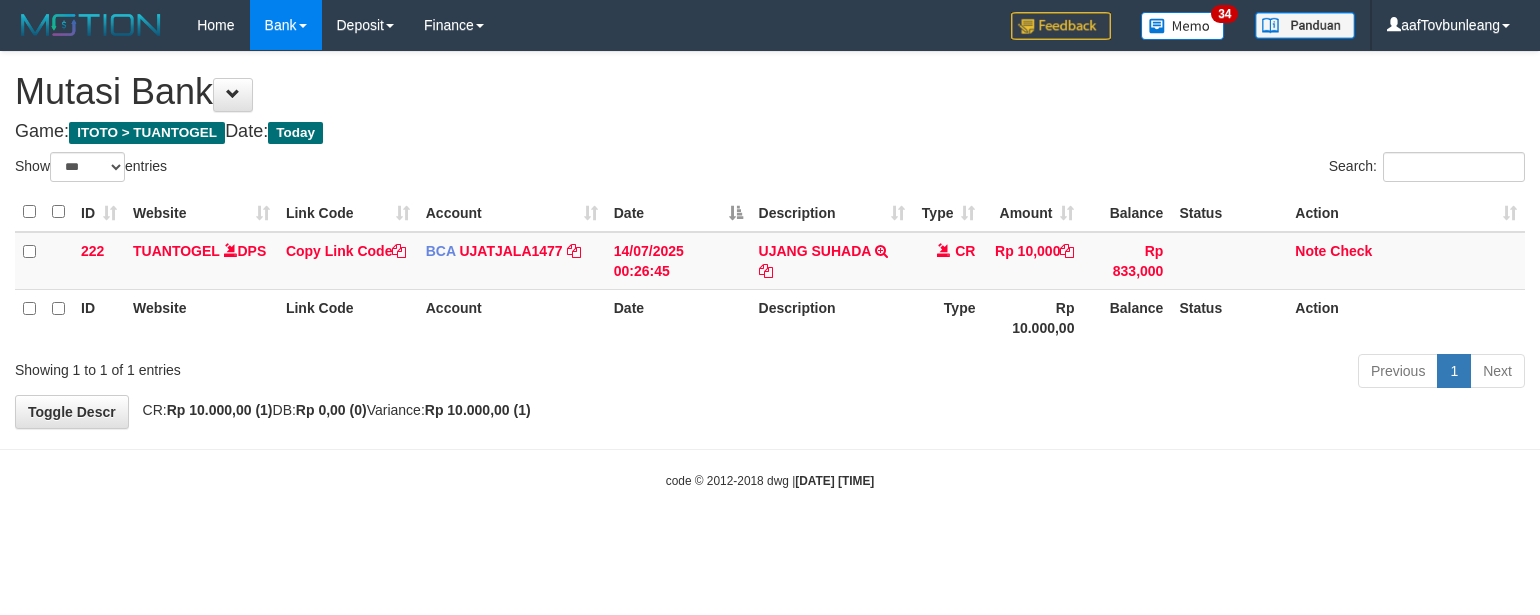 select on "***" 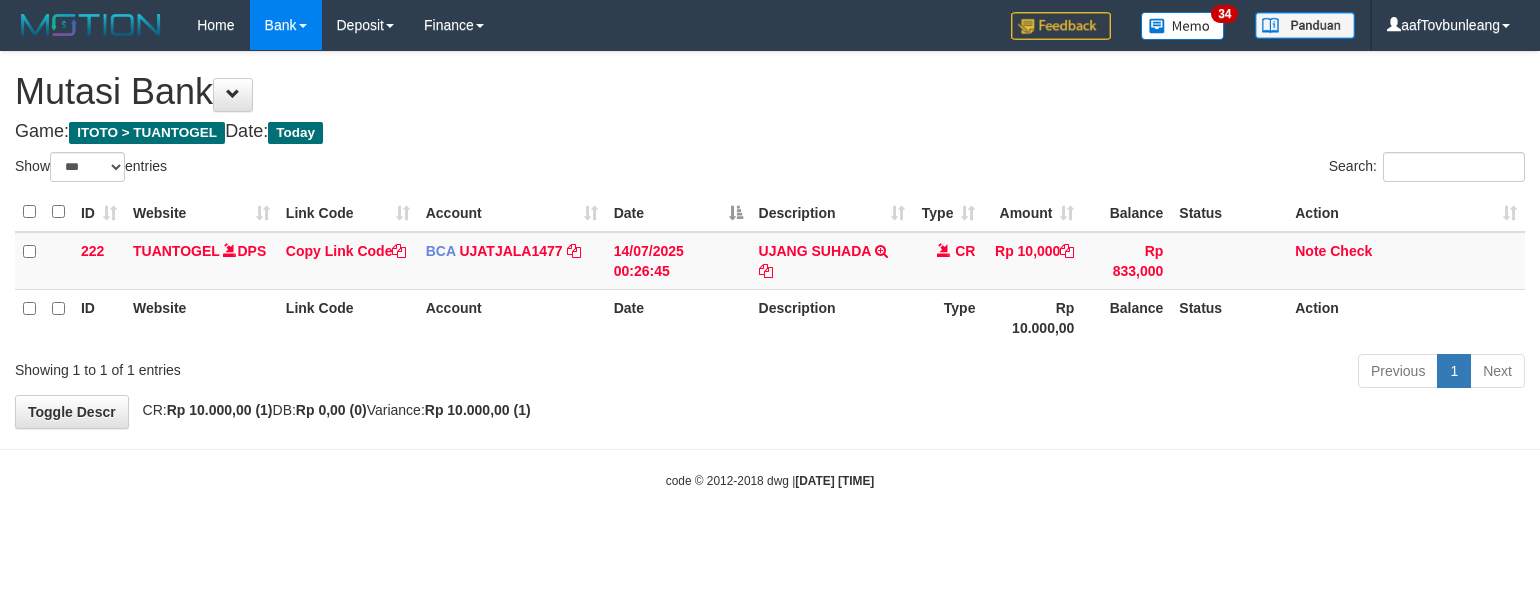 scroll, scrollTop: 0, scrollLeft: 0, axis: both 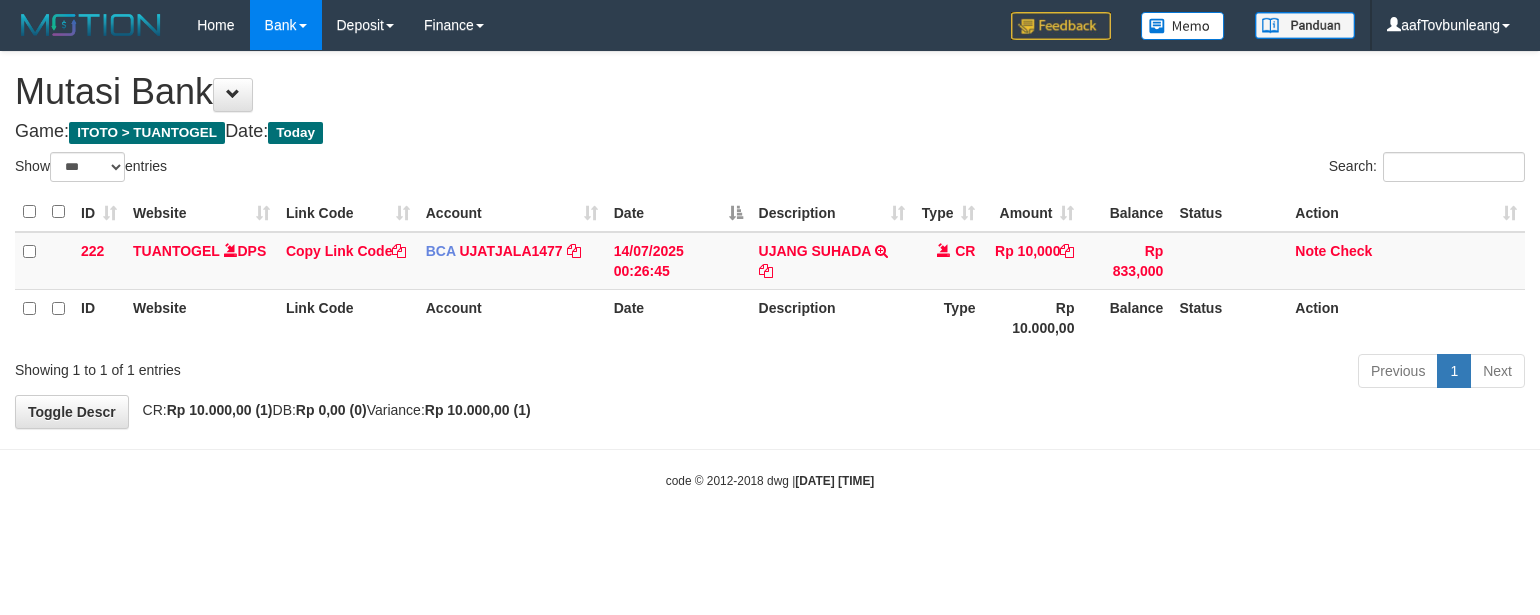 select on "***" 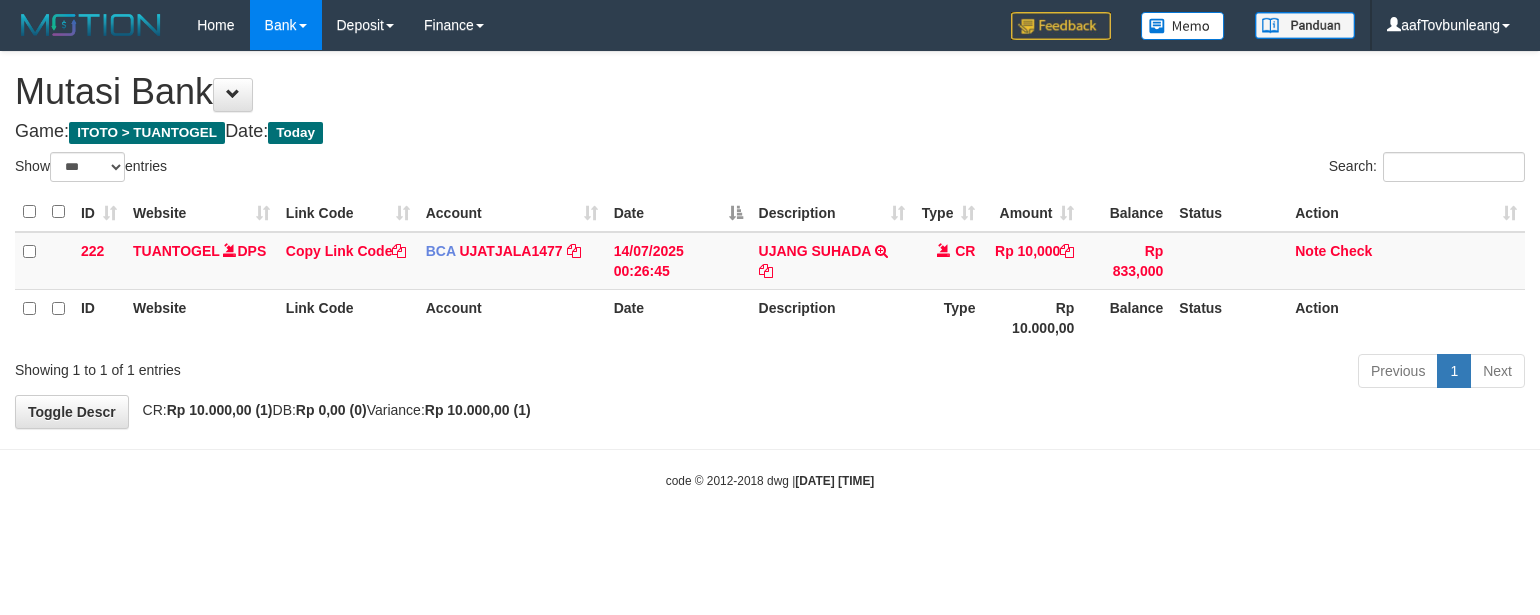 scroll, scrollTop: 0, scrollLeft: 0, axis: both 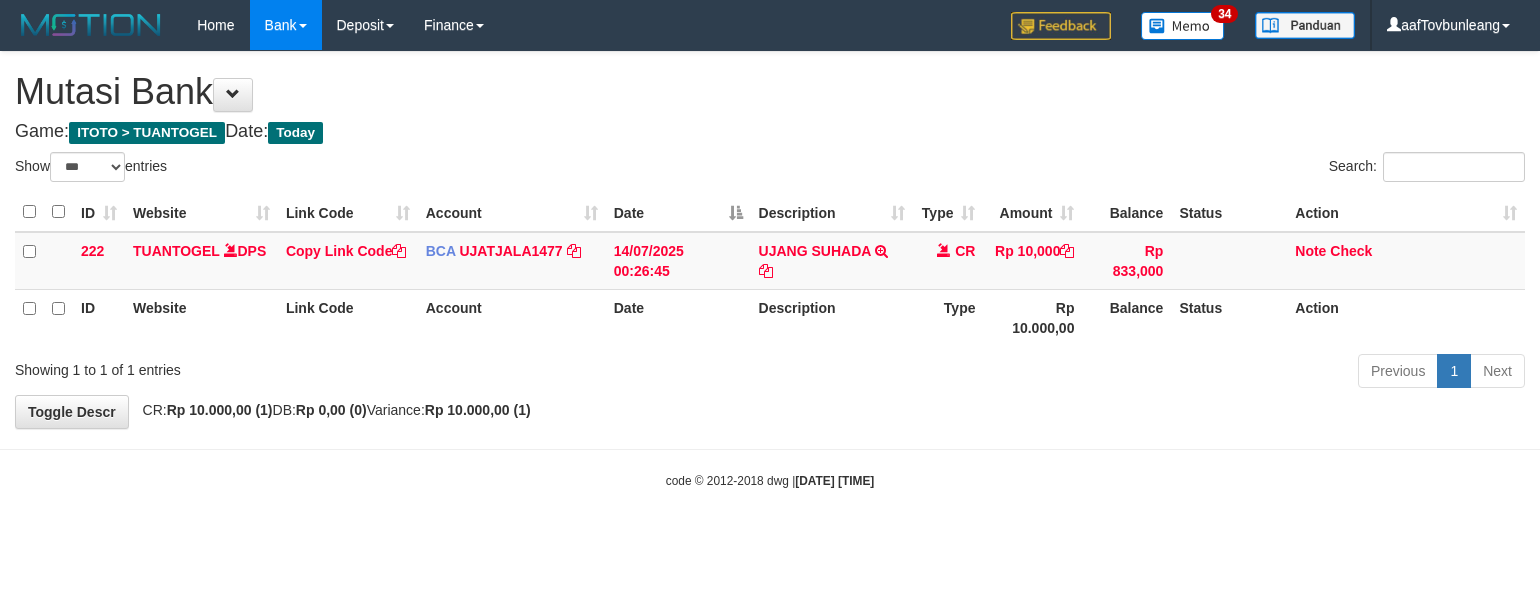 select on "***" 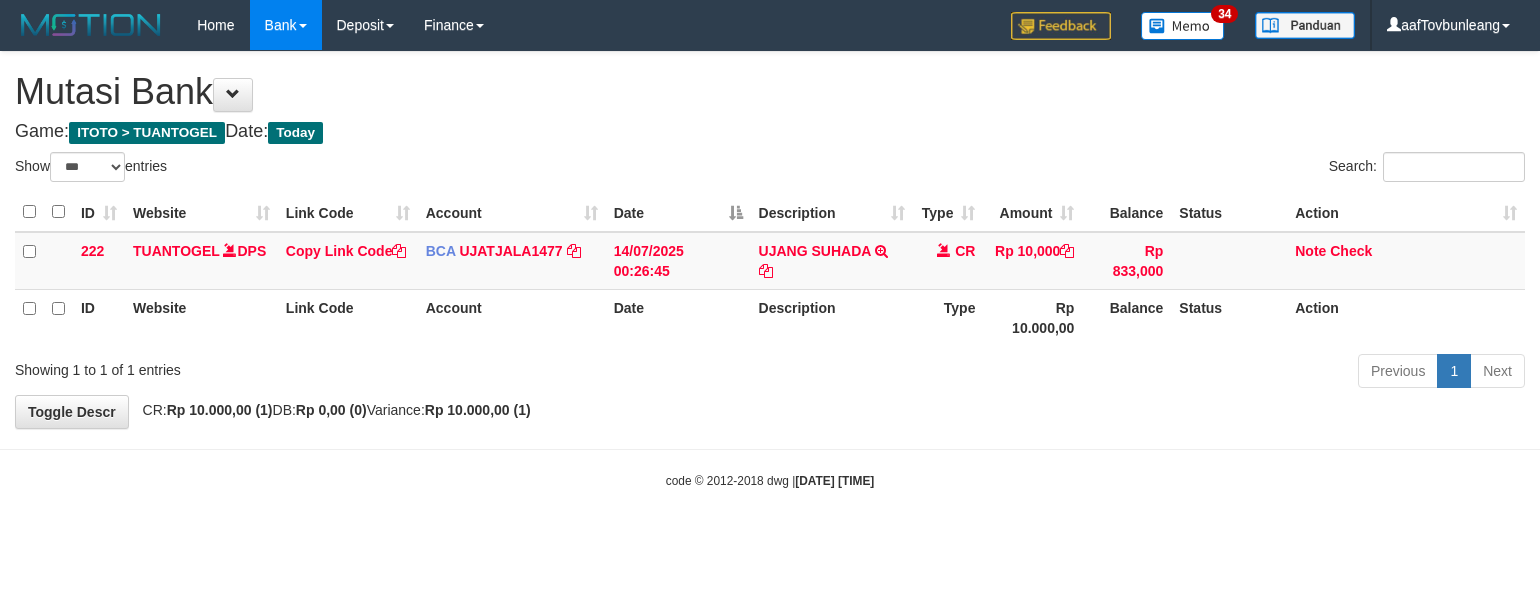 scroll, scrollTop: 0, scrollLeft: 0, axis: both 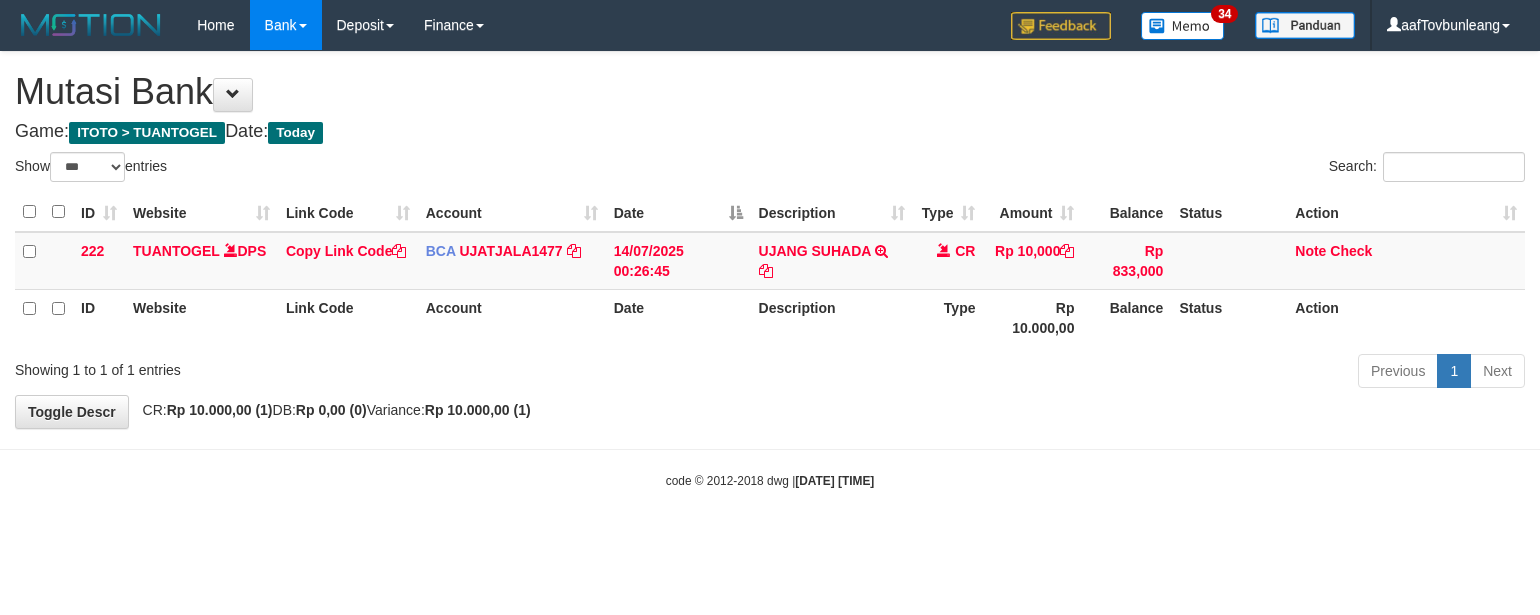 select on "***" 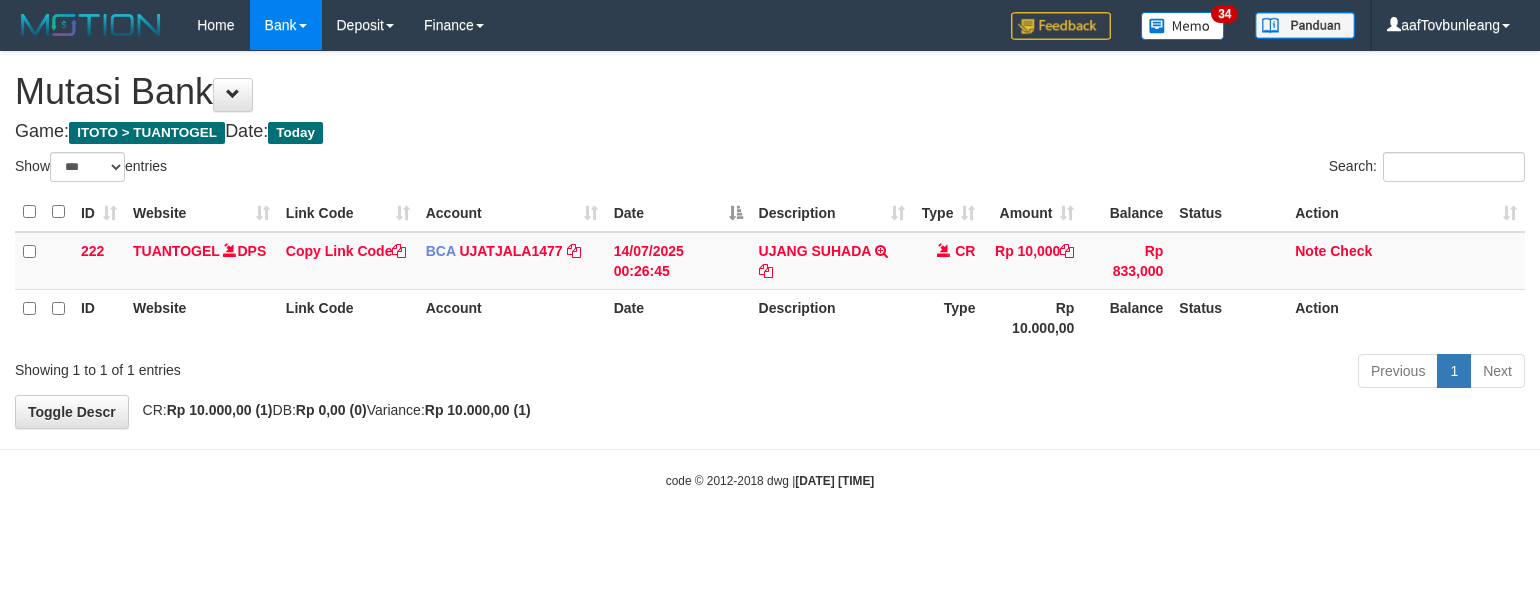 scroll, scrollTop: 0, scrollLeft: 0, axis: both 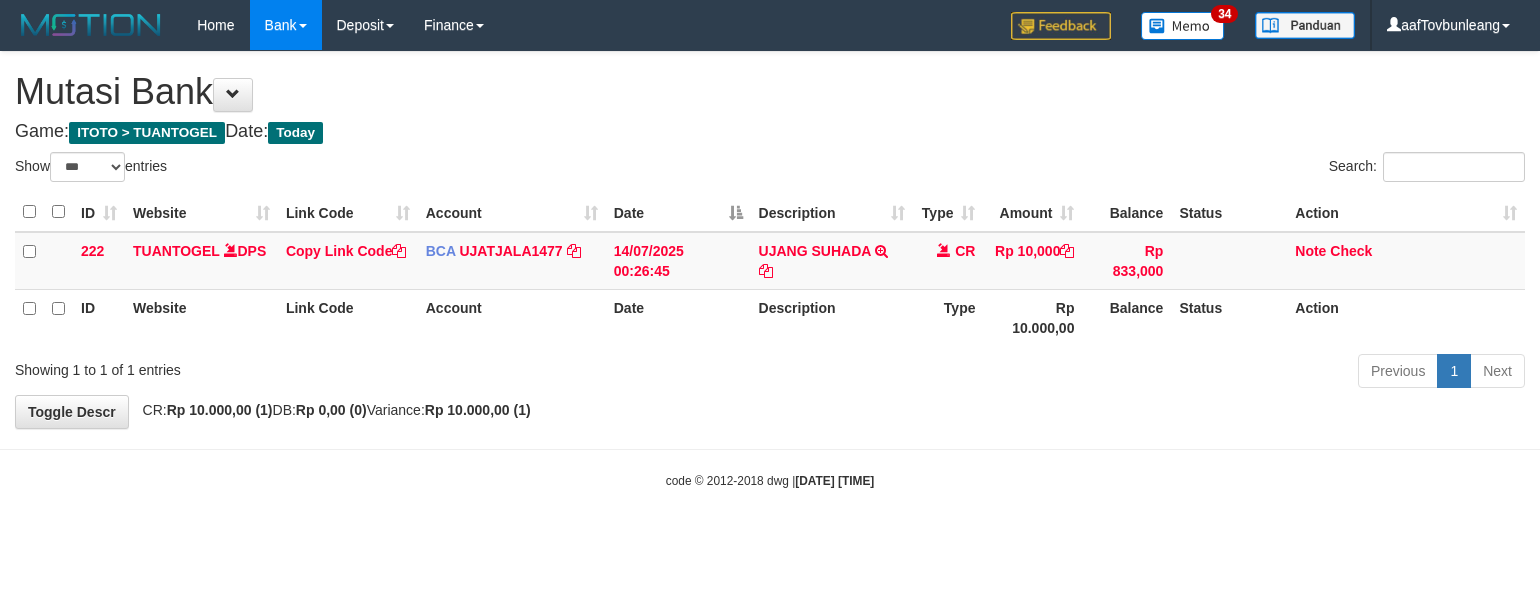 select on "***" 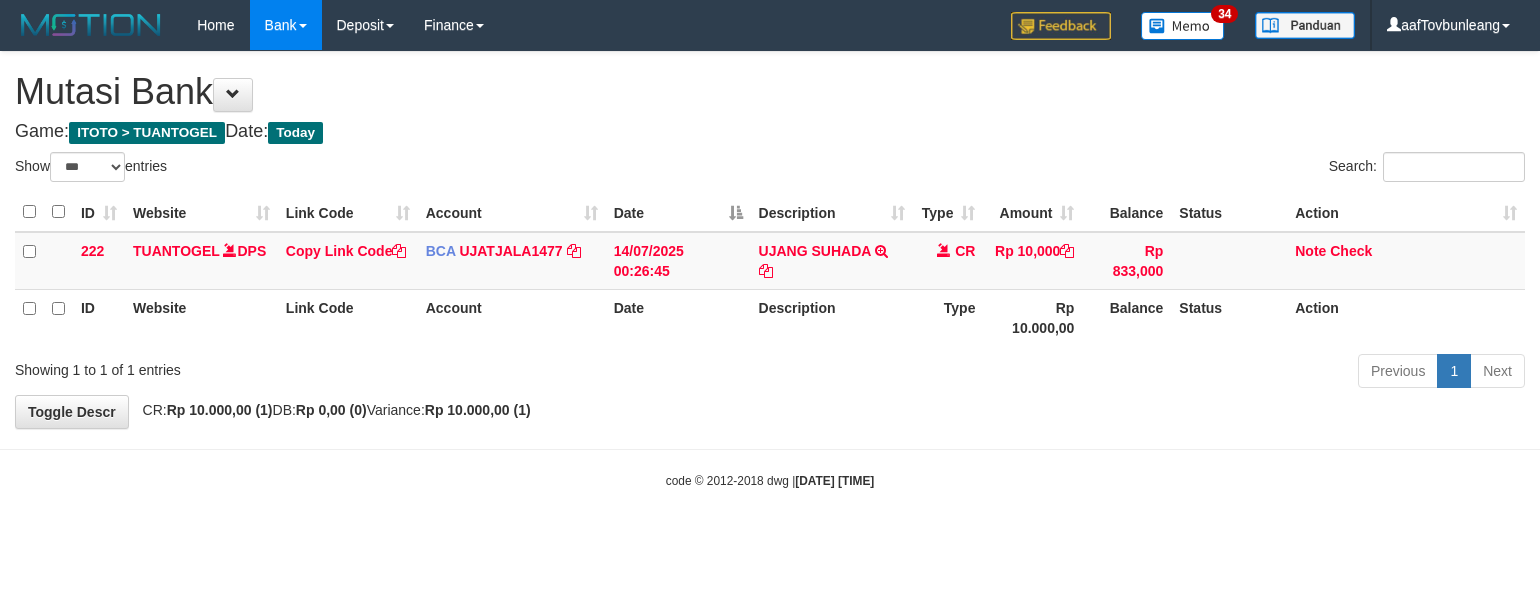 scroll, scrollTop: 0, scrollLeft: 0, axis: both 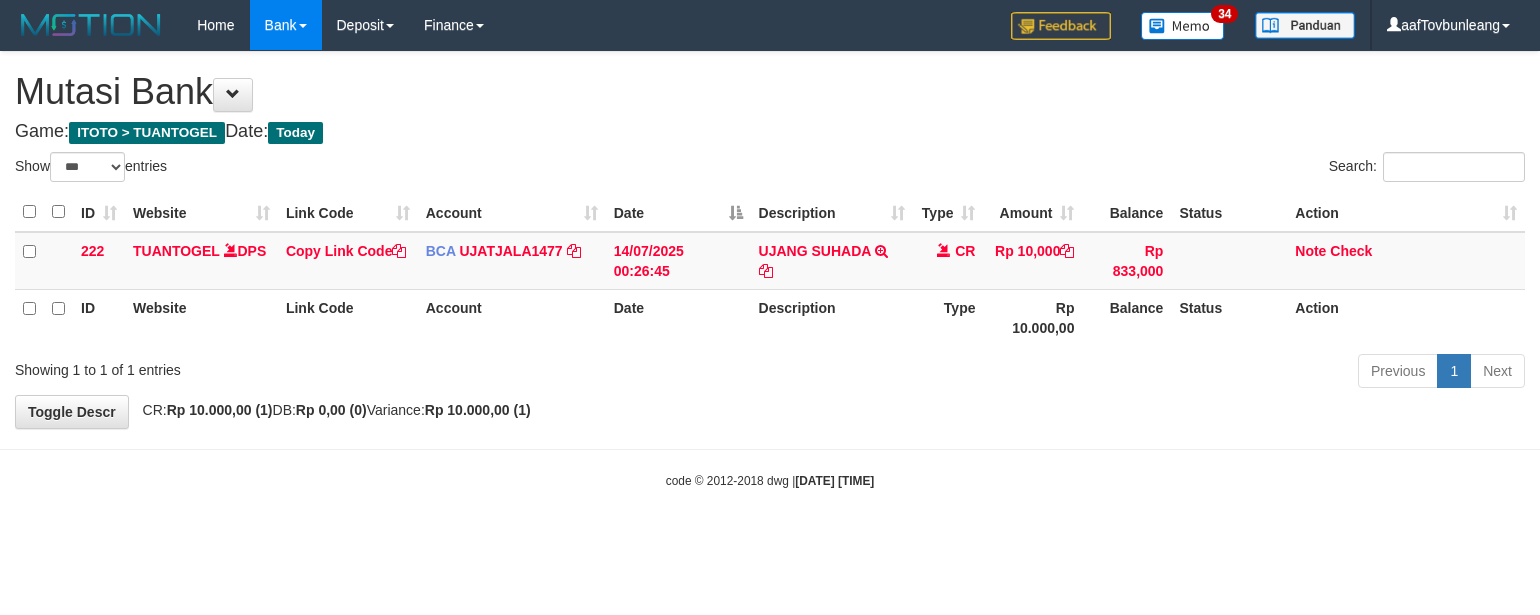 select on "***" 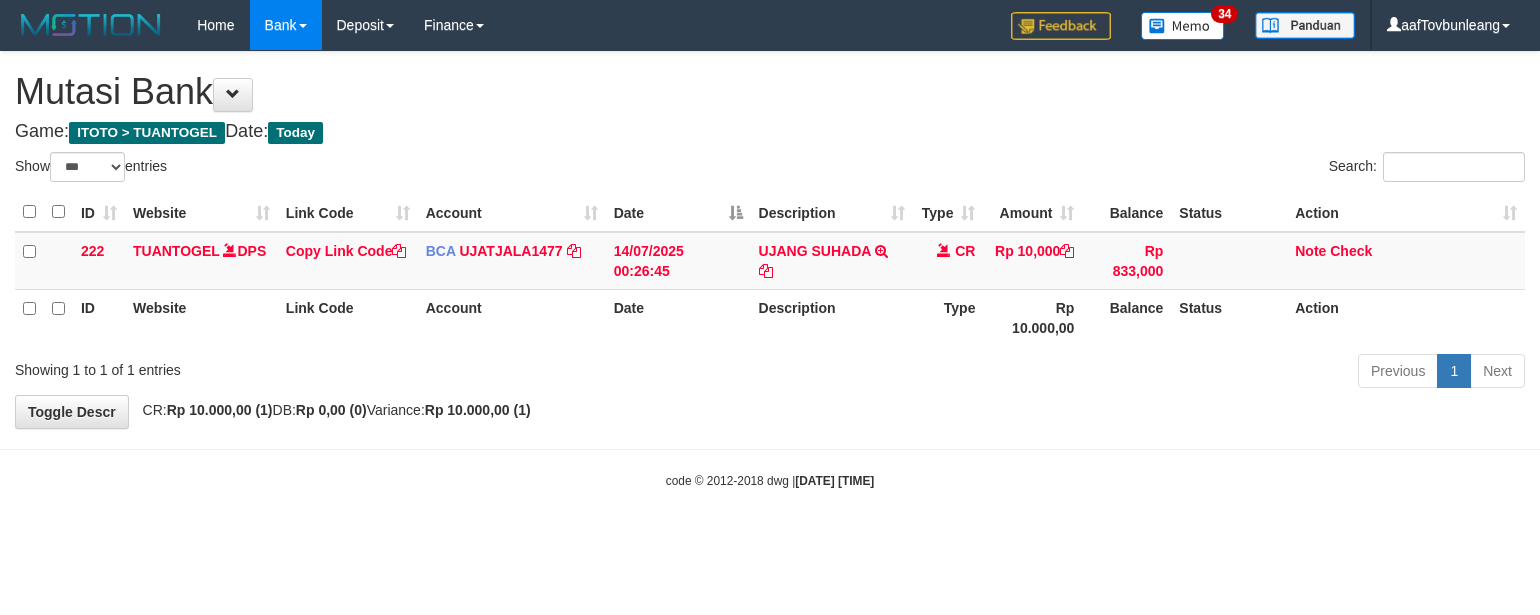 scroll, scrollTop: 0, scrollLeft: 0, axis: both 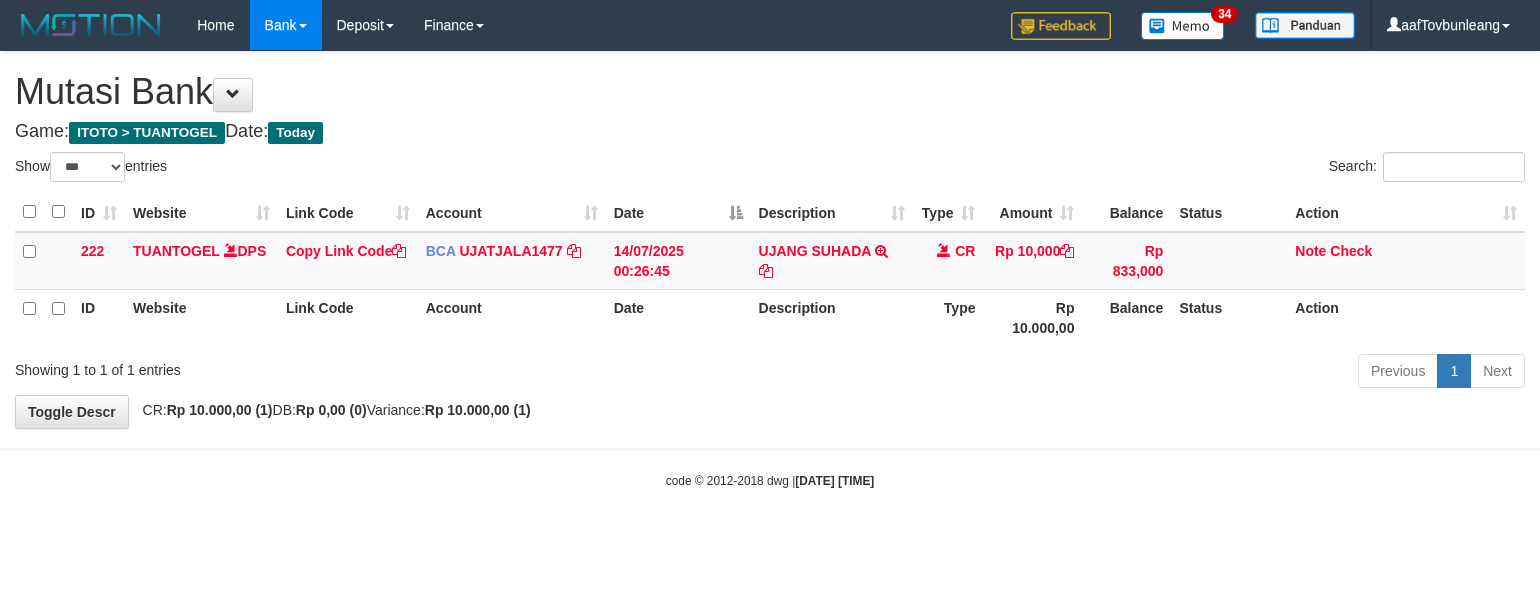 select on "***" 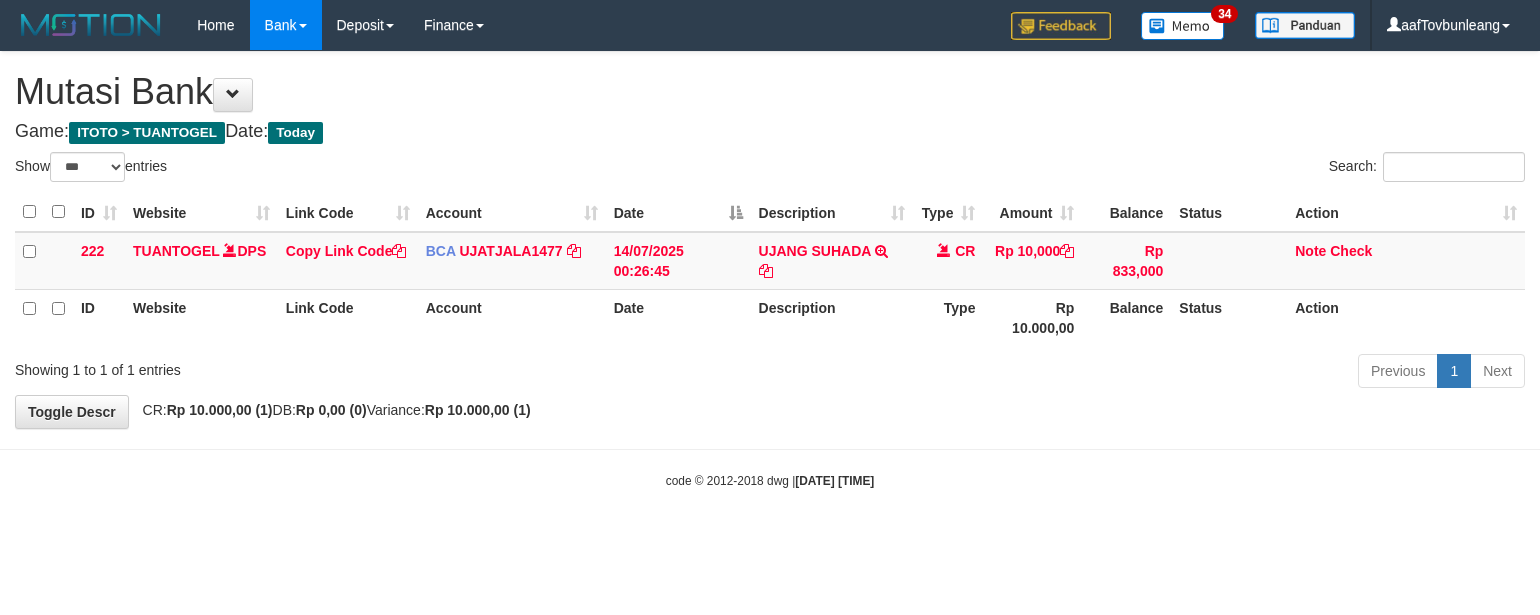 scroll, scrollTop: 0, scrollLeft: 0, axis: both 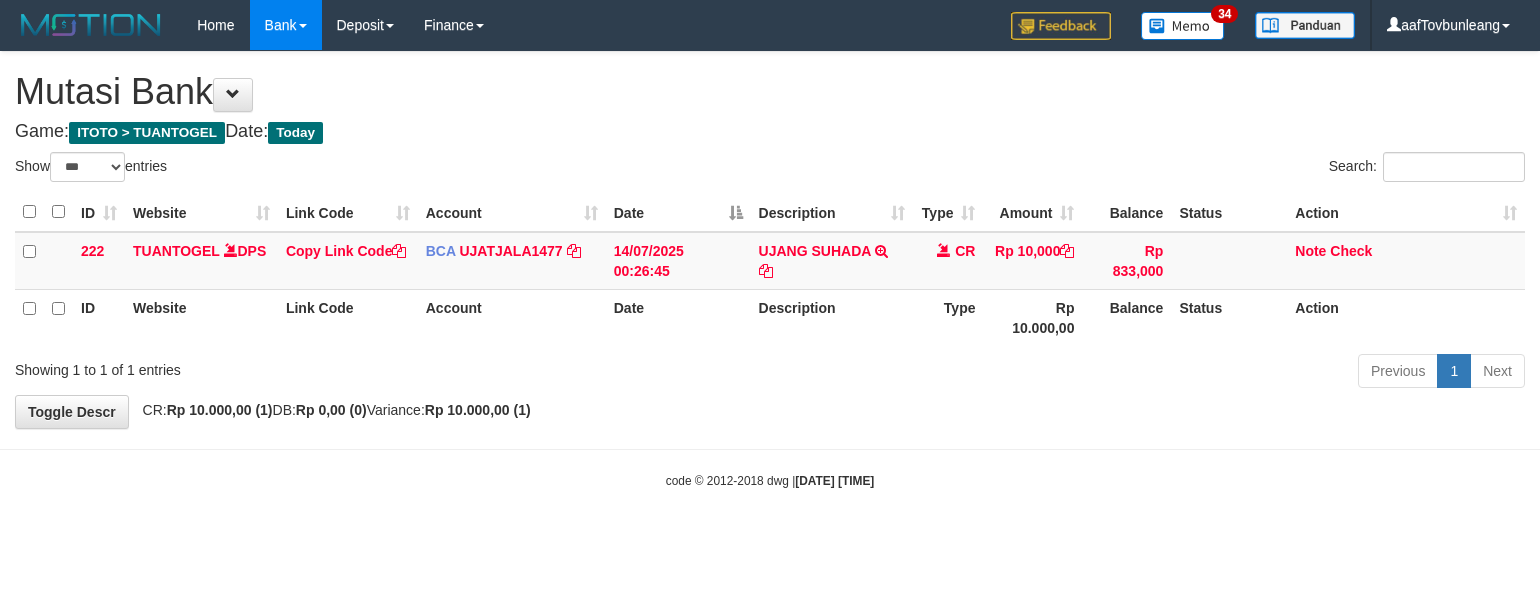 select on "***" 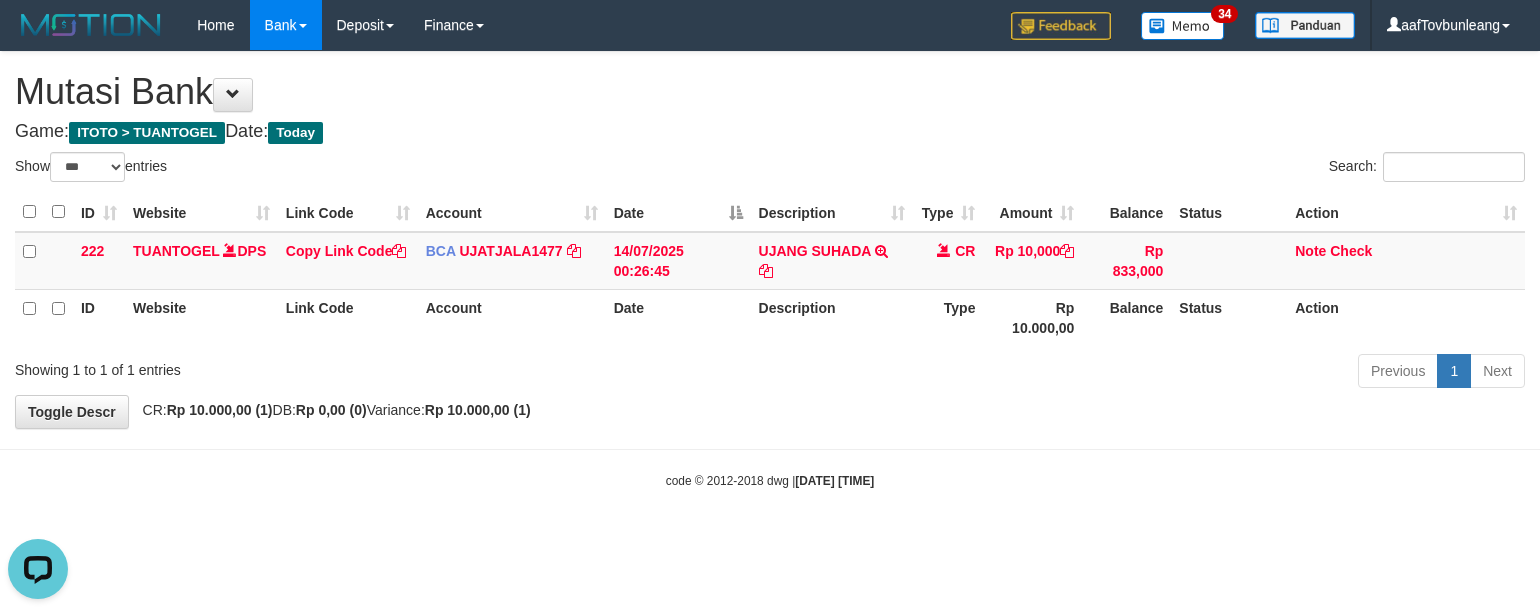 scroll, scrollTop: 0, scrollLeft: 0, axis: both 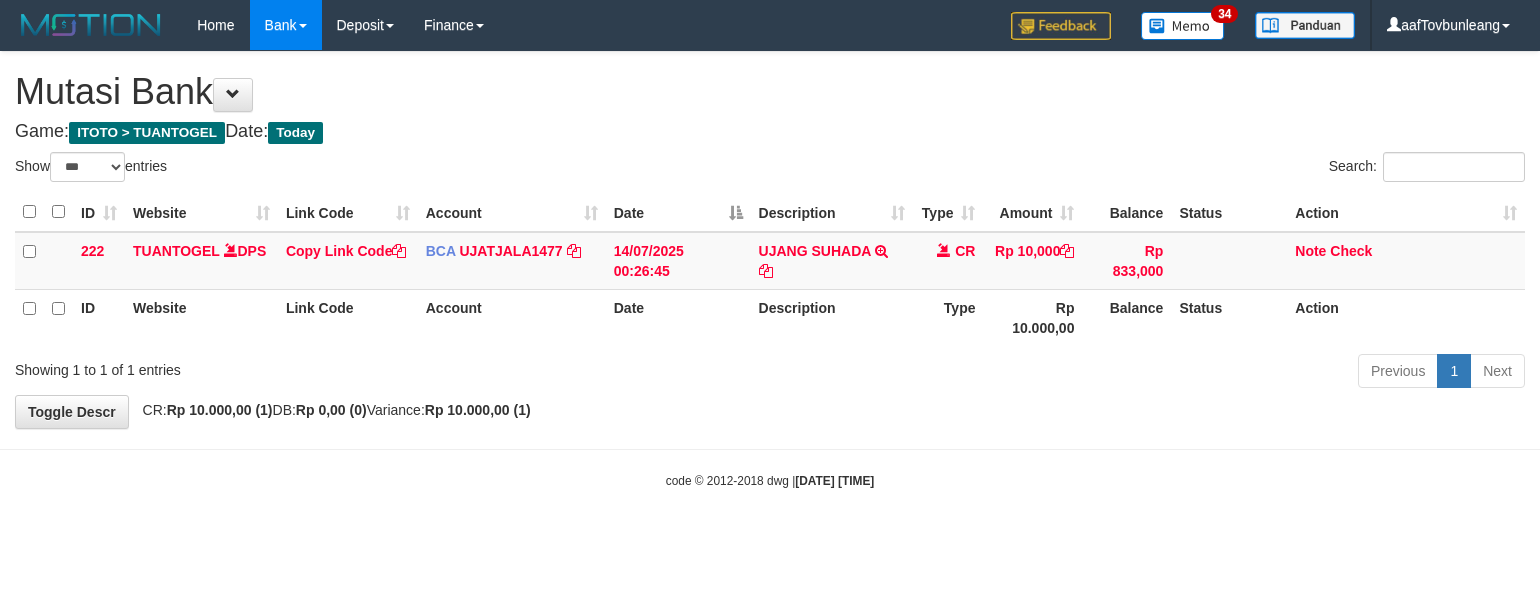 select on "***" 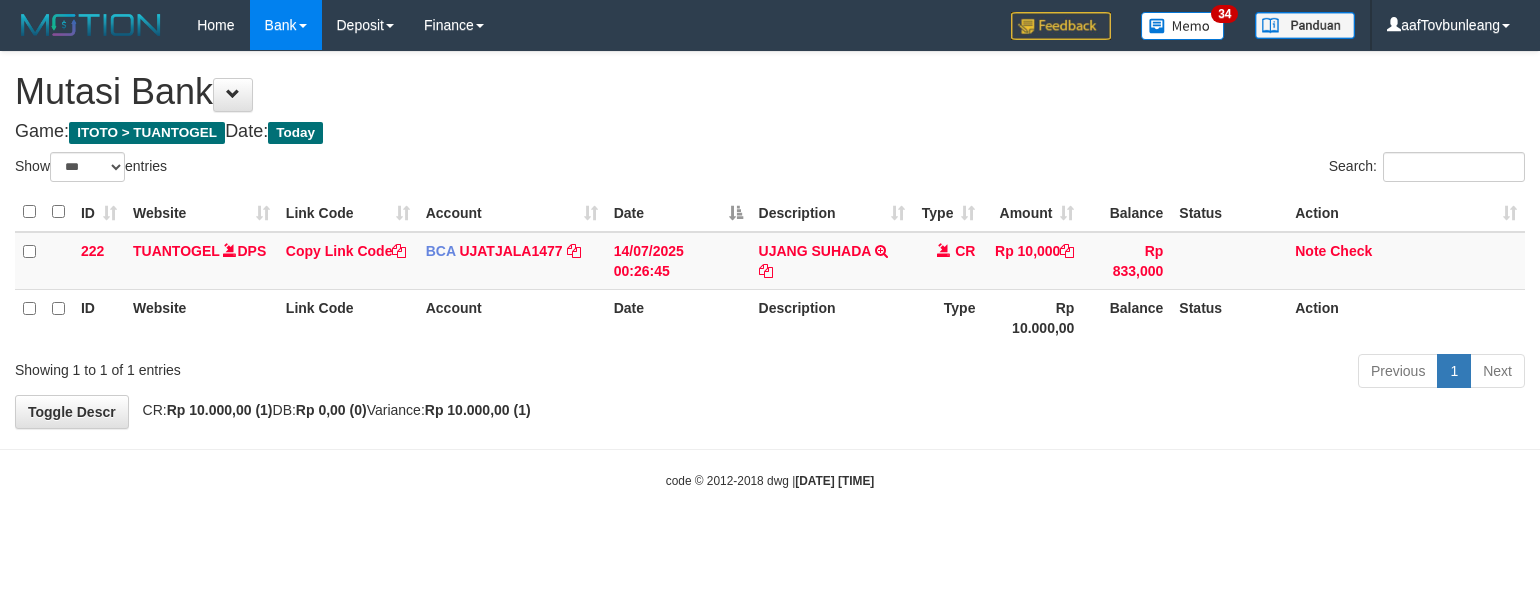 scroll, scrollTop: 0, scrollLeft: 0, axis: both 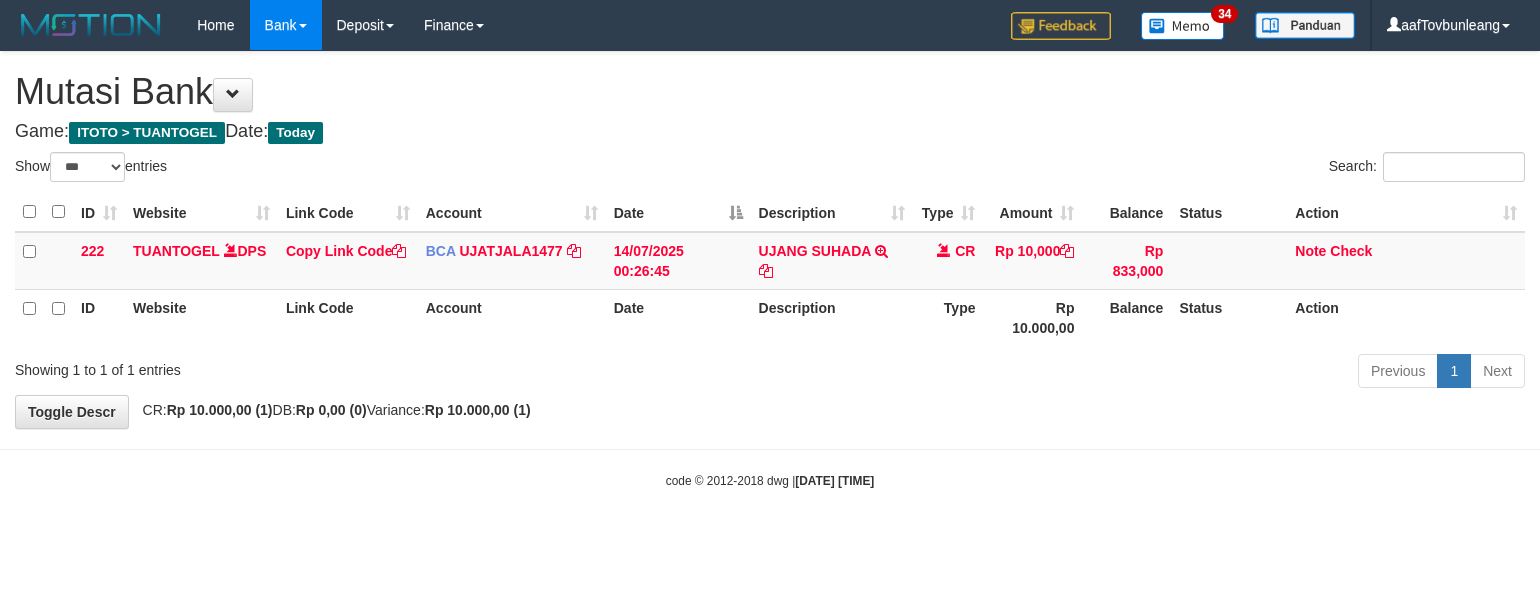 select on "***" 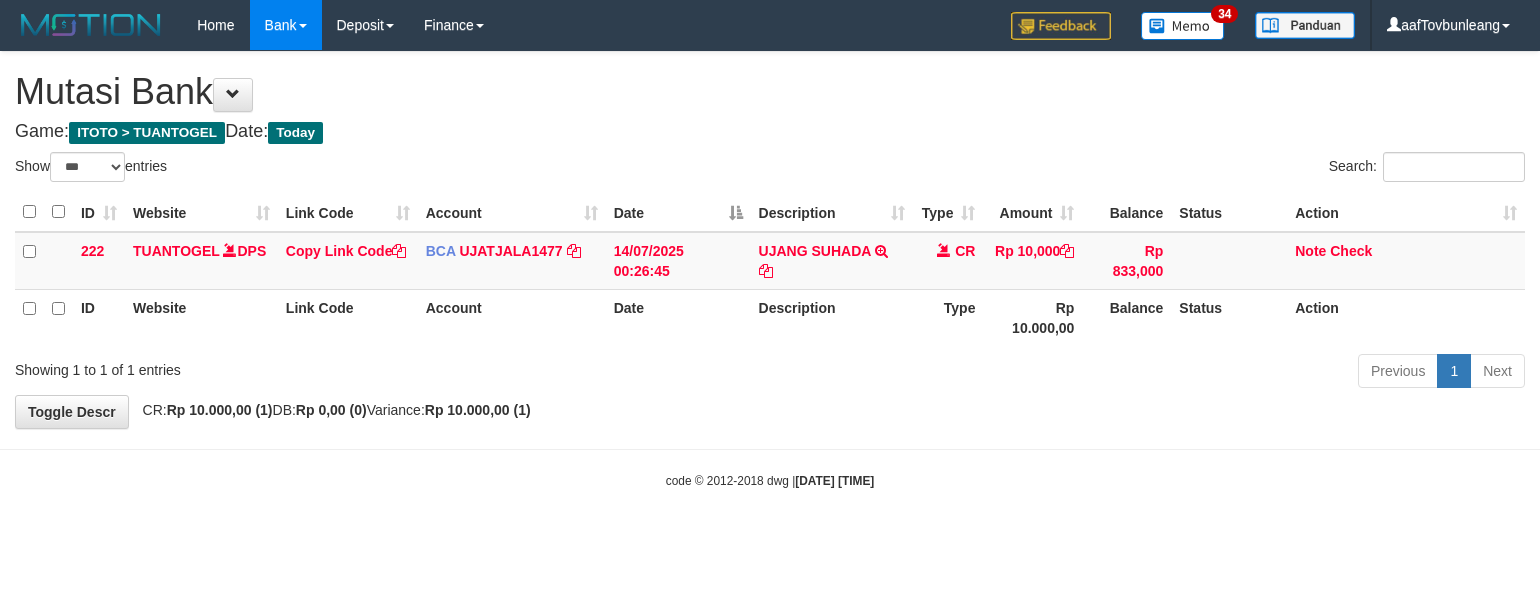 scroll, scrollTop: 0, scrollLeft: 0, axis: both 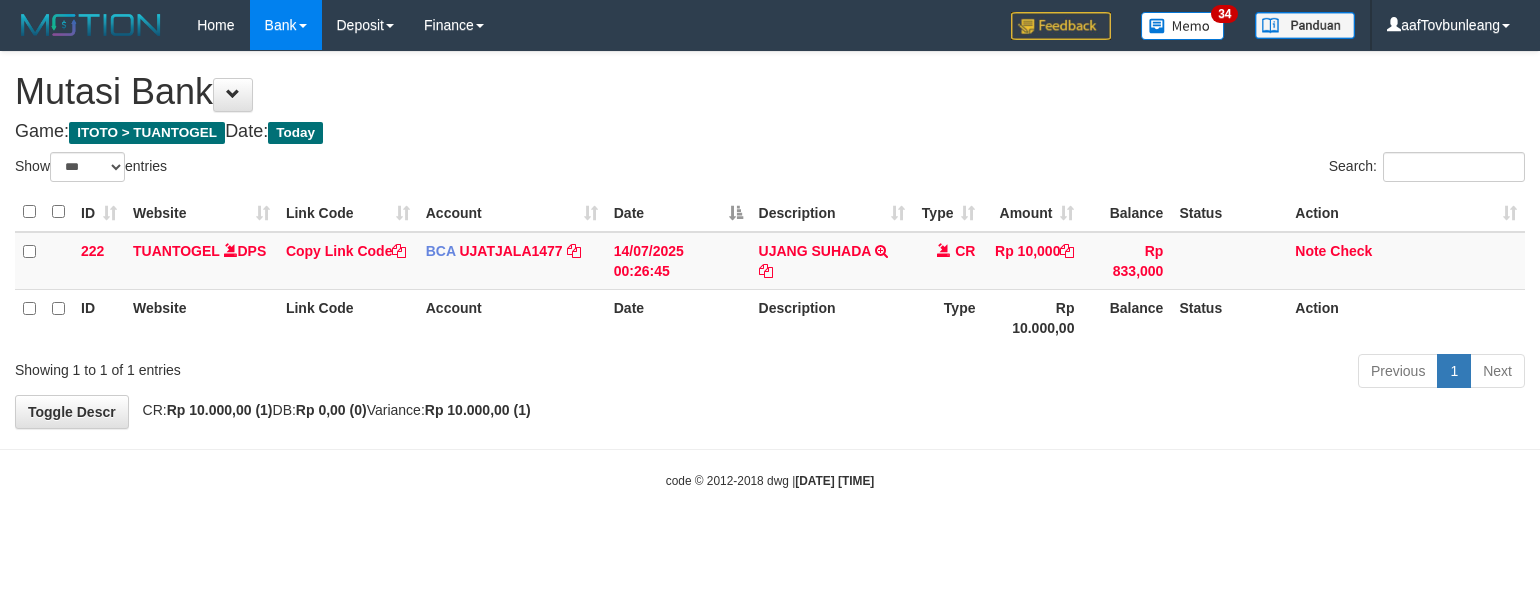 select on "***" 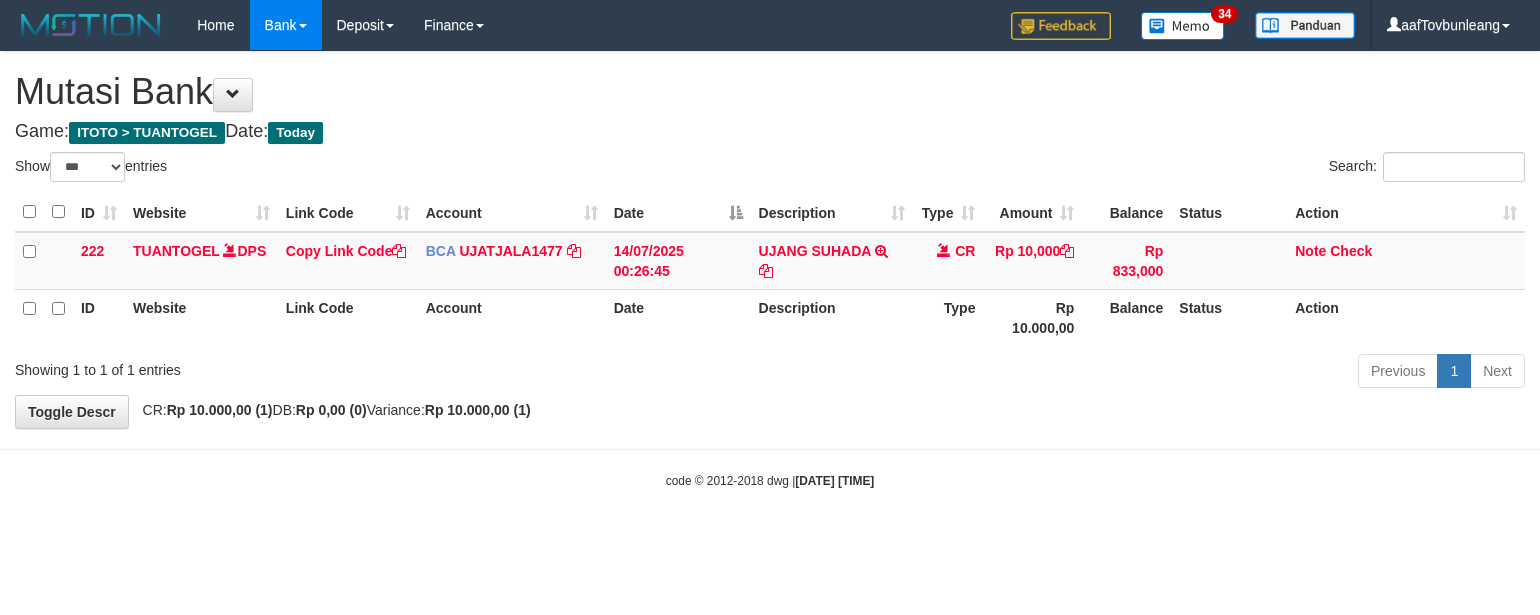 scroll, scrollTop: 0, scrollLeft: 0, axis: both 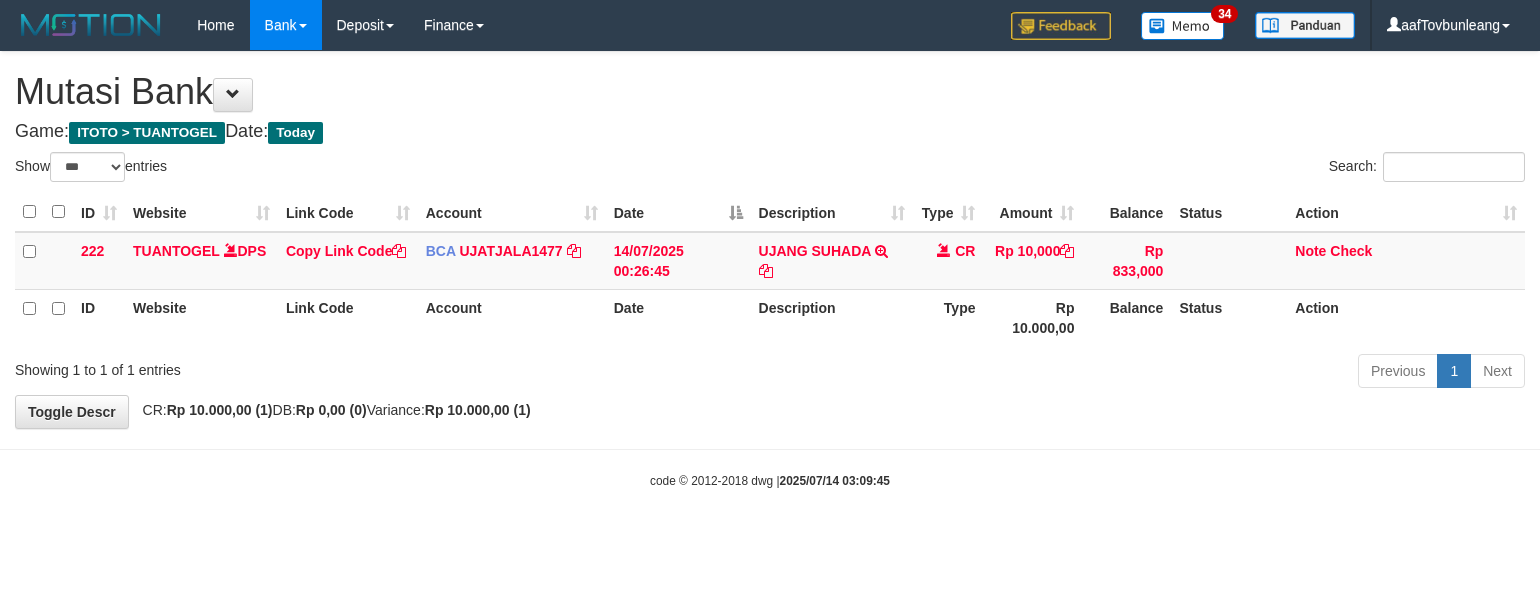 select on "***" 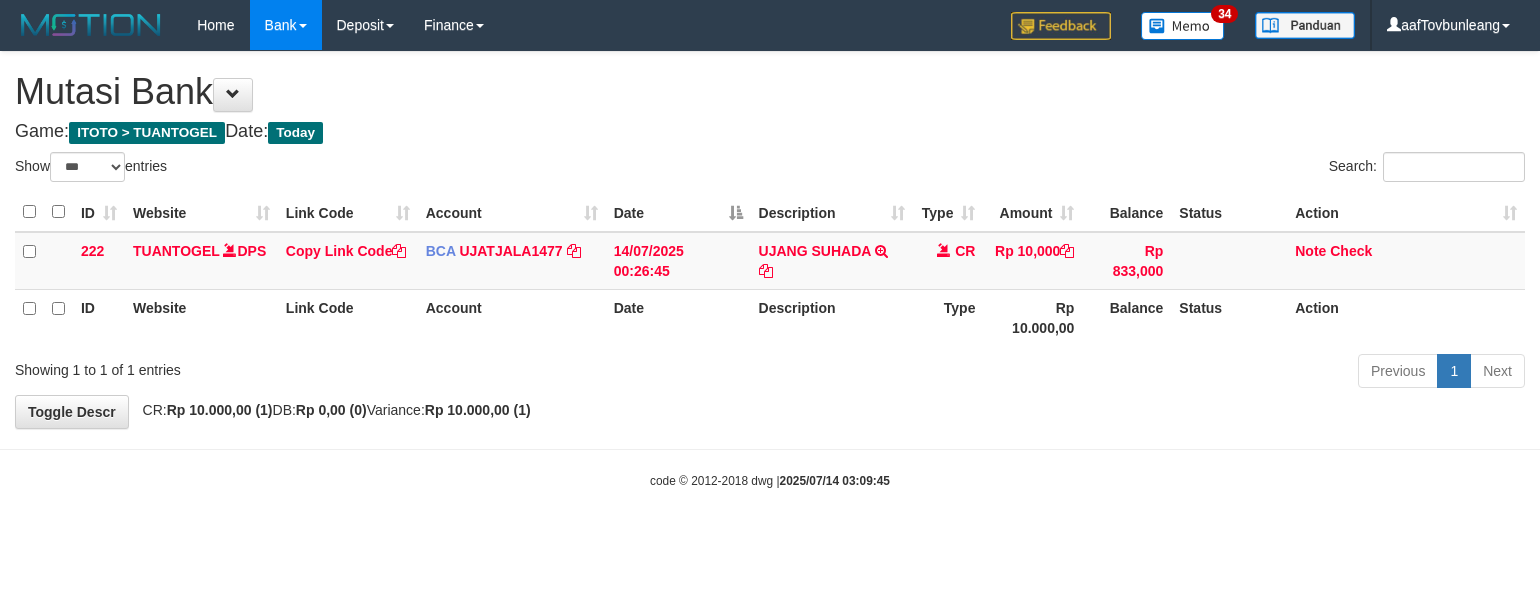 scroll, scrollTop: 0, scrollLeft: 0, axis: both 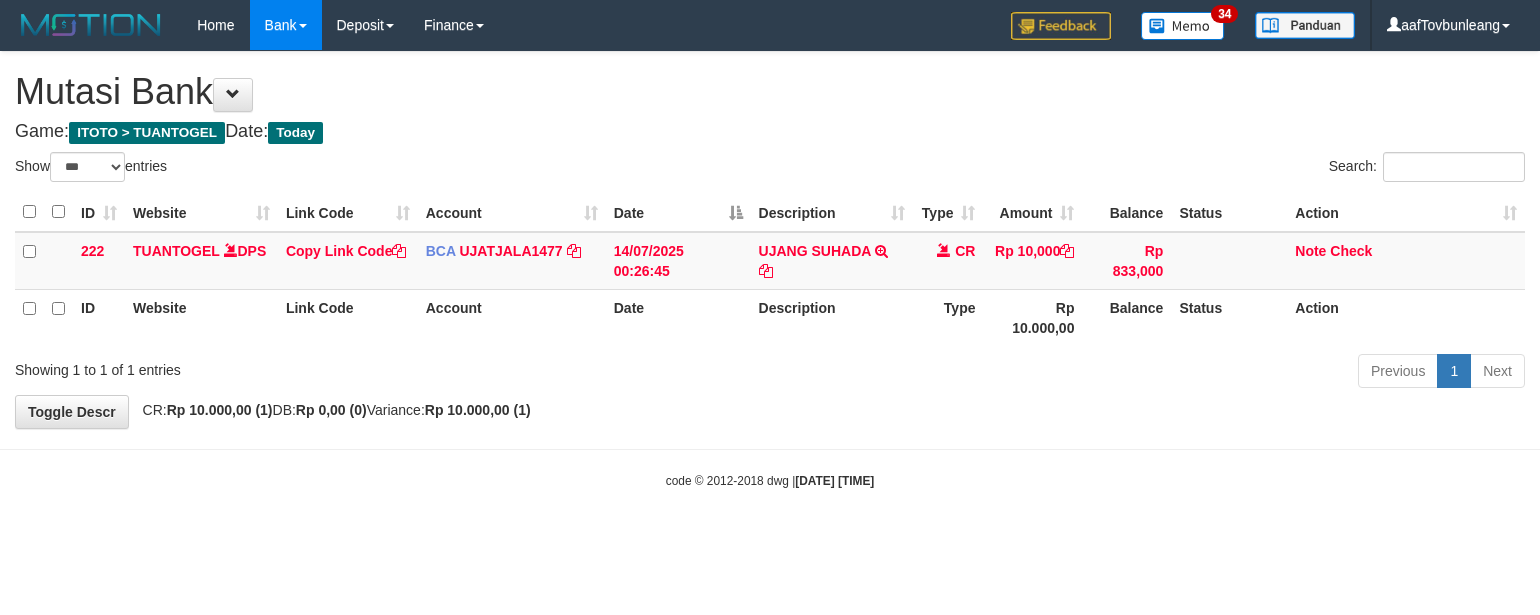 select on "***" 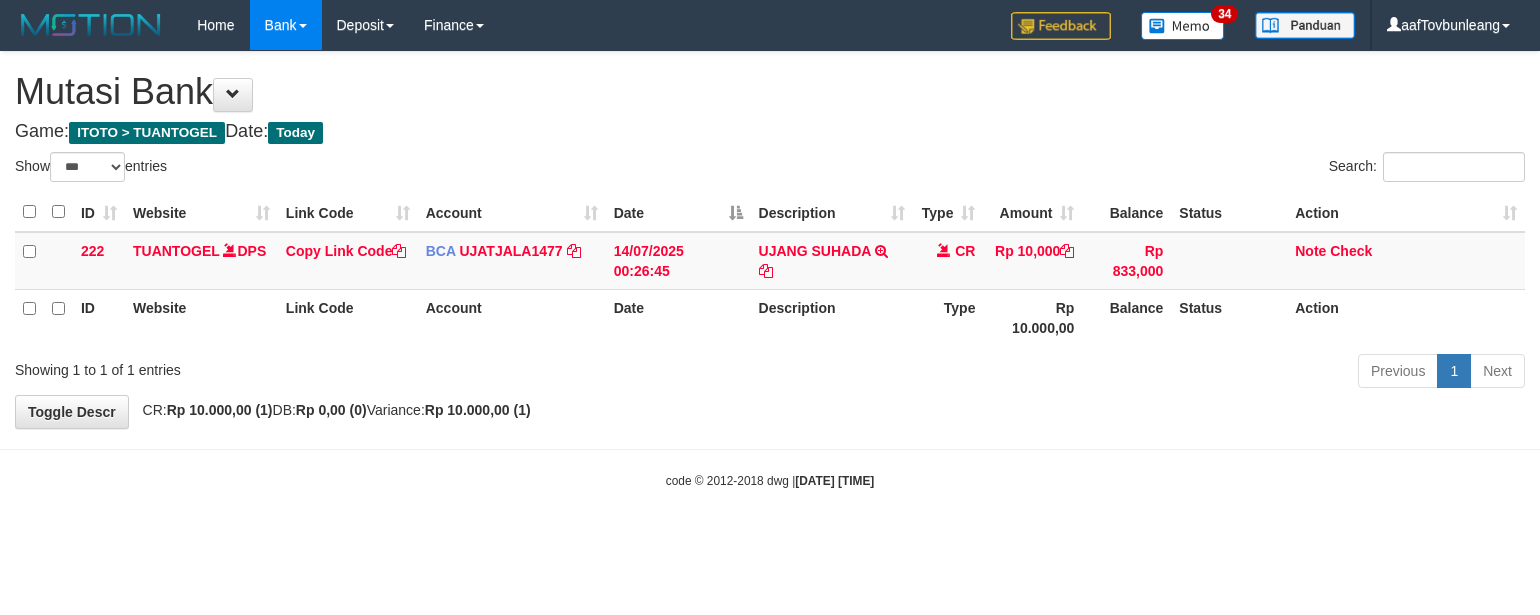 scroll, scrollTop: 0, scrollLeft: 0, axis: both 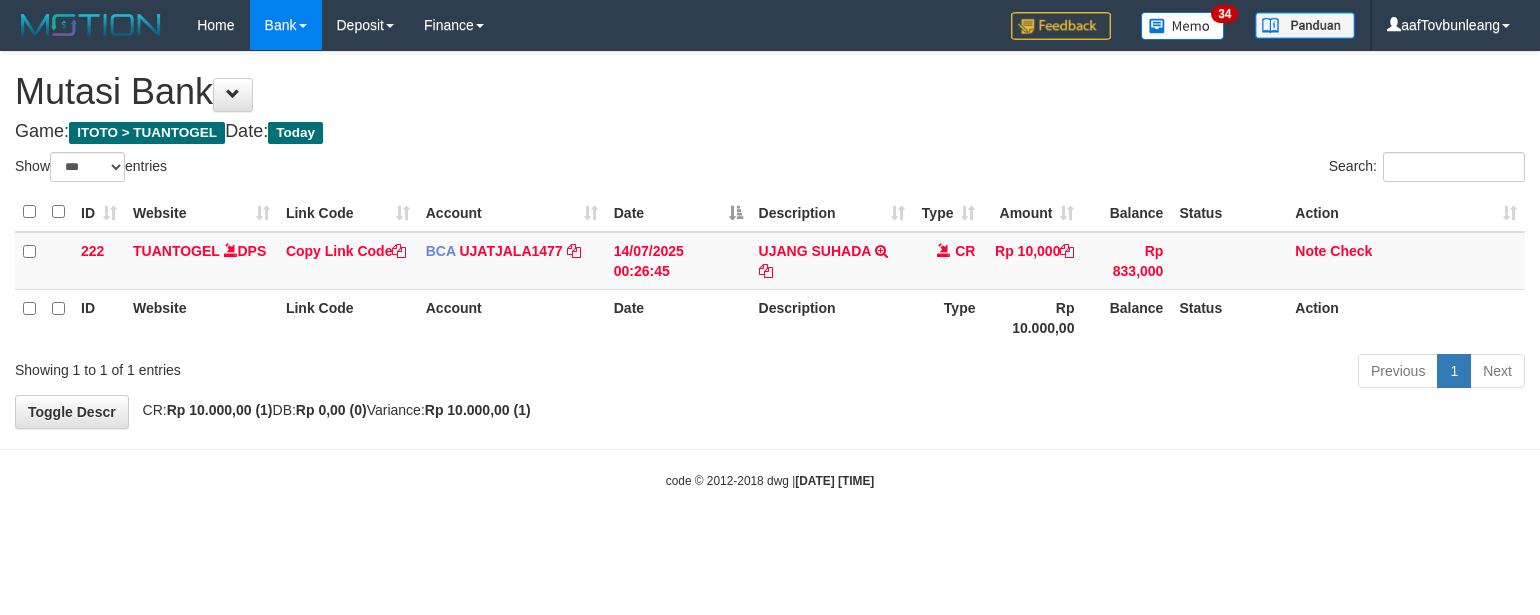 select on "***" 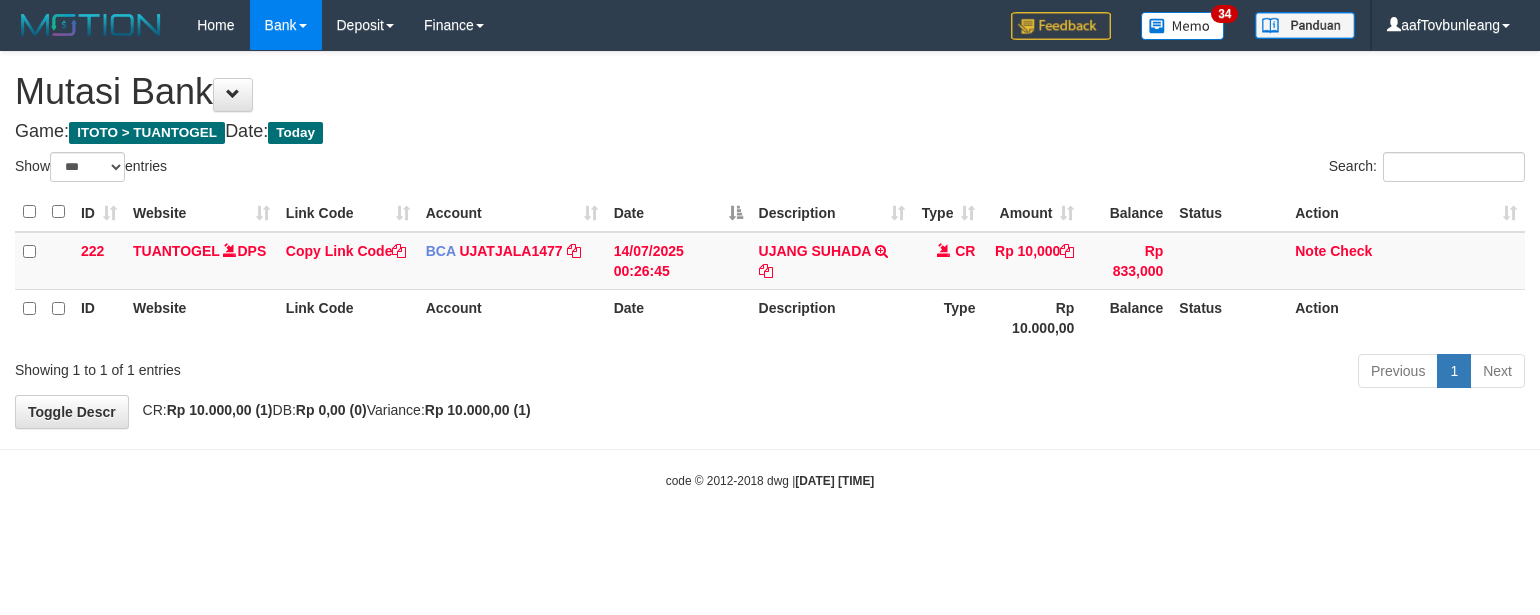 scroll, scrollTop: 0, scrollLeft: 0, axis: both 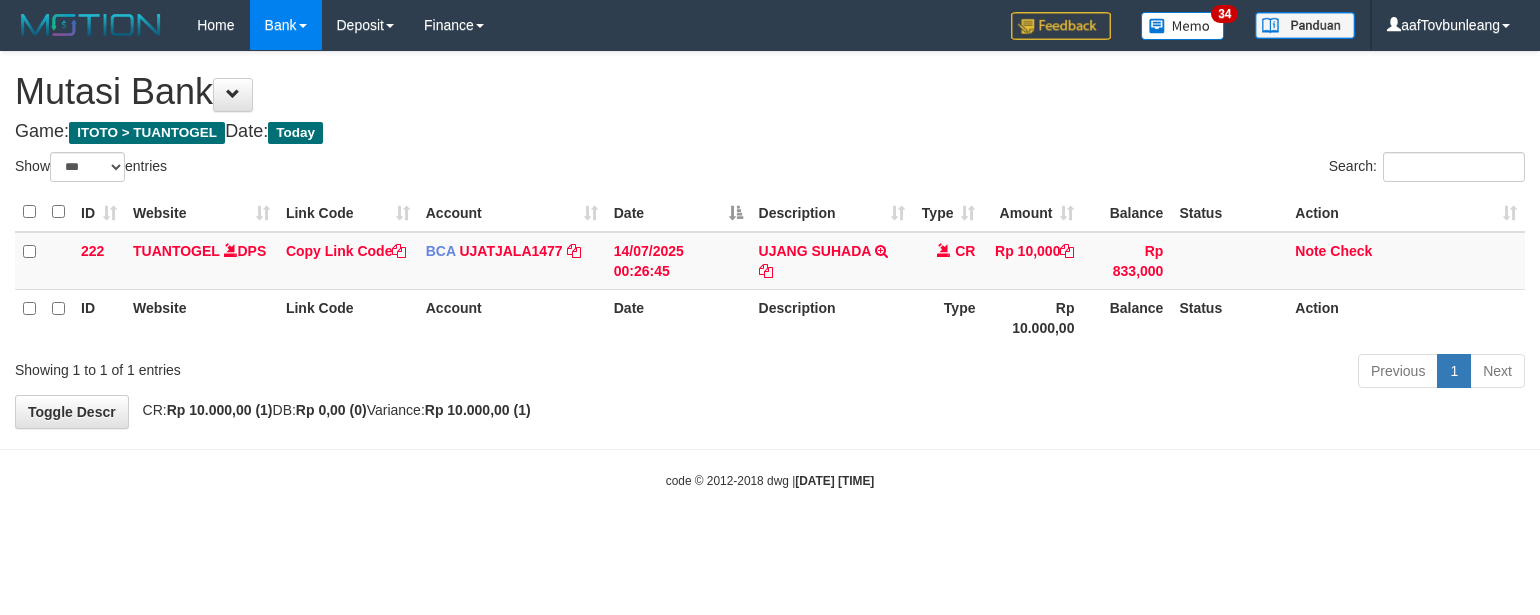 select on "***" 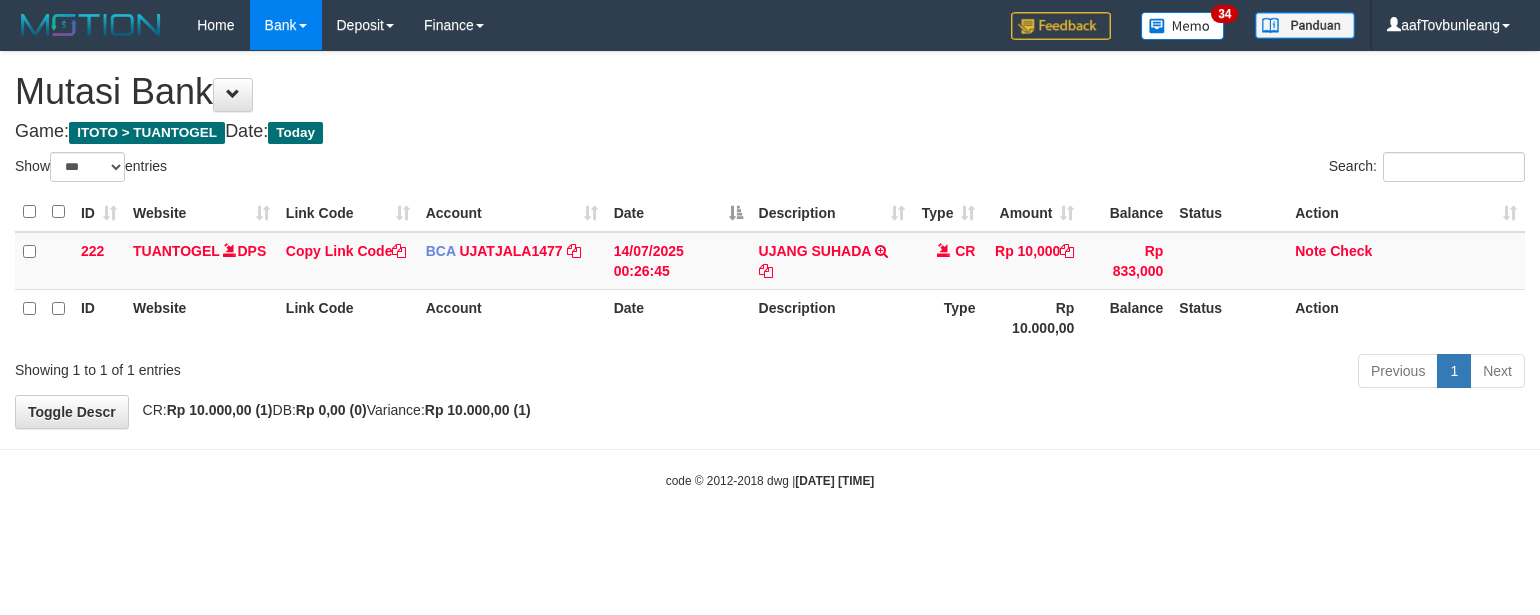 scroll, scrollTop: 0, scrollLeft: 0, axis: both 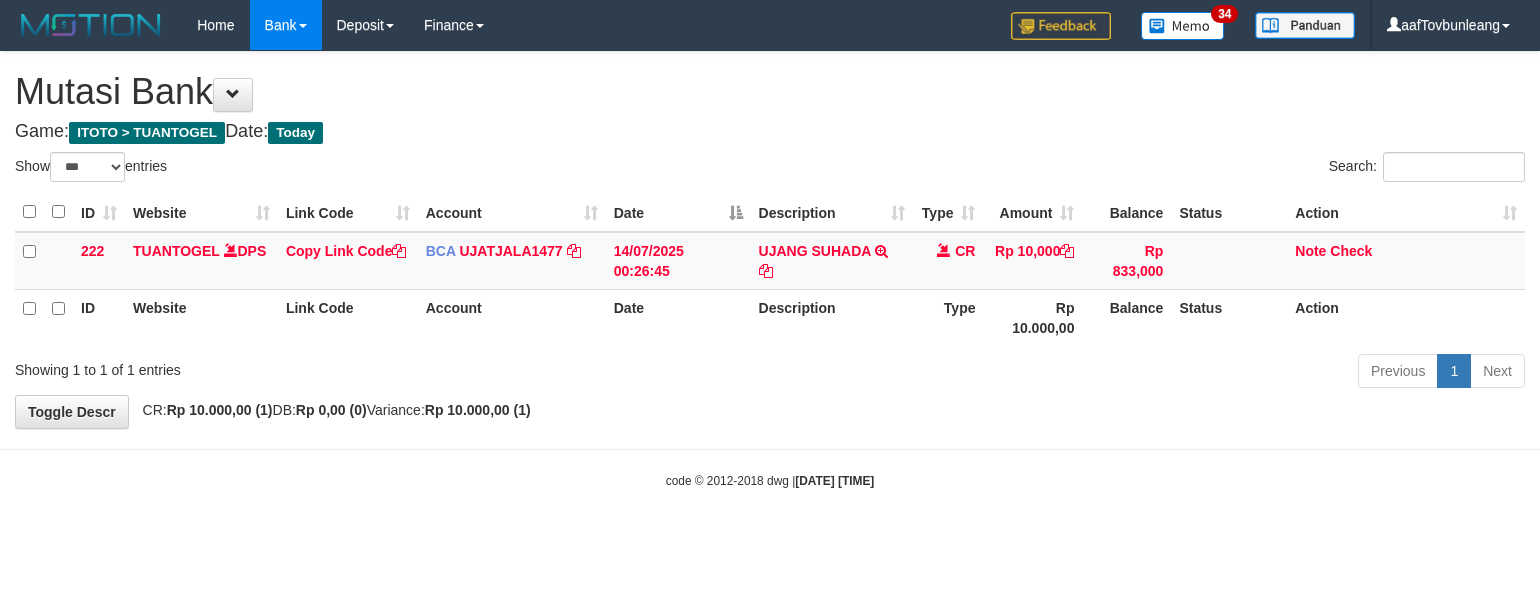 select on "***" 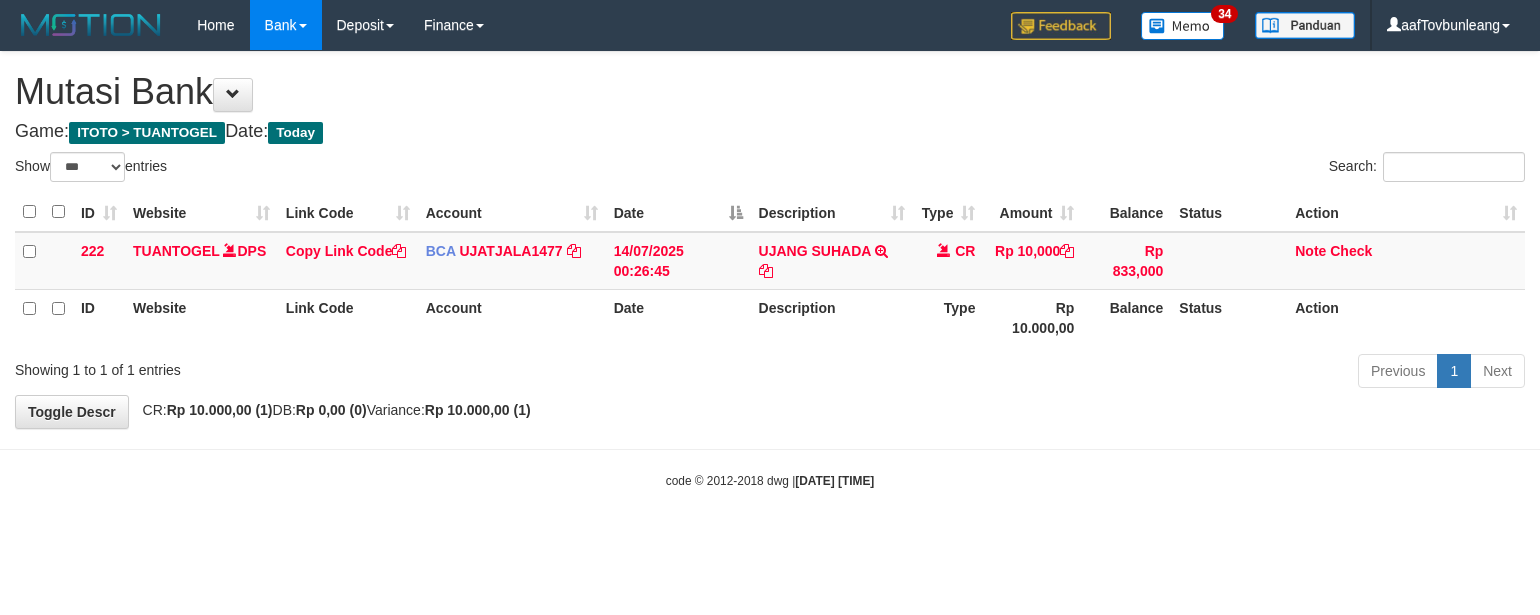 scroll, scrollTop: 0, scrollLeft: 0, axis: both 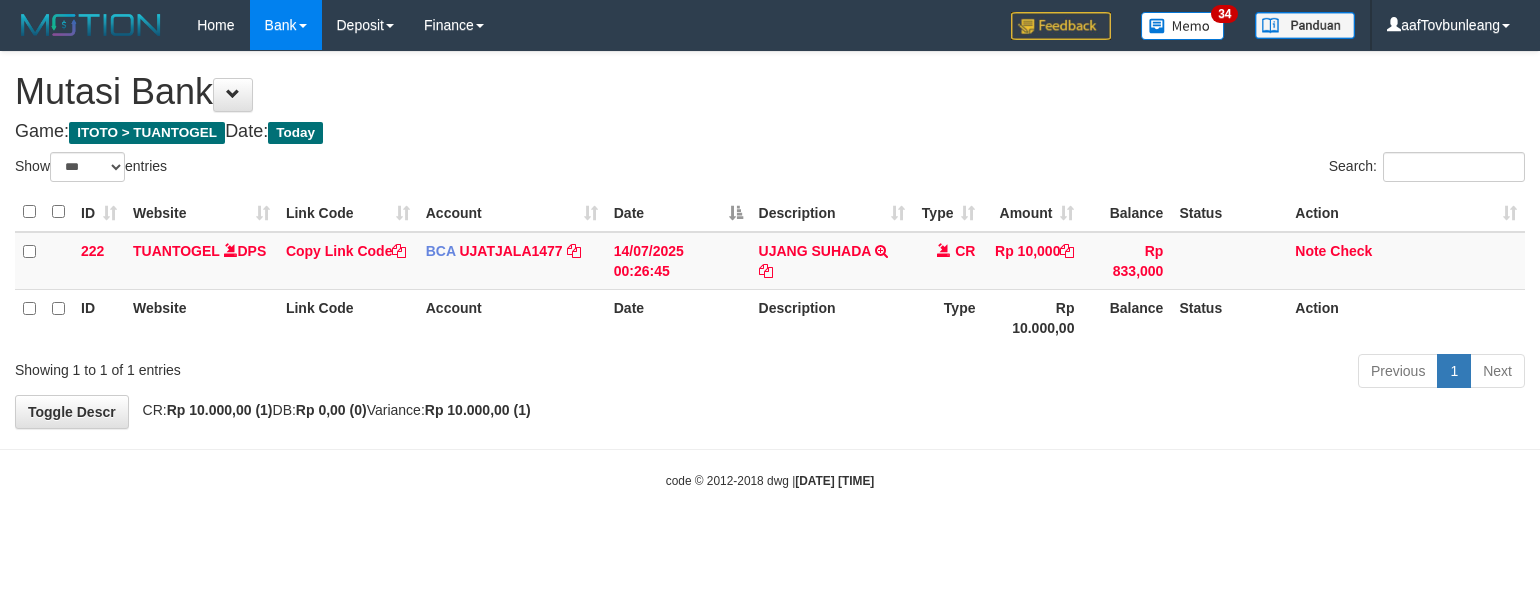 select on "***" 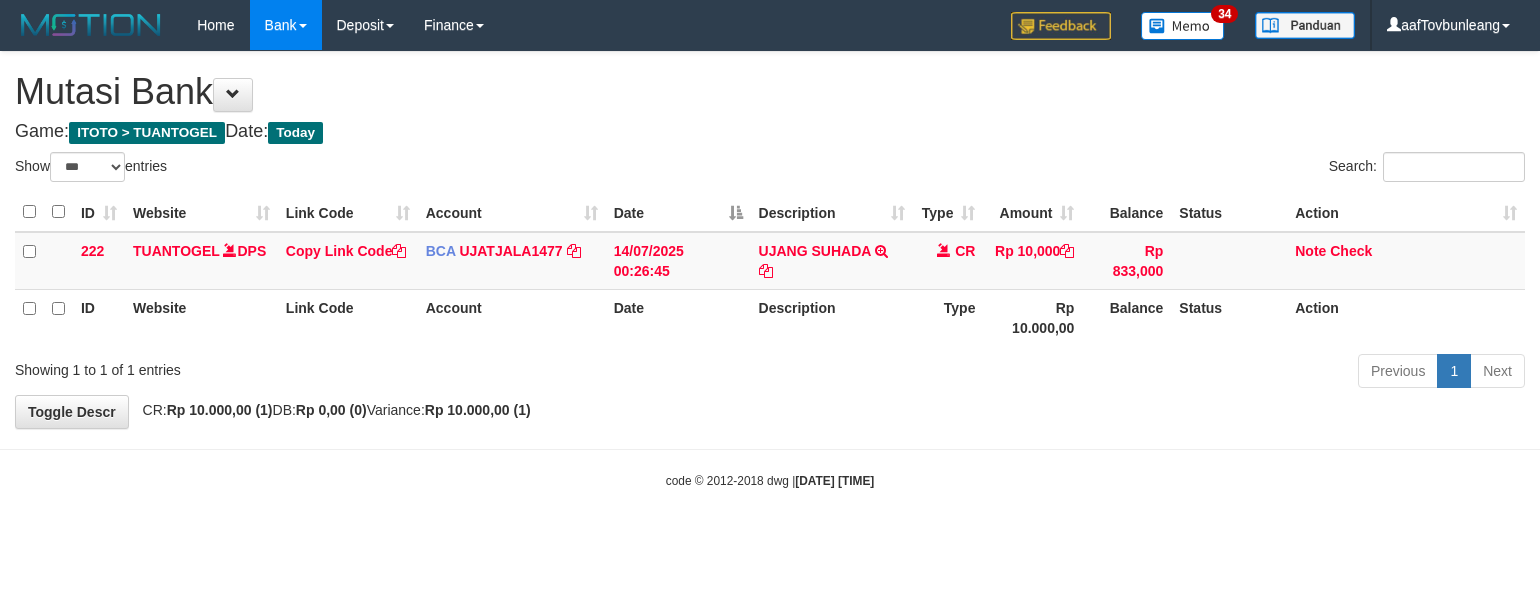 scroll, scrollTop: 0, scrollLeft: 0, axis: both 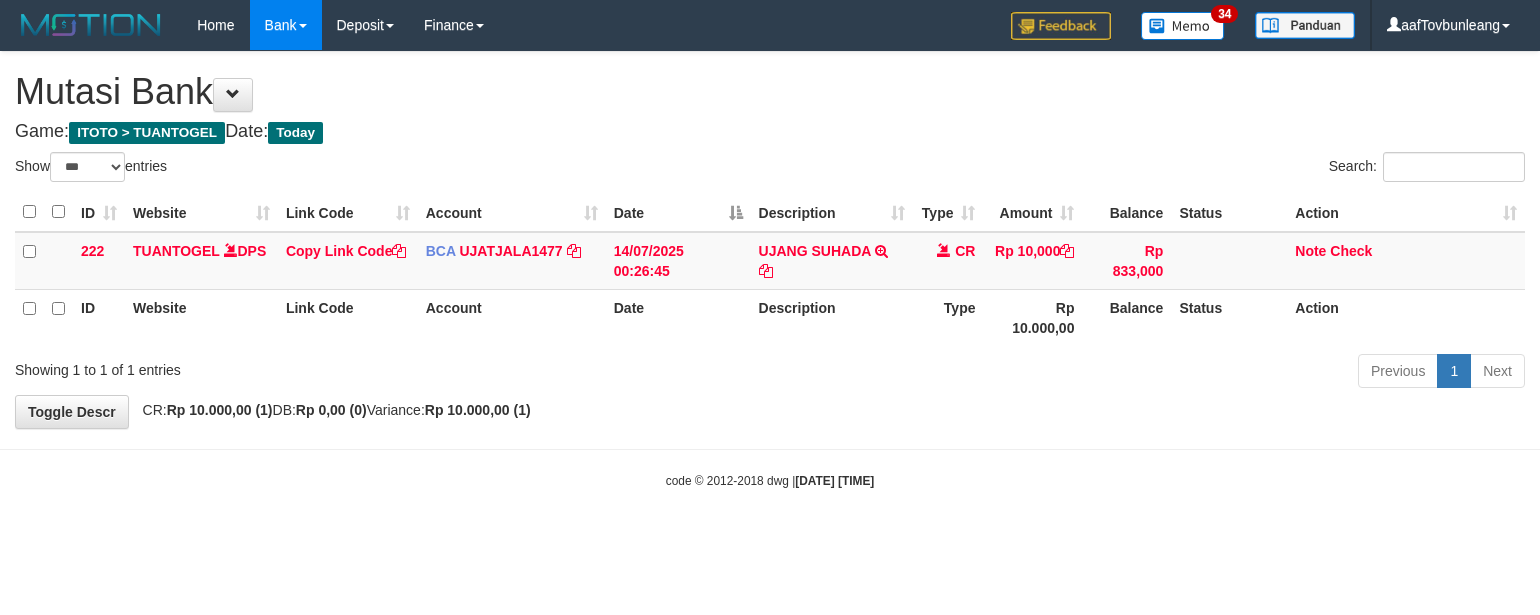 select on "***" 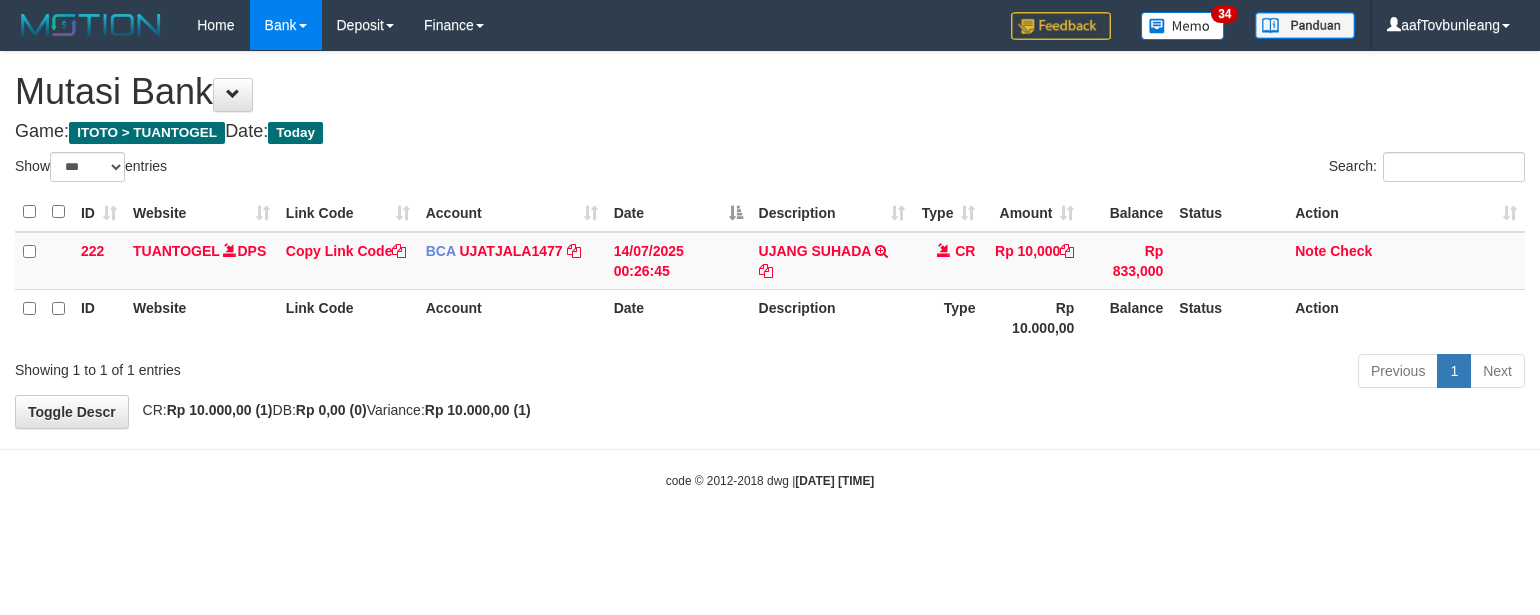 scroll, scrollTop: 0, scrollLeft: 0, axis: both 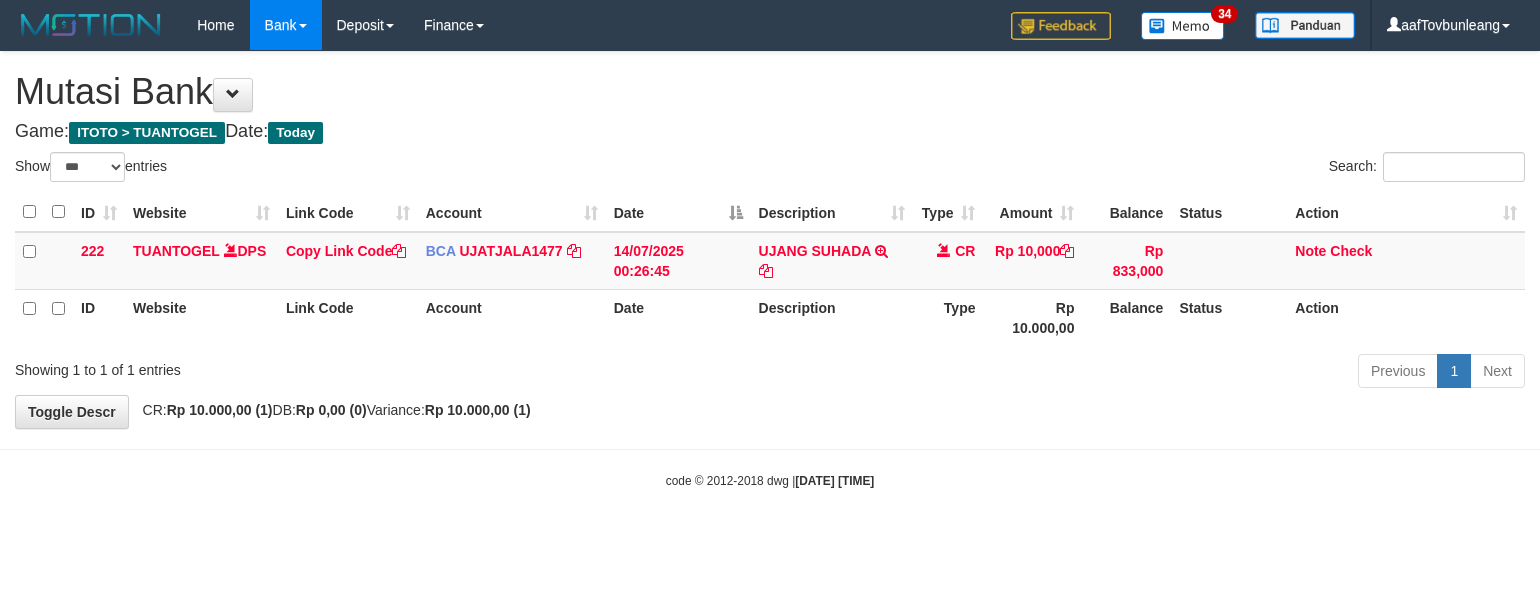 select on "***" 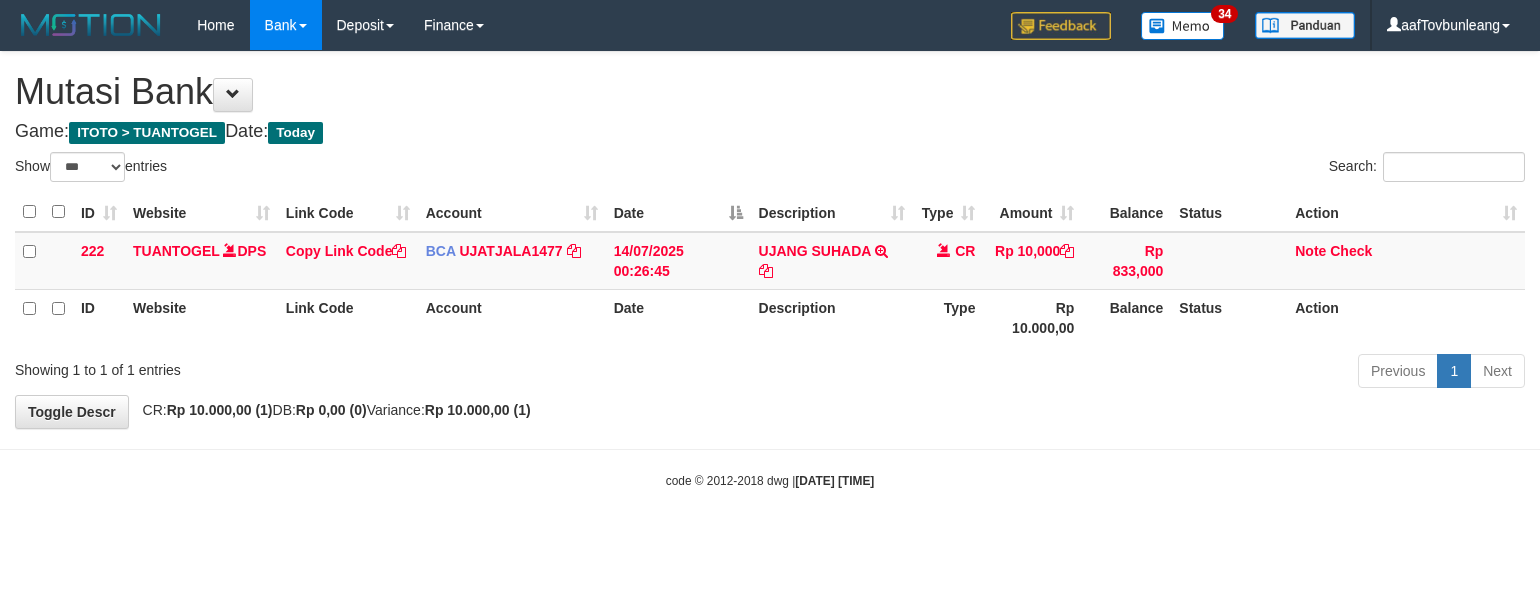 scroll, scrollTop: 0, scrollLeft: 0, axis: both 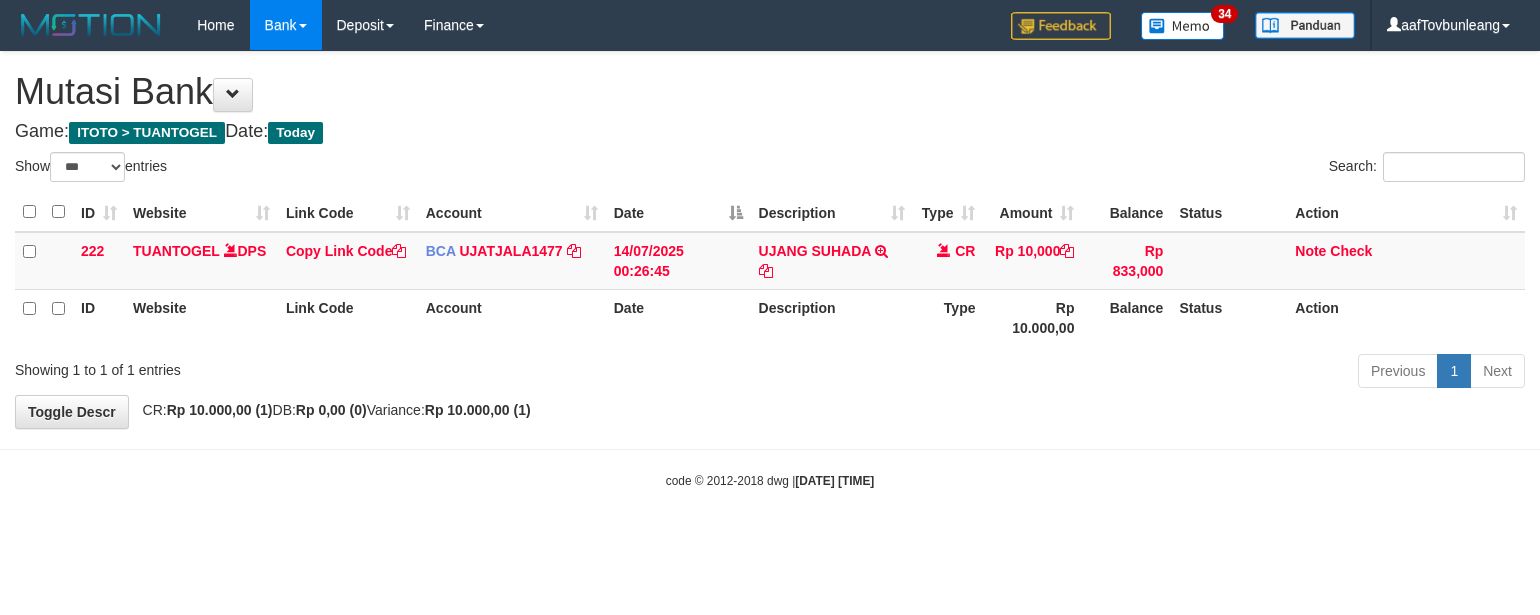 select on "***" 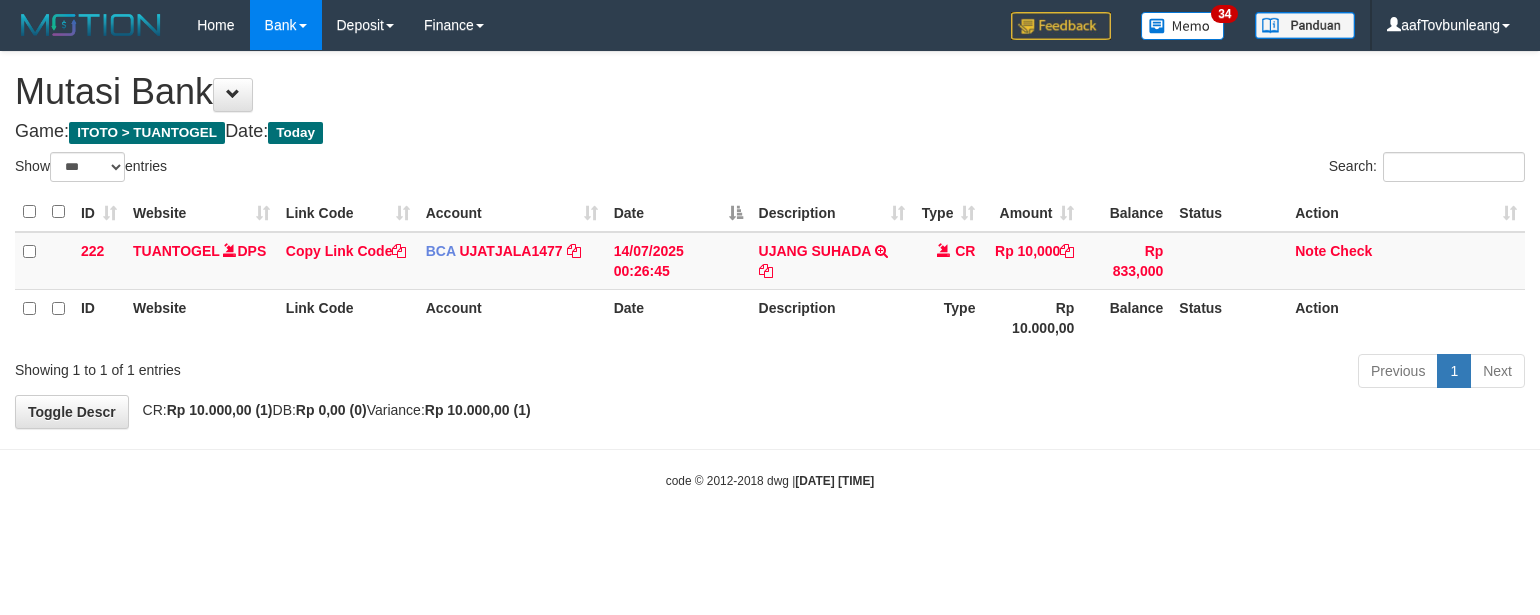 scroll, scrollTop: 0, scrollLeft: 0, axis: both 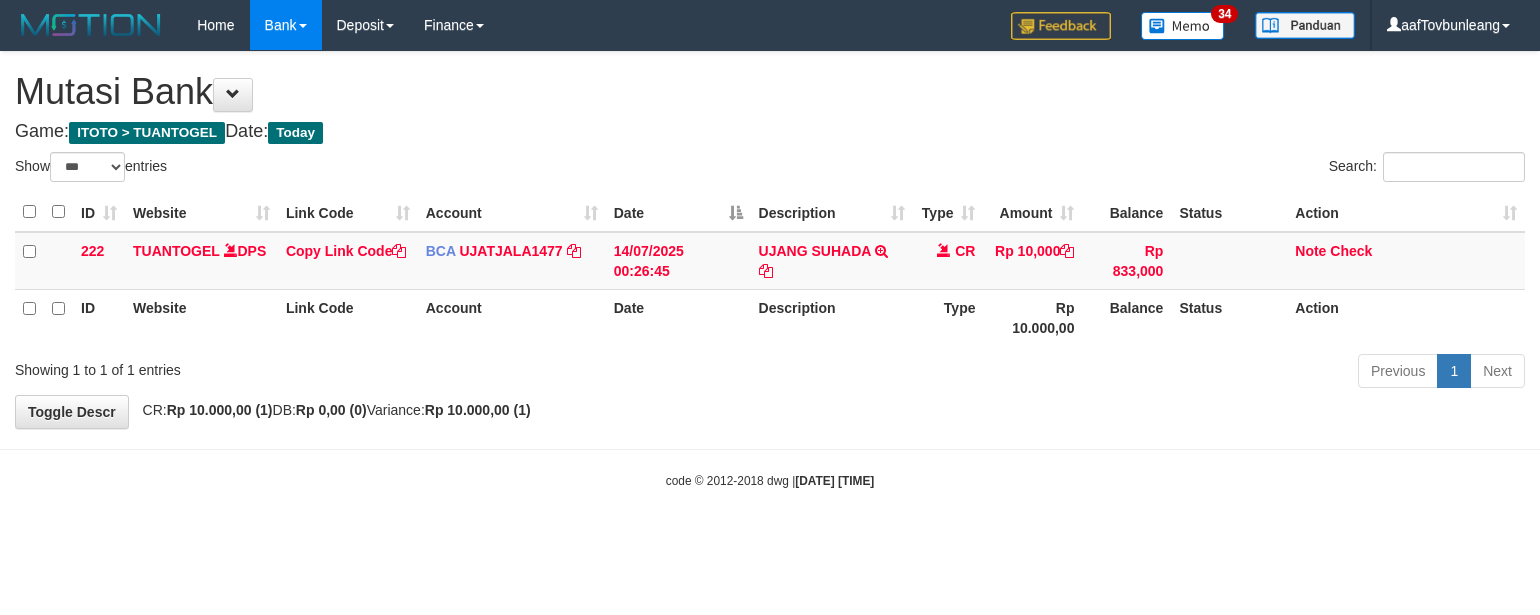 select on "***" 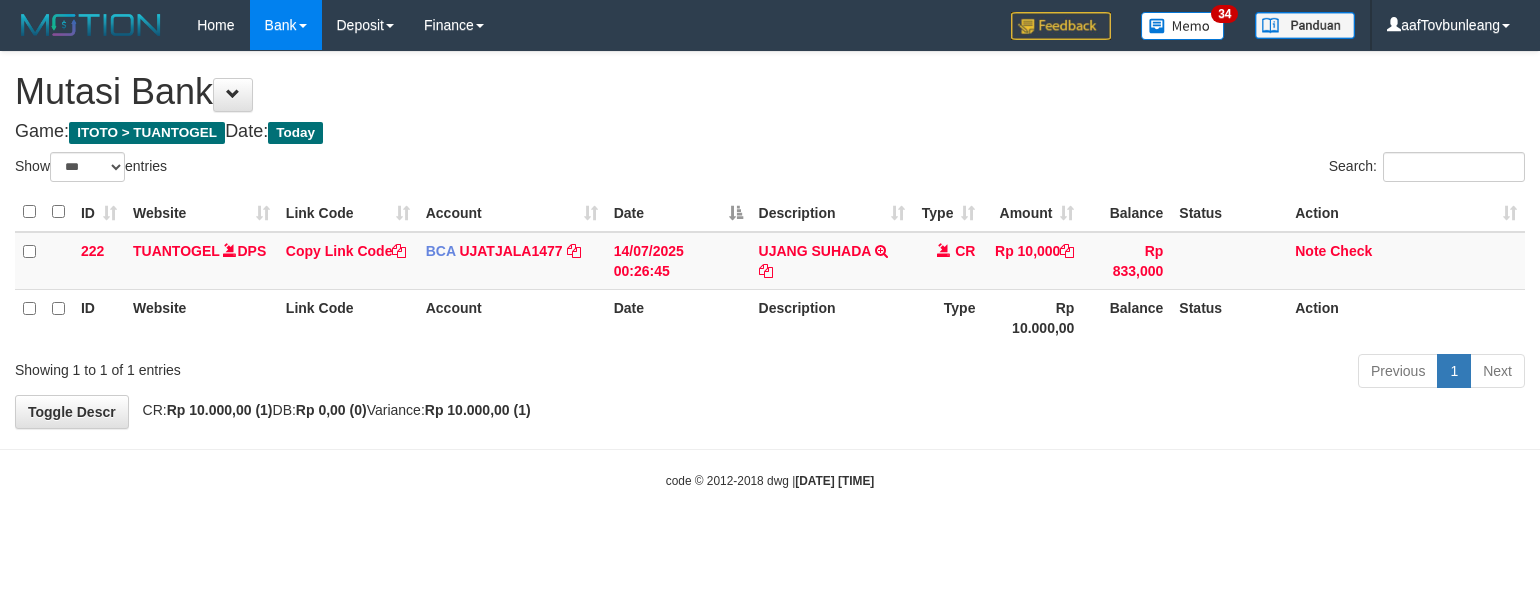 scroll, scrollTop: 0, scrollLeft: 0, axis: both 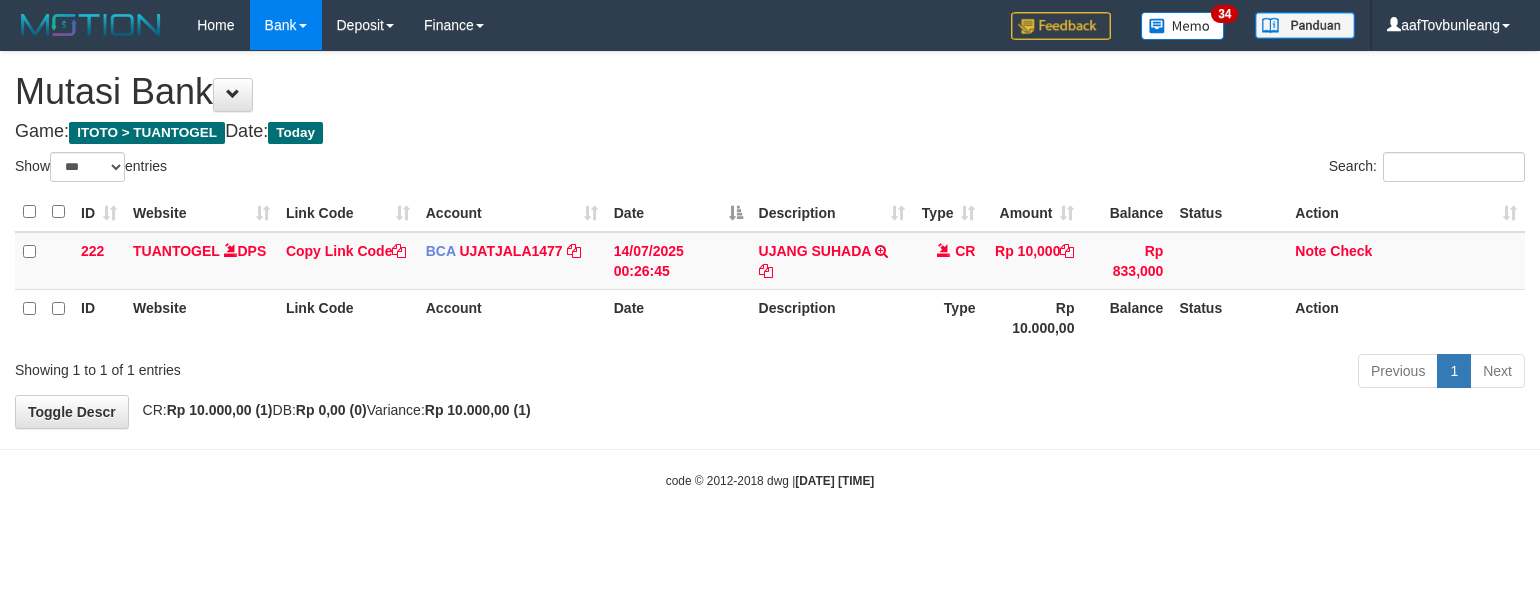 select on "***" 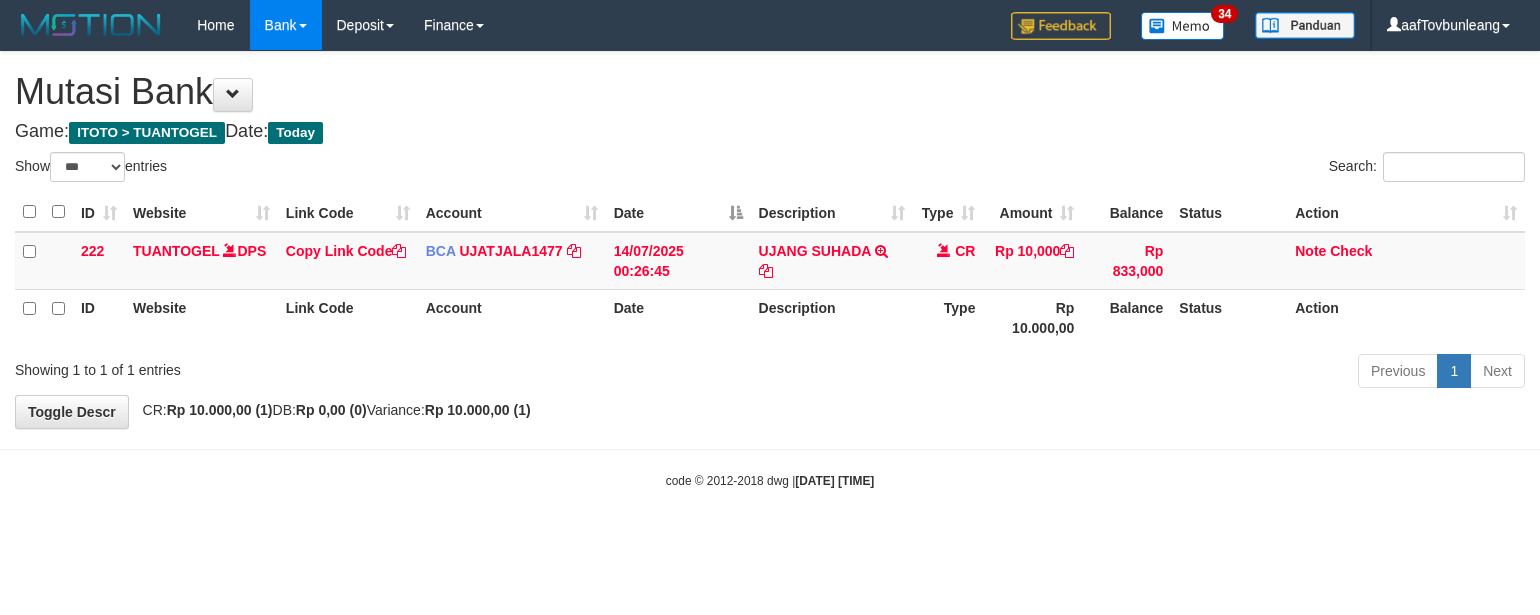 scroll, scrollTop: 0, scrollLeft: 0, axis: both 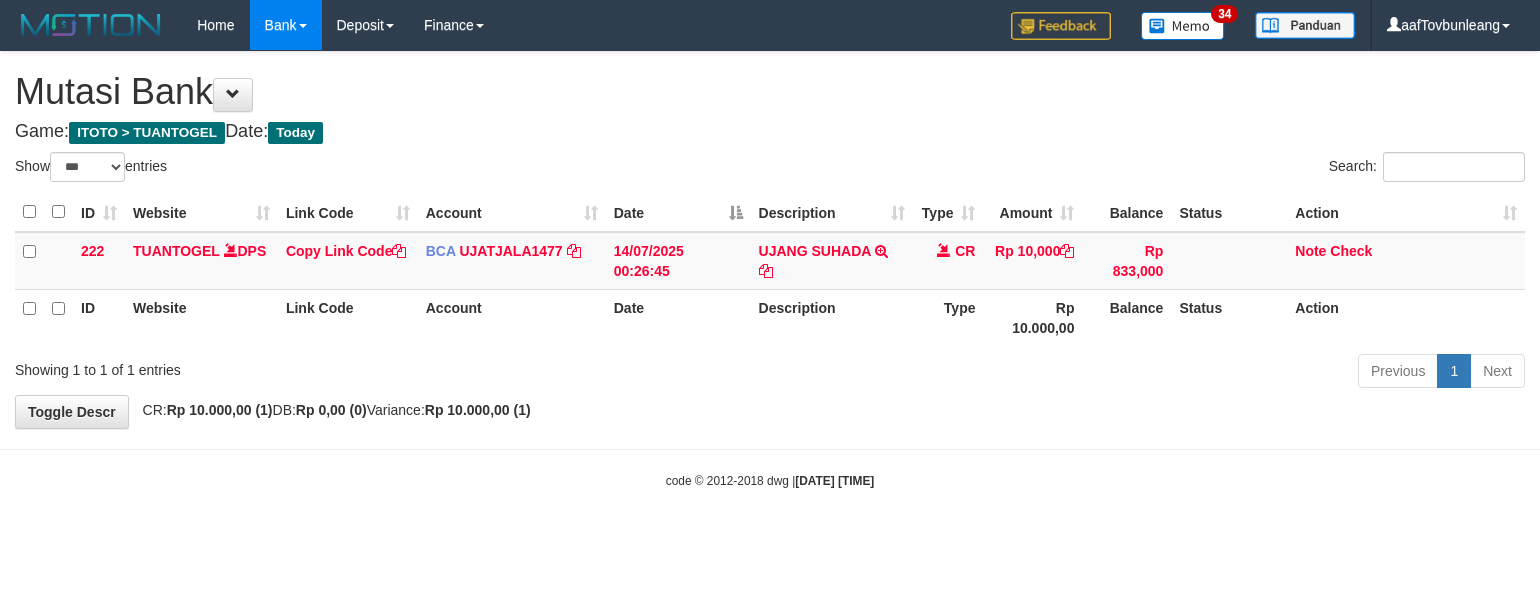 select on "***" 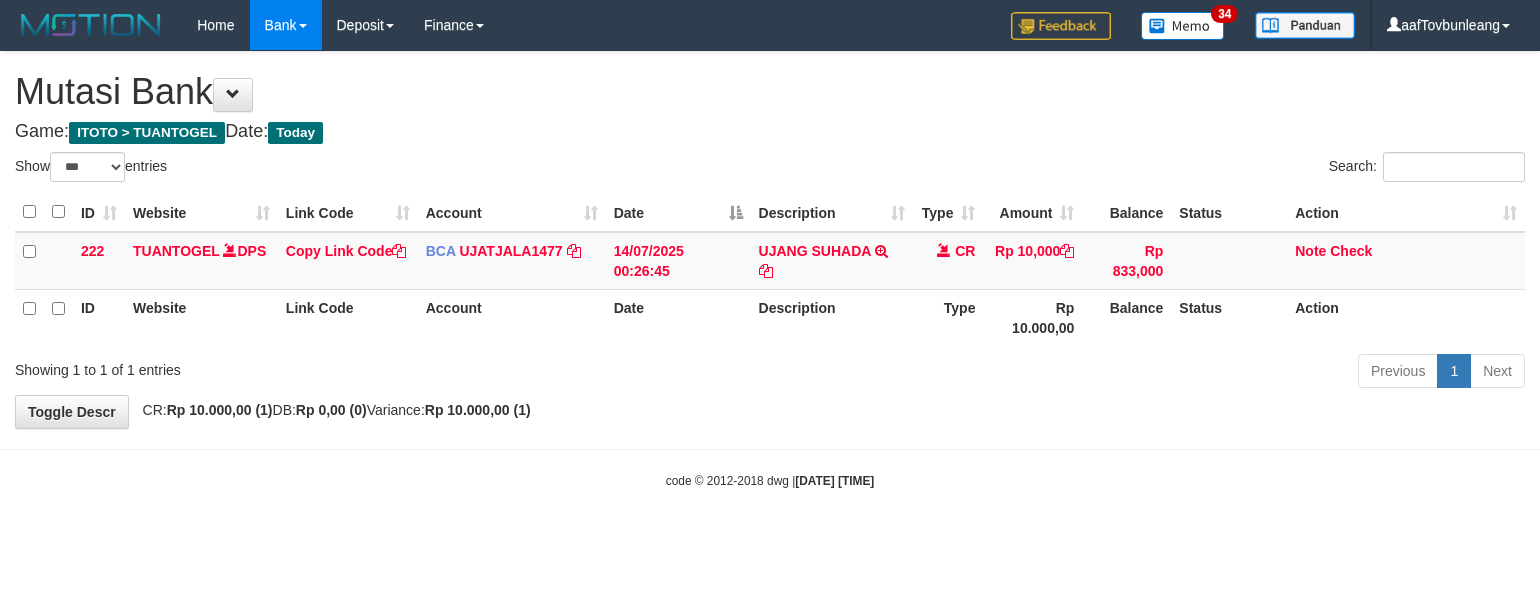 scroll, scrollTop: 0, scrollLeft: 0, axis: both 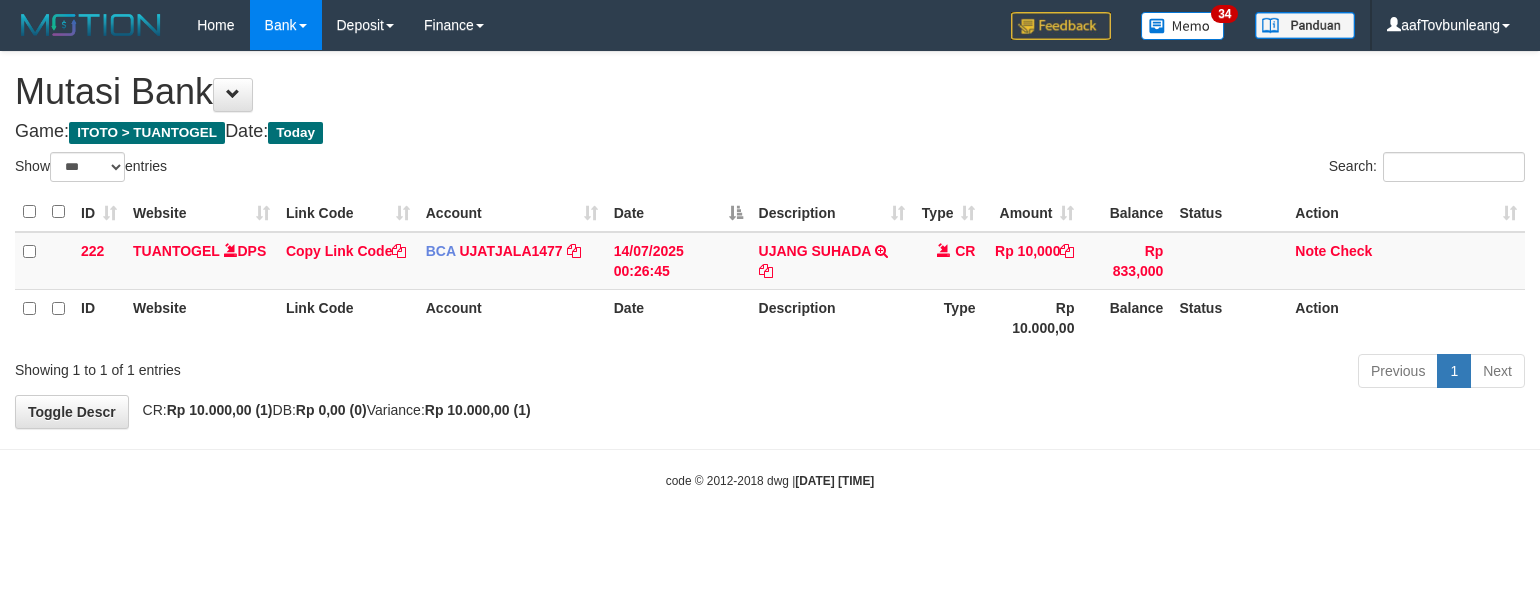 select on "***" 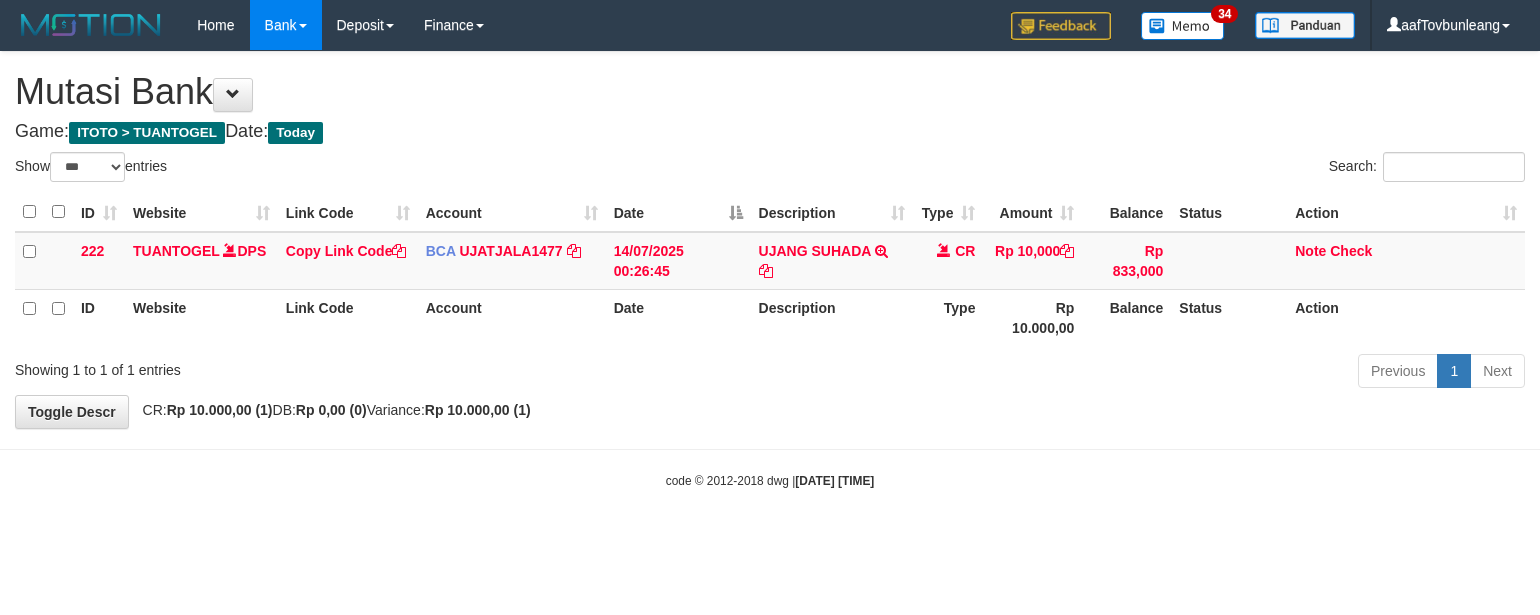 scroll, scrollTop: 0, scrollLeft: 0, axis: both 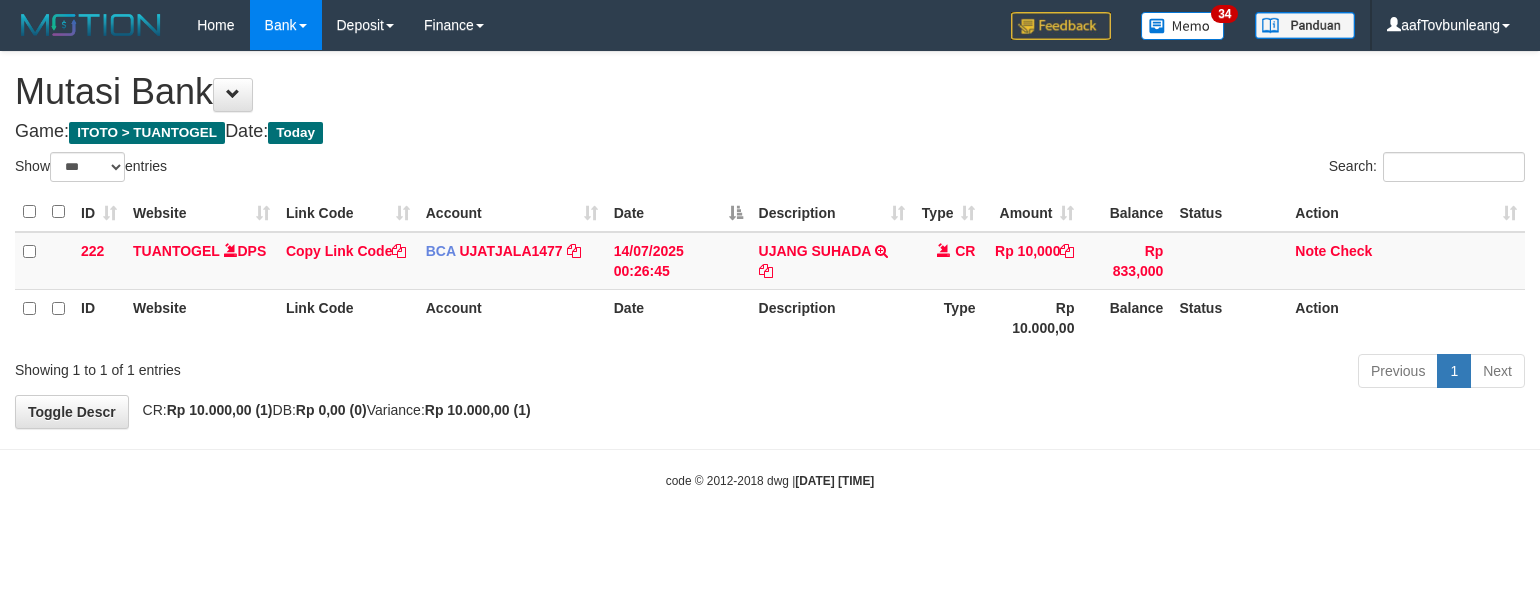 select on "***" 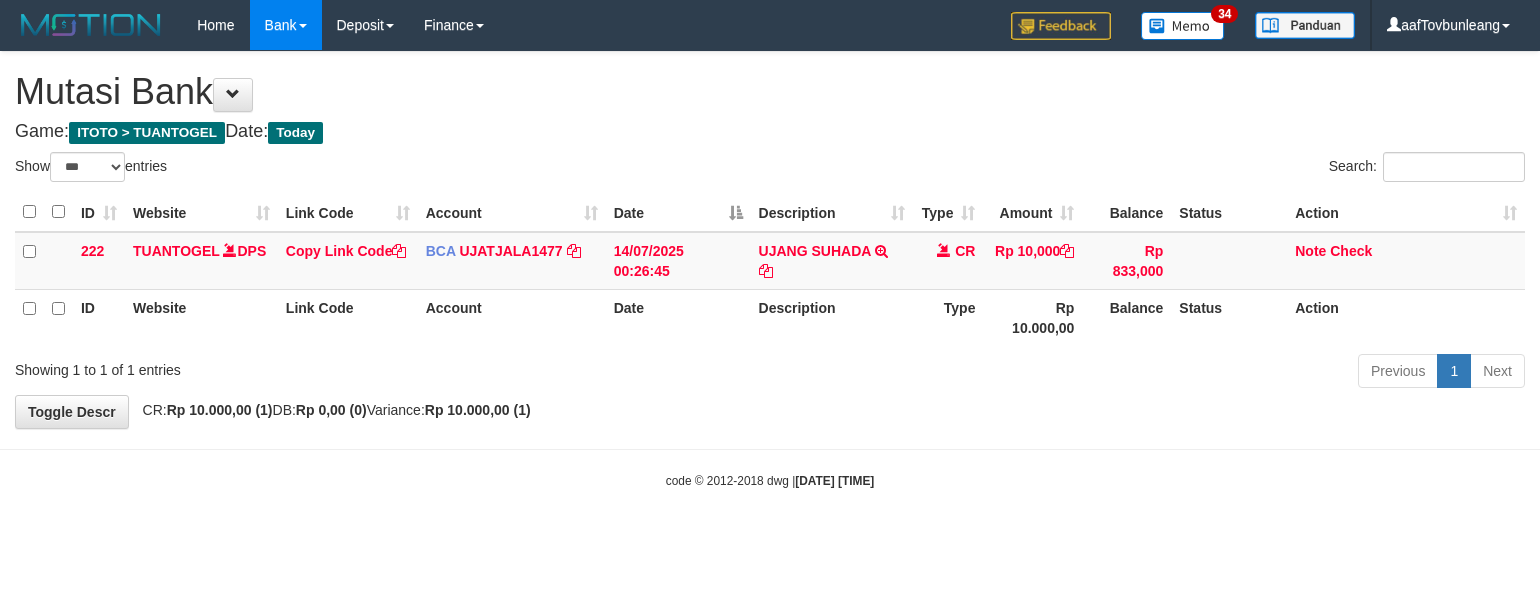 scroll, scrollTop: 0, scrollLeft: 0, axis: both 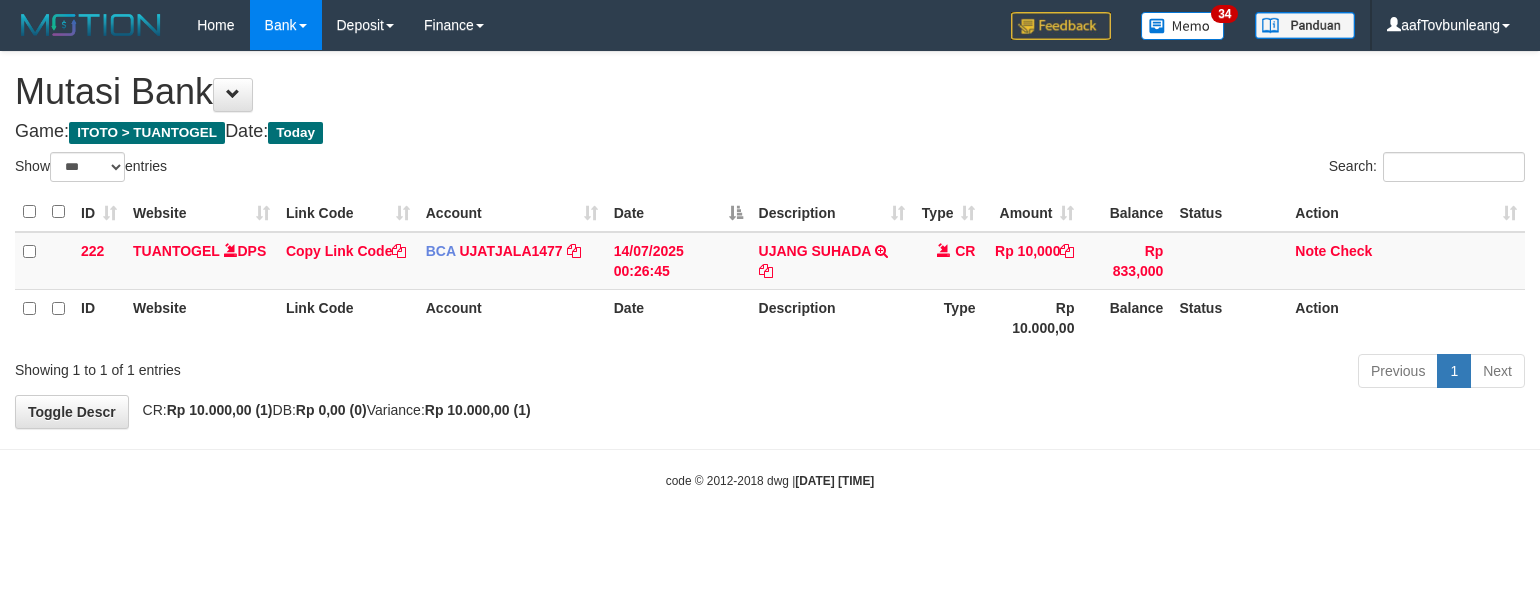 select on "***" 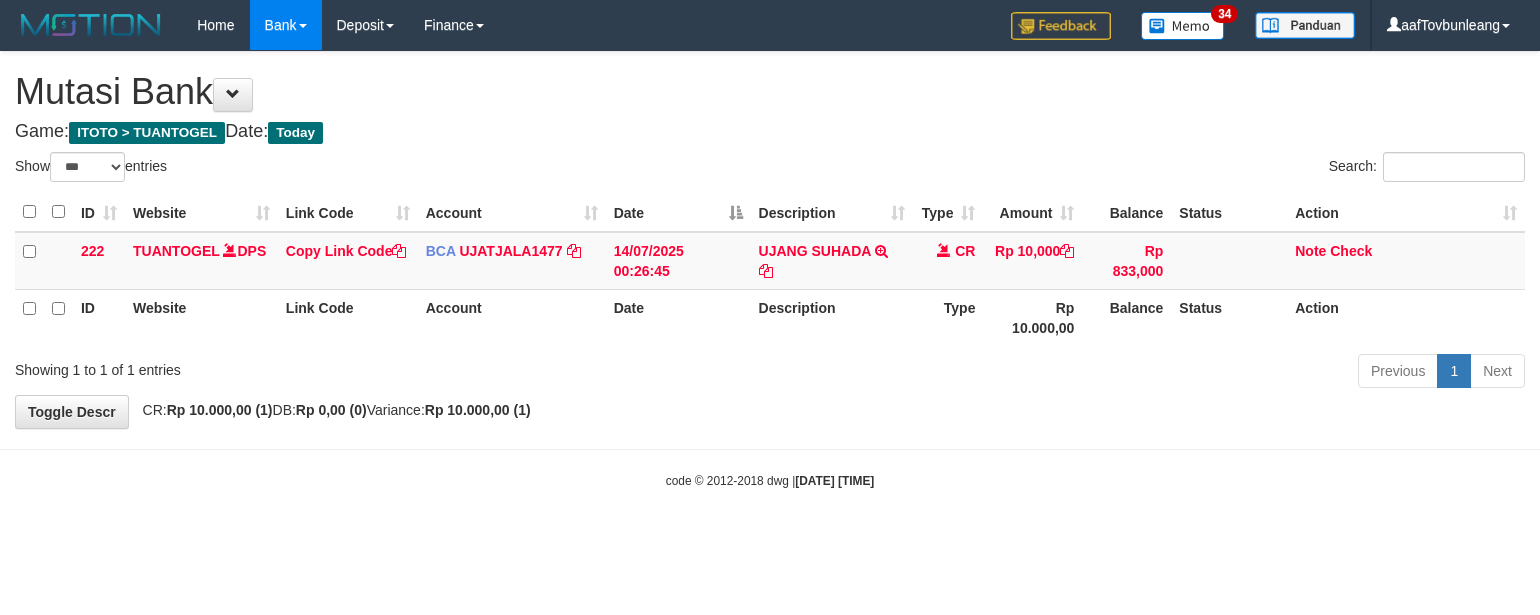 scroll, scrollTop: 0, scrollLeft: 0, axis: both 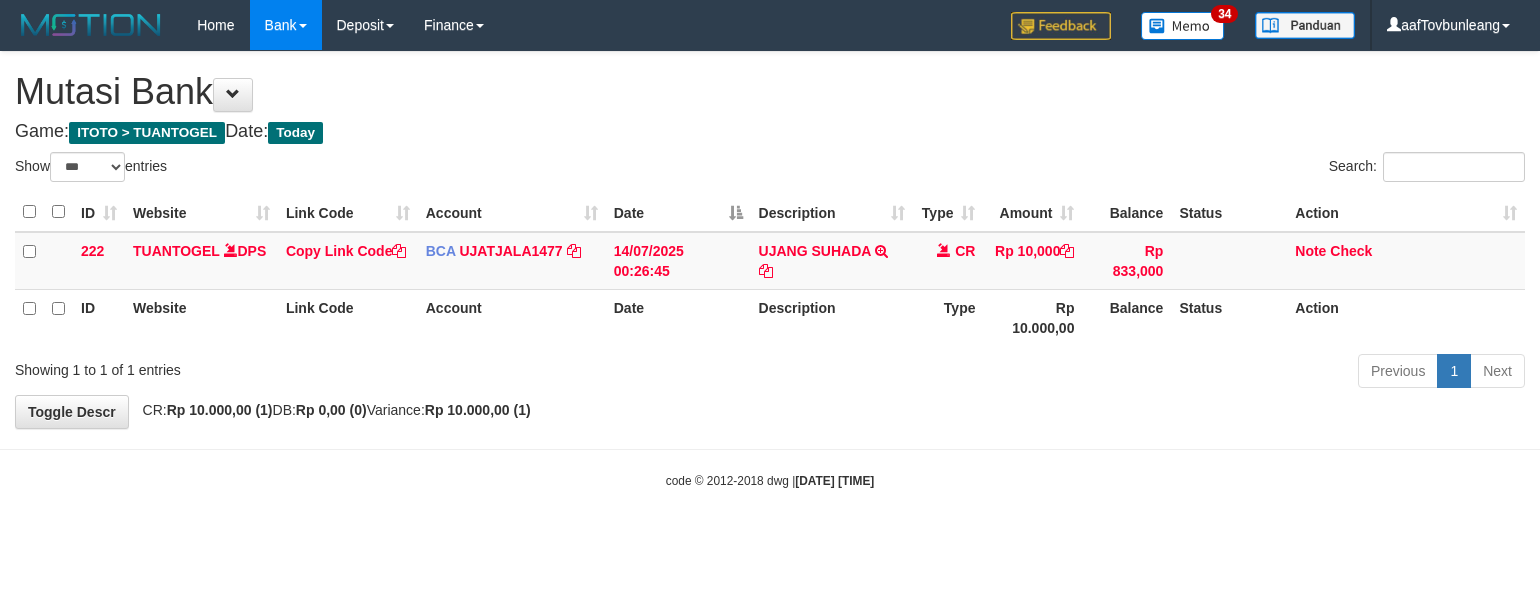 select on "***" 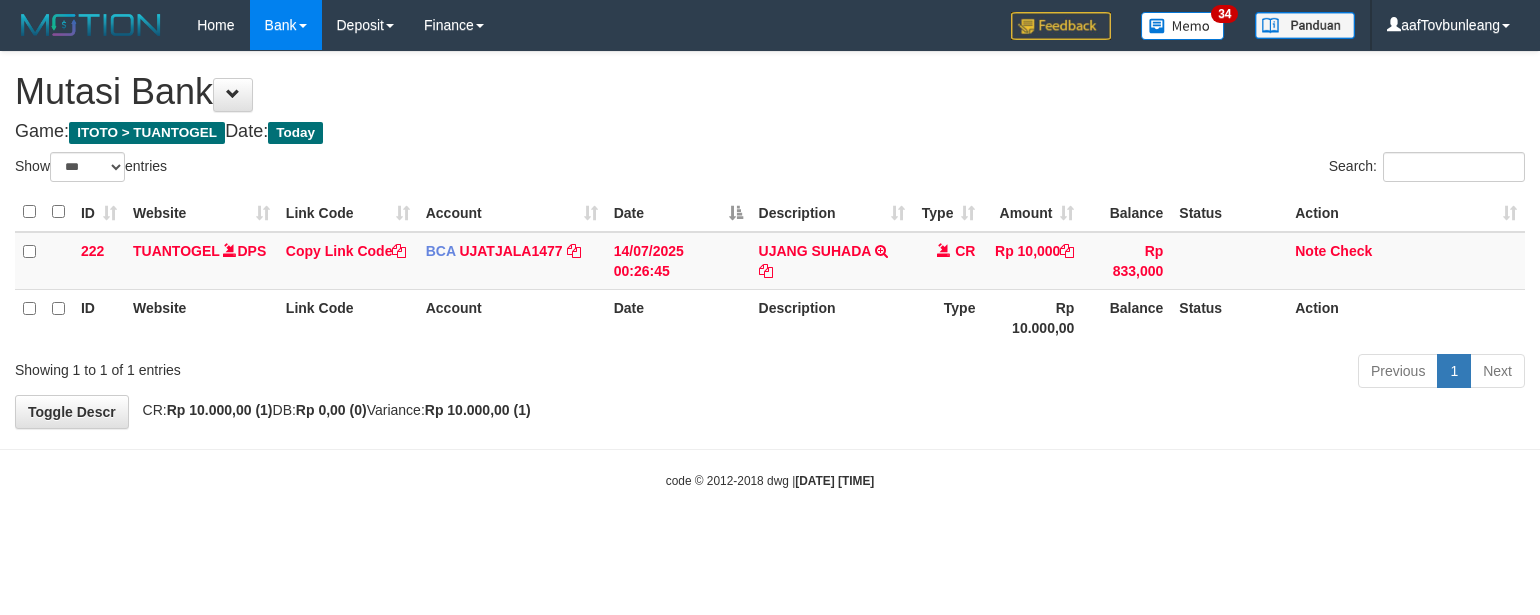 scroll, scrollTop: 0, scrollLeft: 0, axis: both 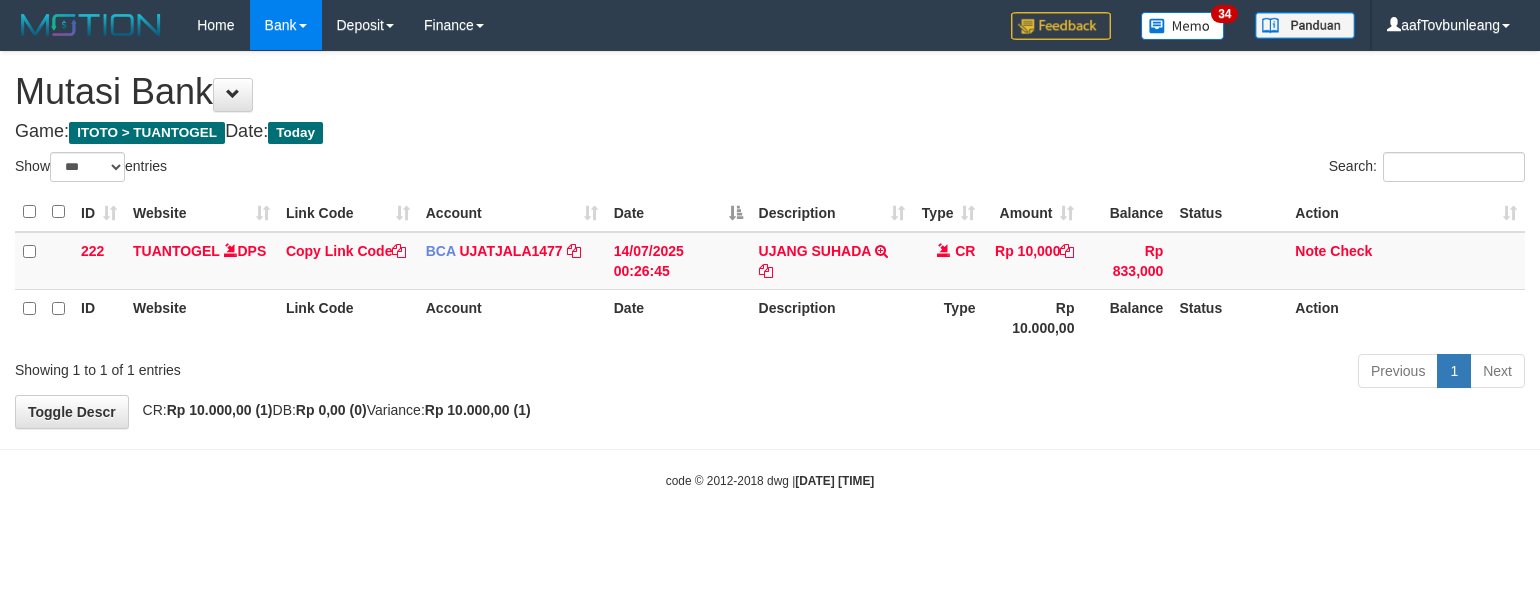 select on "***" 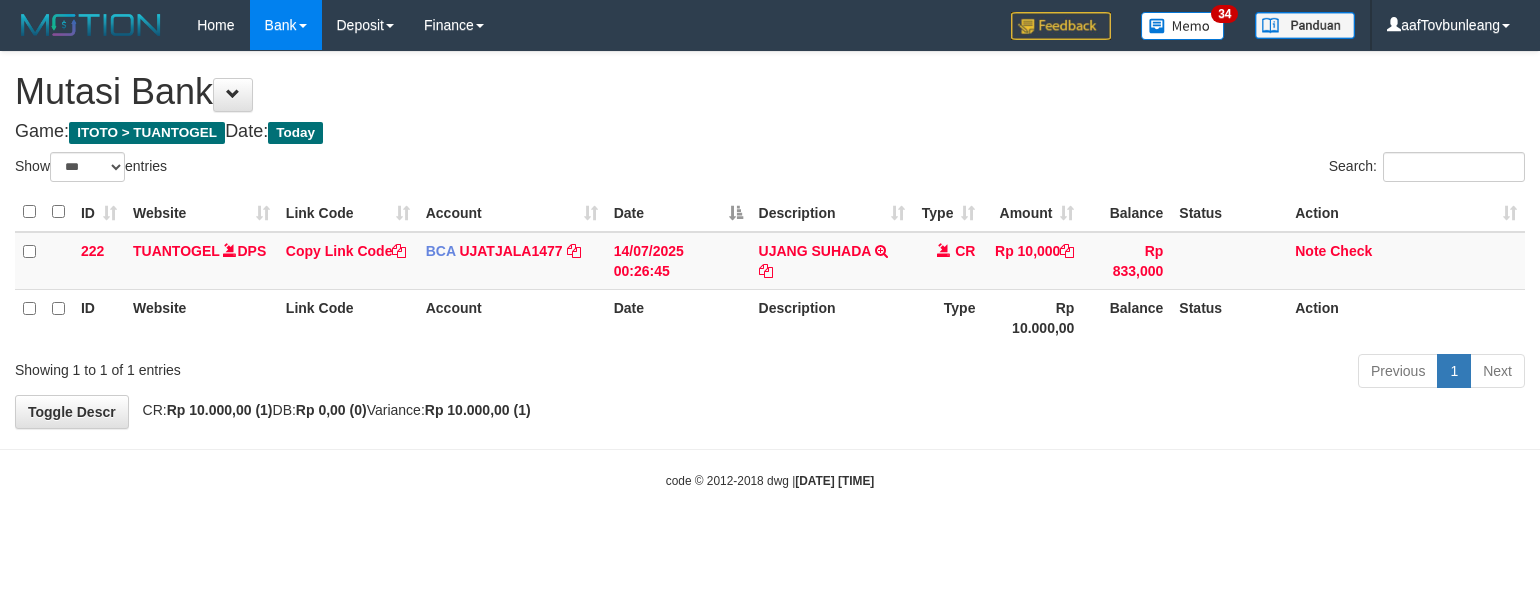 scroll, scrollTop: 0, scrollLeft: 0, axis: both 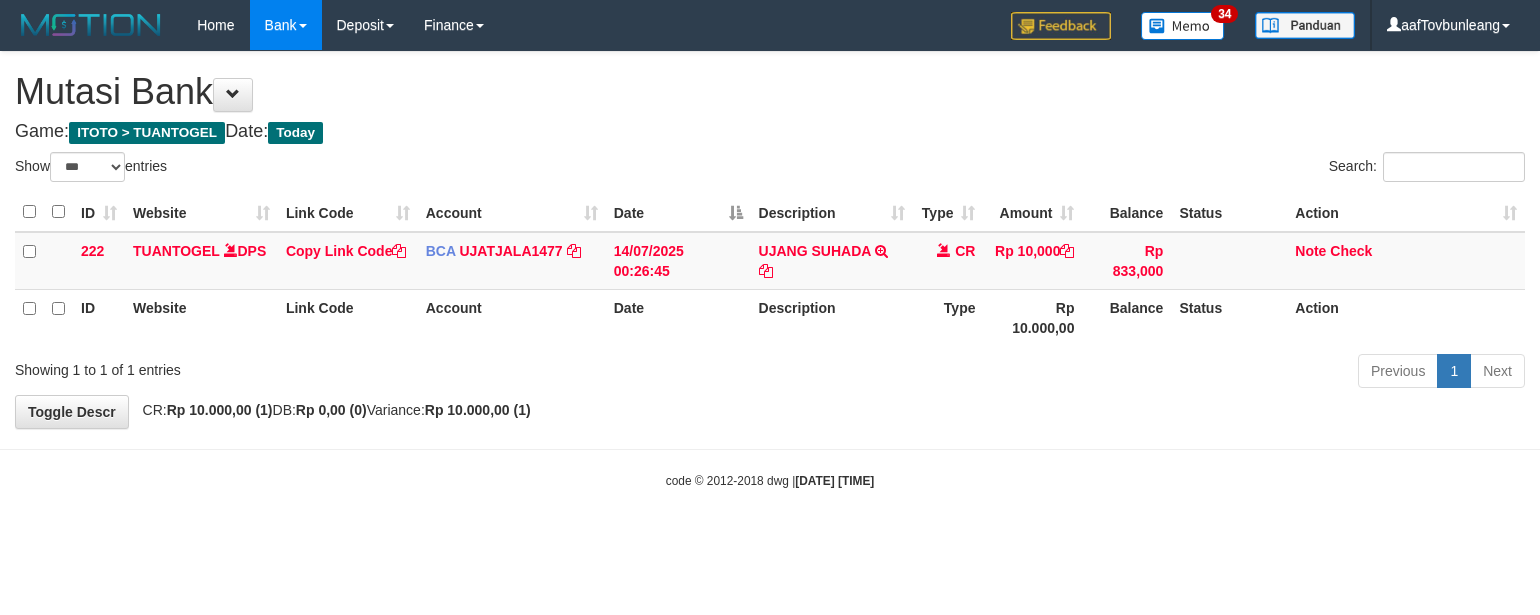 select on "***" 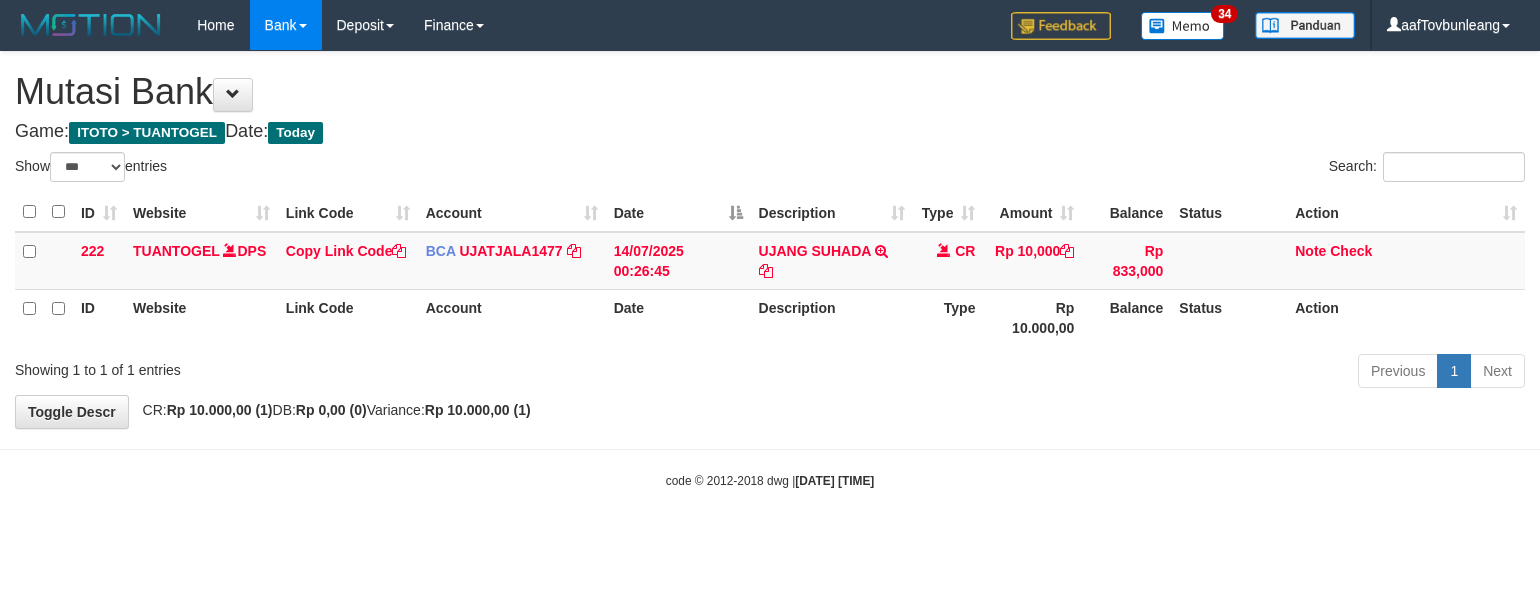 scroll, scrollTop: 0, scrollLeft: 0, axis: both 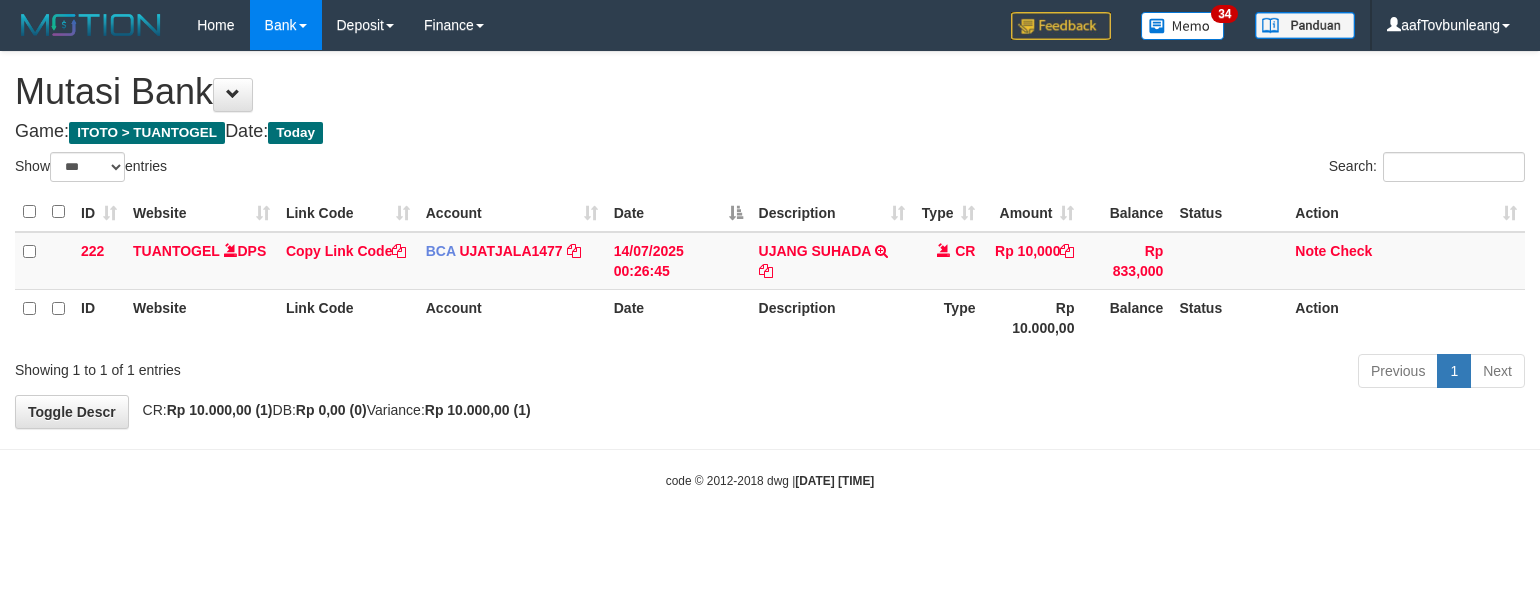 select on "***" 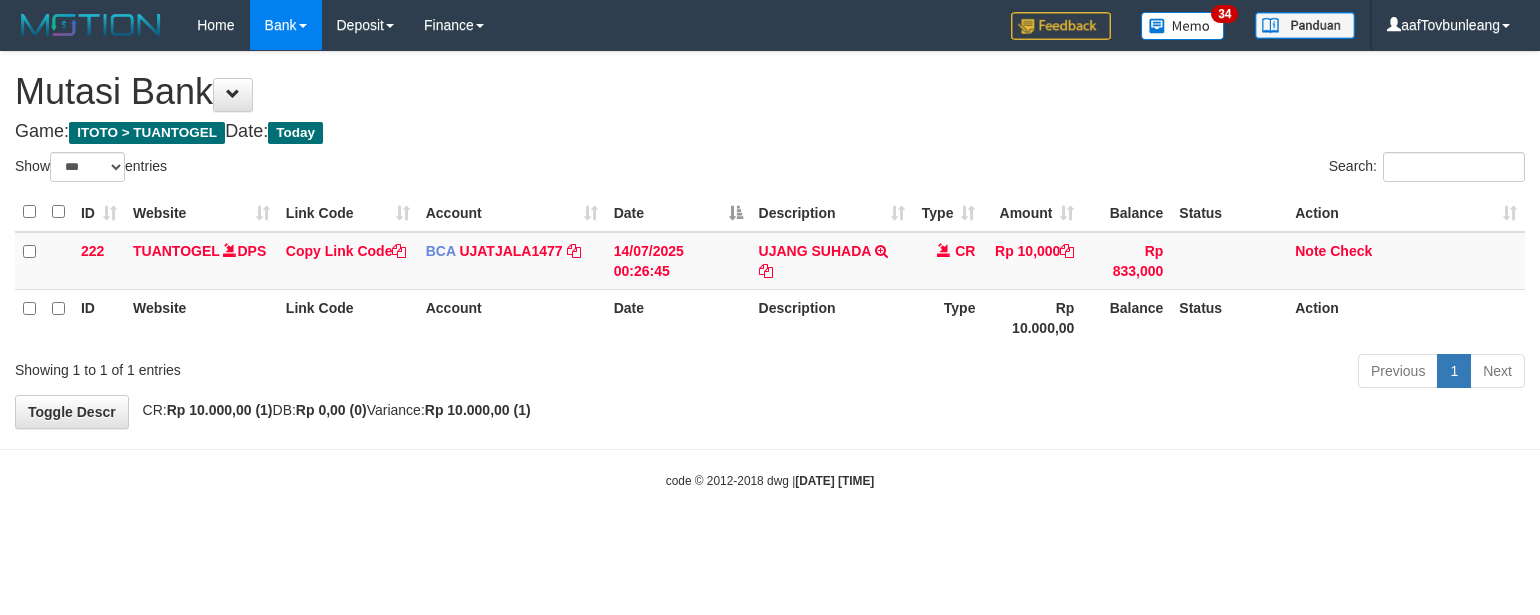 scroll, scrollTop: 0, scrollLeft: 0, axis: both 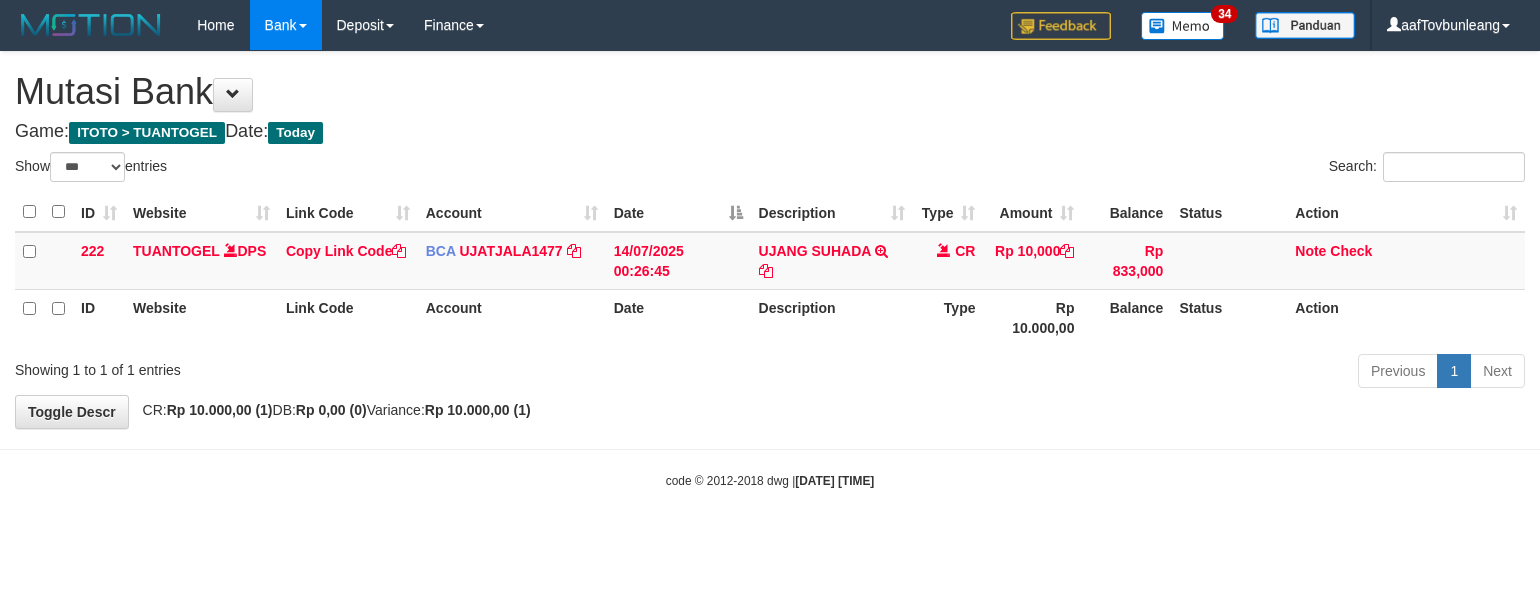 select on "***" 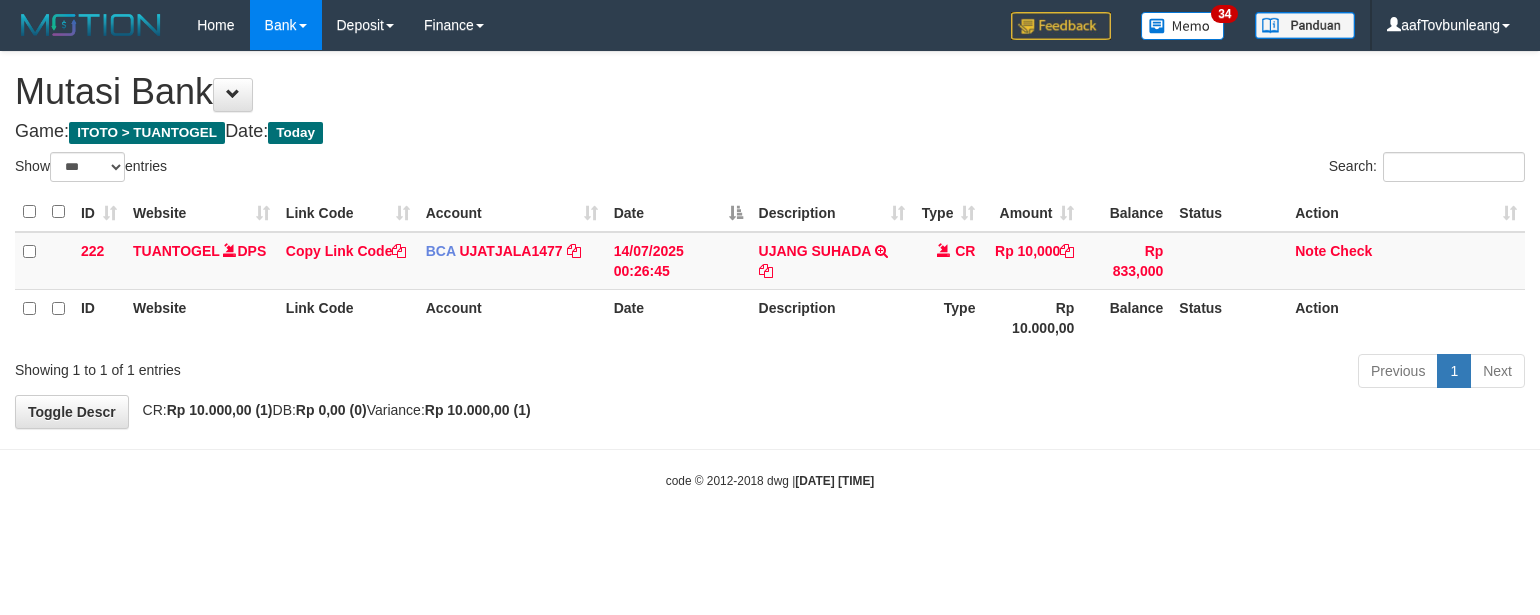 scroll, scrollTop: 0, scrollLeft: 0, axis: both 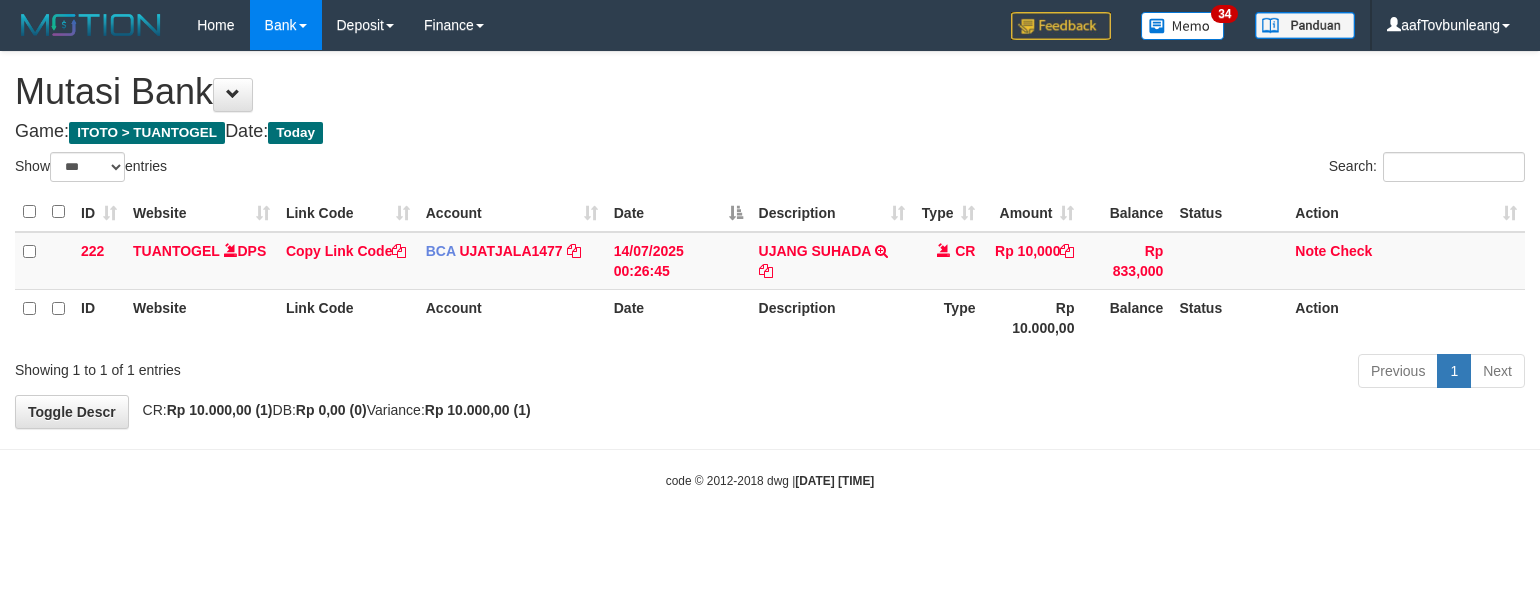 select on "***" 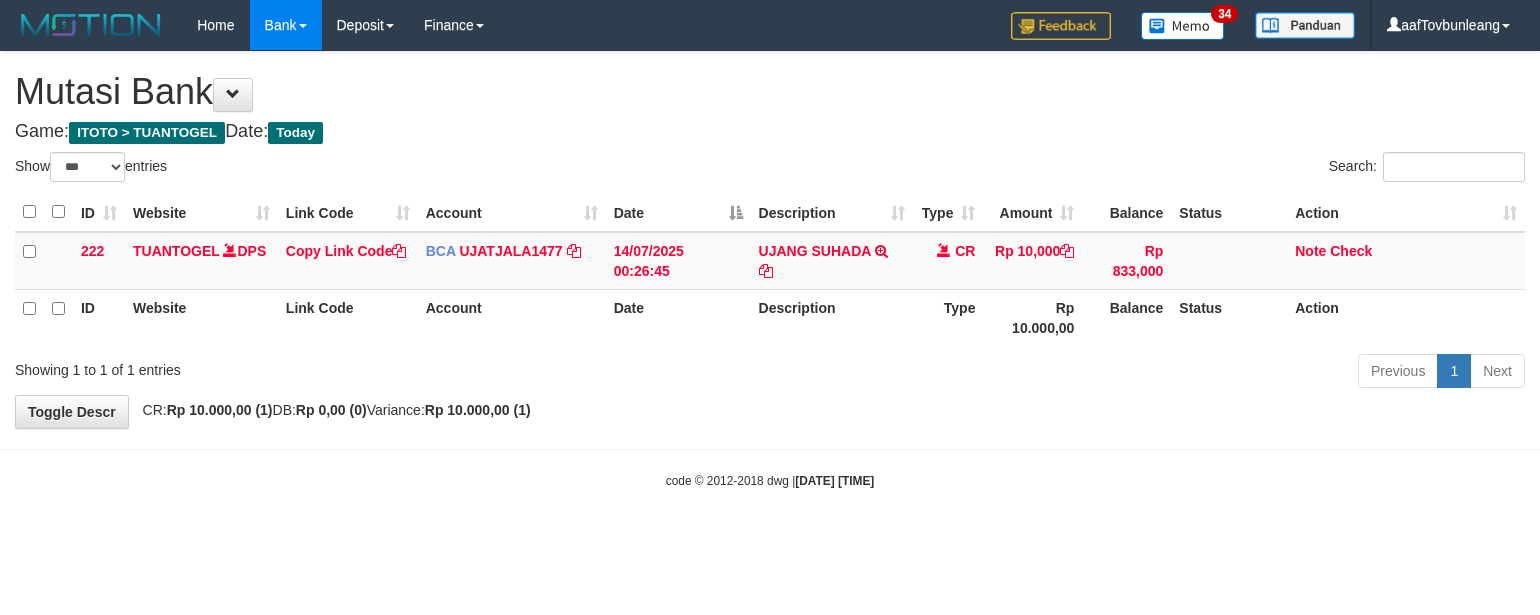 scroll, scrollTop: 0, scrollLeft: 0, axis: both 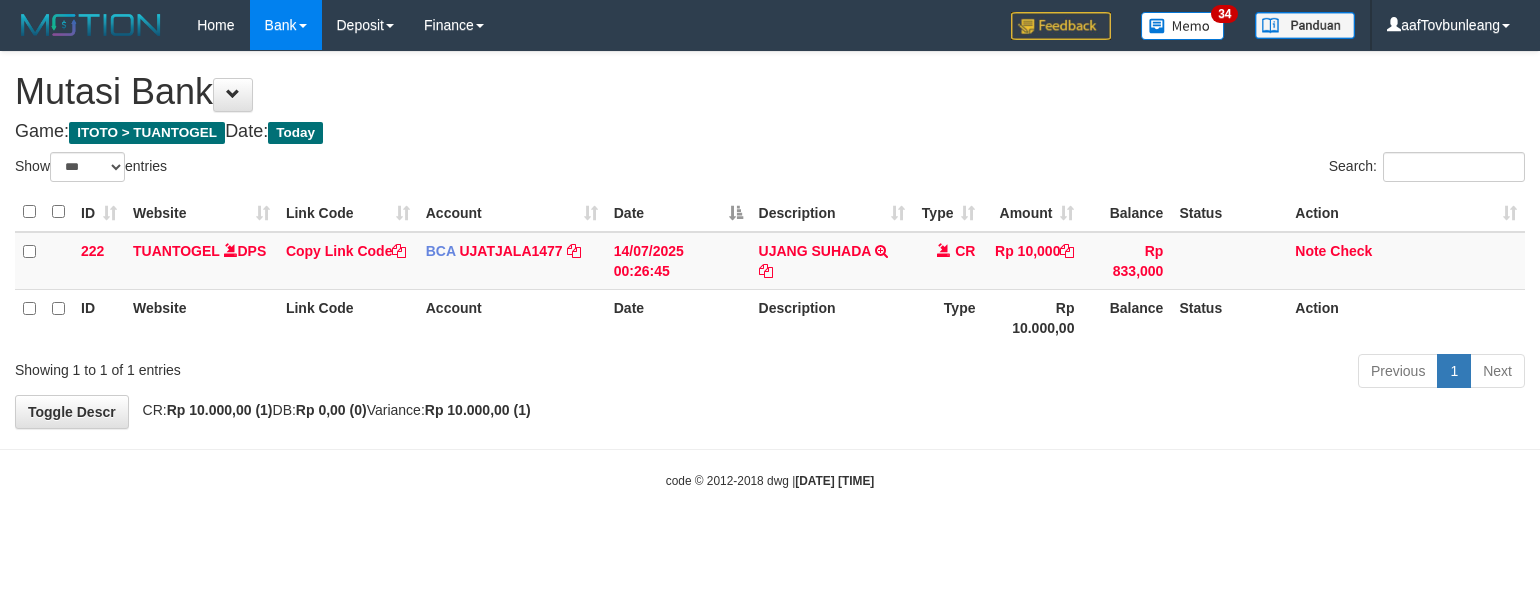 select on "***" 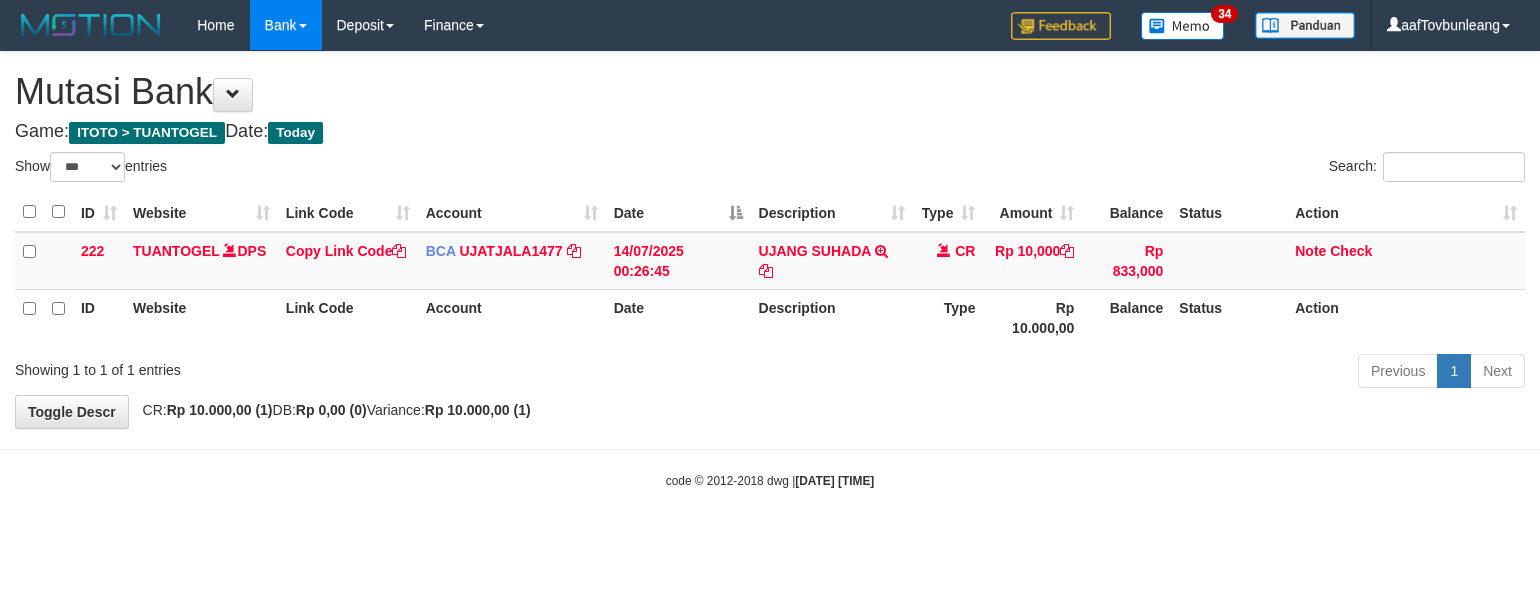 scroll, scrollTop: 0, scrollLeft: 0, axis: both 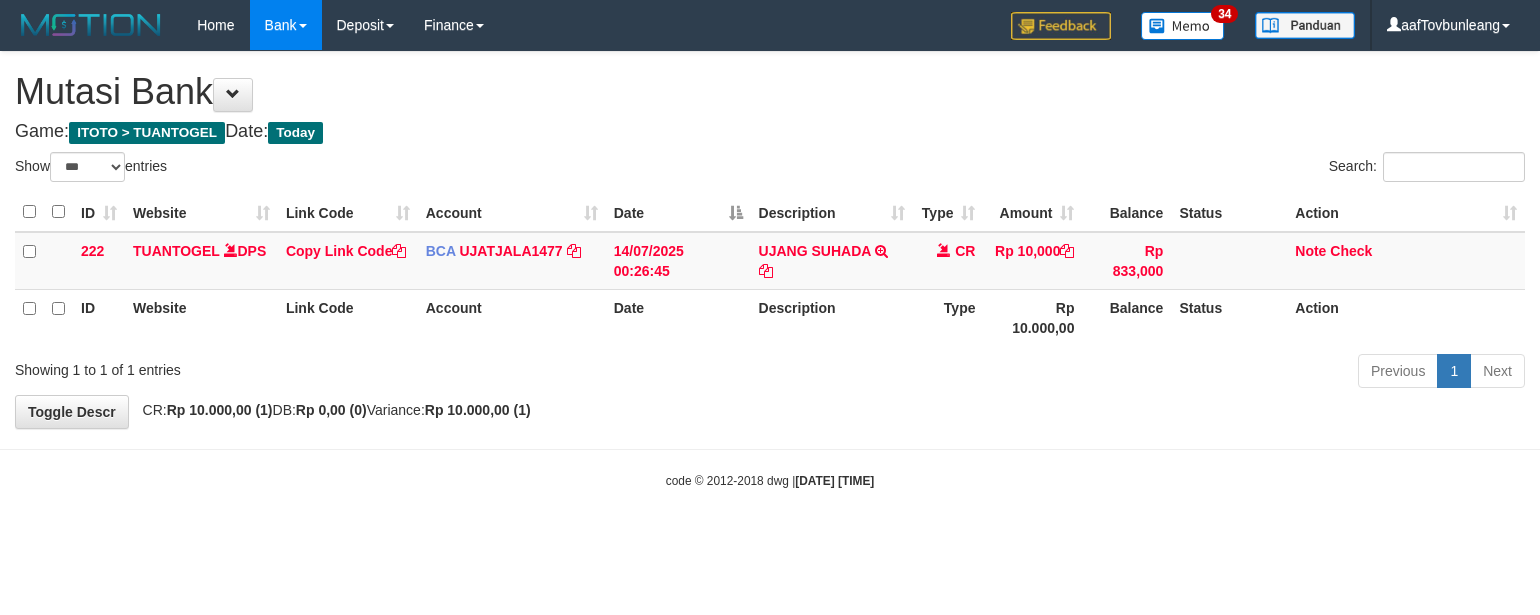 select on "***" 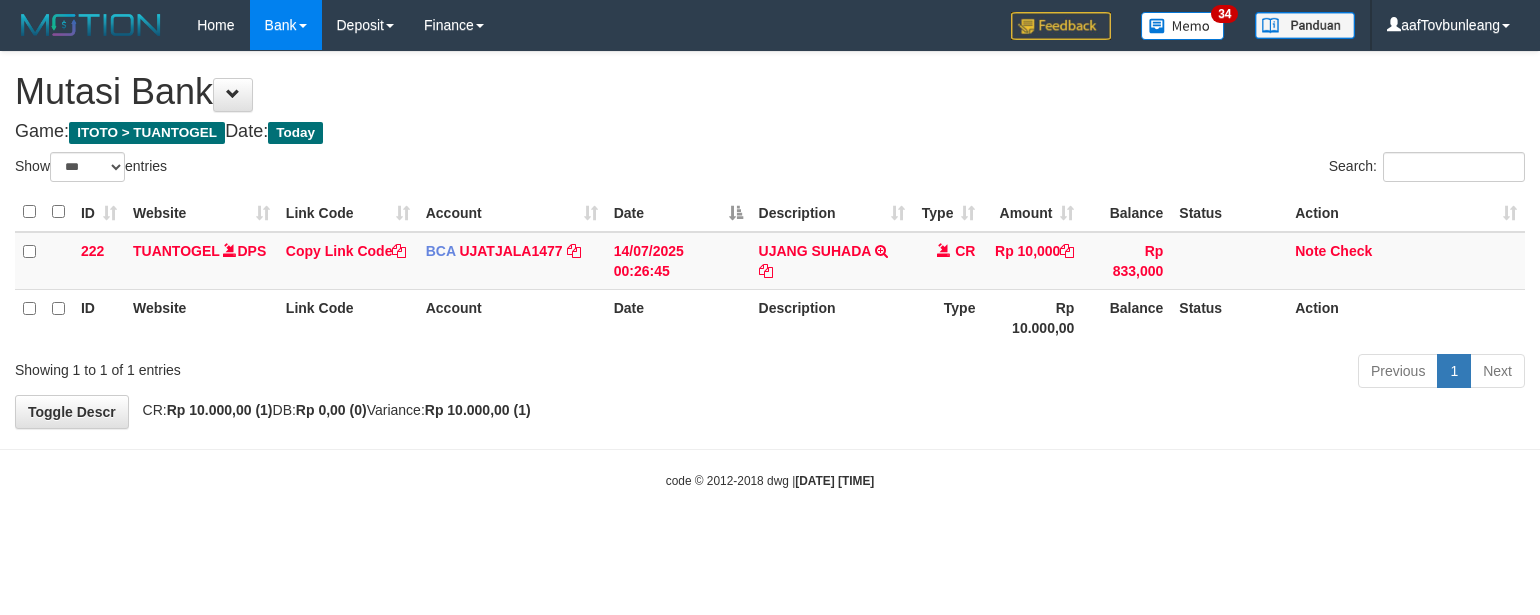 scroll, scrollTop: 0, scrollLeft: 0, axis: both 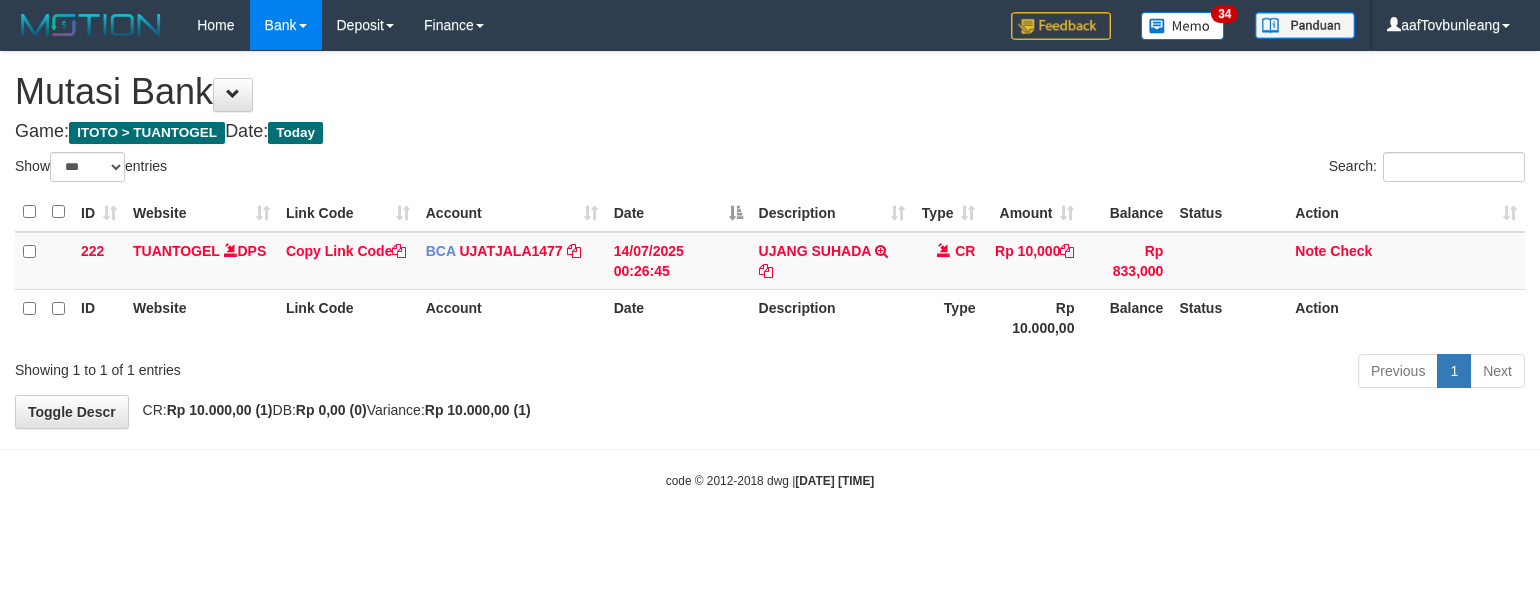 select on "***" 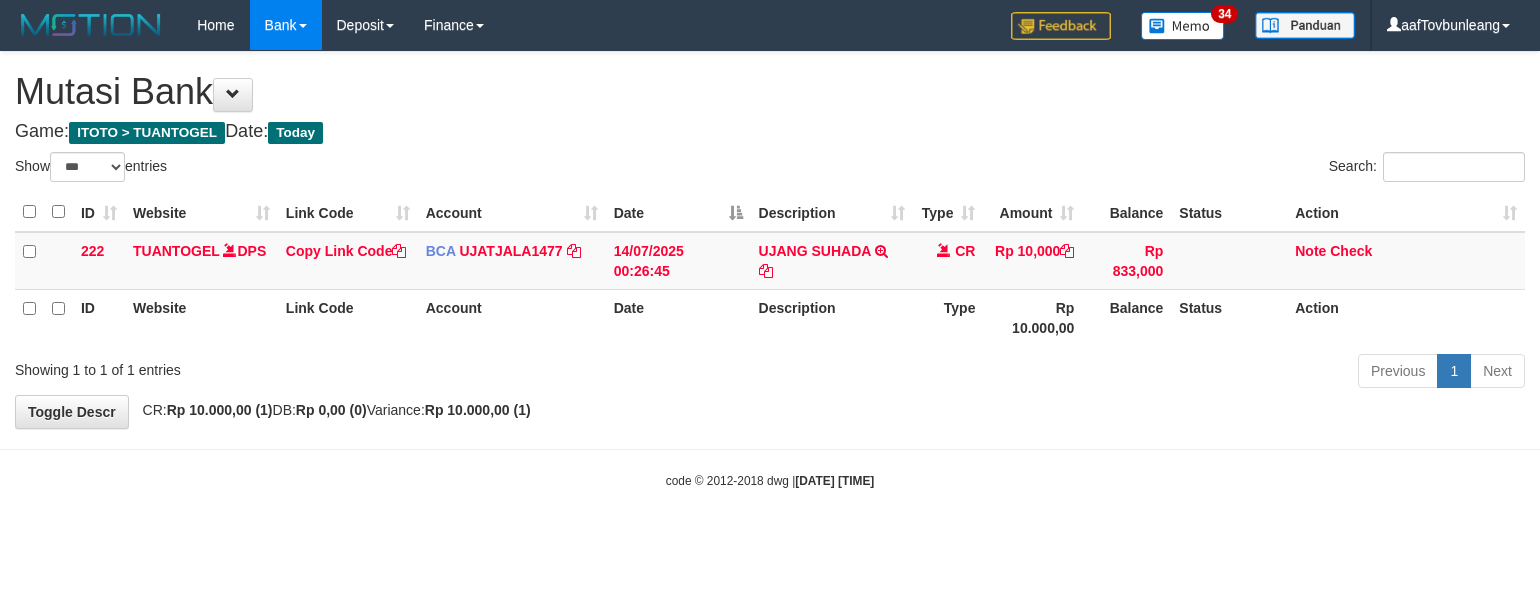 scroll, scrollTop: 0, scrollLeft: 0, axis: both 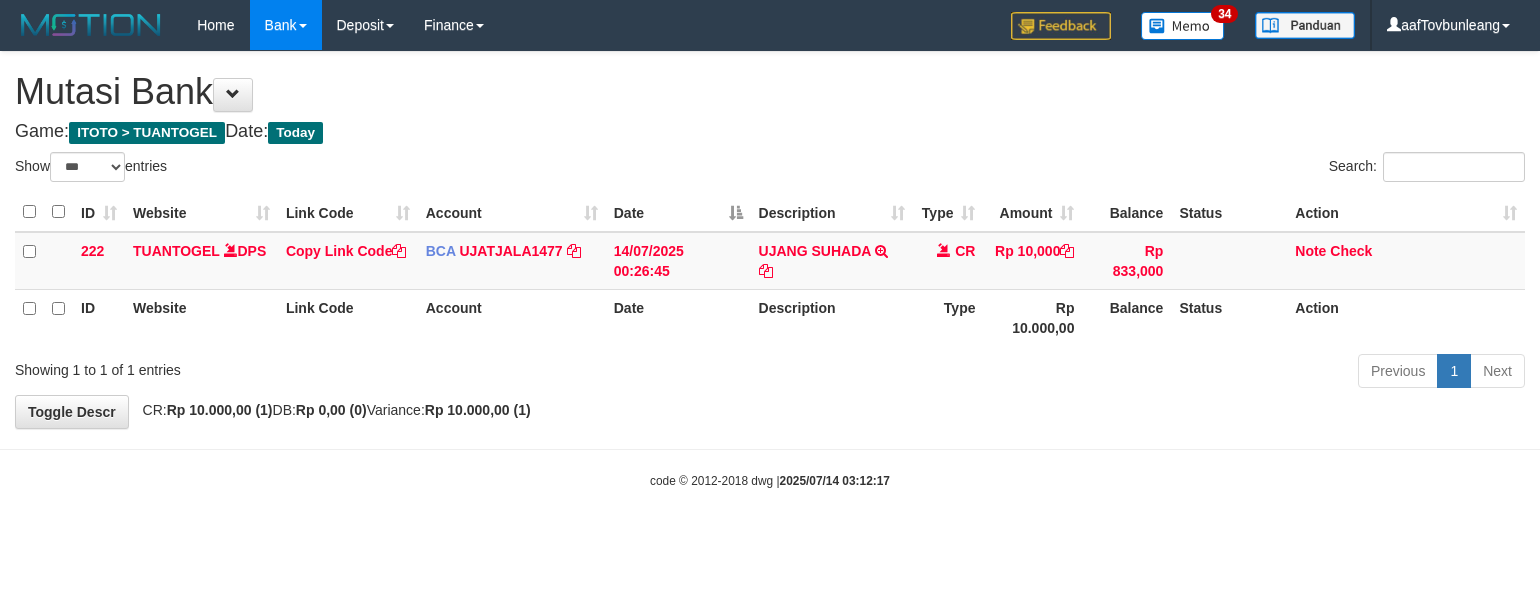select on "***" 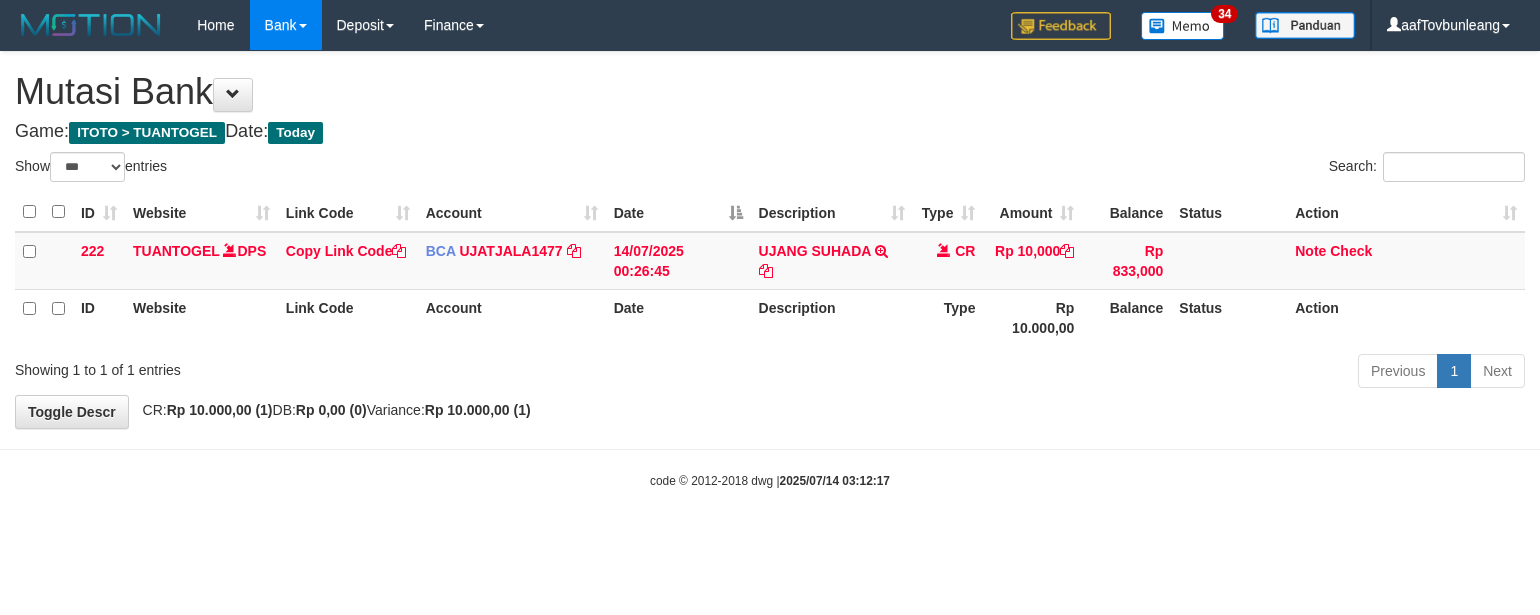 scroll, scrollTop: 0, scrollLeft: 0, axis: both 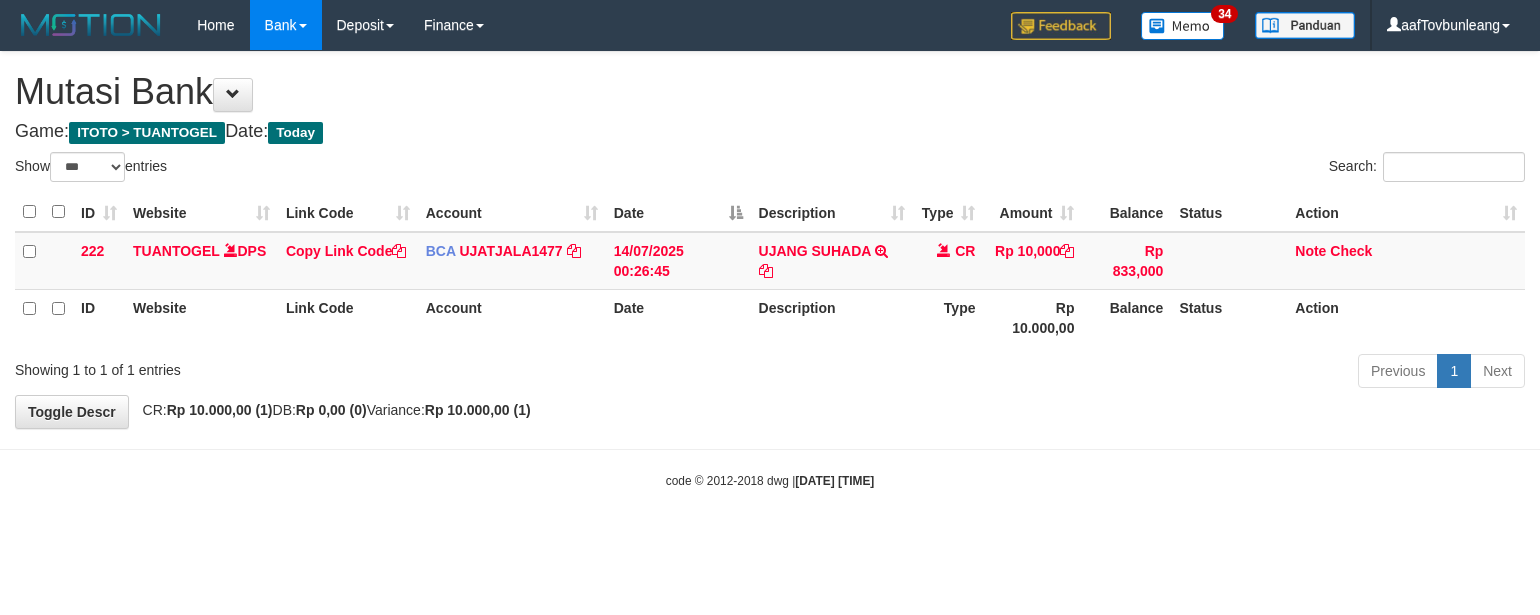 select on "***" 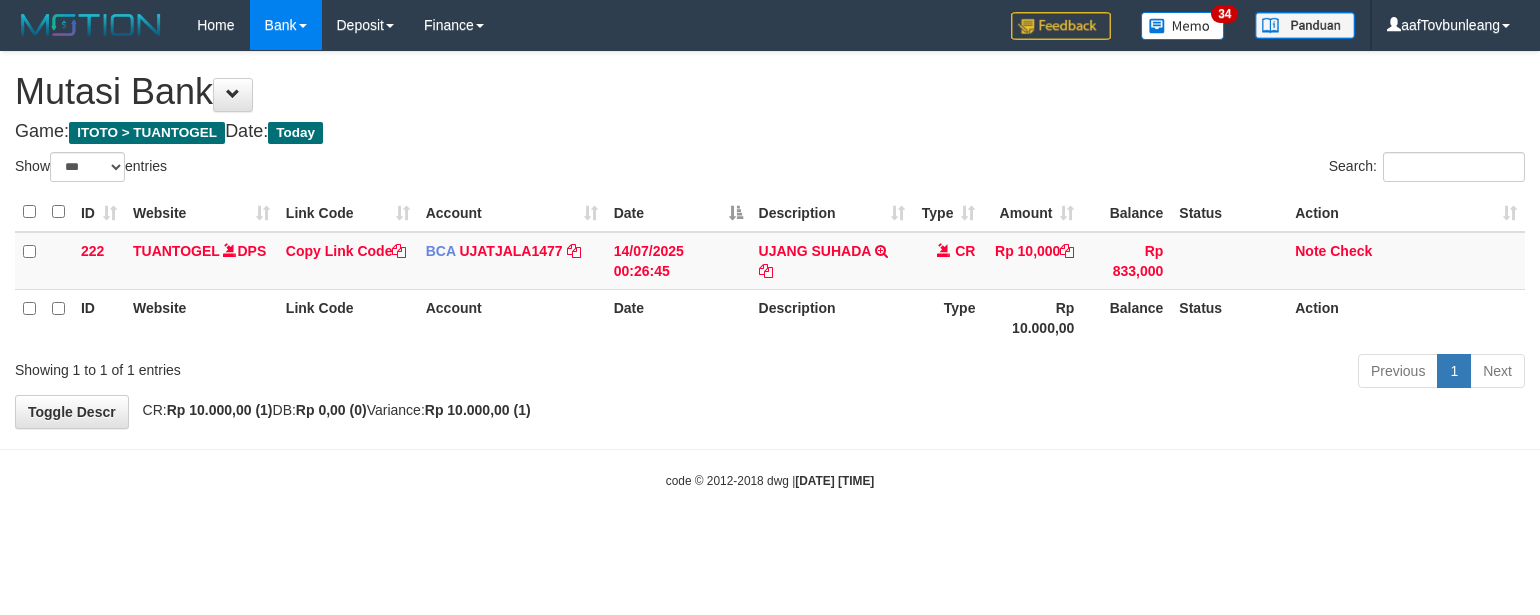scroll, scrollTop: 0, scrollLeft: 0, axis: both 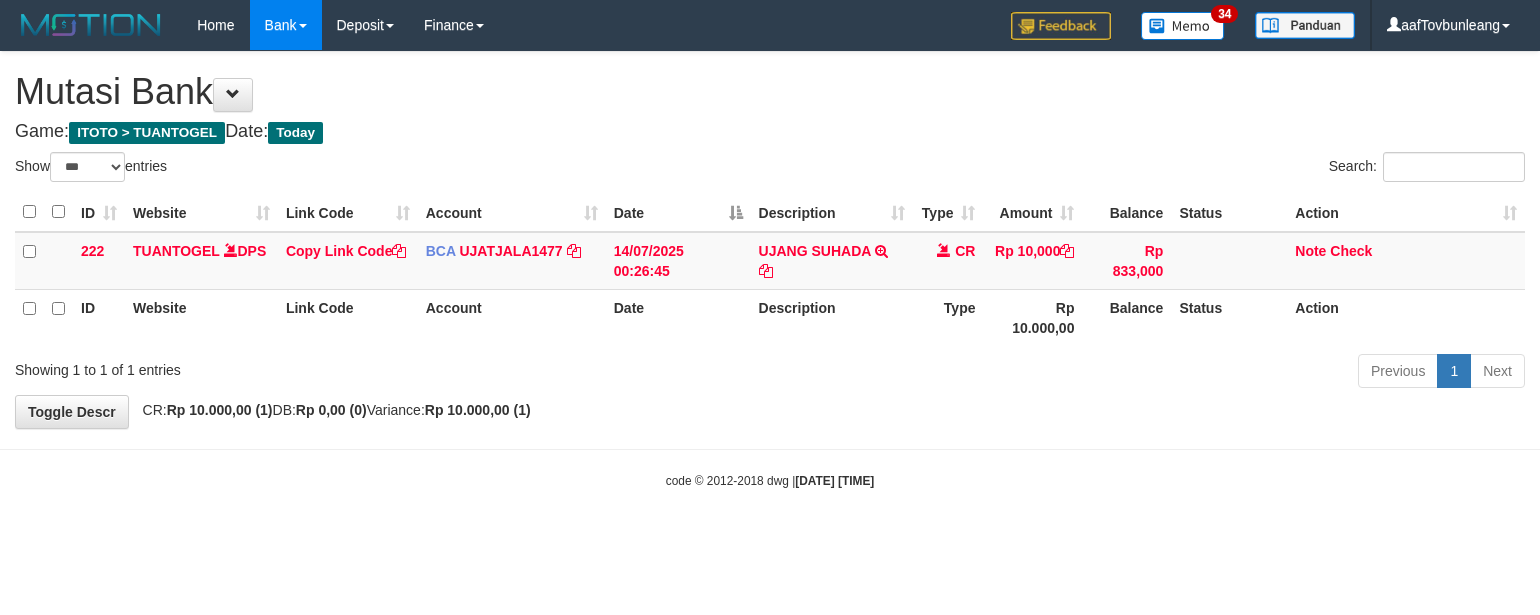 select on "***" 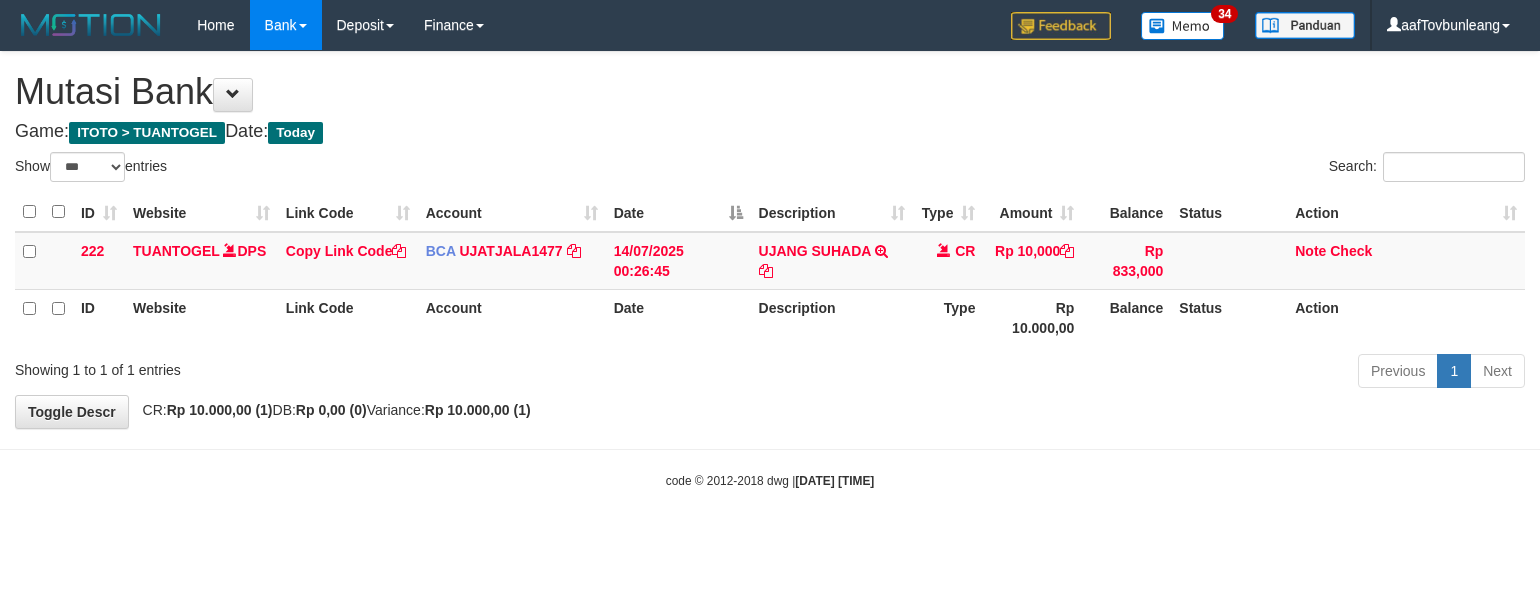 scroll, scrollTop: 0, scrollLeft: 0, axis: both 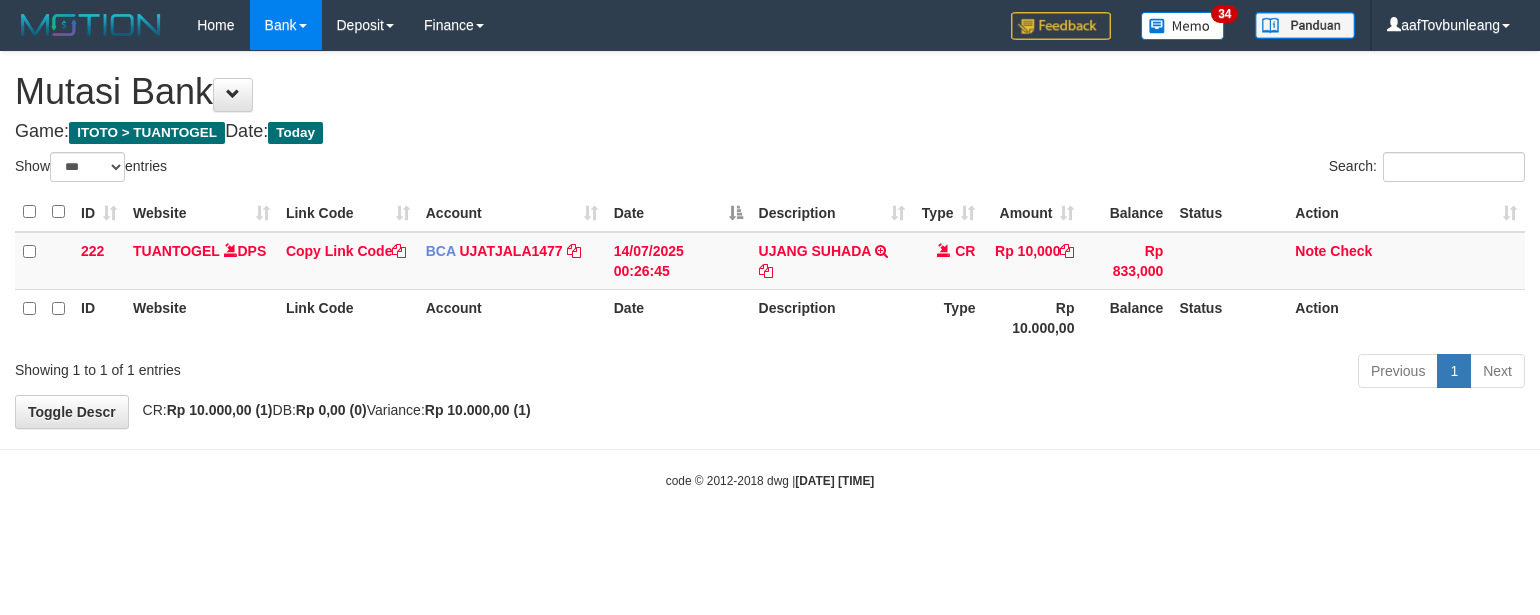 select on "***" 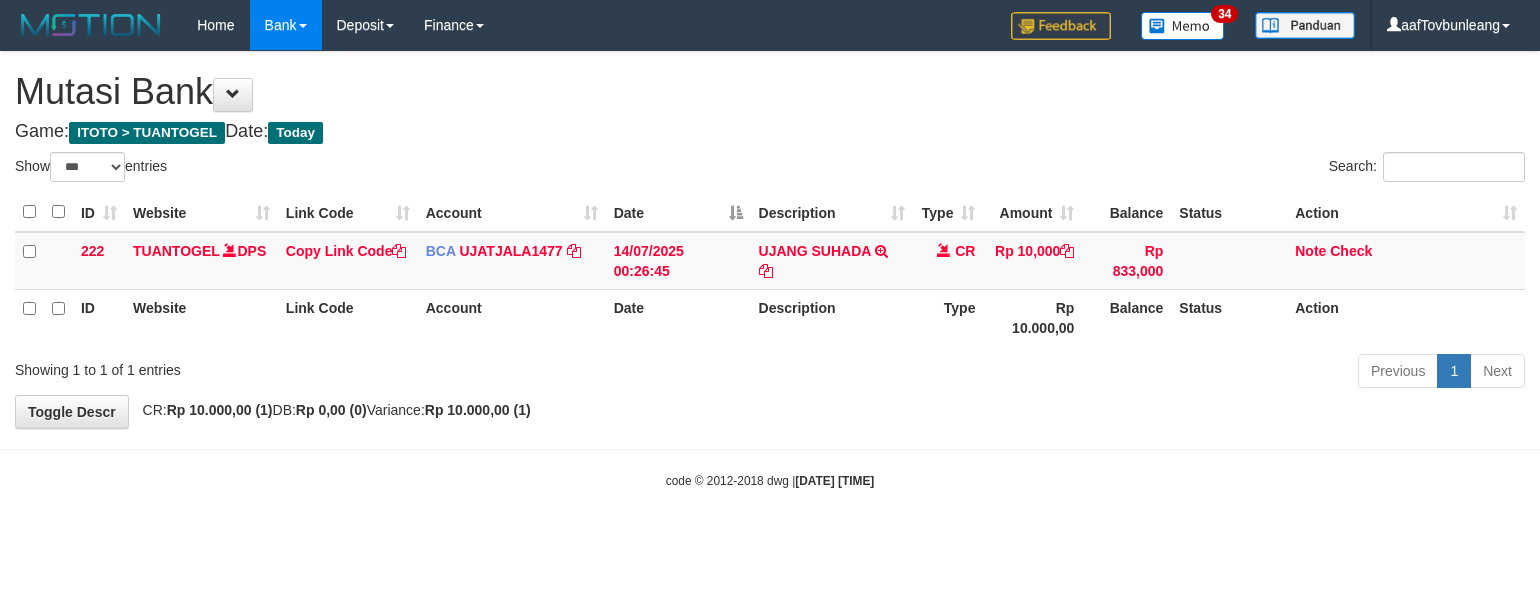 scroll, scrollTop: 0, scrollLeft: 0, axis: both 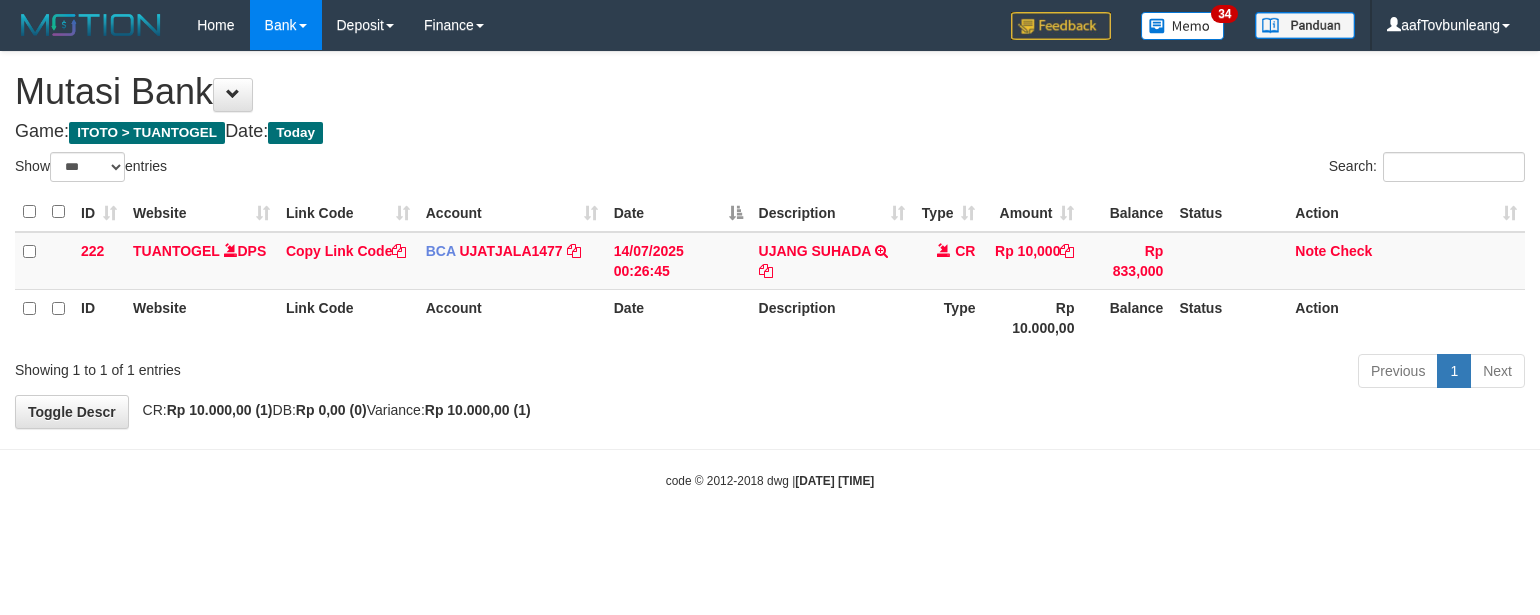 select on "***" 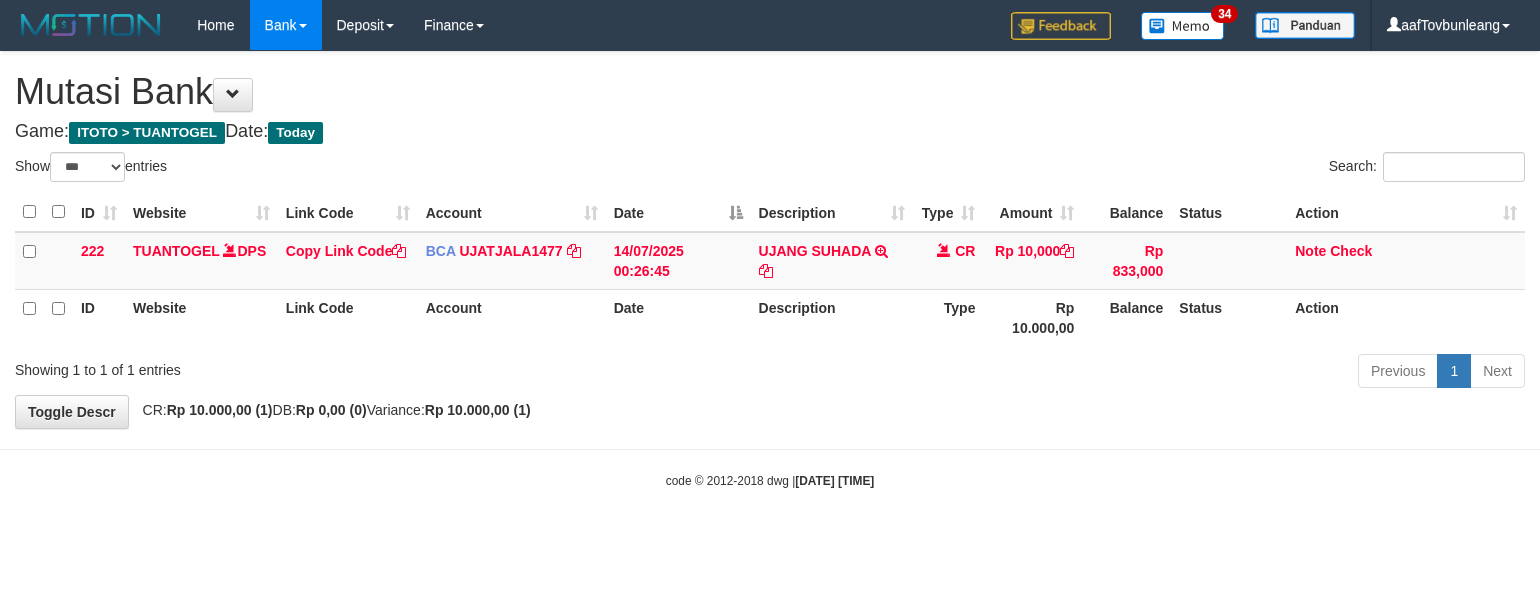 scroll, scrollTop: 0, scrollLeft: 0, axis: both 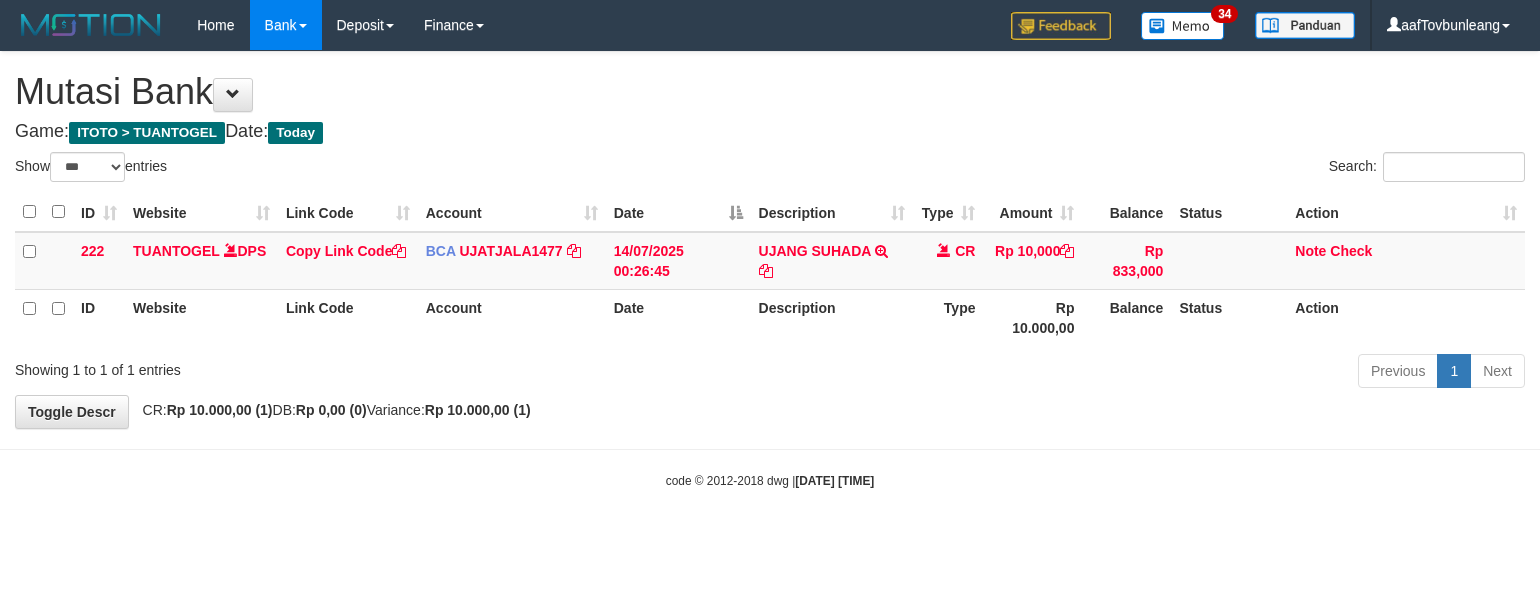 select on "***" 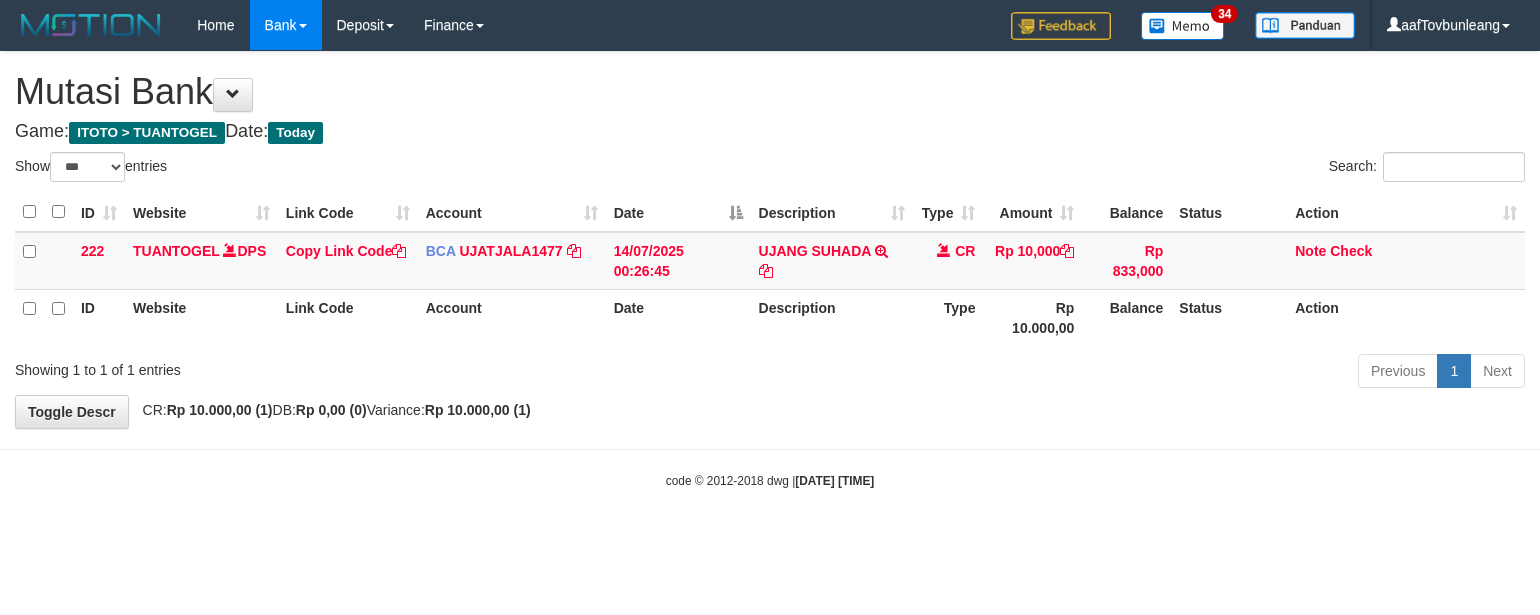 scroll, scrollTop: 0, scrollLeft: 0, axis: both 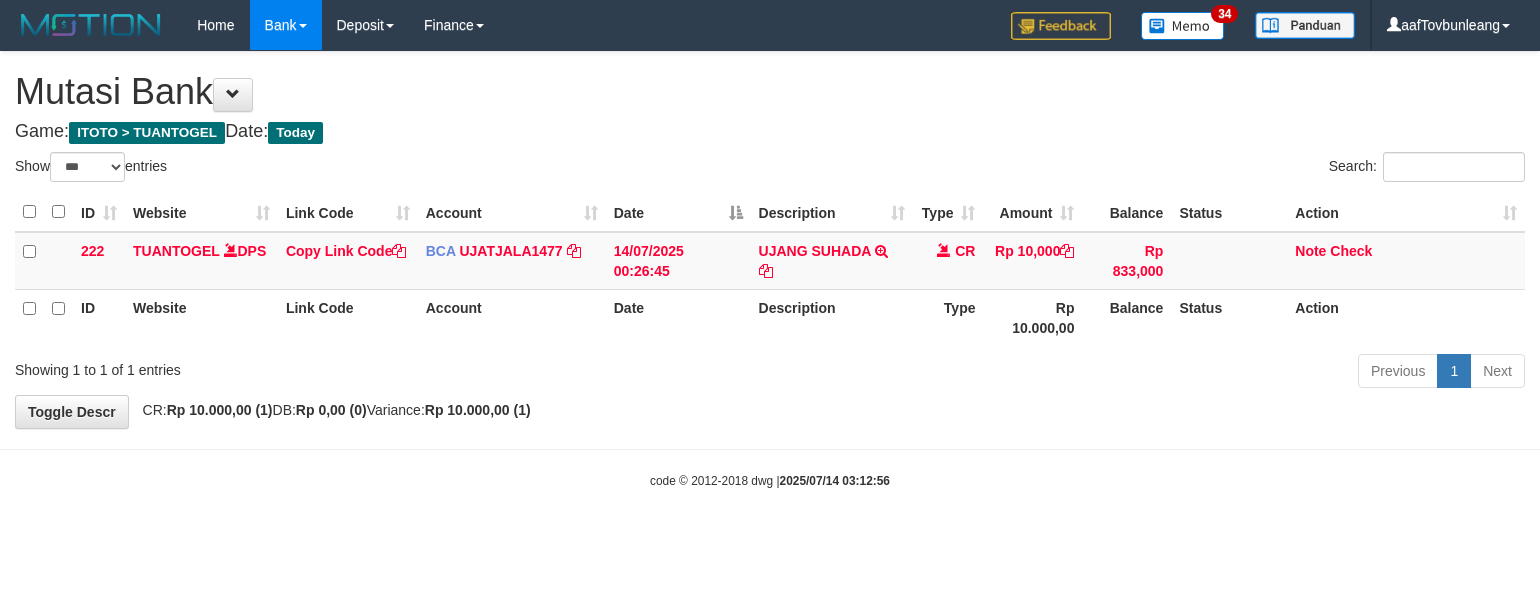 select on "***" 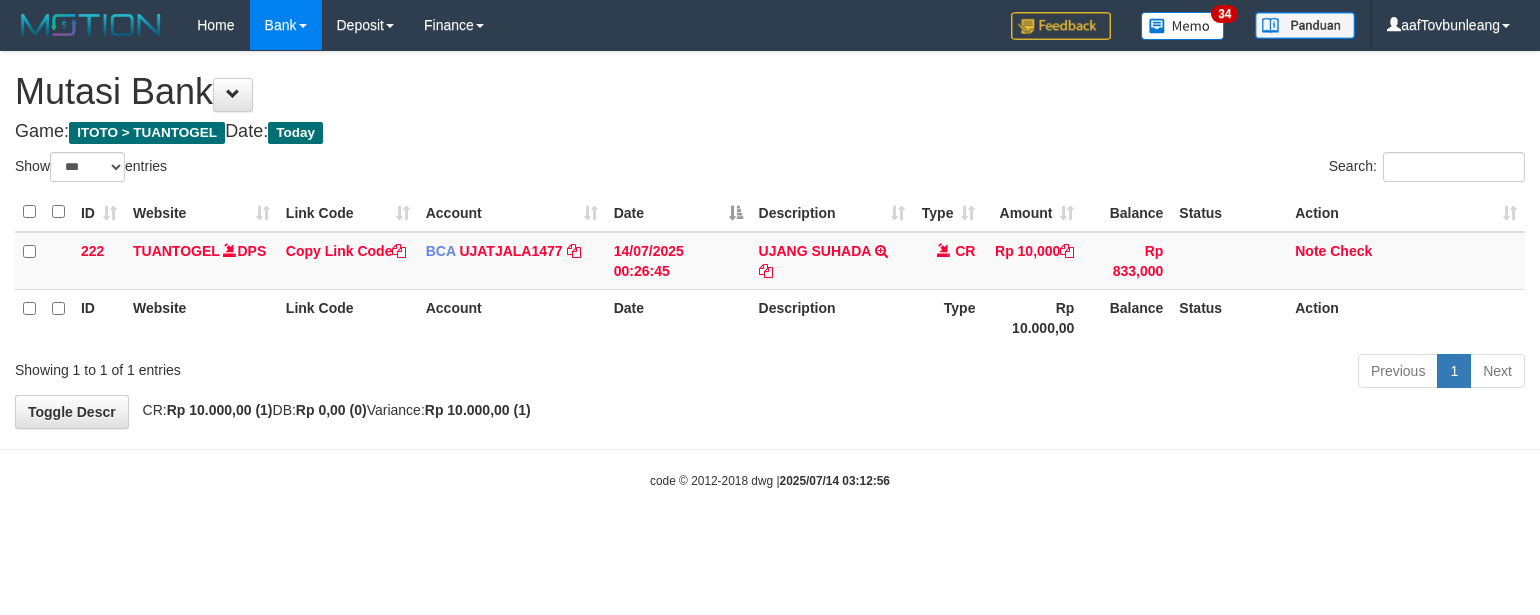 scroll, scrollTop: 0, scrollLeft: 0, axis: both 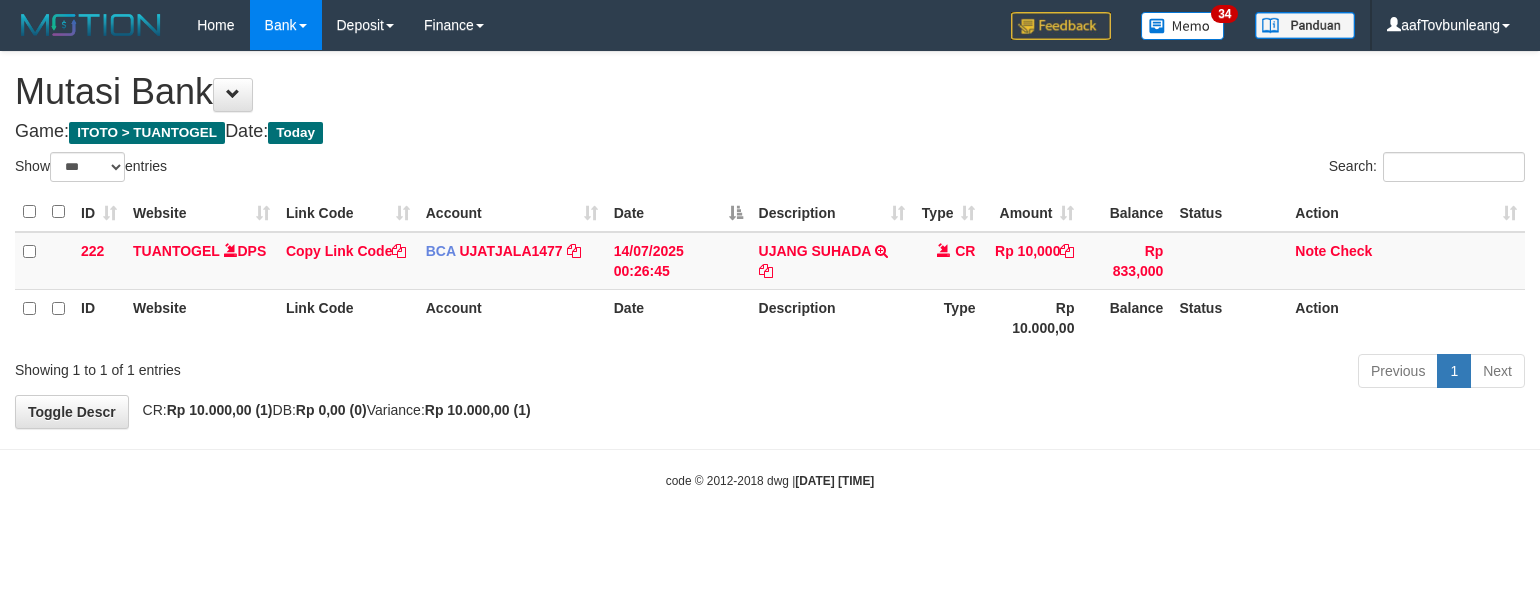 select on "***" 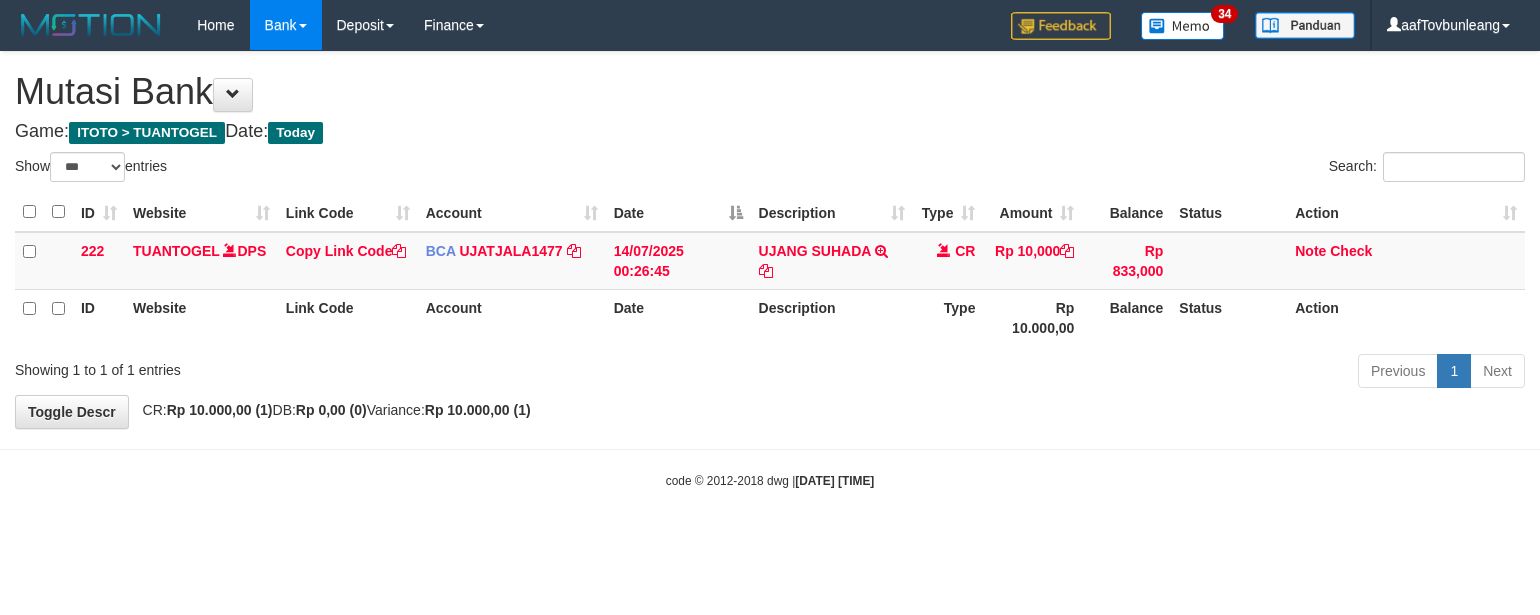 scroll, scrollTop: 0, scrollLeft: 0, axis: both 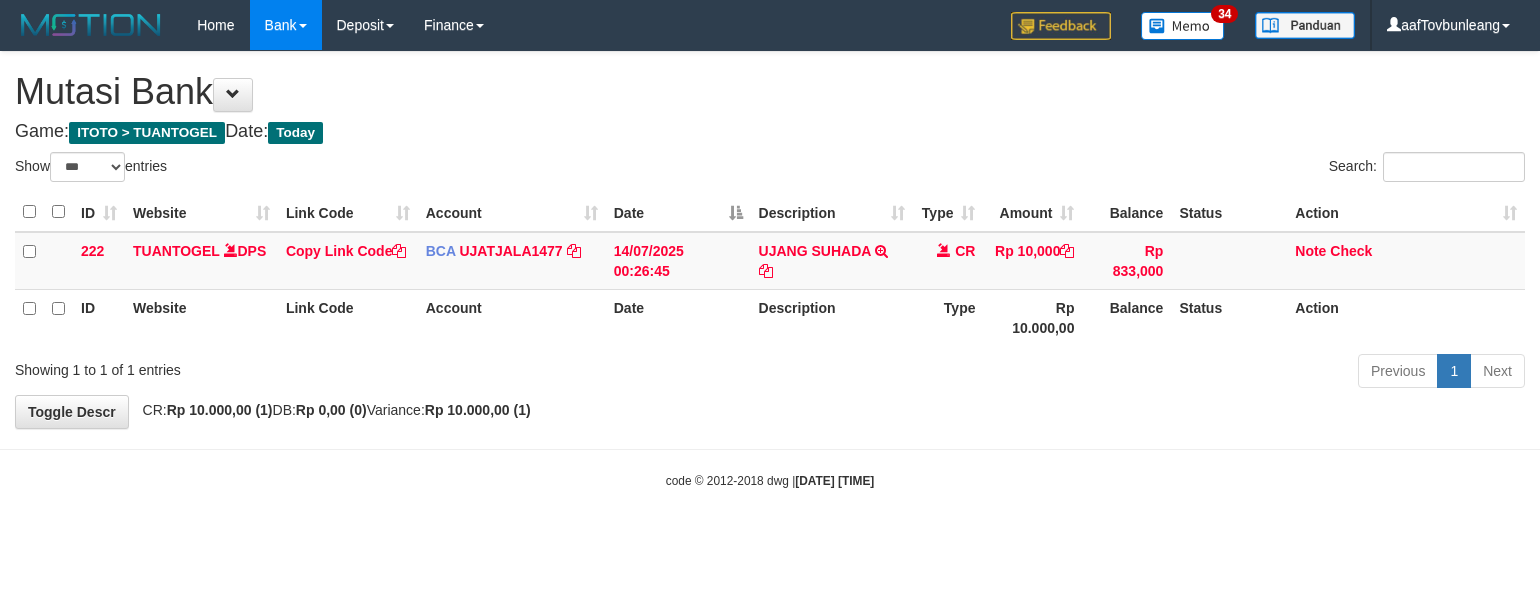 select on "***" 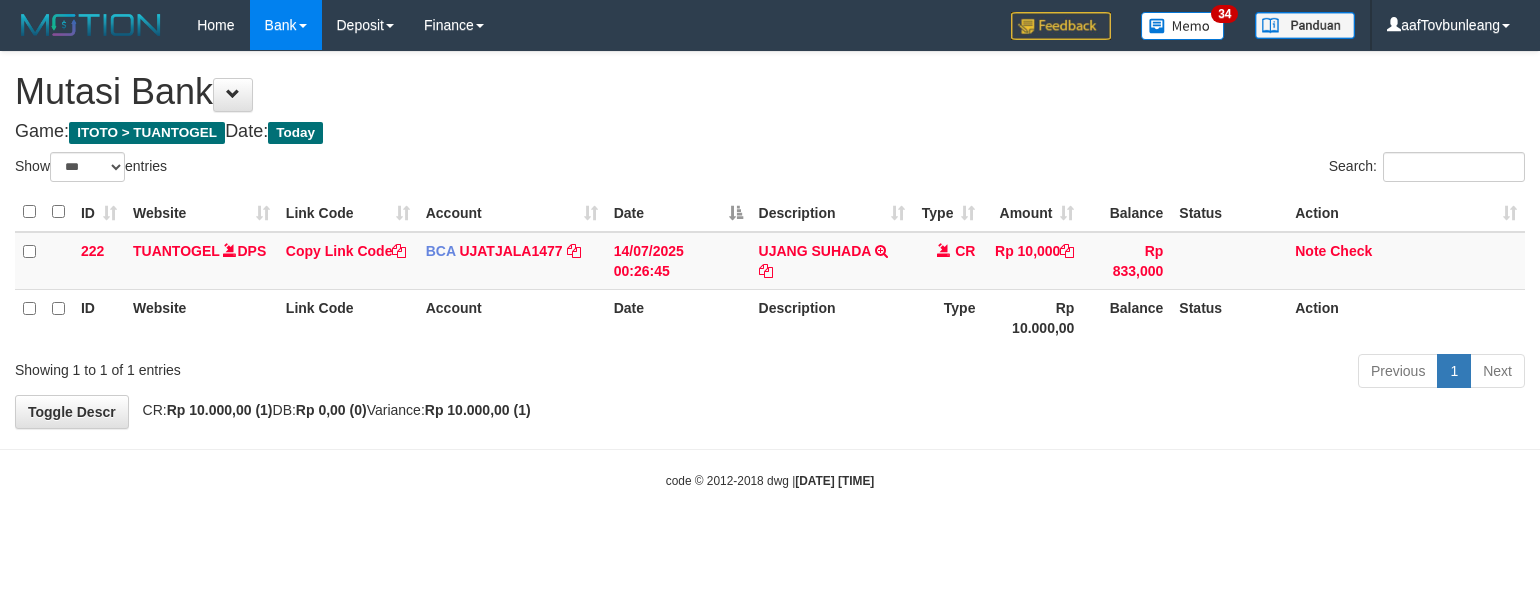 scroll, scrollTop: 0, scrollLeft: 0, axis: both 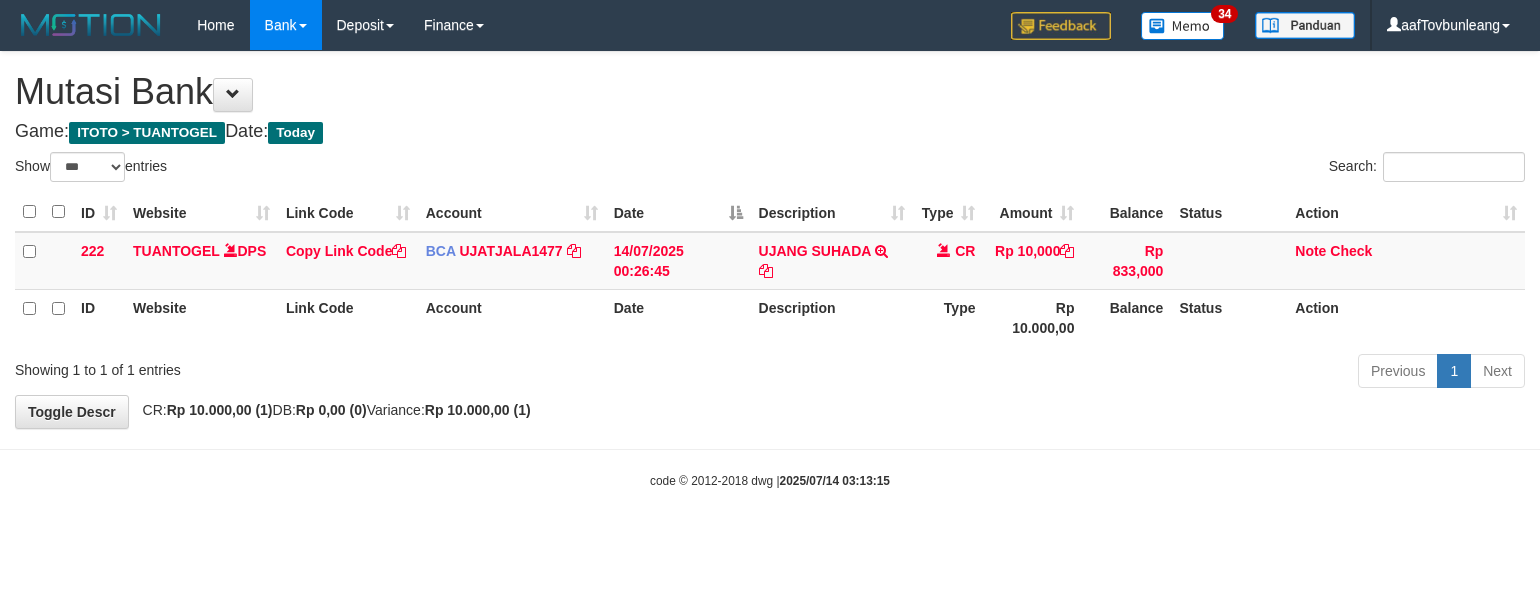 select on "***" 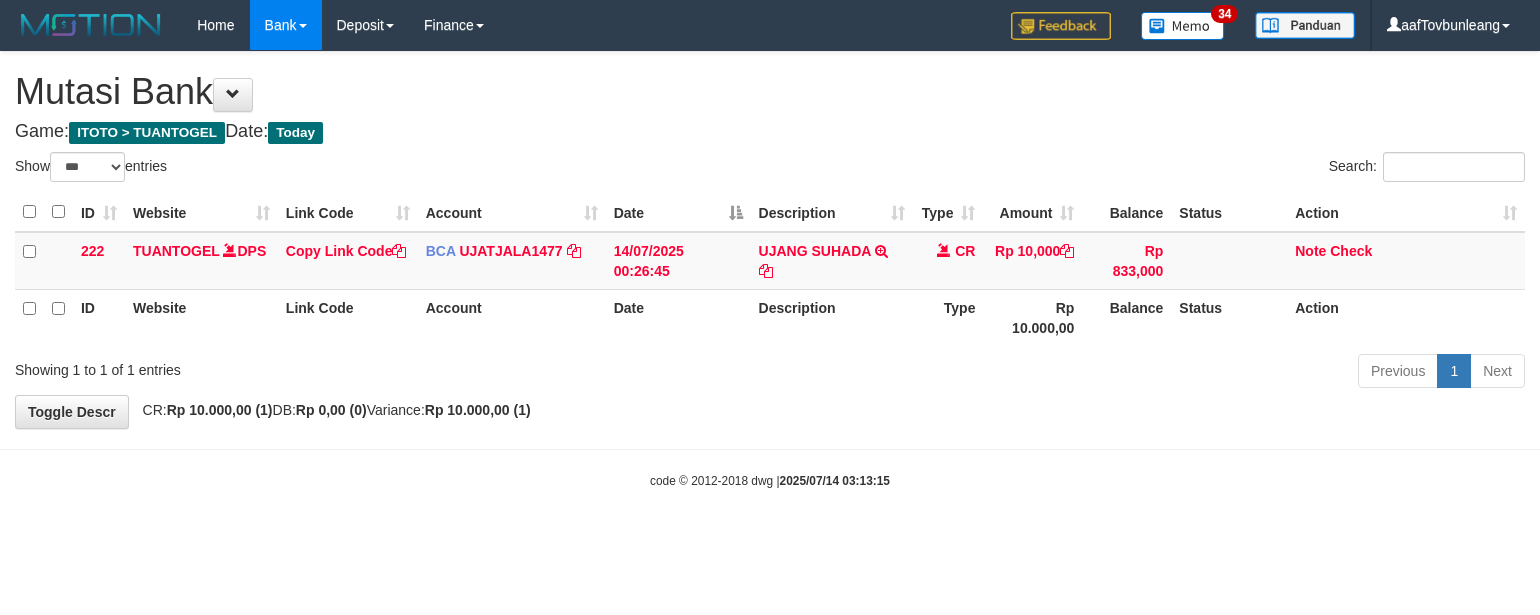 scroll, scrollTop: 0, scrollLeft: 0, axis: both 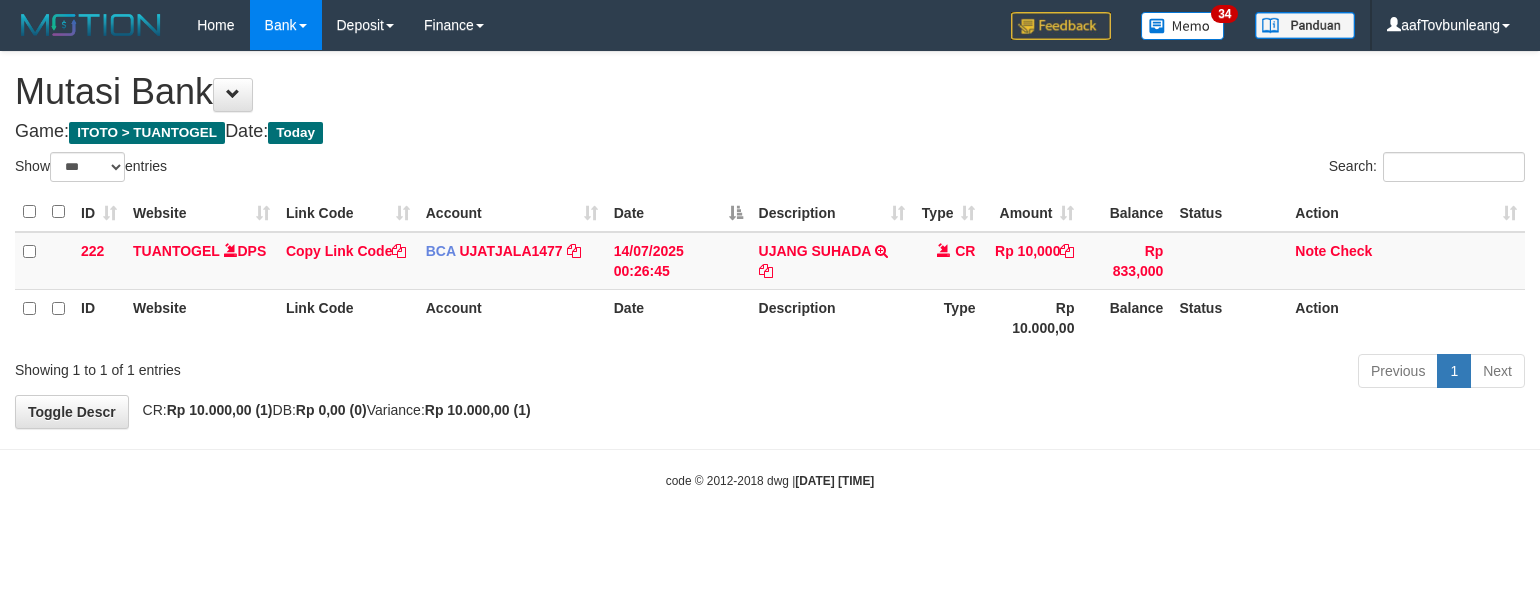 select on "***" 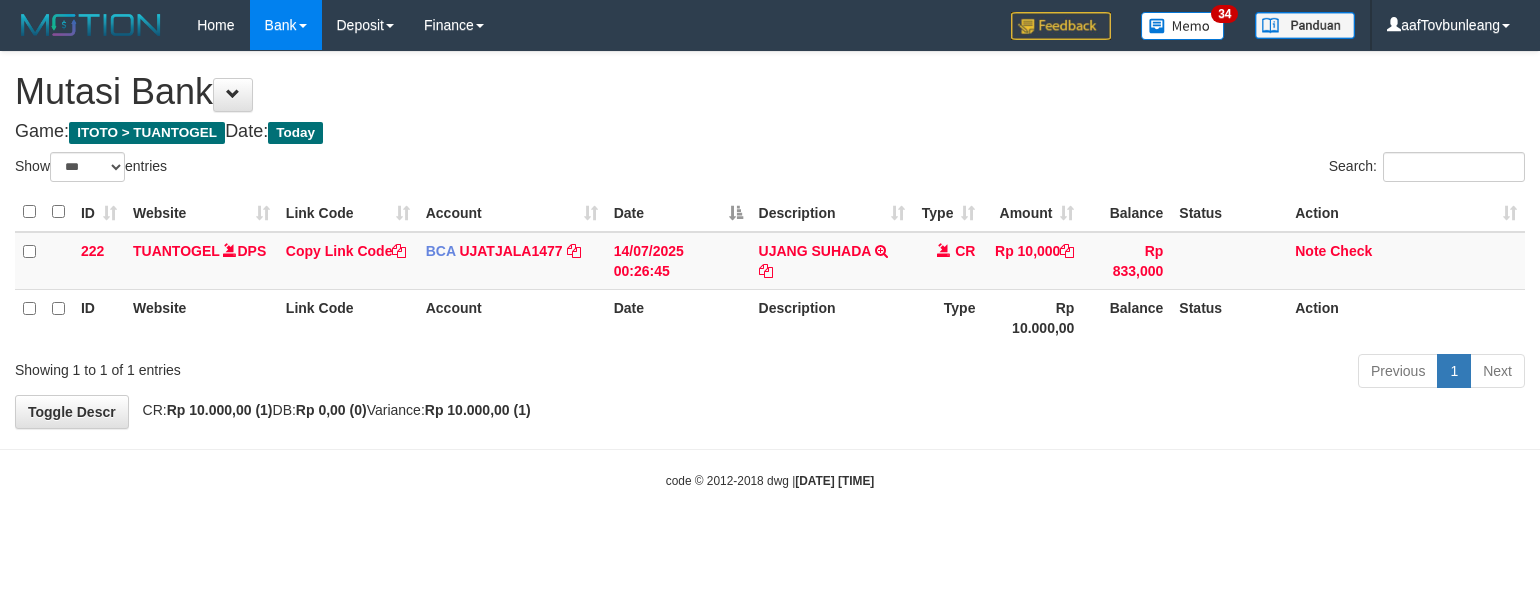 scroll, scrollTop: 0, scrollLeft: 0, axis: both 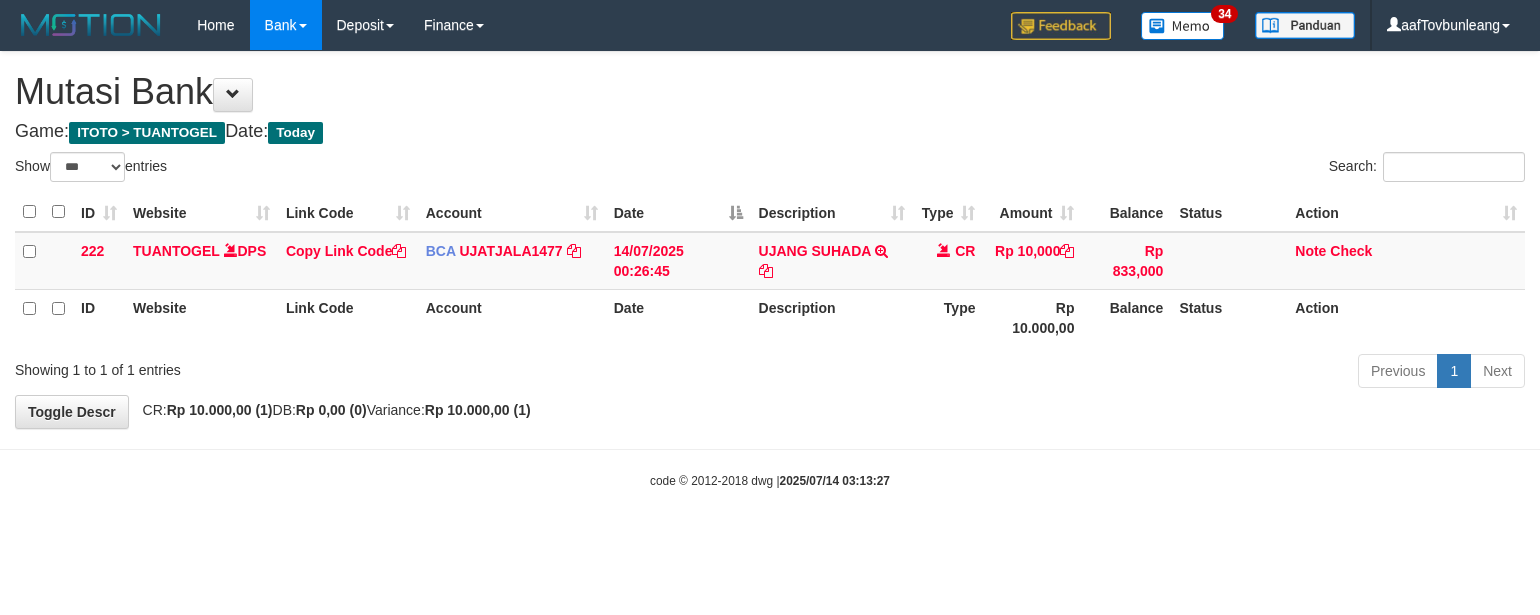 select on "***" 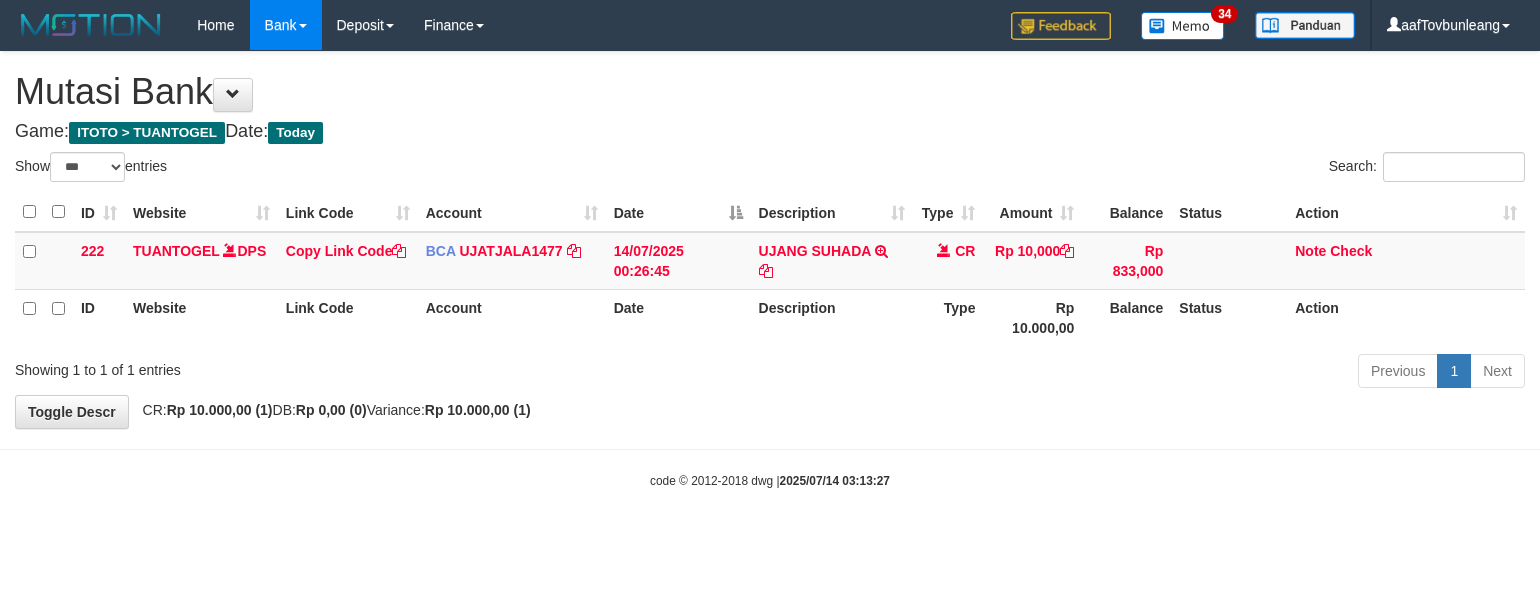 scroll, scrollTop: 0, scrollLeft: 0, axis: both 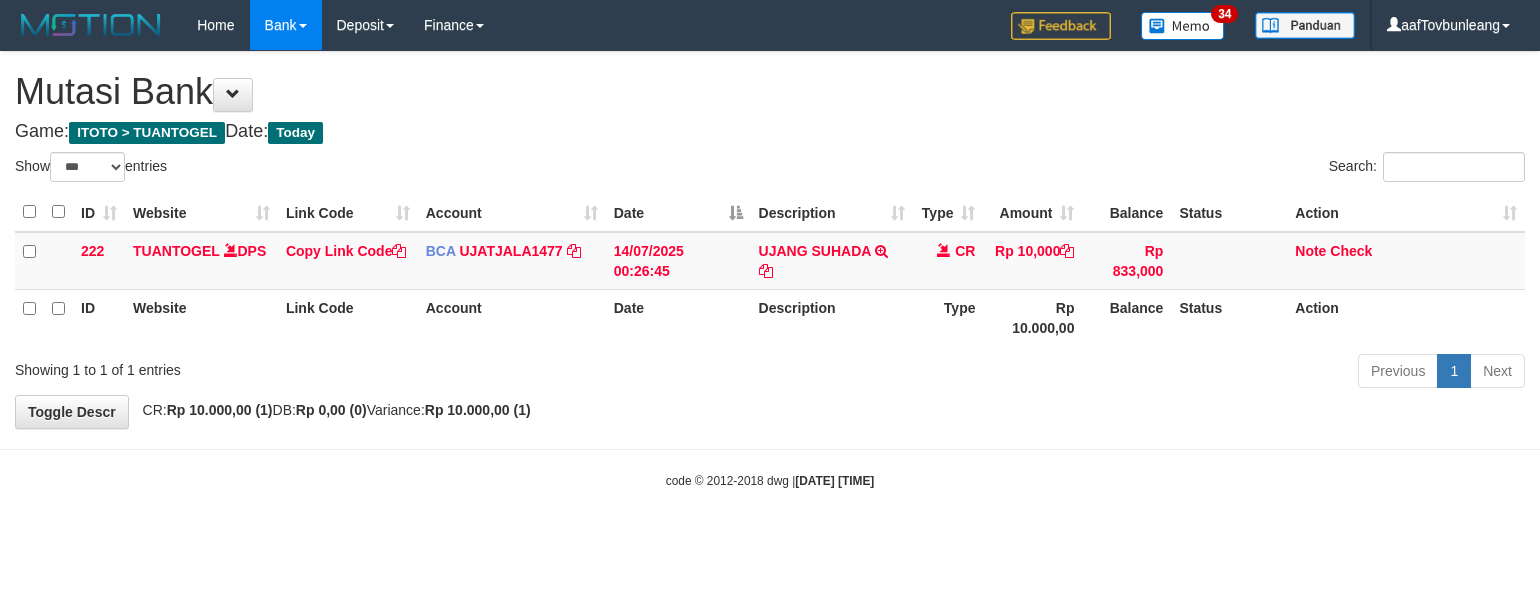 select on "***" 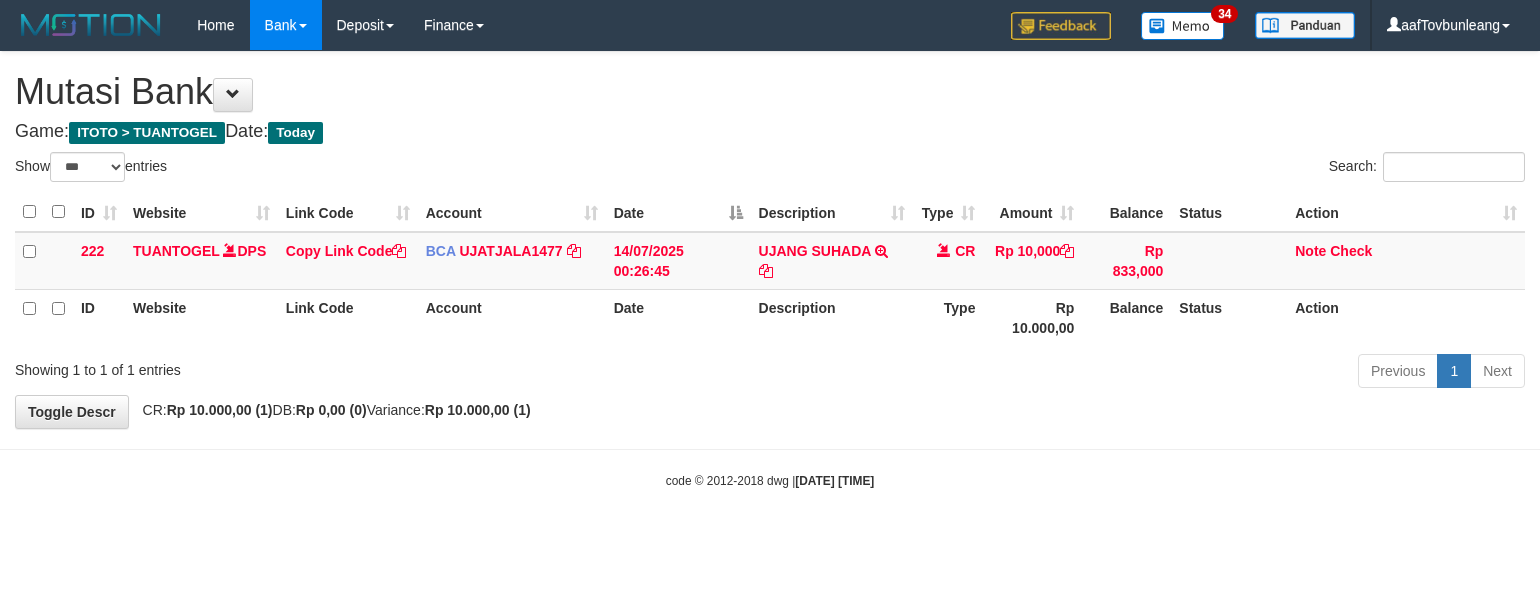 scroll, scrollTop: 0, scrollLeft: 0, axis: both 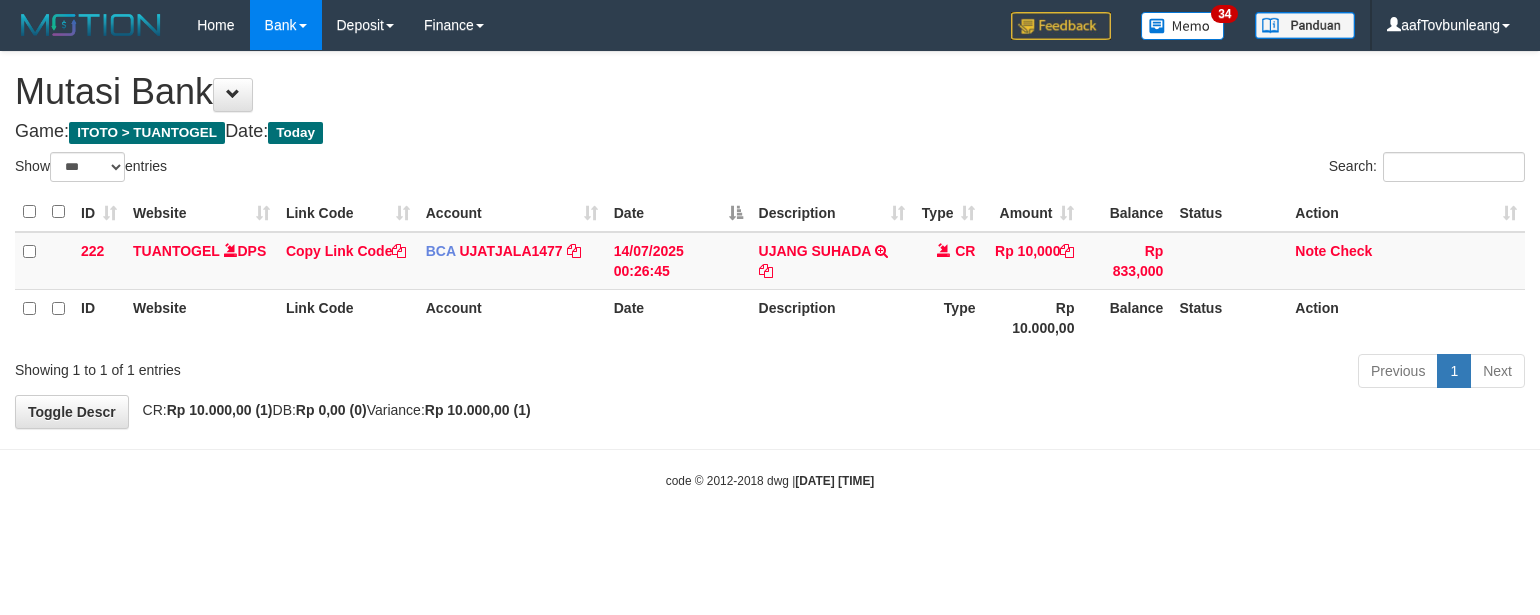 select on "***" 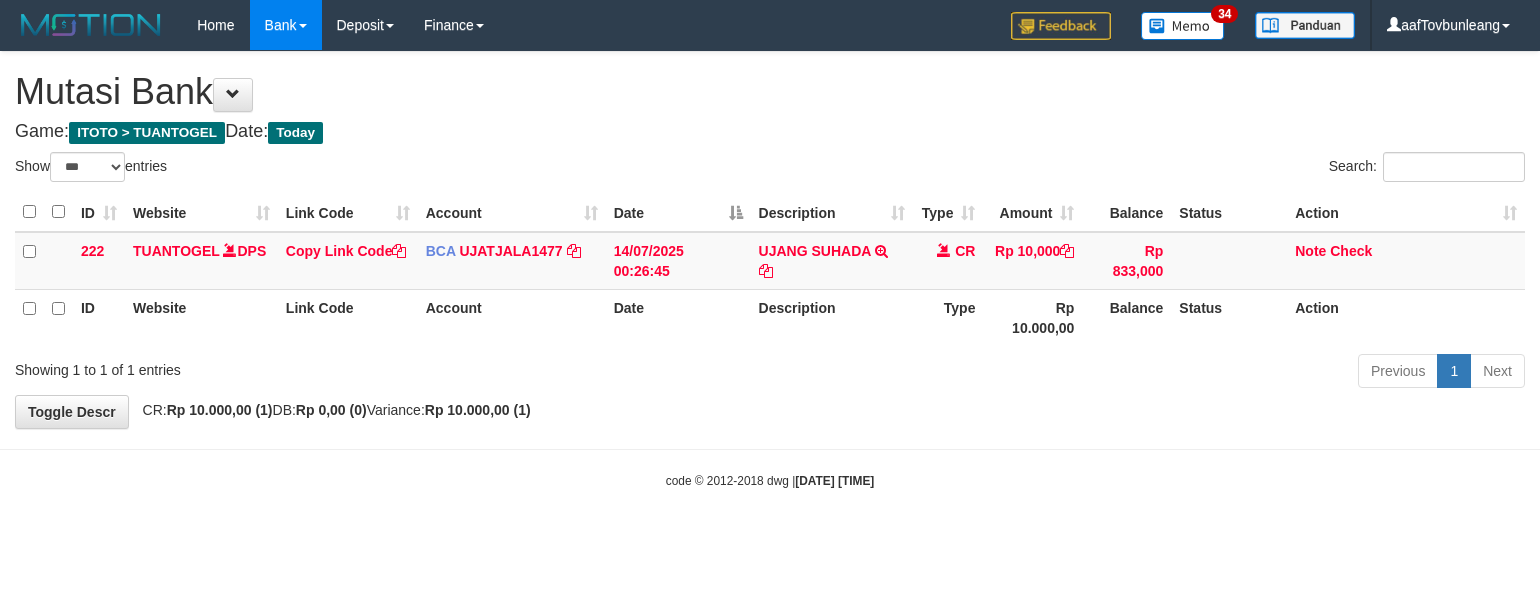 scroll, scrollTop: 0, scrollLeft: 0, axis: both 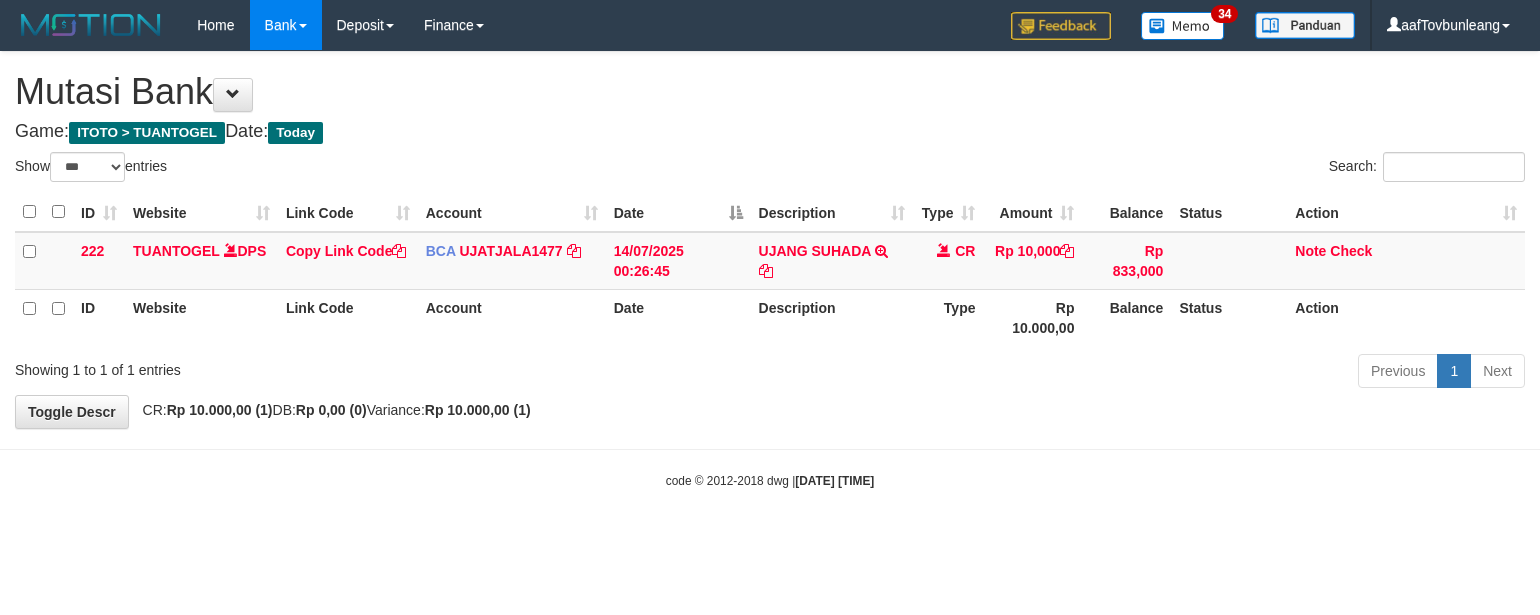 select on "***" 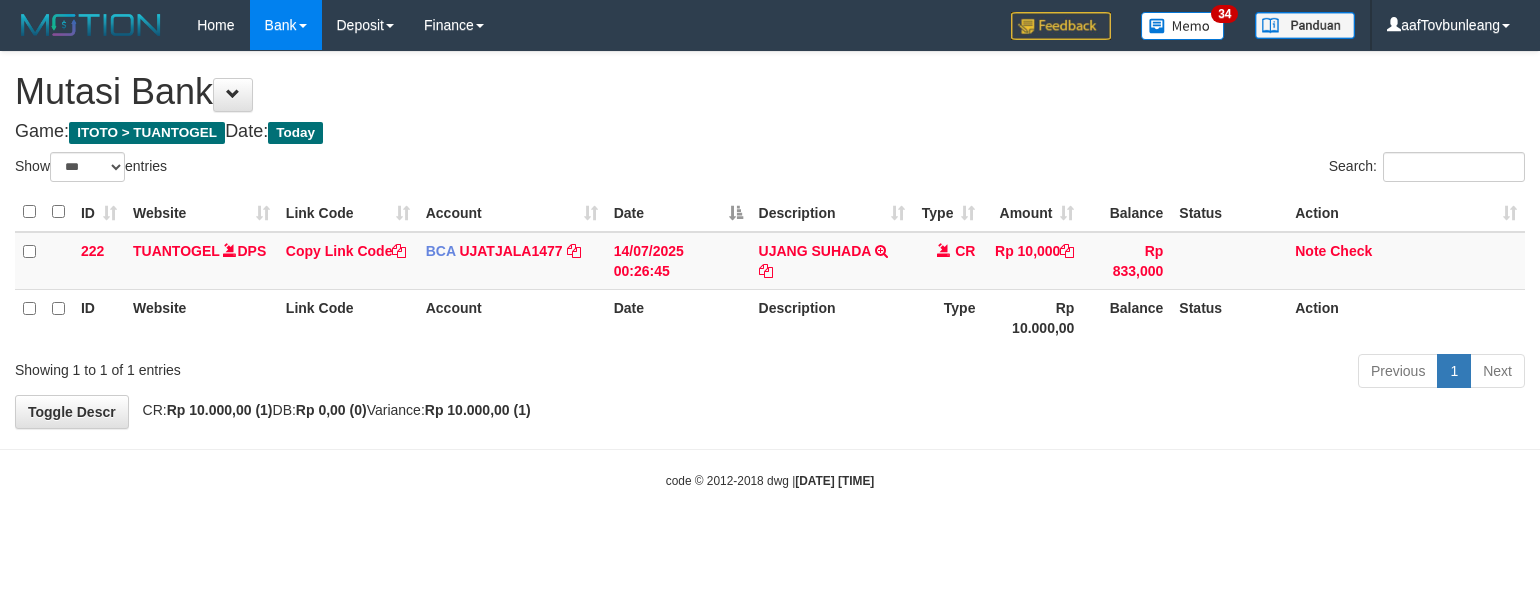 scroll, scrollTop: 0, scrollLeft: 0, axis: both 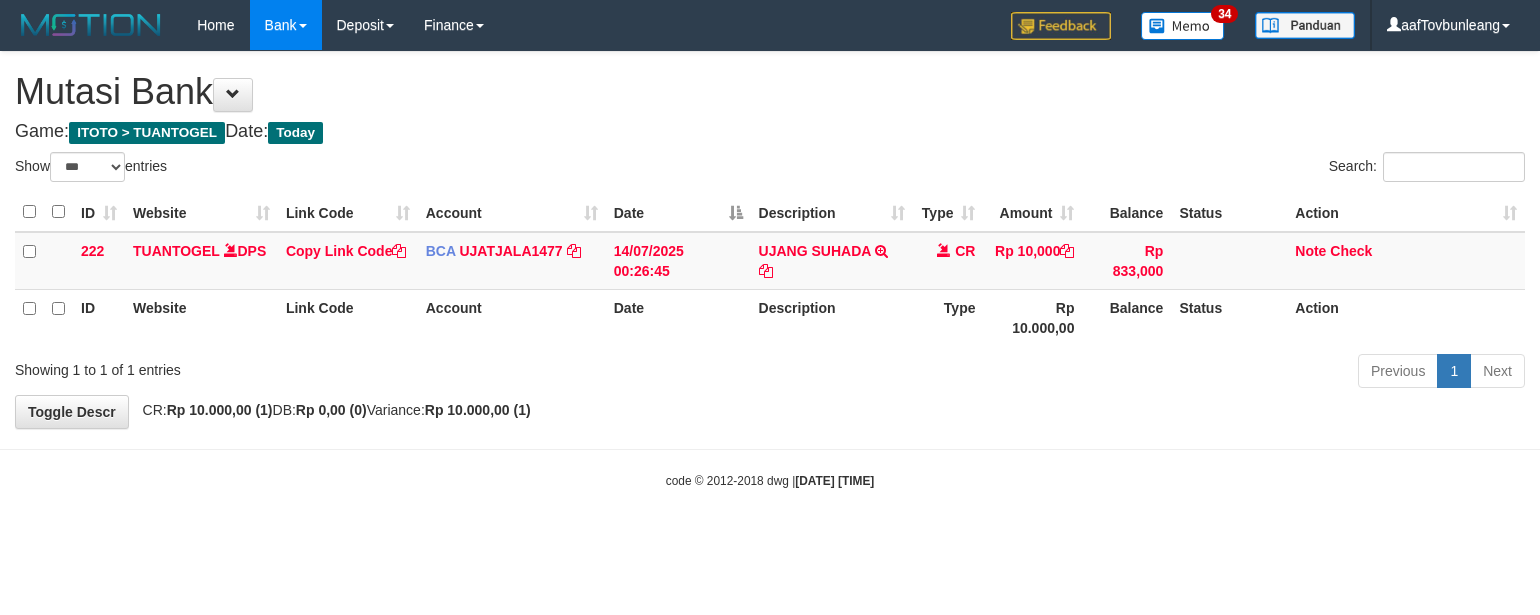 select on "***" 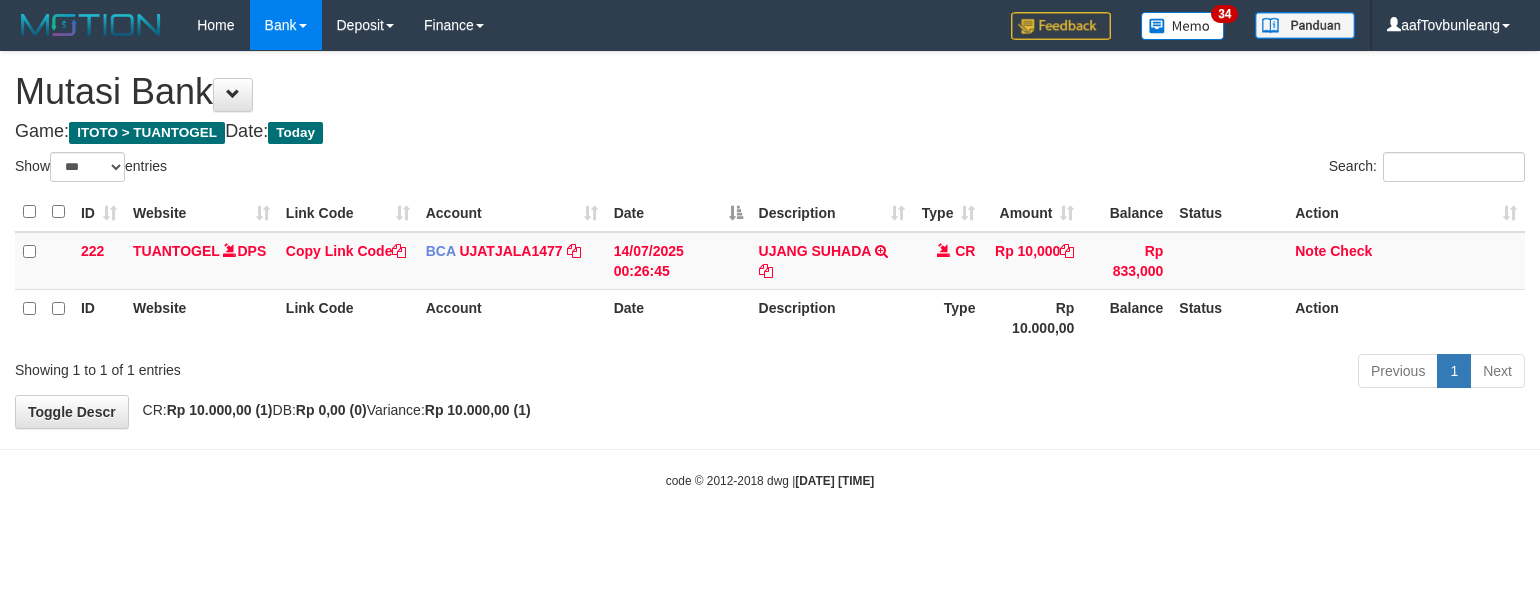 scroll, scrollTop: 0, scrollLeft: 0, axis: both 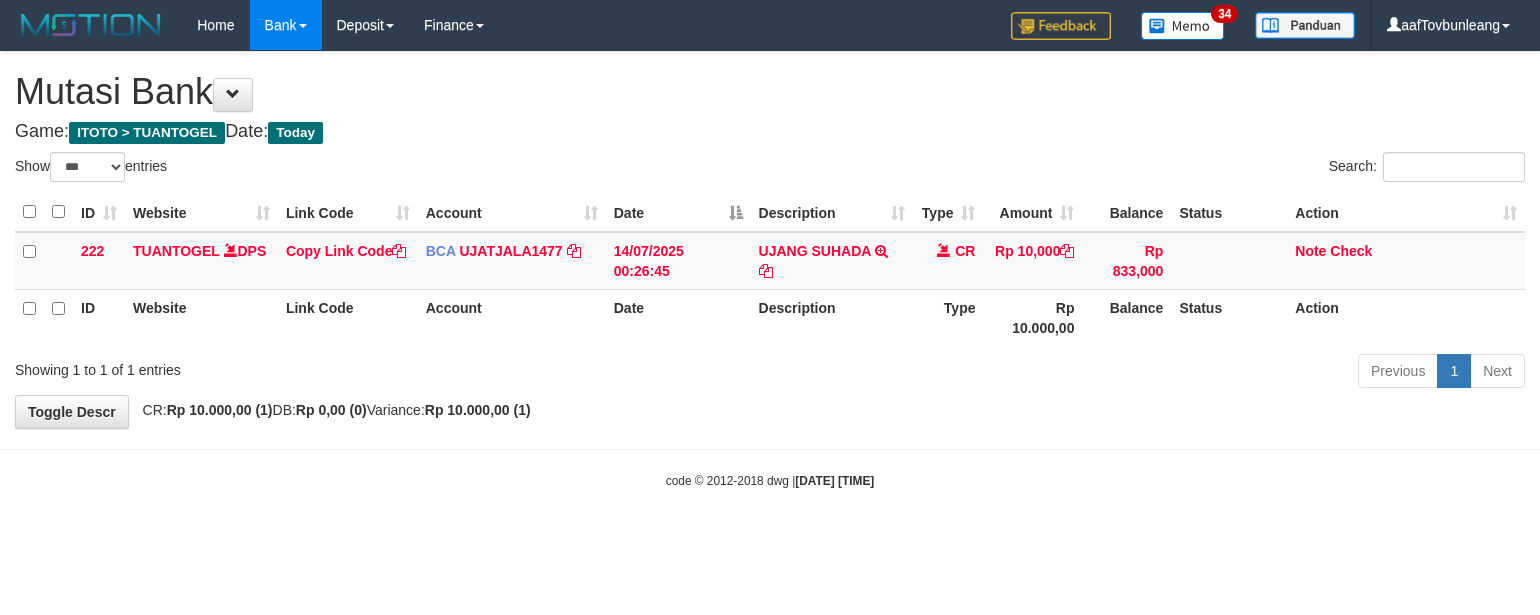 select on "***" 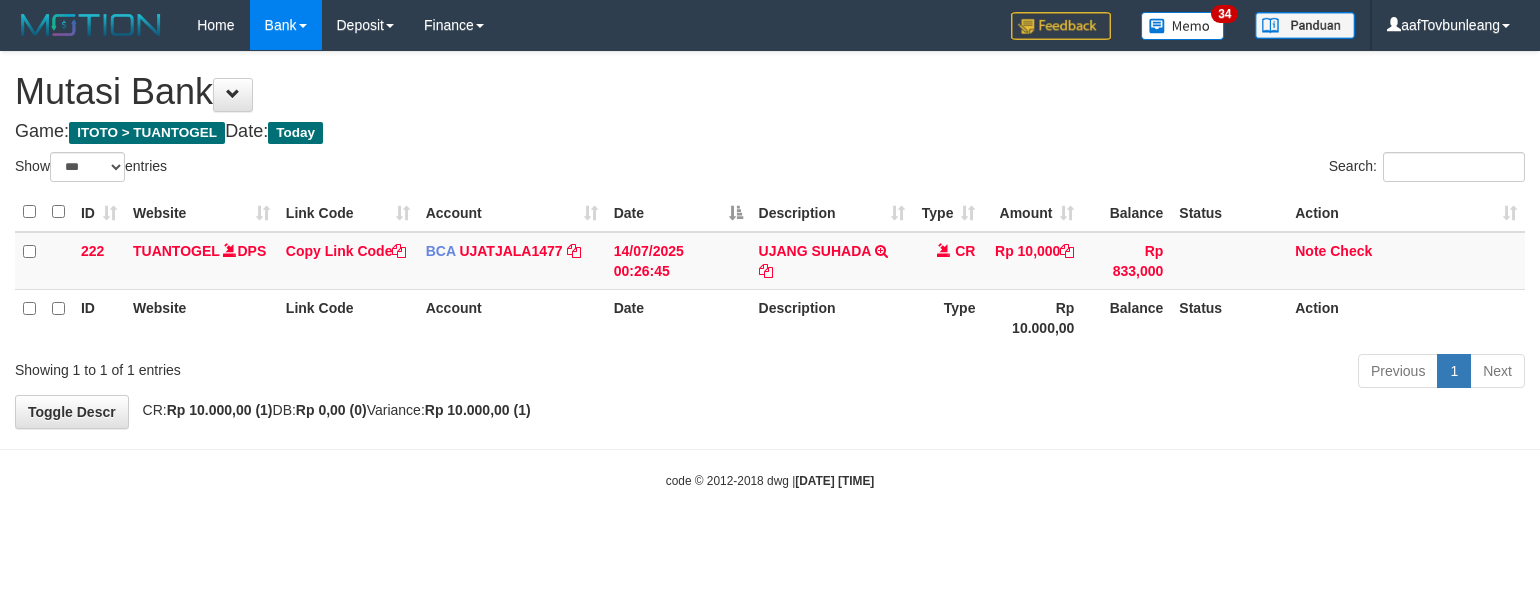 scroll, scrollTop: 0, scrollLeft: 0, axis: both 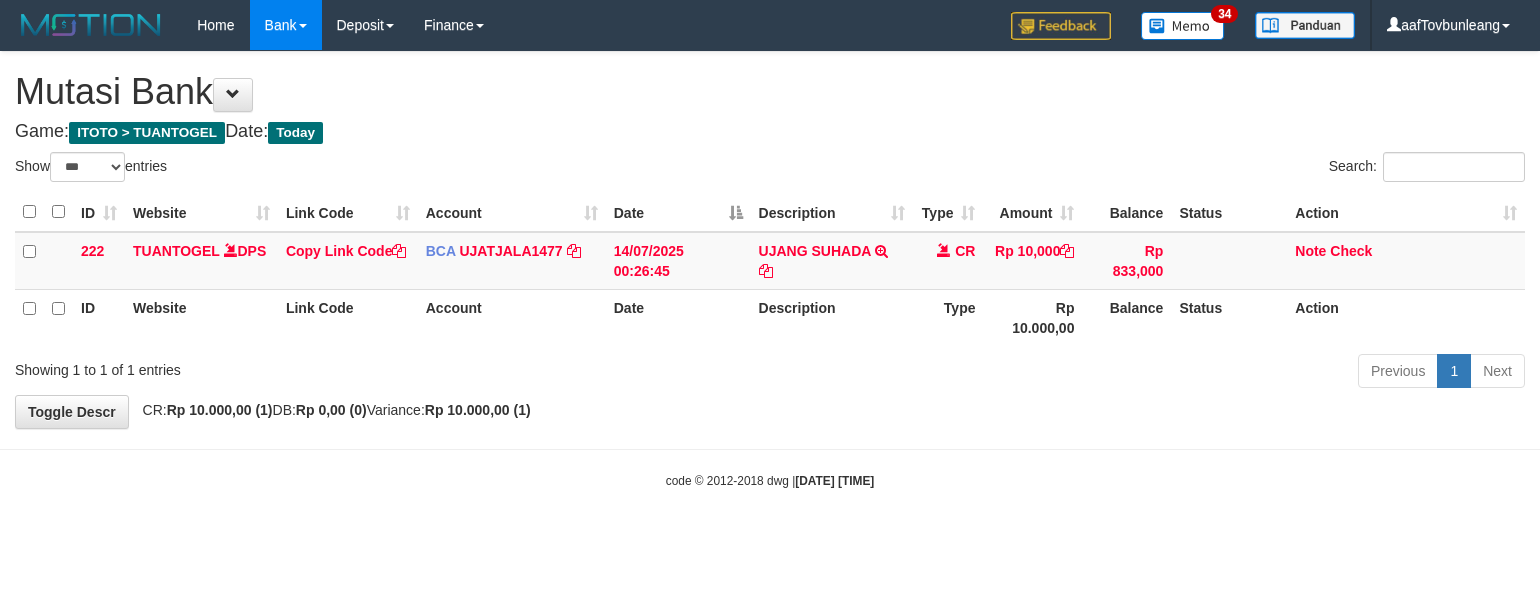 select on "***" 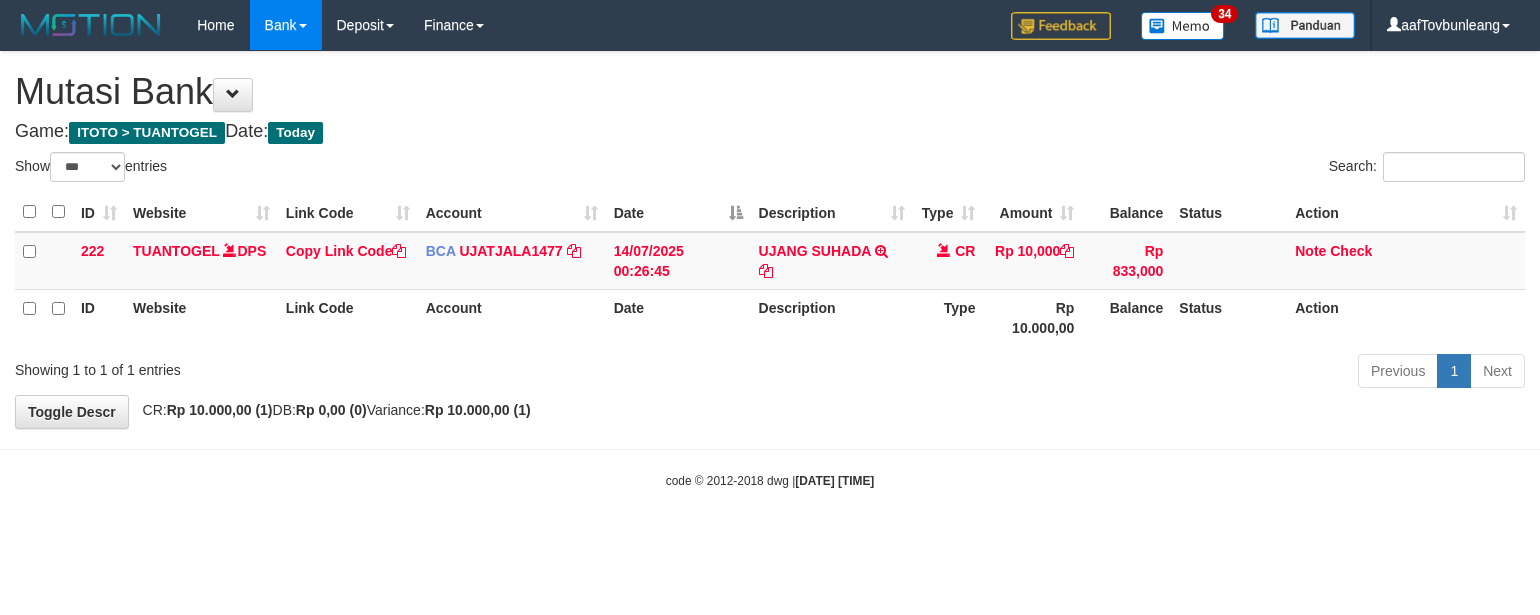 scroll, scrollTop: 0, scrollLeft: 0, axis: both 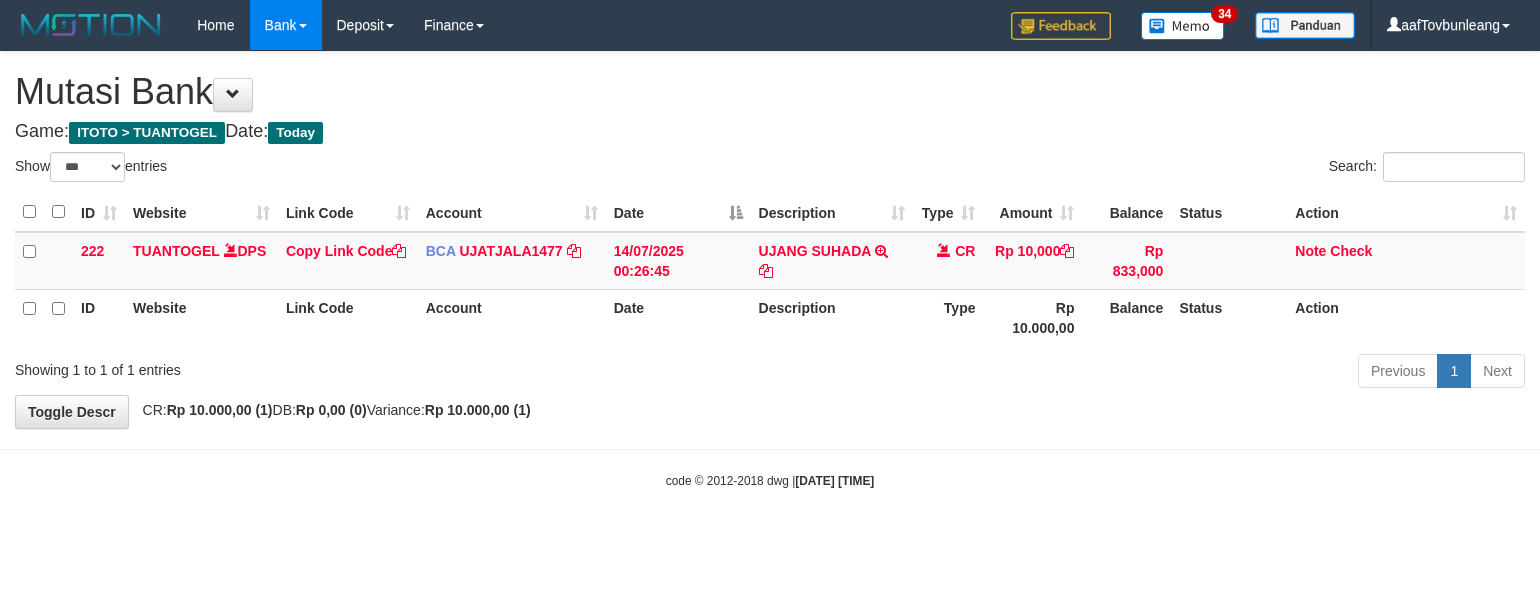select on "***" 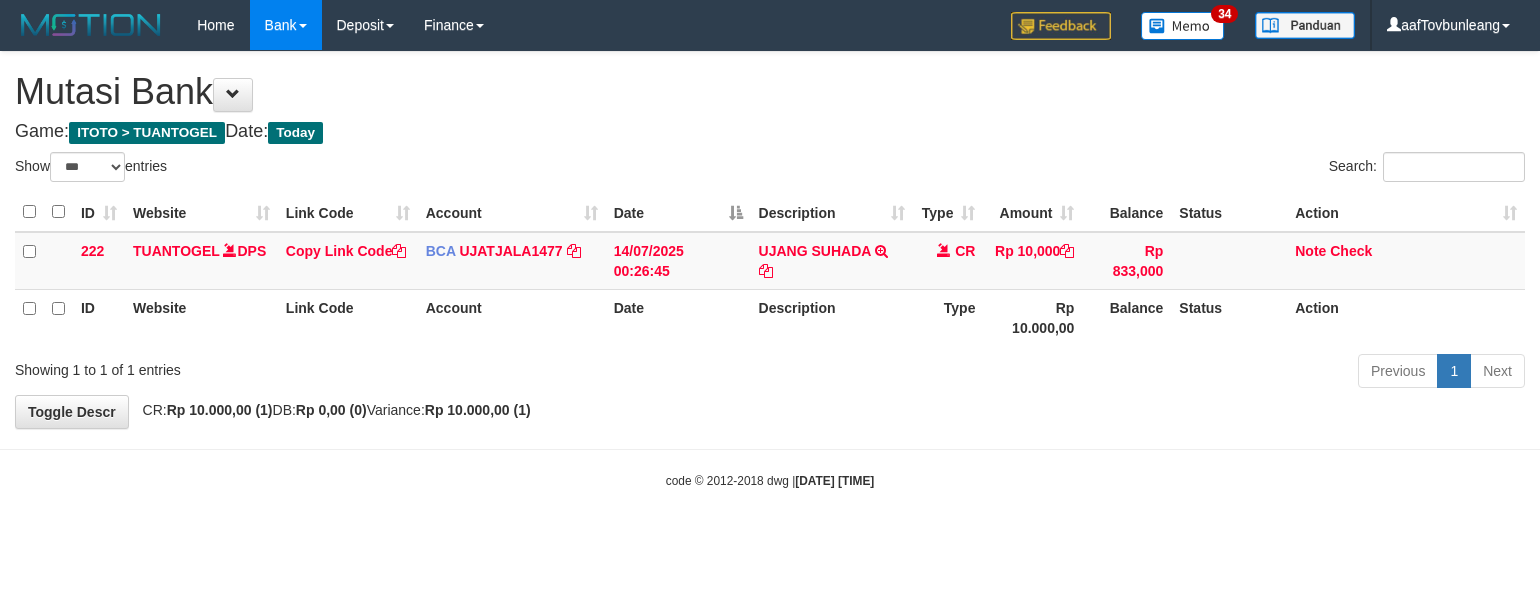 scroll, scrollTop: 0, scrollLeft: 0, axis: both 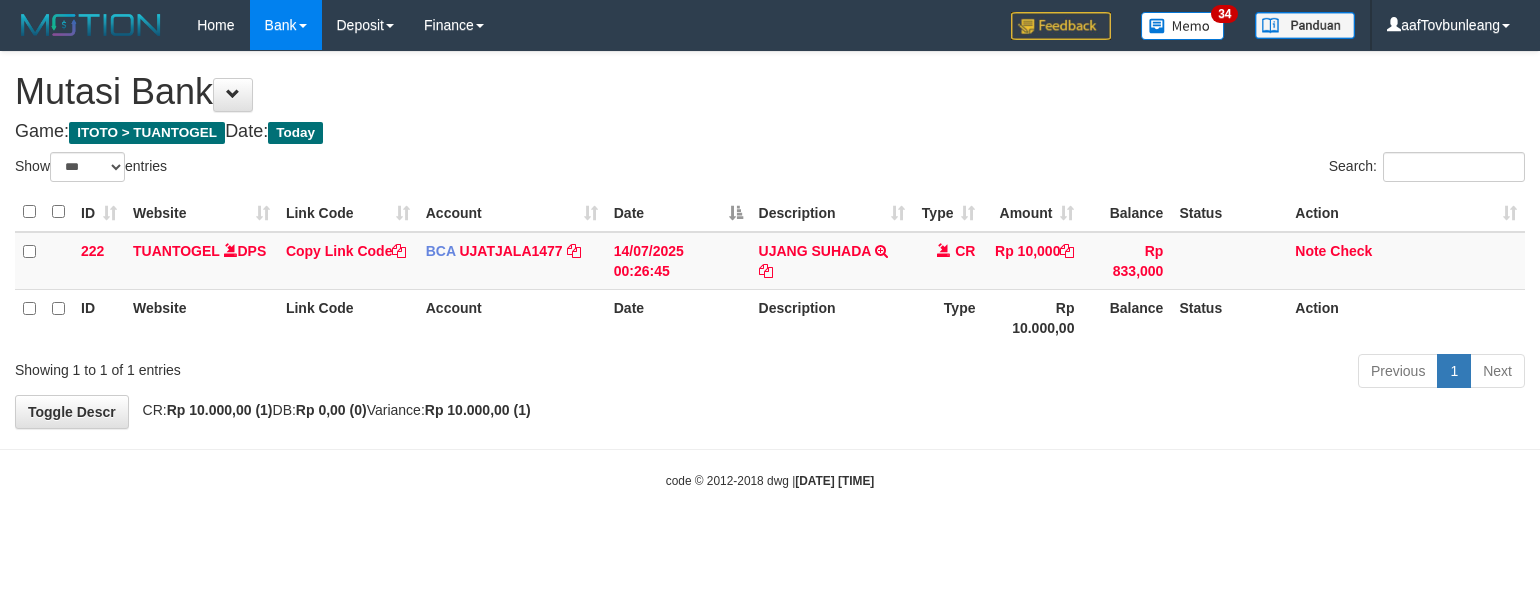 select on "***" 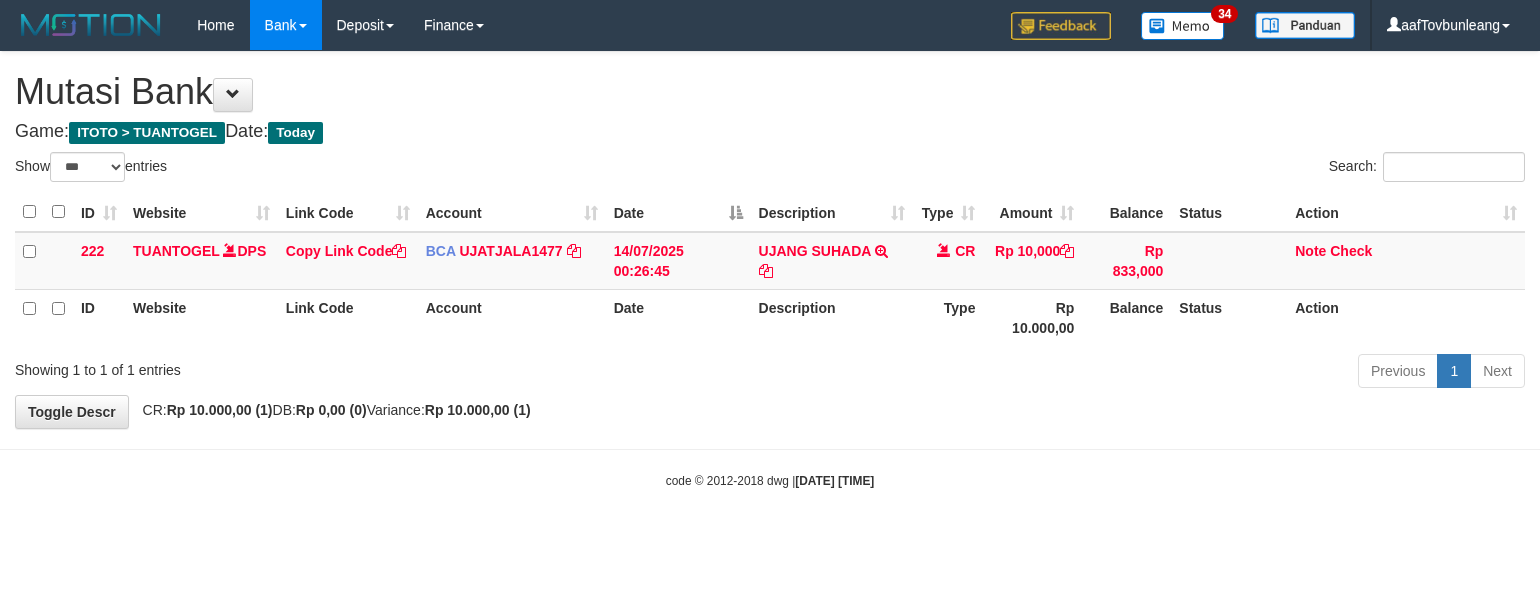 scroll, scrollTop: 0, scrollLeft: 0, axis: both 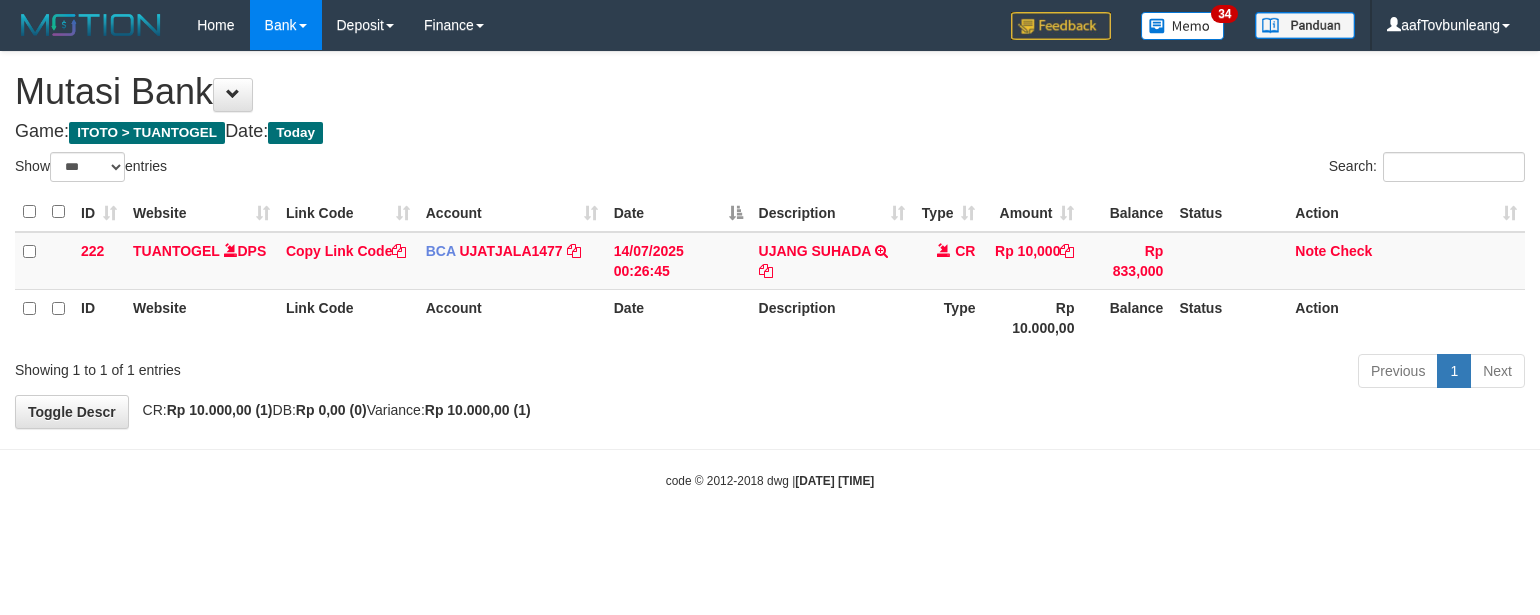 select on "***" 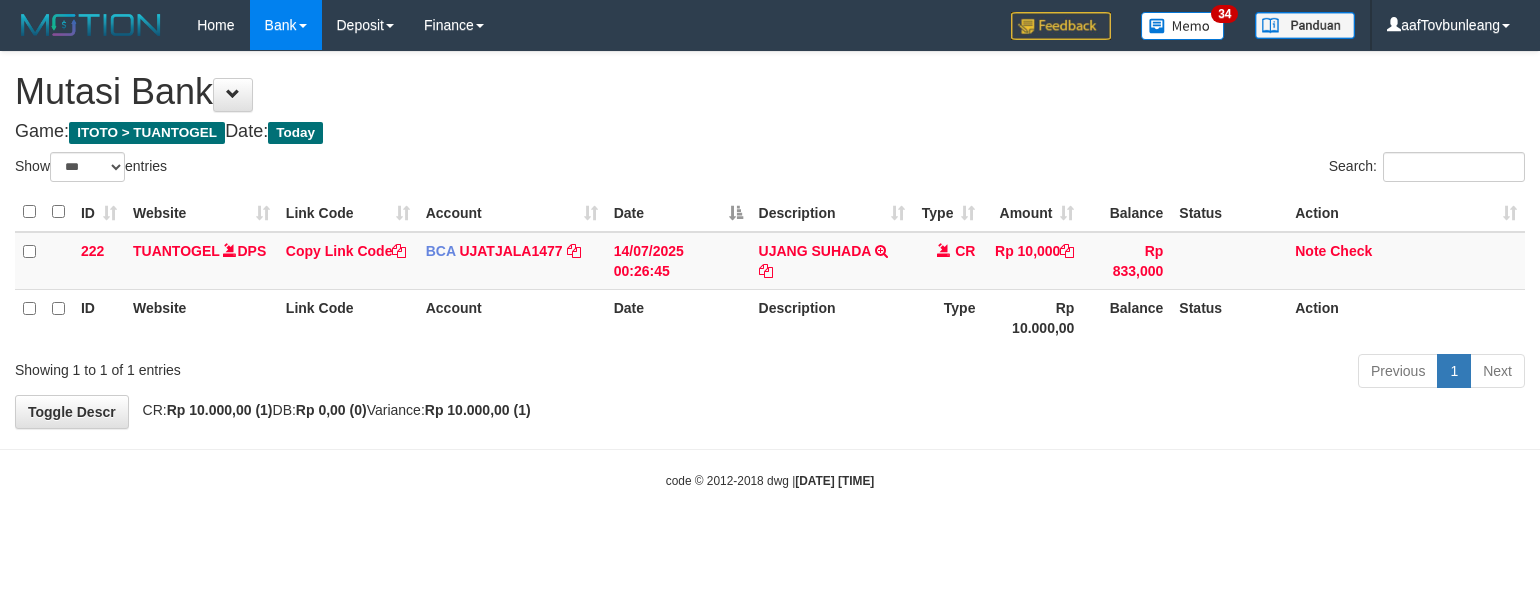 scroll, scrollTop: 0, scrollLeft: 0, axis: both 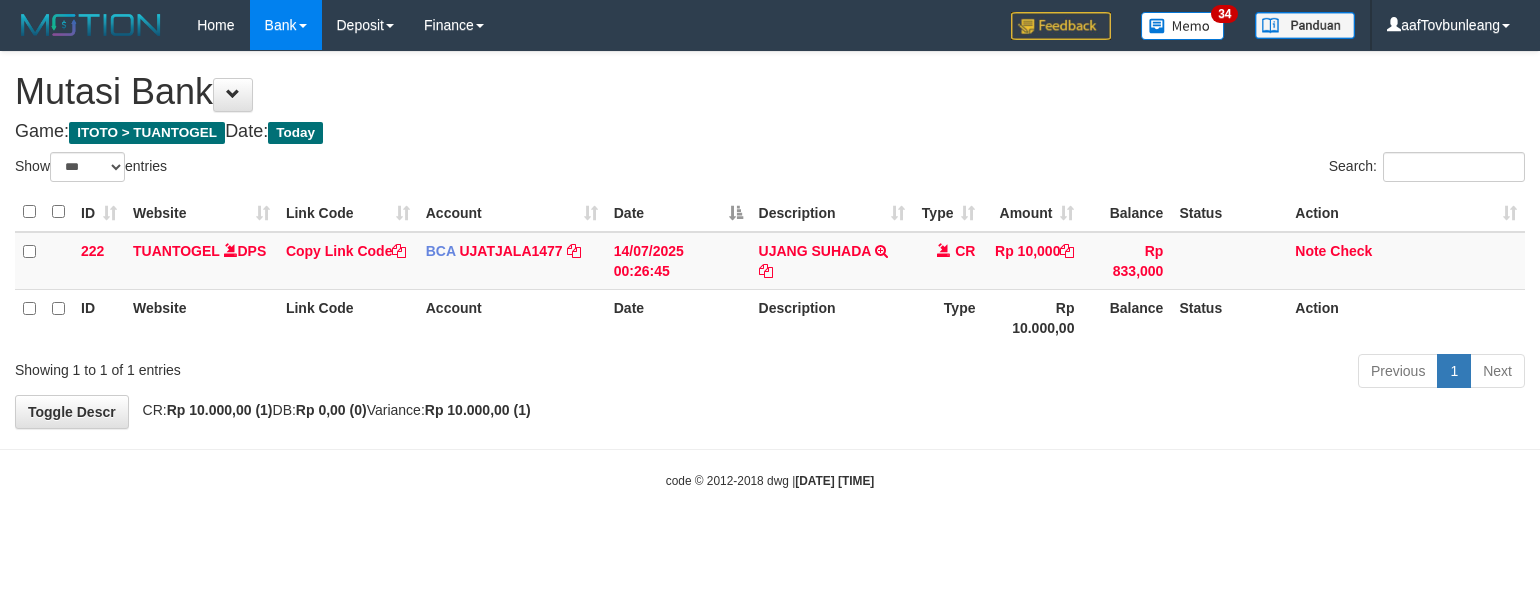 select on "***" 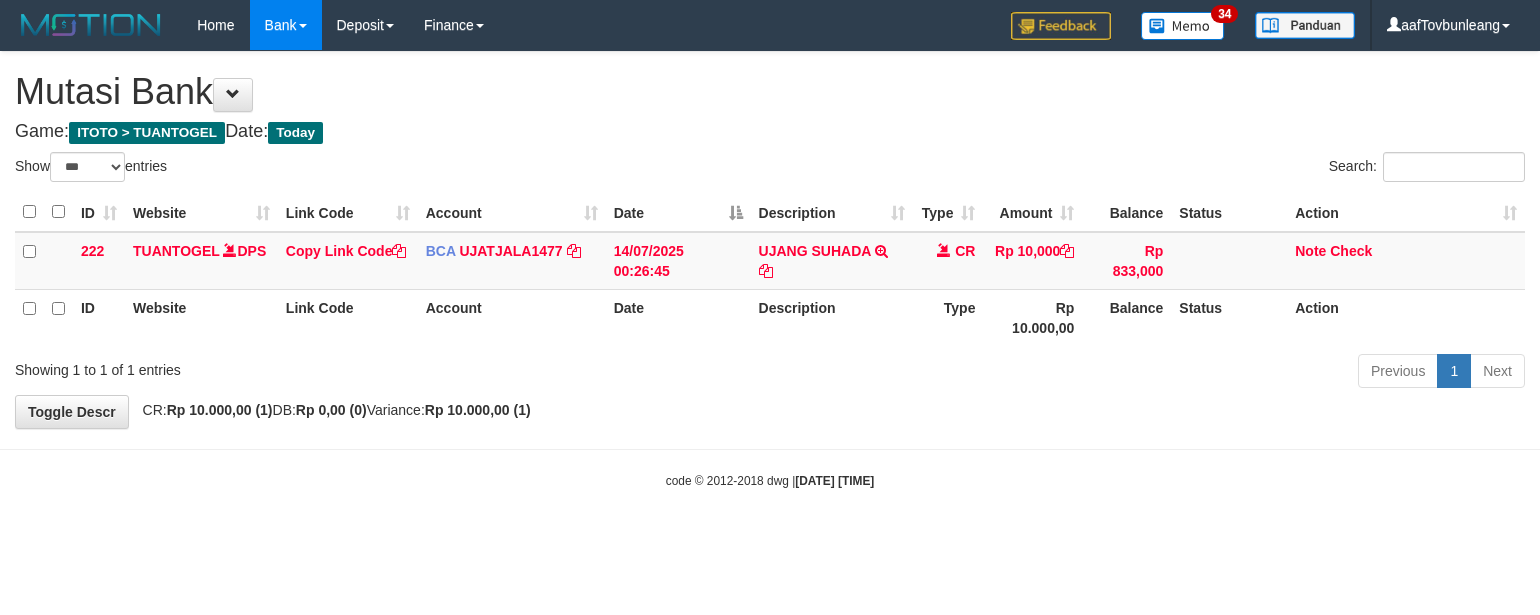 scroll, scrollTop: 0, scrollLeft: 0, axis: both 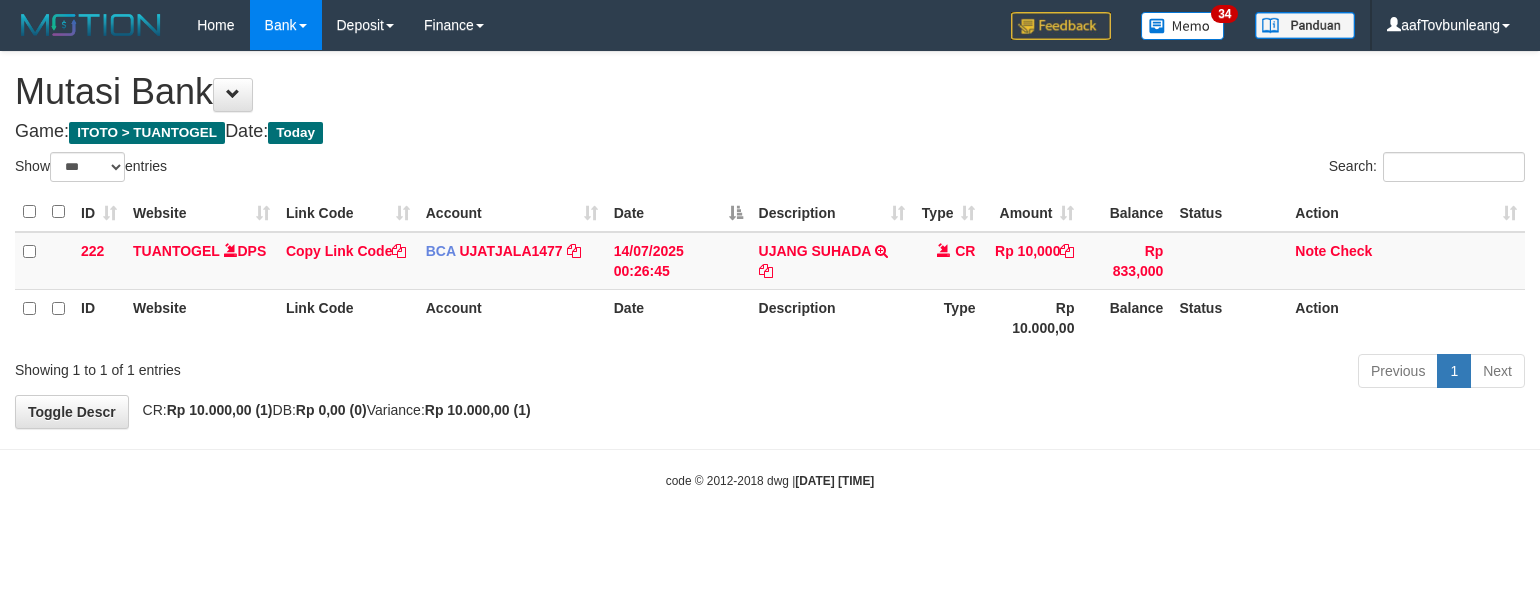 select on "***" 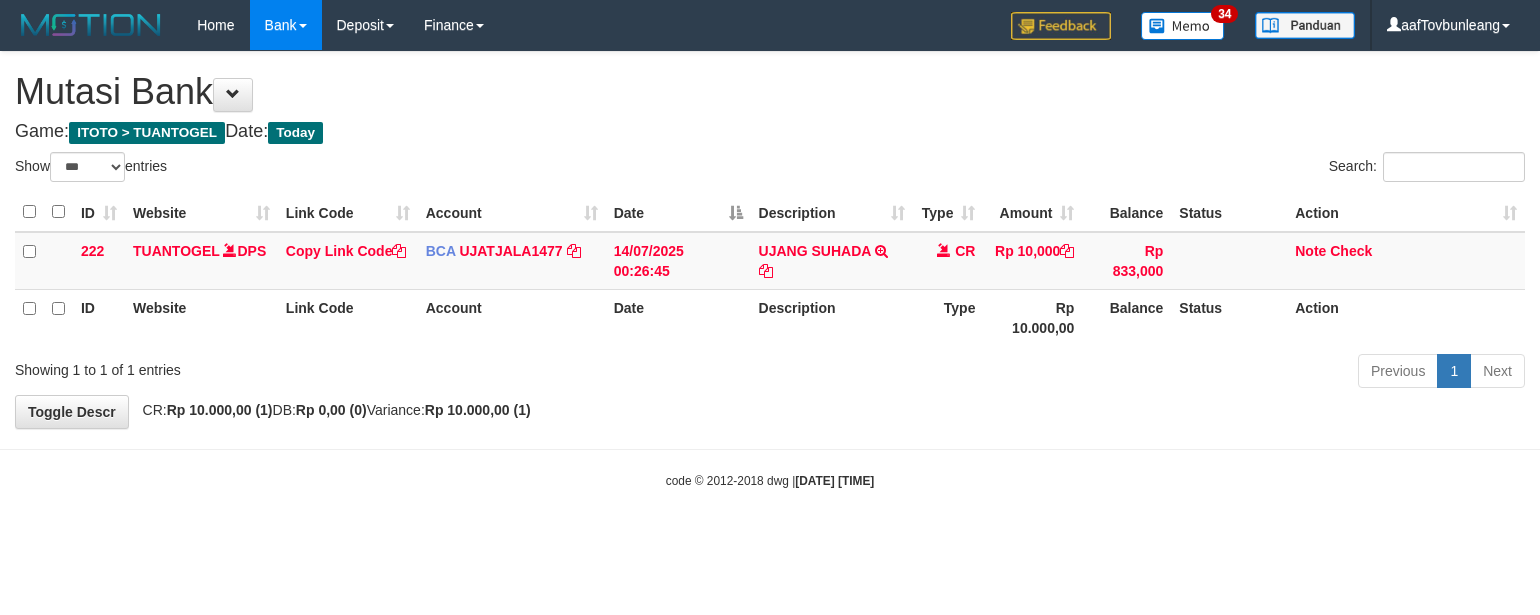 scroll, scrollTop: 0, scrollLeft: 0, axis: both 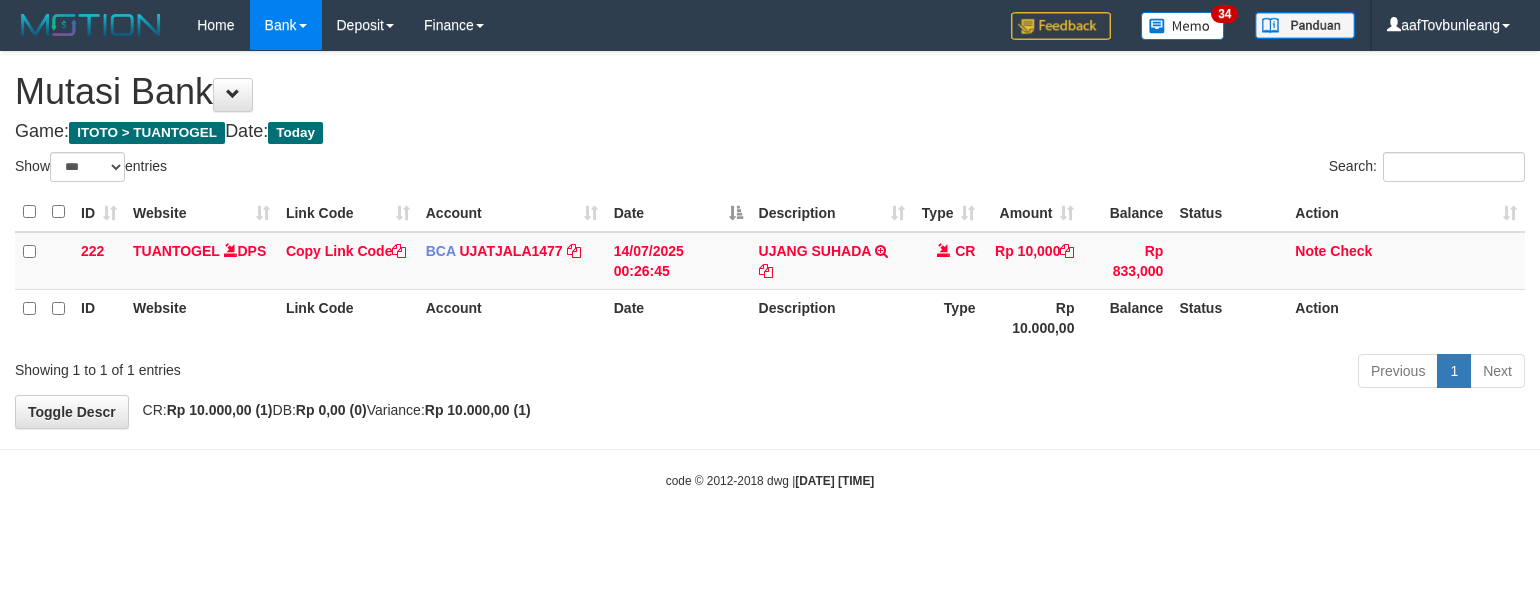 select on "***" 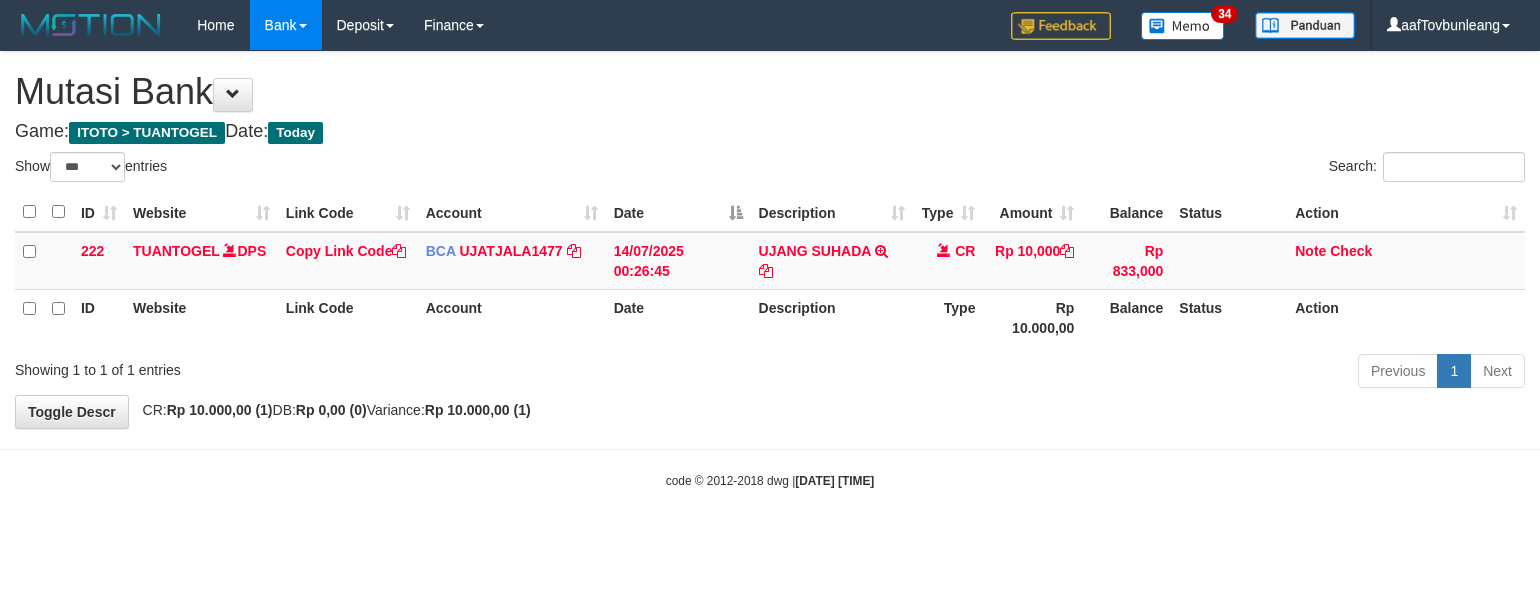 scroll, scrollTop: 0, scrollLeft: 0, axis: both 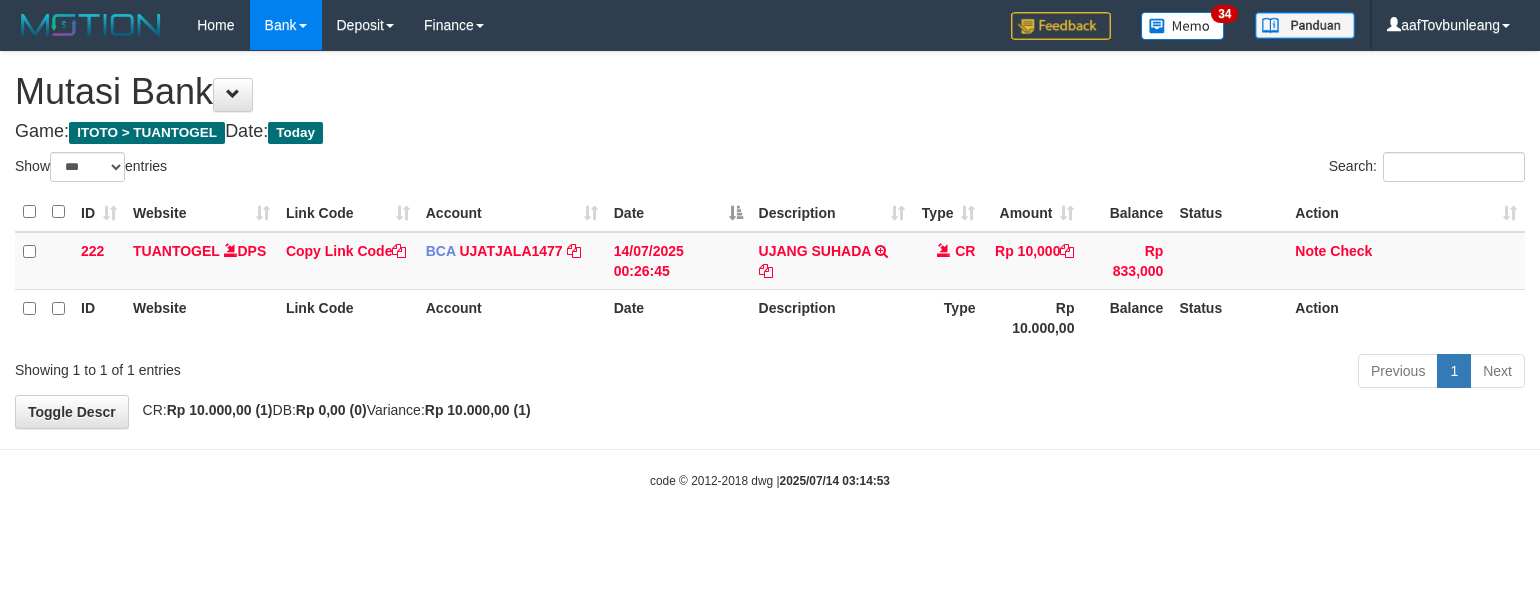 select on "***" 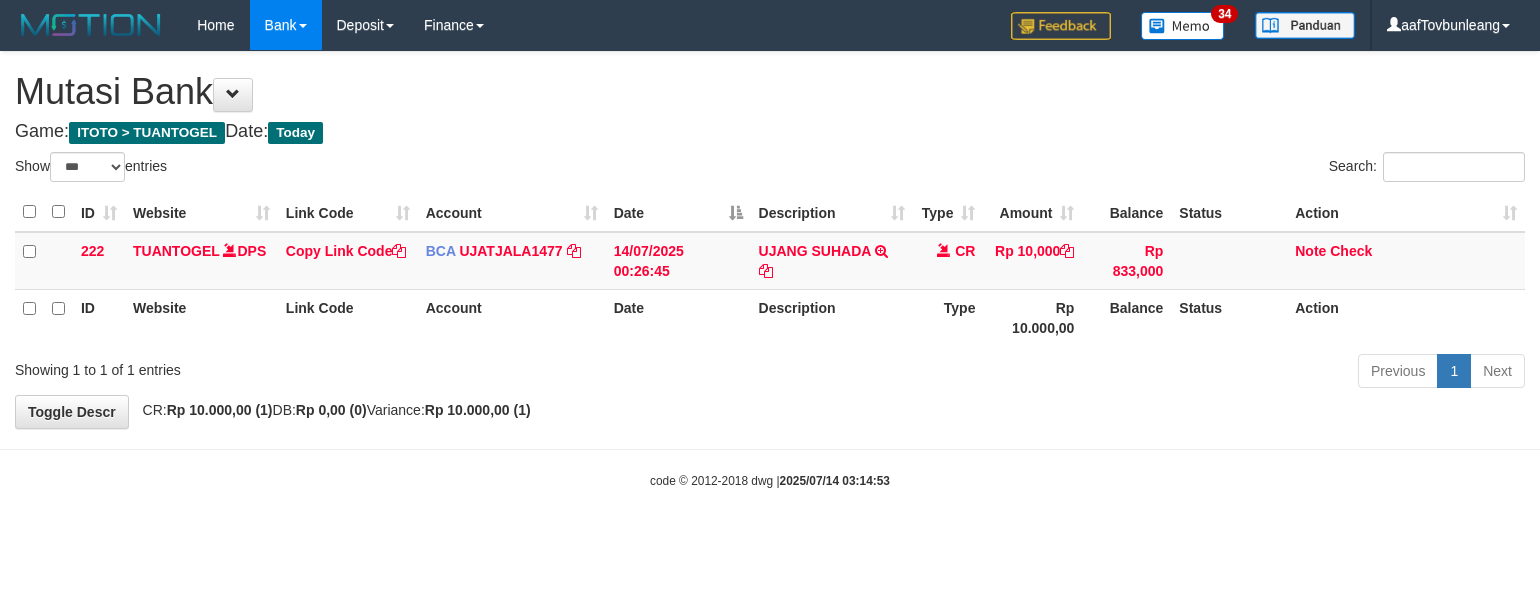 scroll, scrollTop: 0, scrollLeft: 0, axis: both 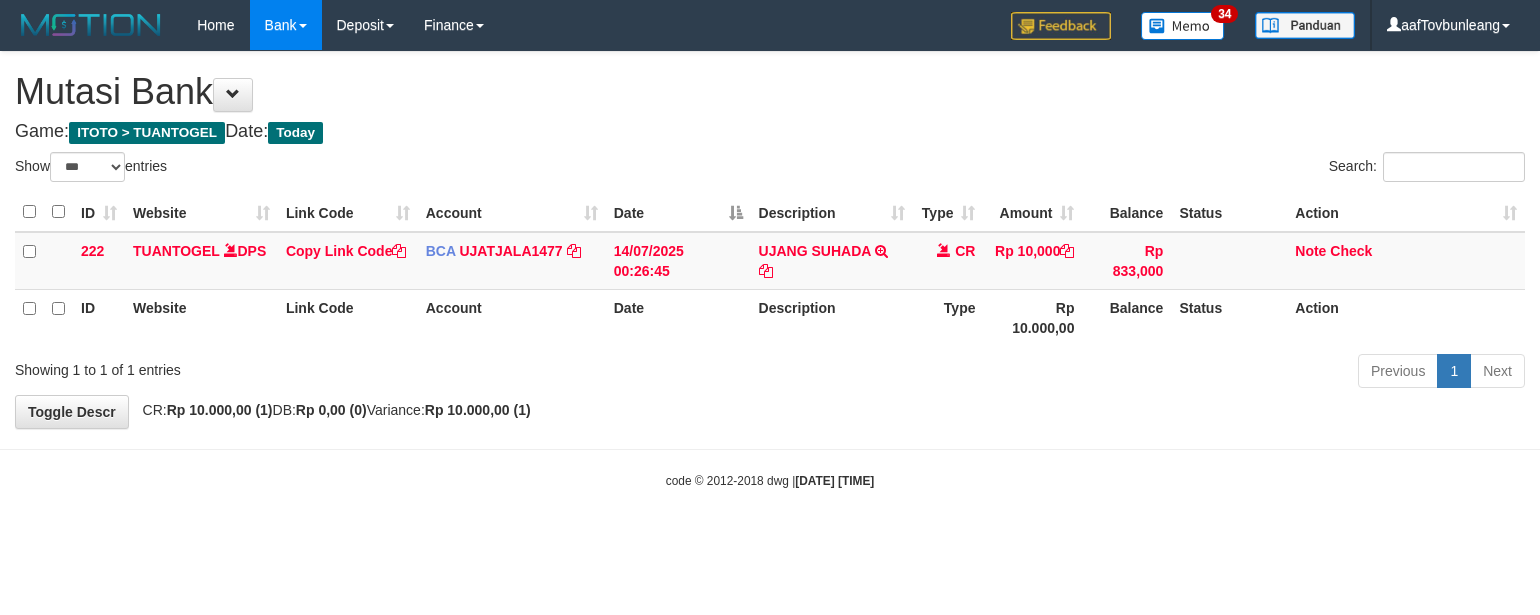 select on "***" 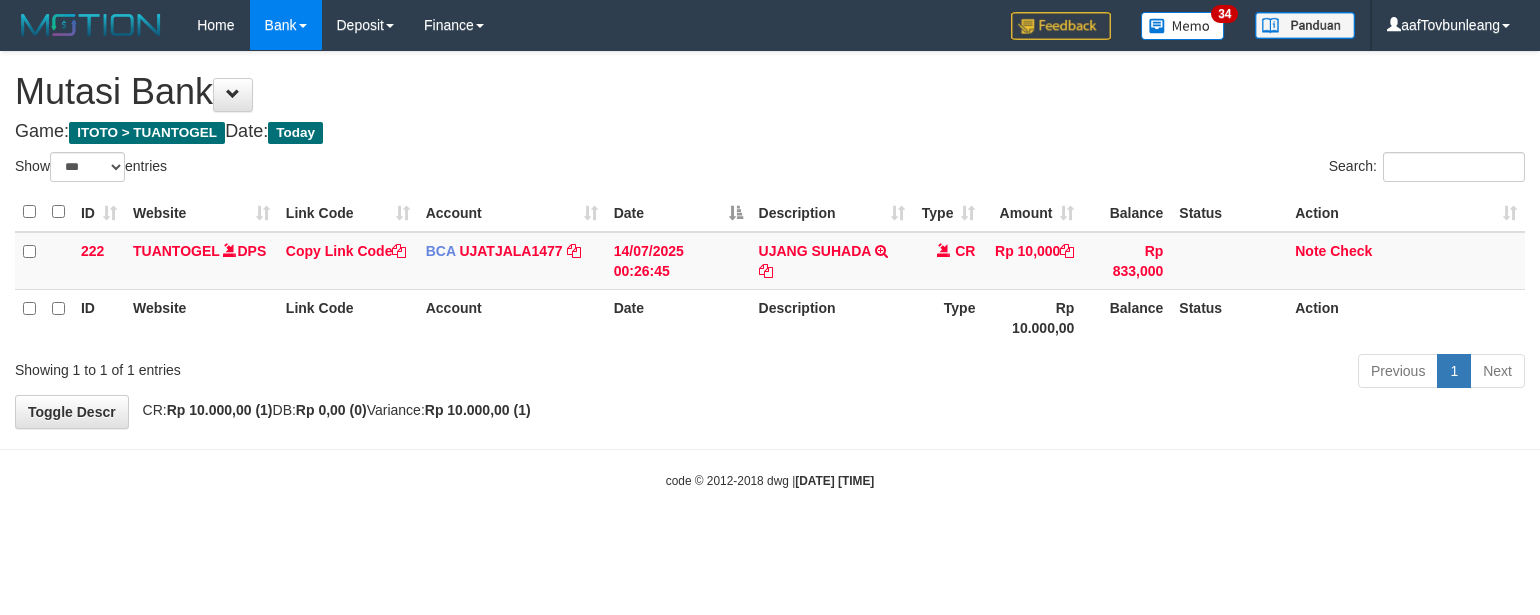 scroll, scrollTop: 0, scrollLeft: 0, axis: both 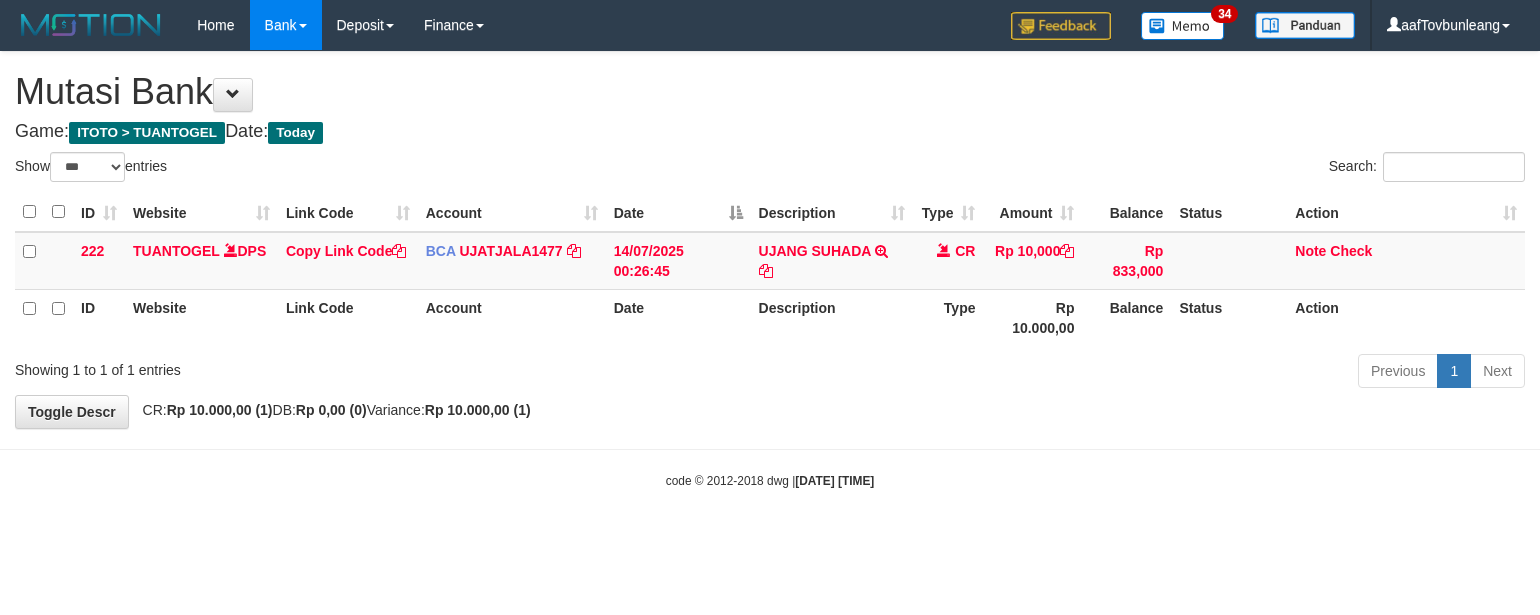 select on "***" 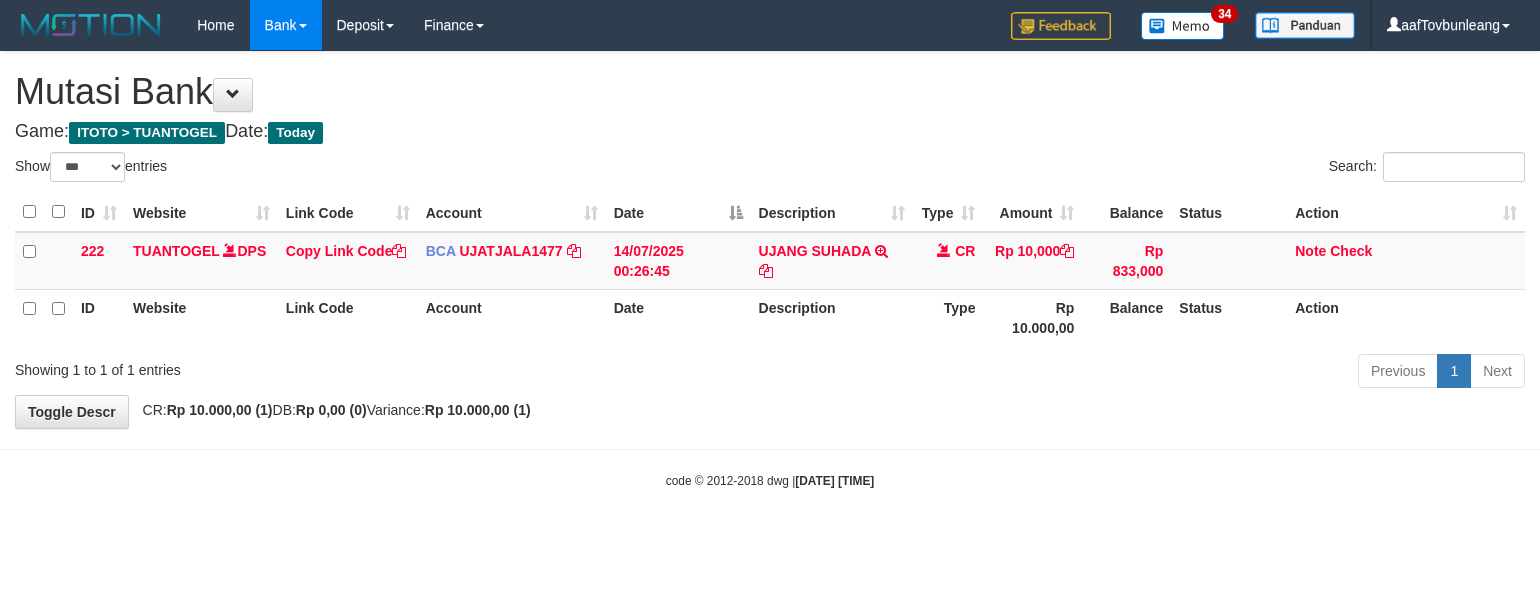 scroll, scrollTop: 0, scrollLeft: 0, axis: both 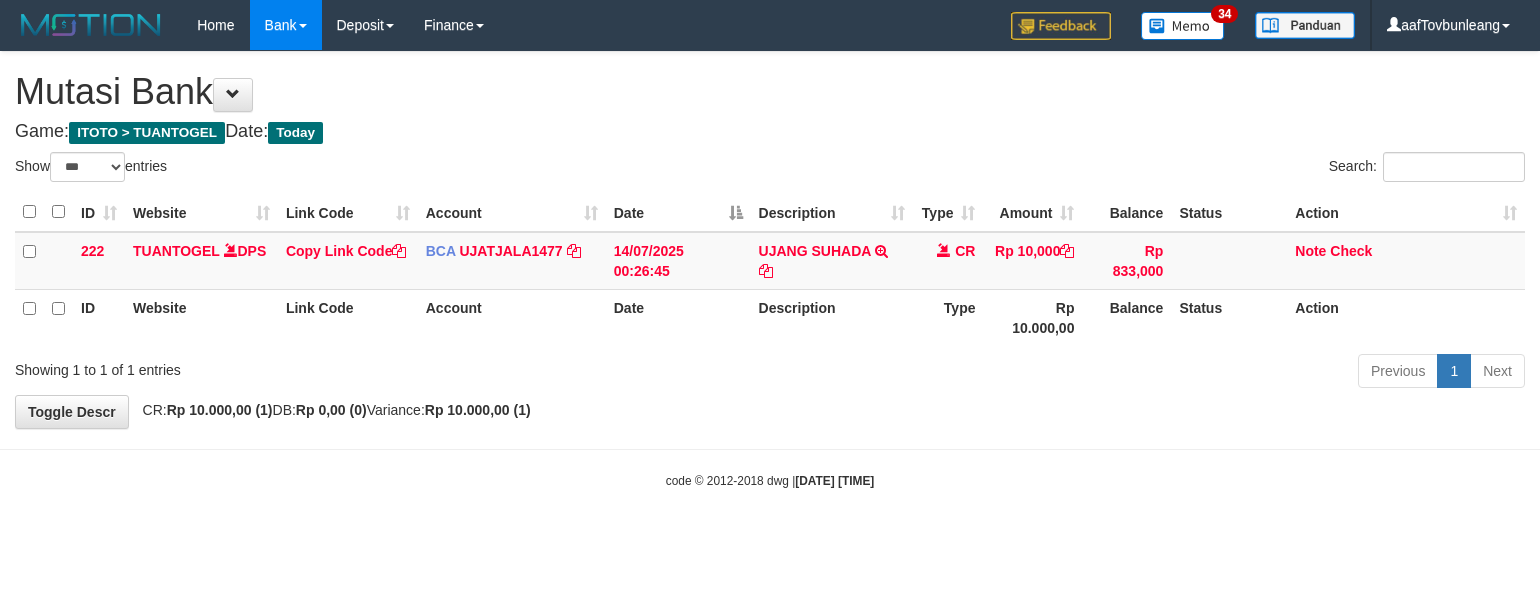 select on "***" 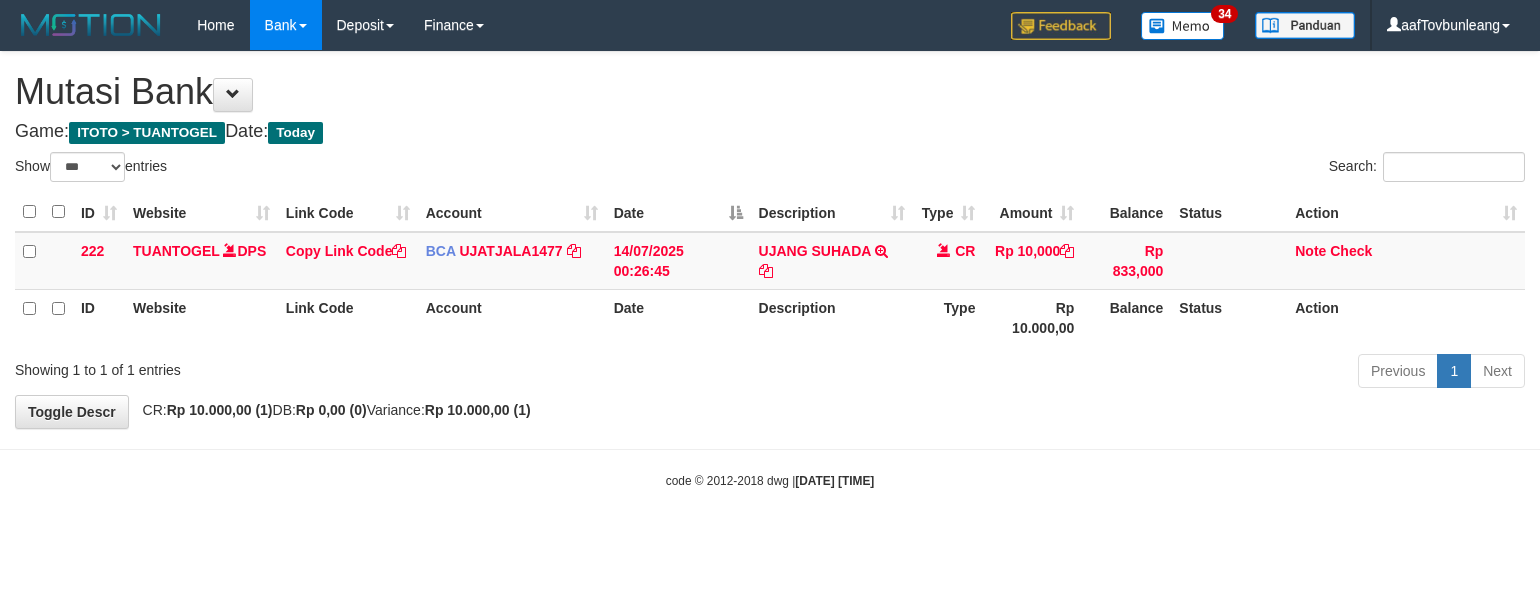 scroll, scrollTop: 0, scrollLeft: 0, axis: both 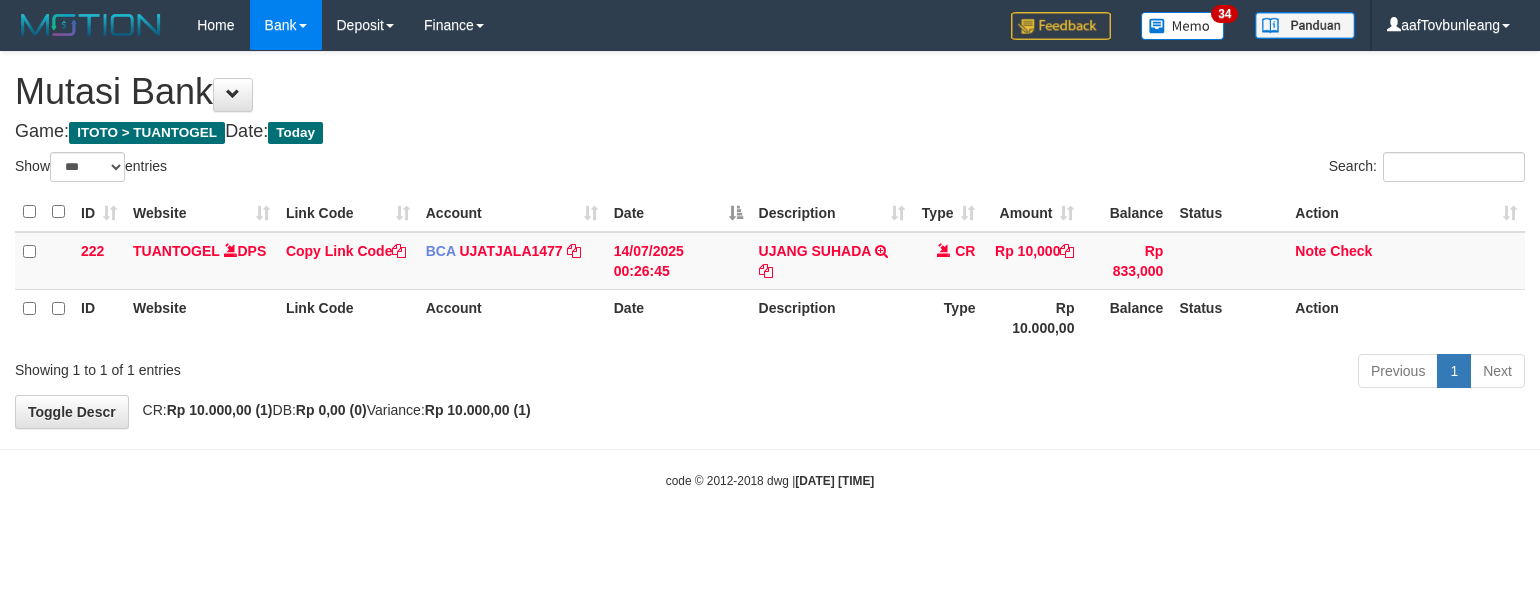 select on "***" 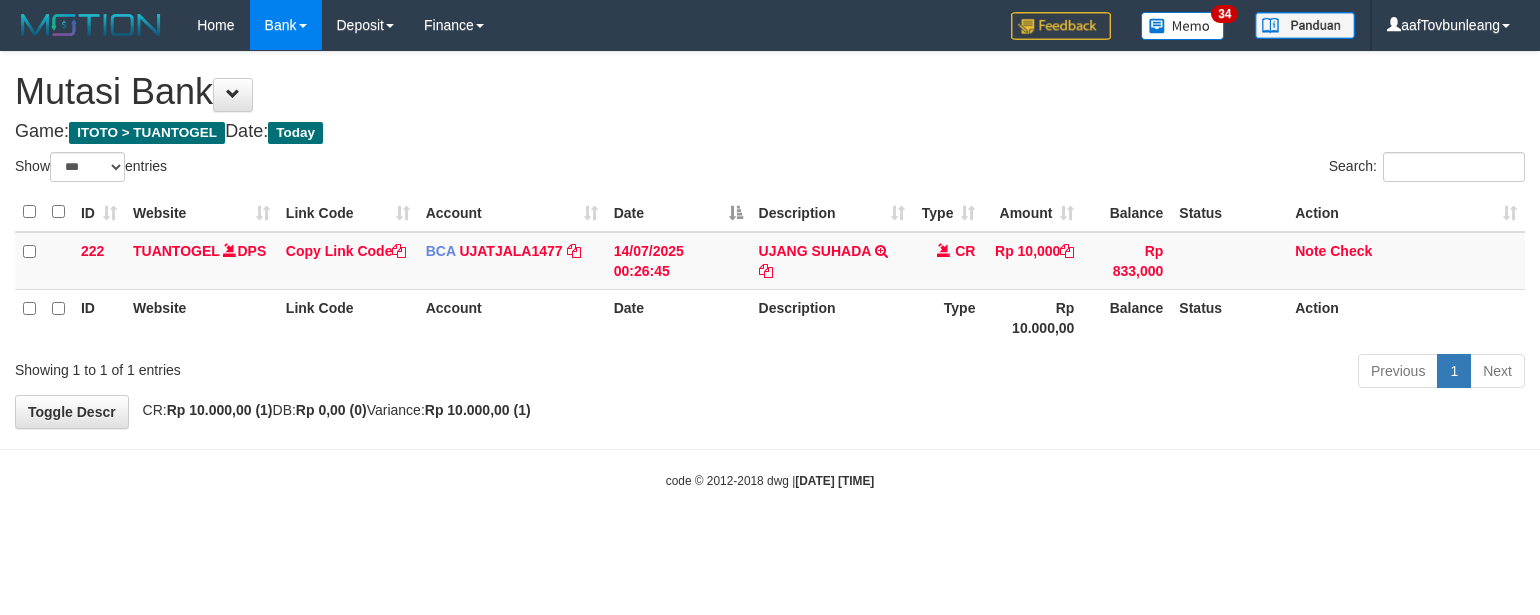 scroll, scrollTop: 0, scrollLeft: 0, axis: both 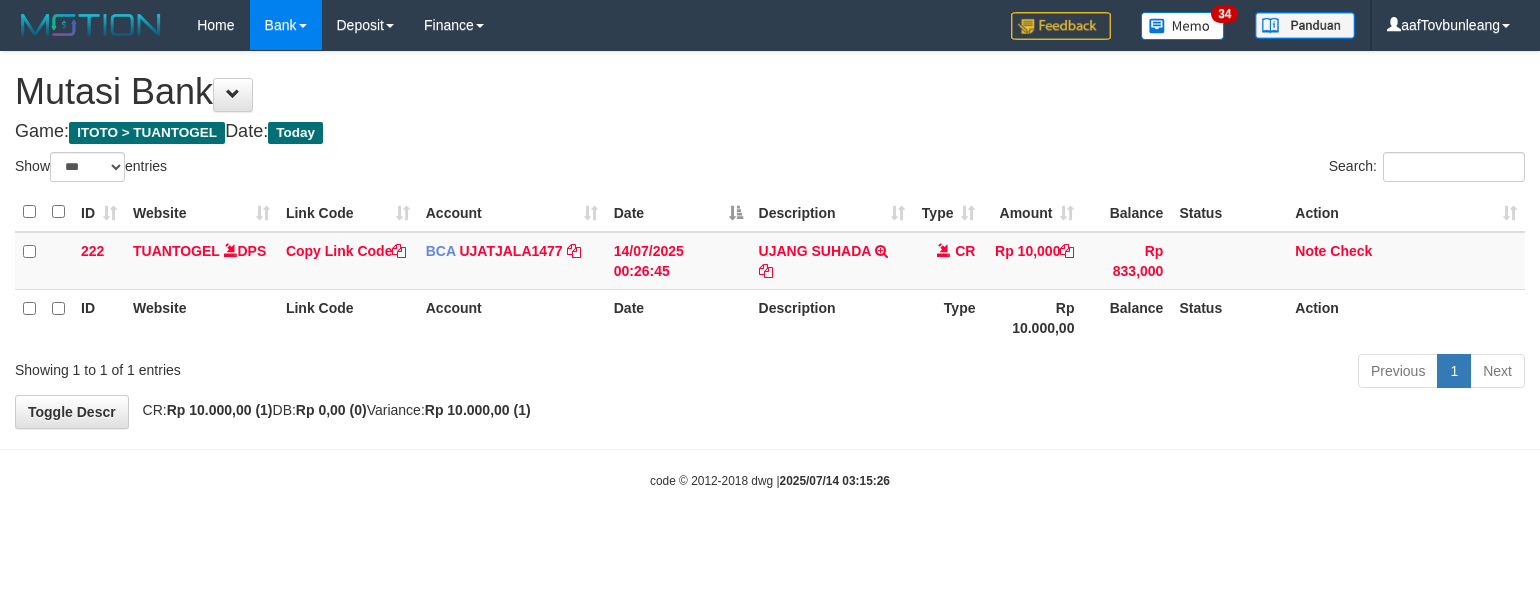 select on "***" 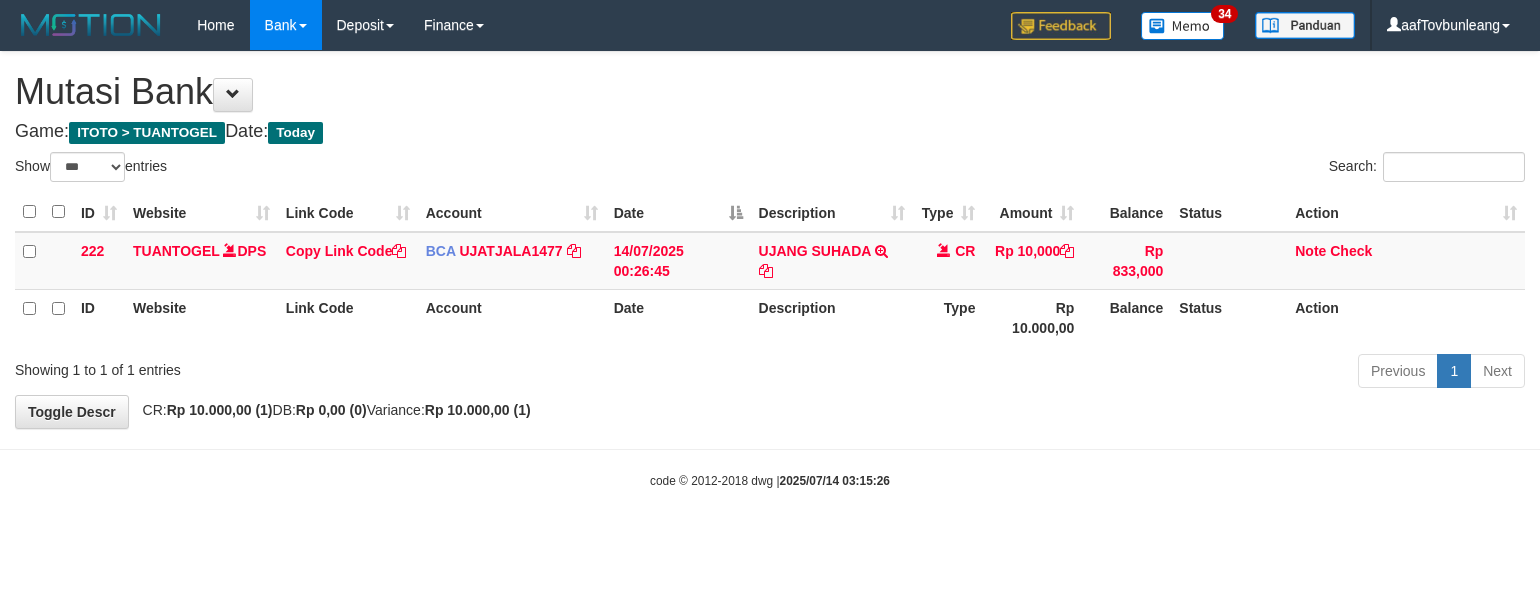 scroll, scrollTop: 0, scrollLeft: 0, axis: both 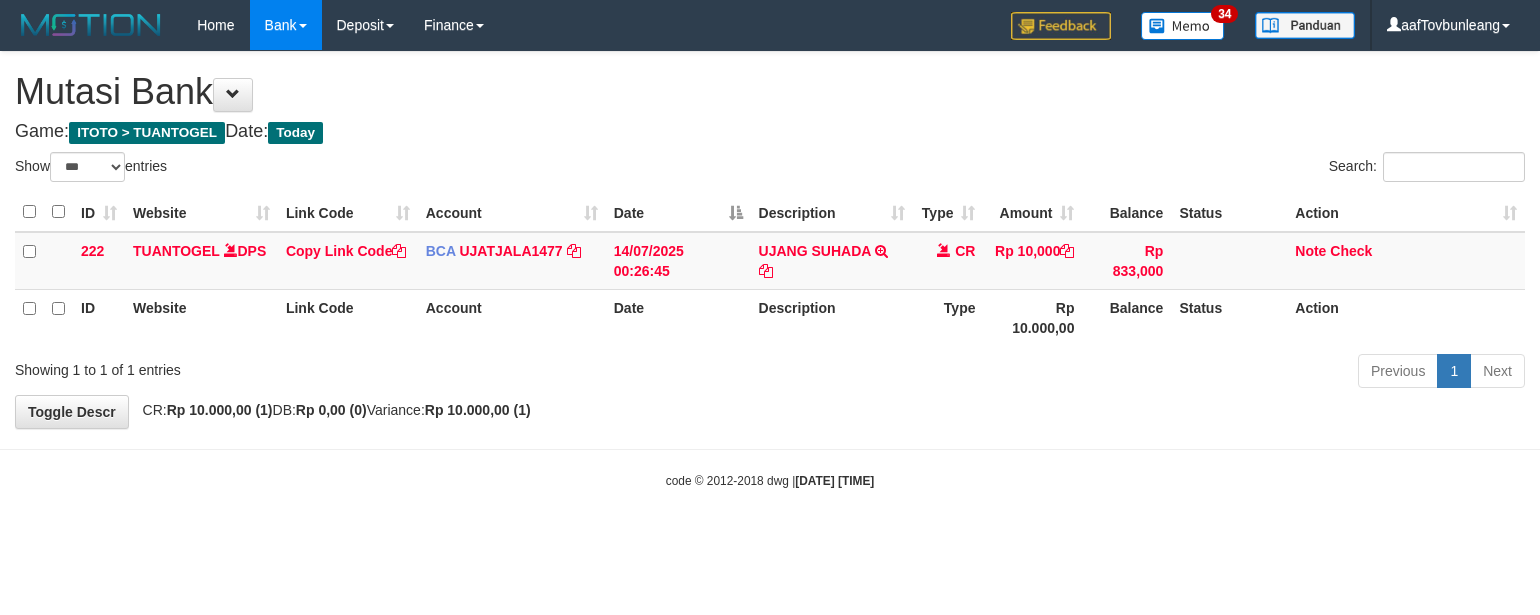 select on "***" 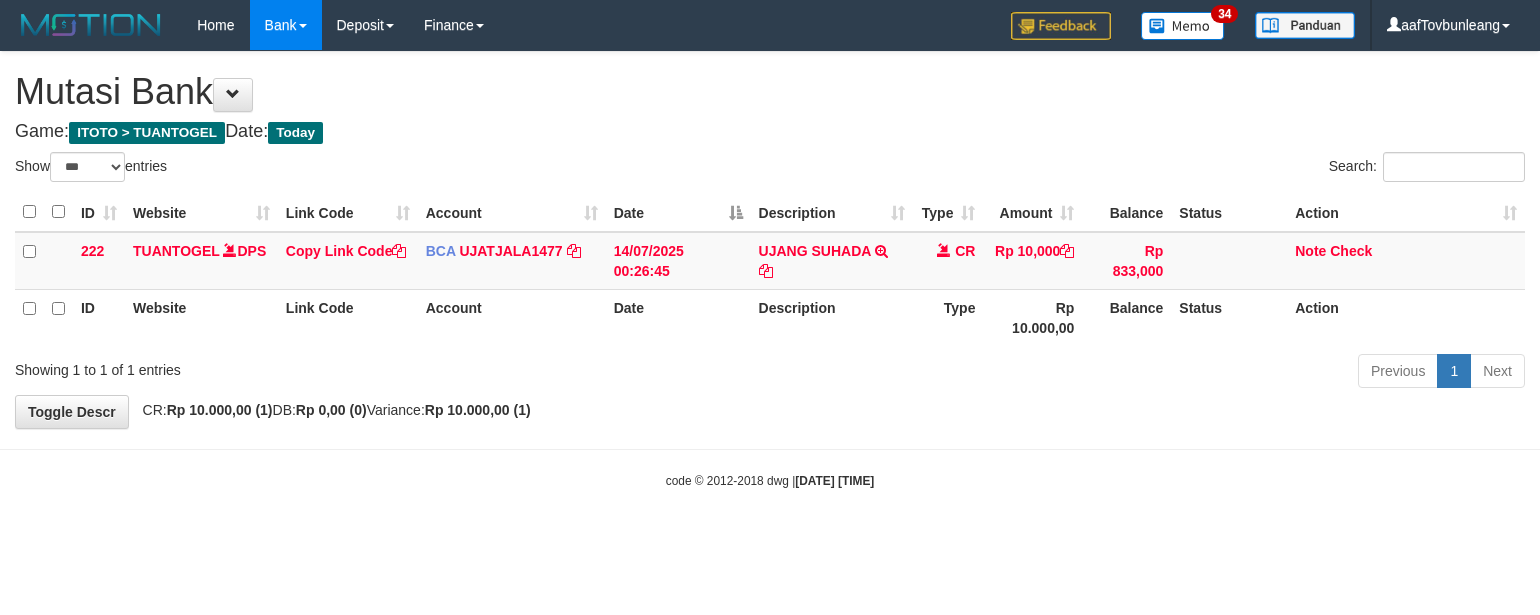 scroll, scrollTop: 0, scrollLeft: 0, axis: both 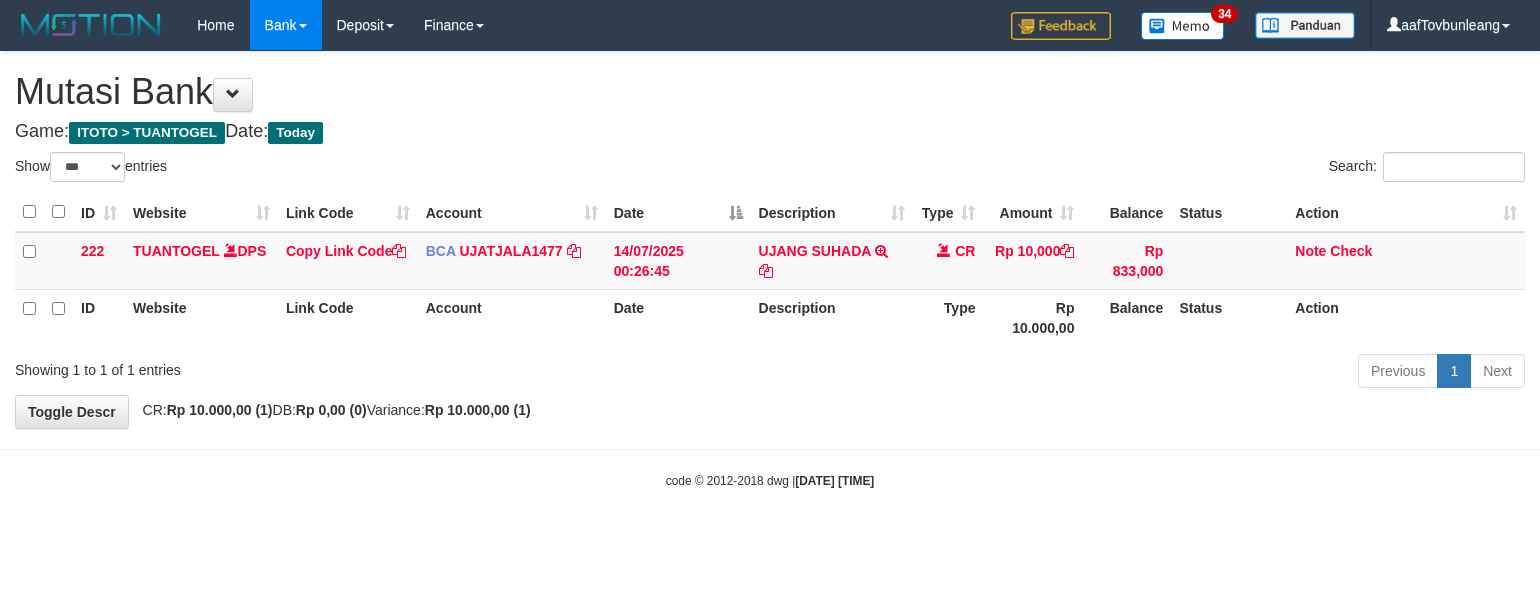 select on "***" 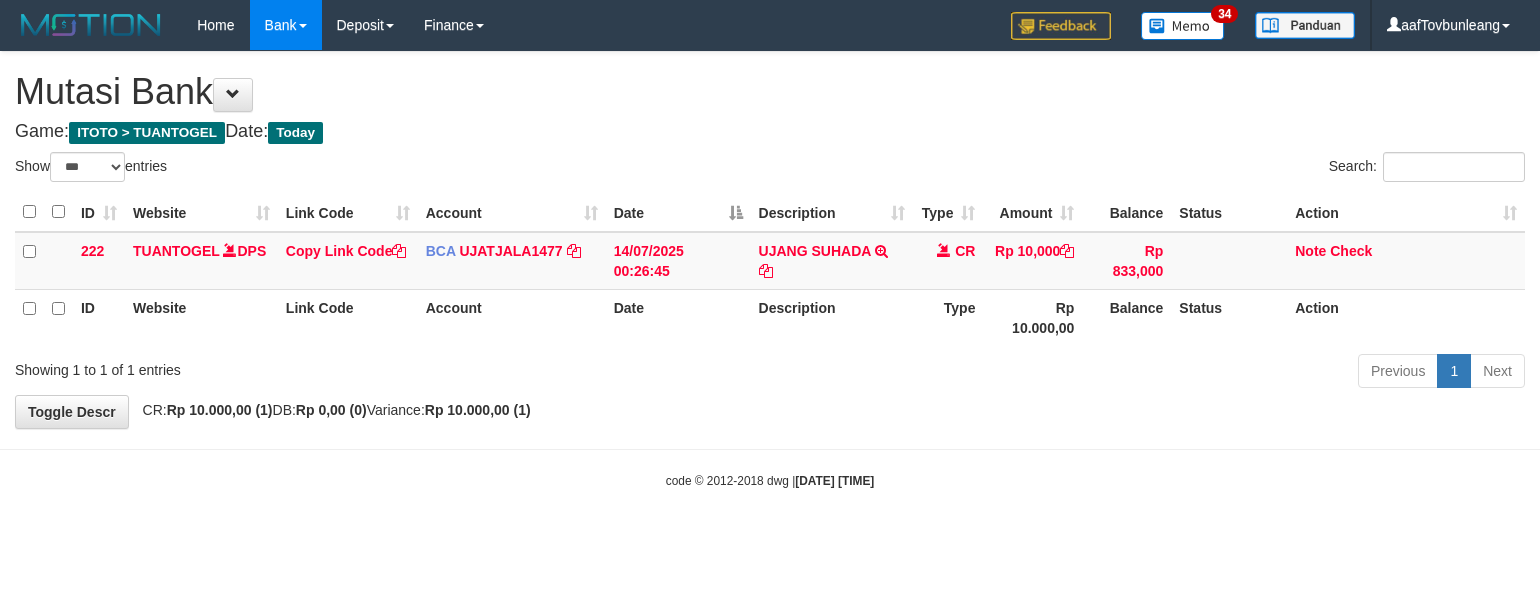 scroll, scrollTop: 0, scrollLeft: 0, axis: both 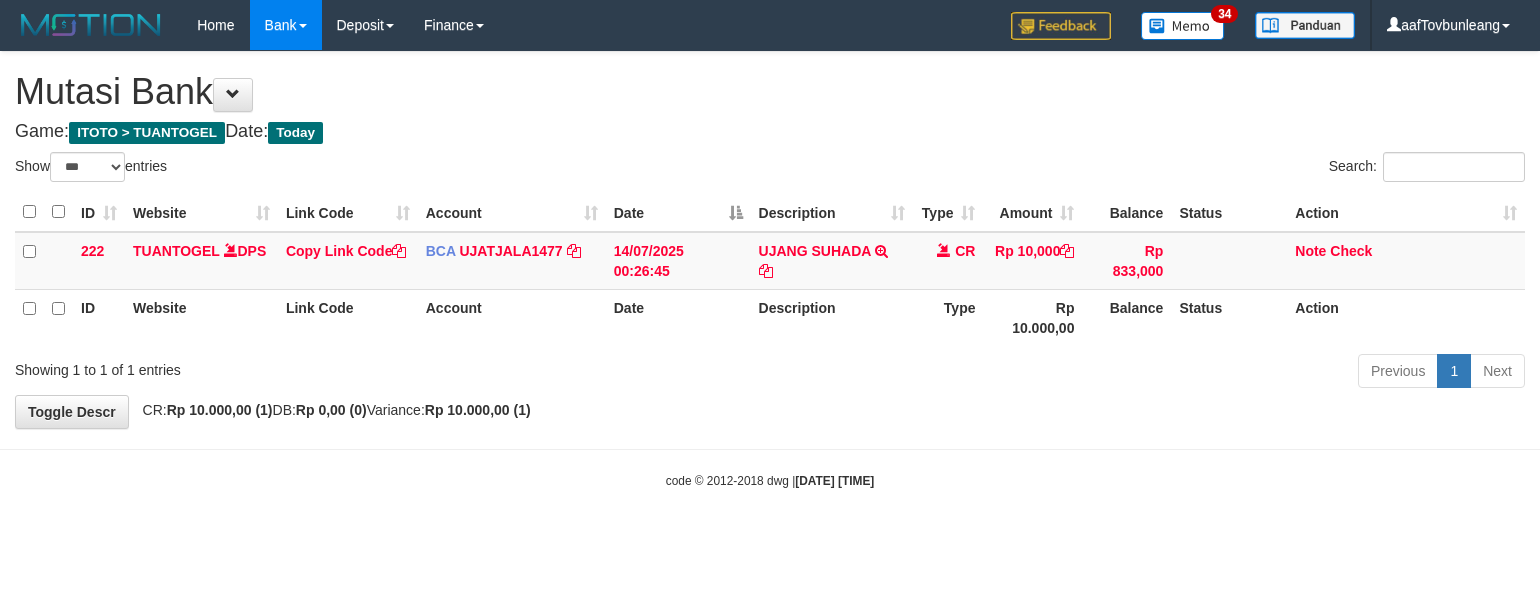 select on "***" 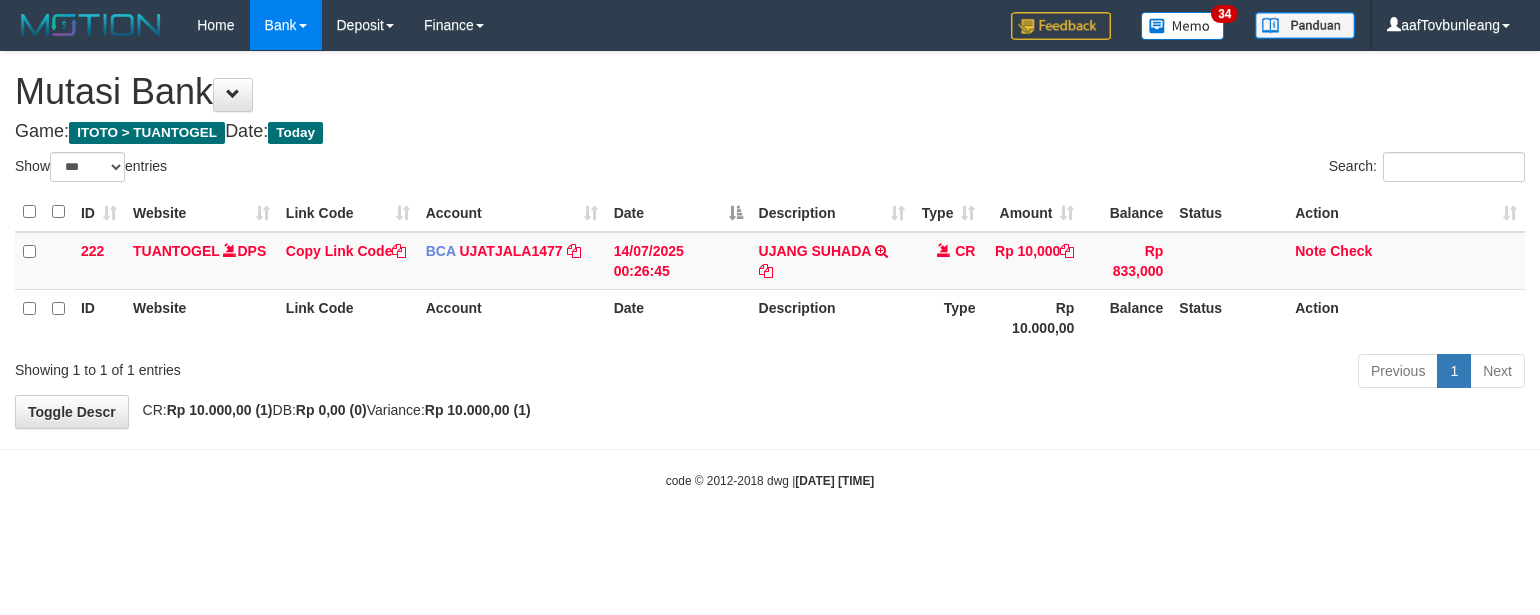 scroll, scrollTop: 0, scrollLeft: 0, axis: both 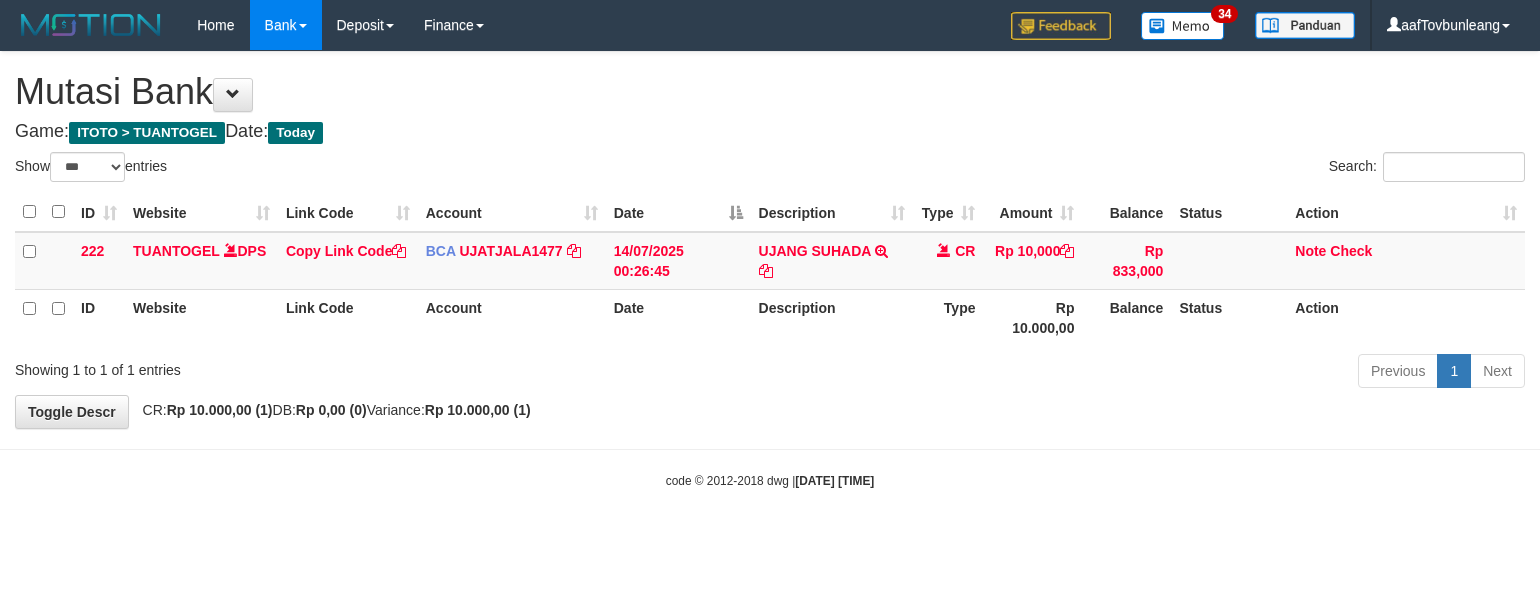 select on "***" 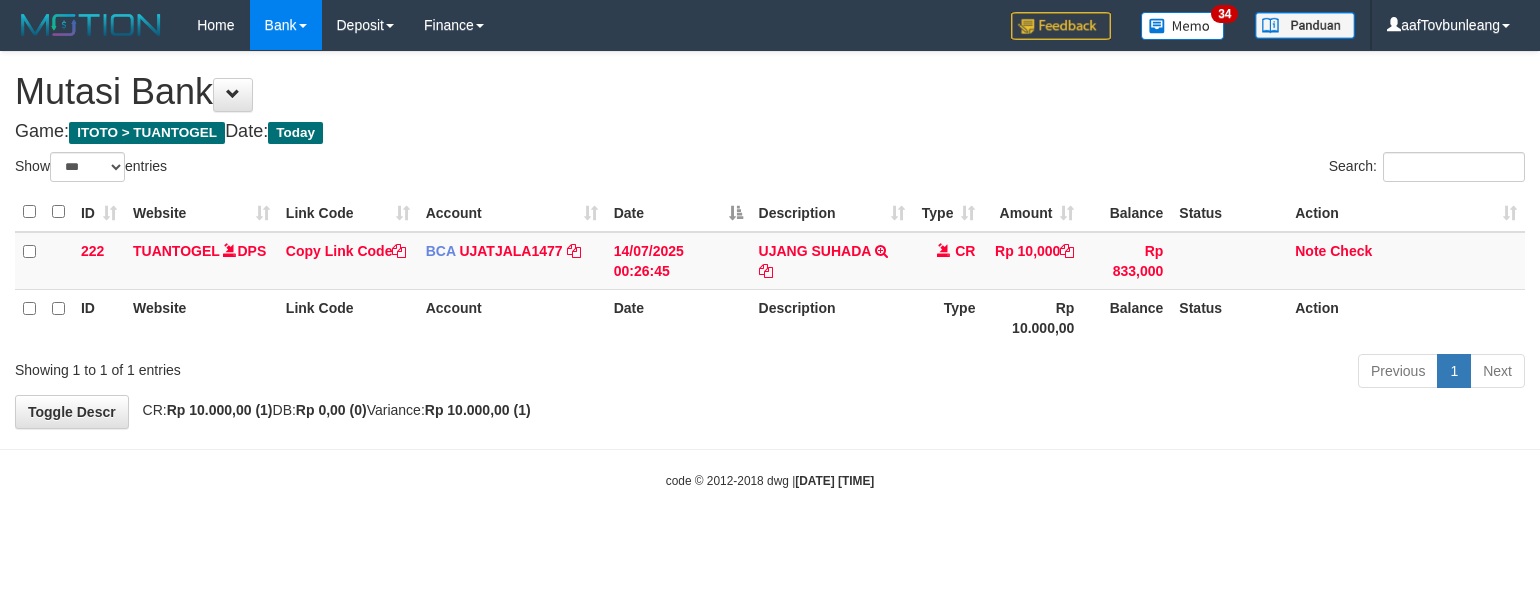 scroll, scrollTop: 0, scrollLeft: 0, axis: both 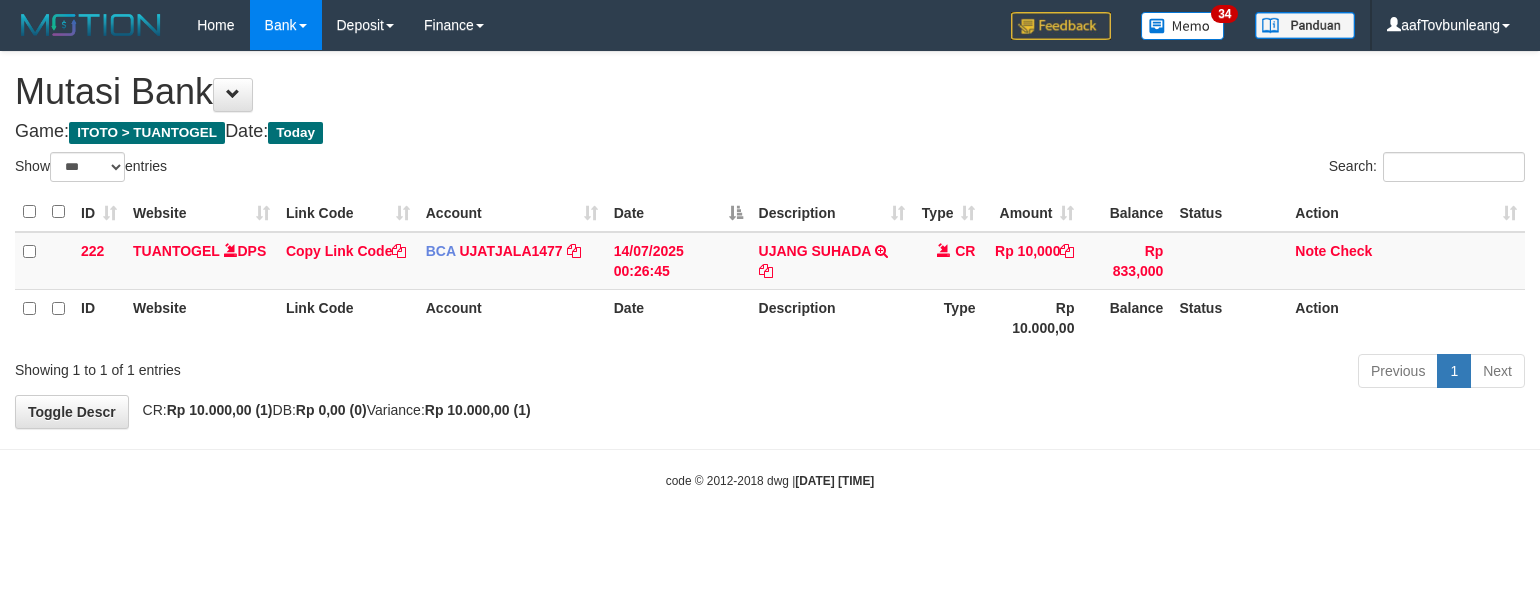 select on "***" 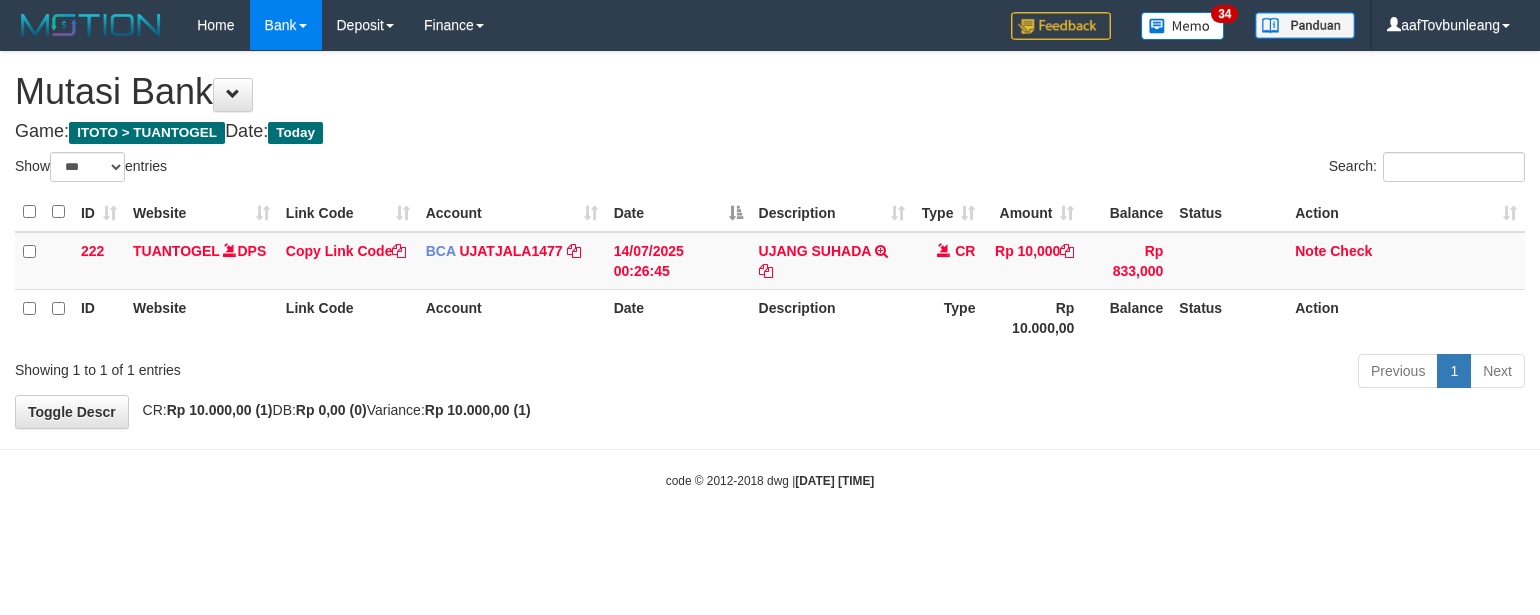 scroll, scrollTop: 0, scrollLeft: 0, axis: both 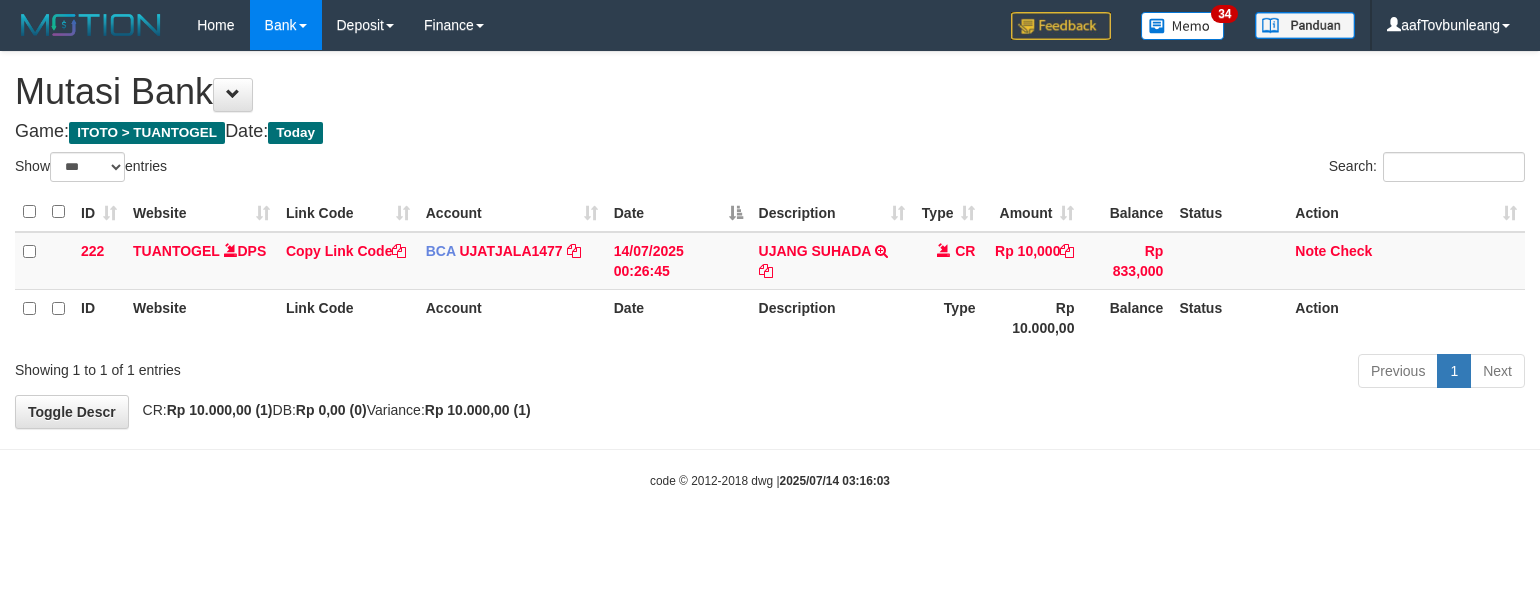 select on "***" 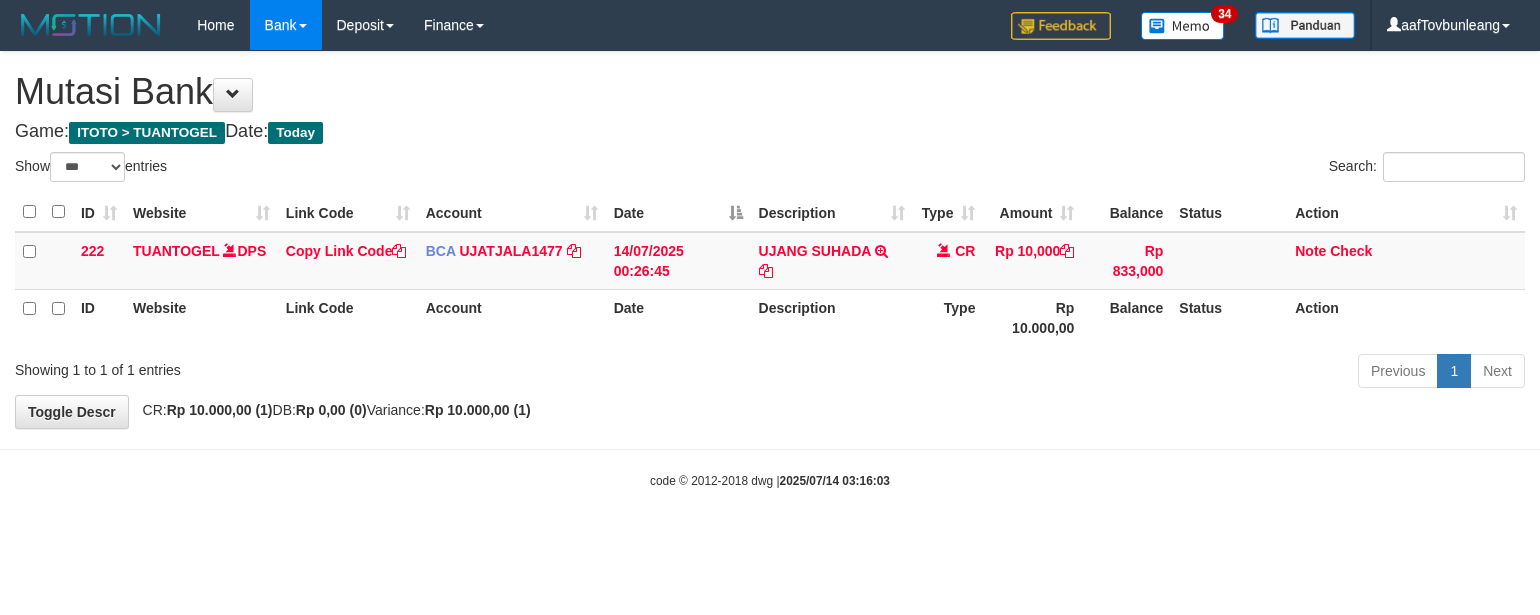 scroll, scrollTop: 0, scrollLeft: 0, axis: both 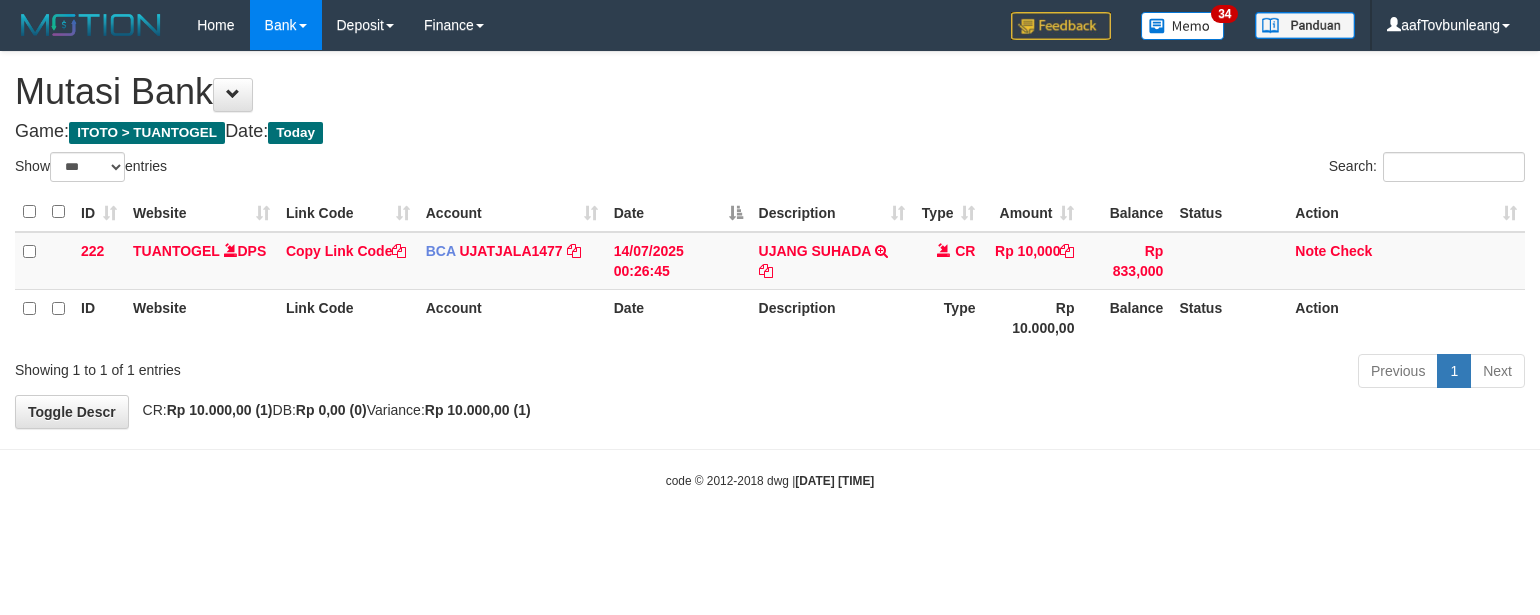 select on "***" 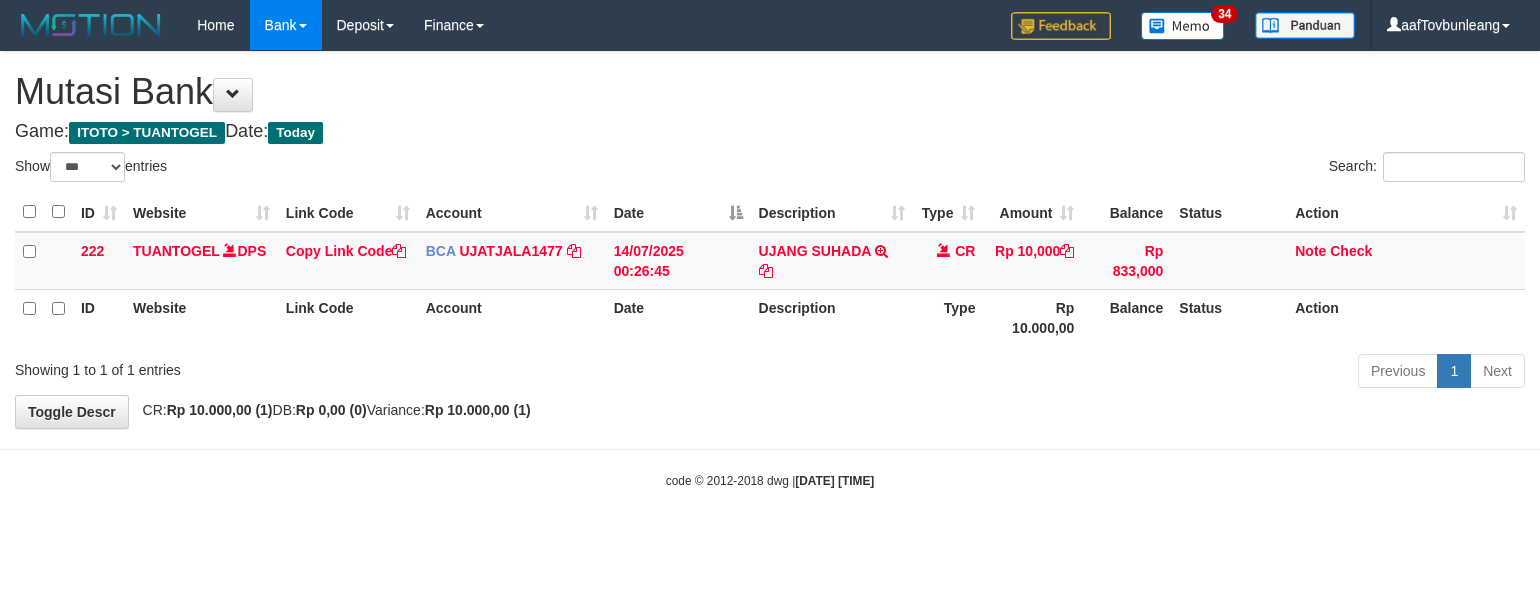 scroll, scrollTop: 0, scrollLeft: 0, axis: both 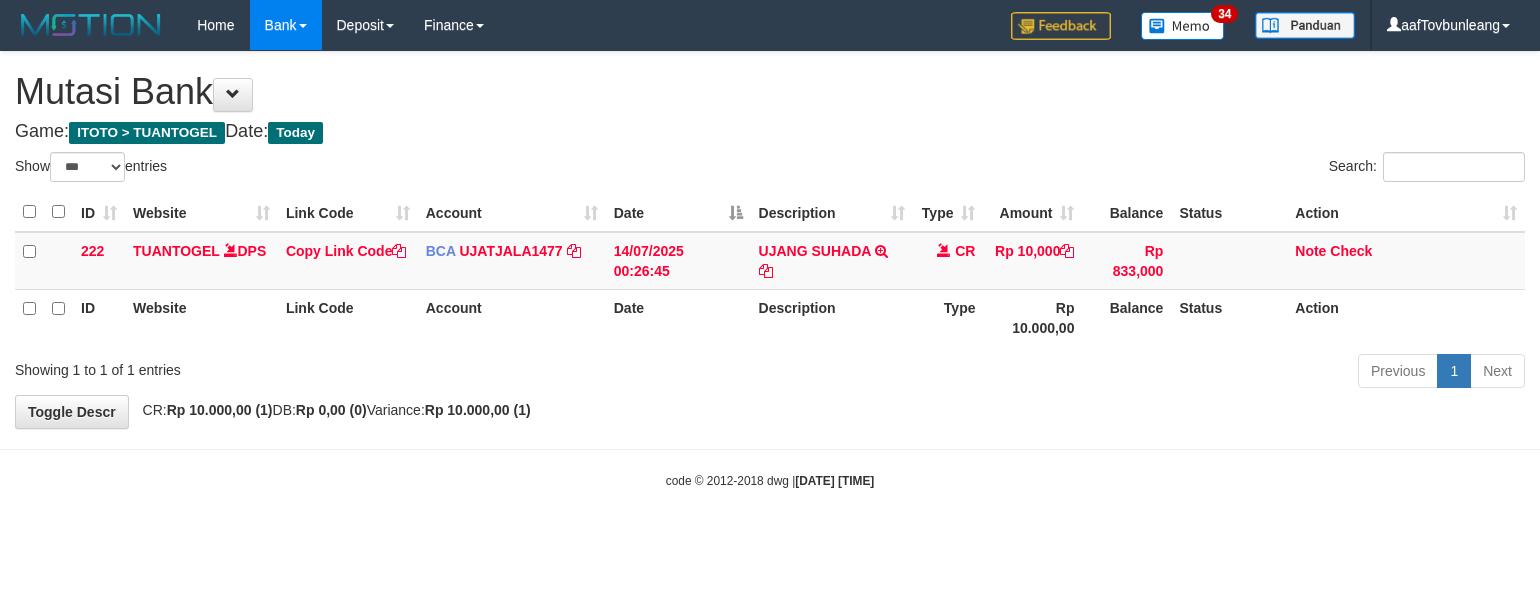 select on "***" 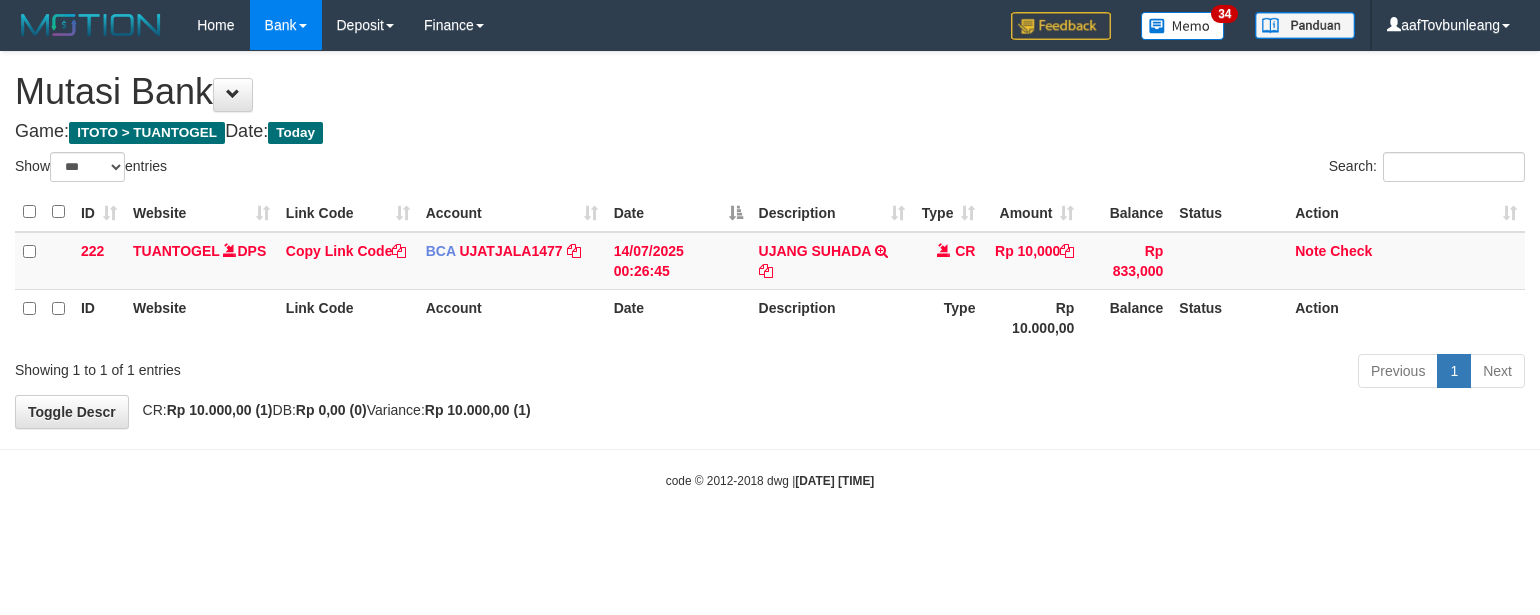 scroll, scrollTop: 0, scrollLeft: 0, axis: both 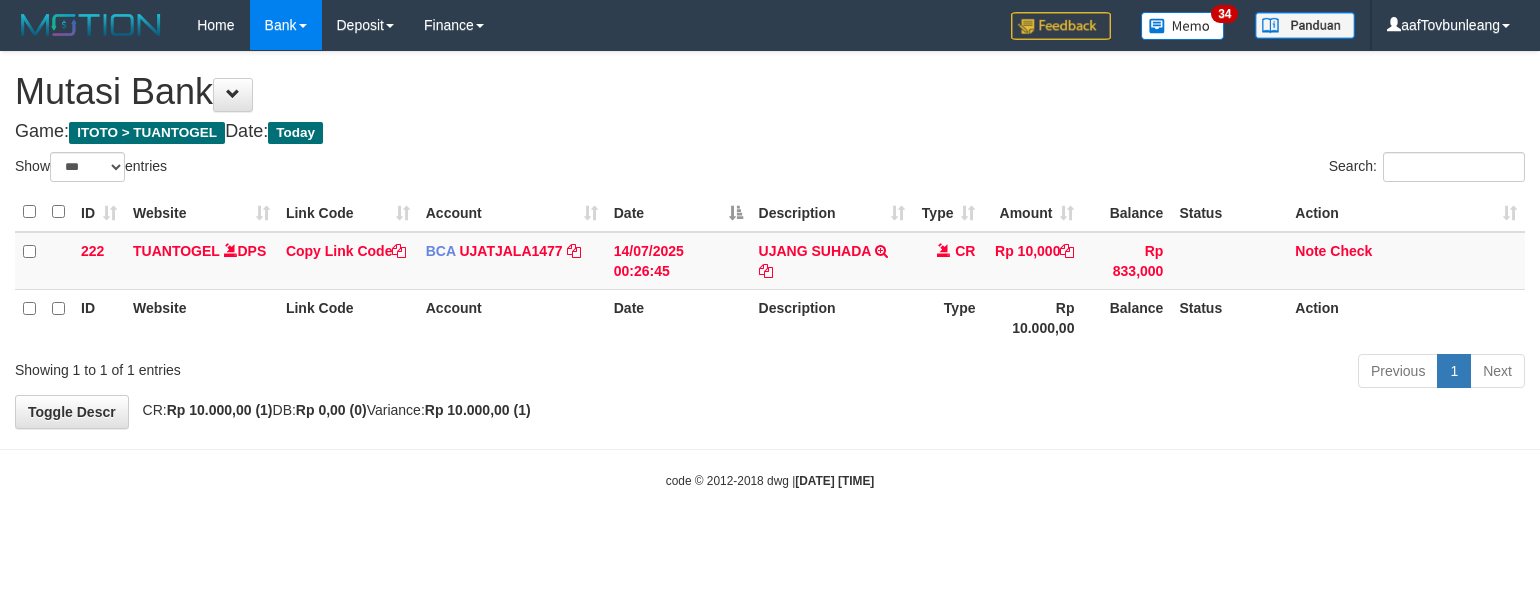 select on "***" 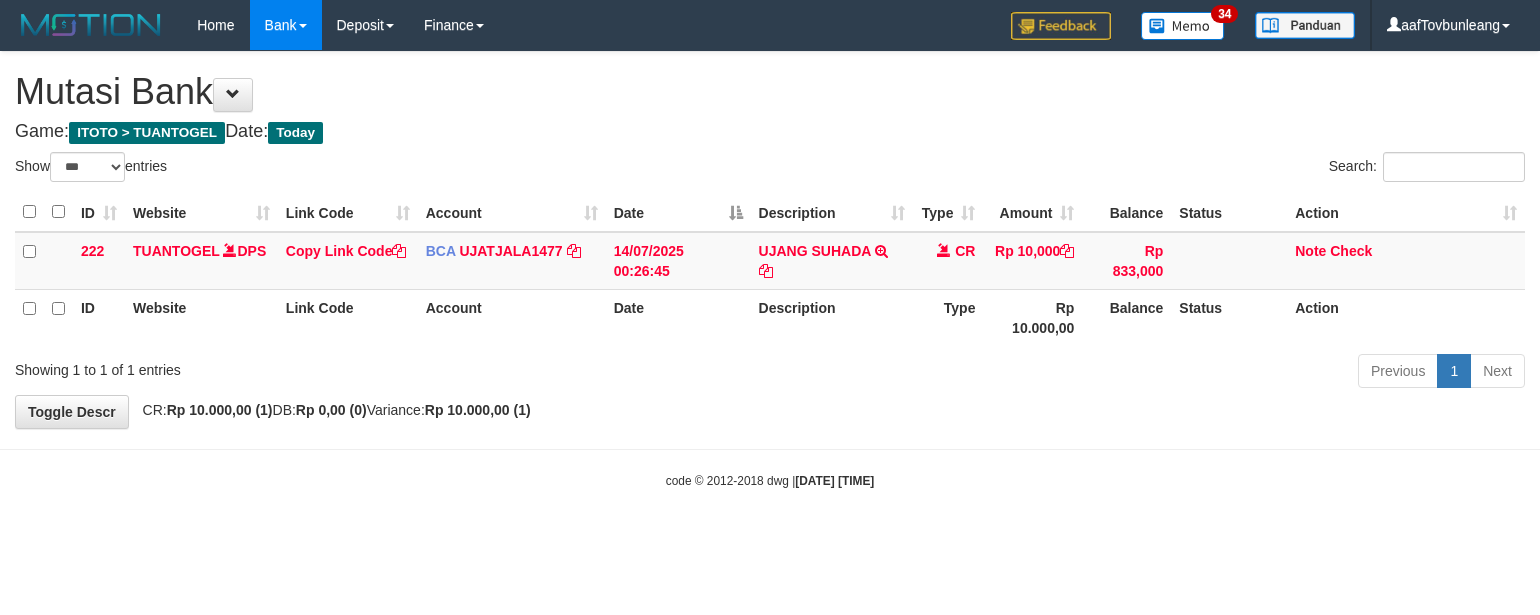 scroll, scrollTop: 0, scrollLeft: 0, axis: both 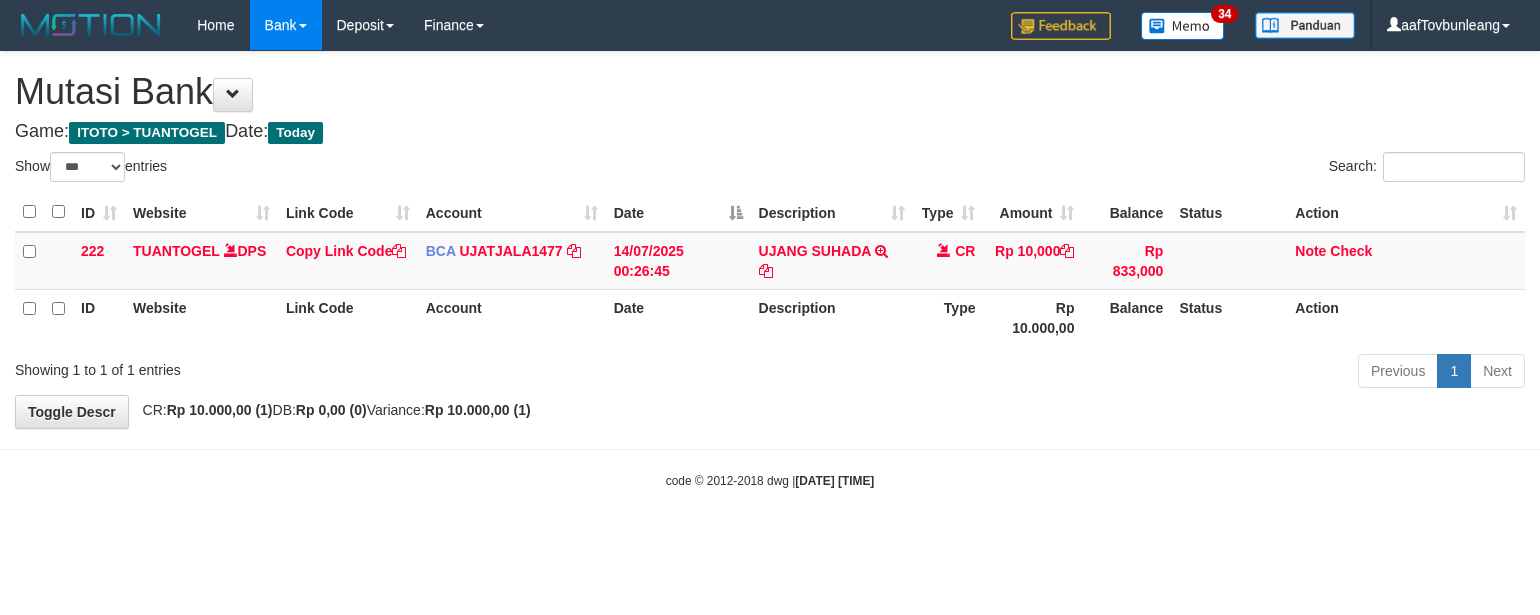 select on "***" 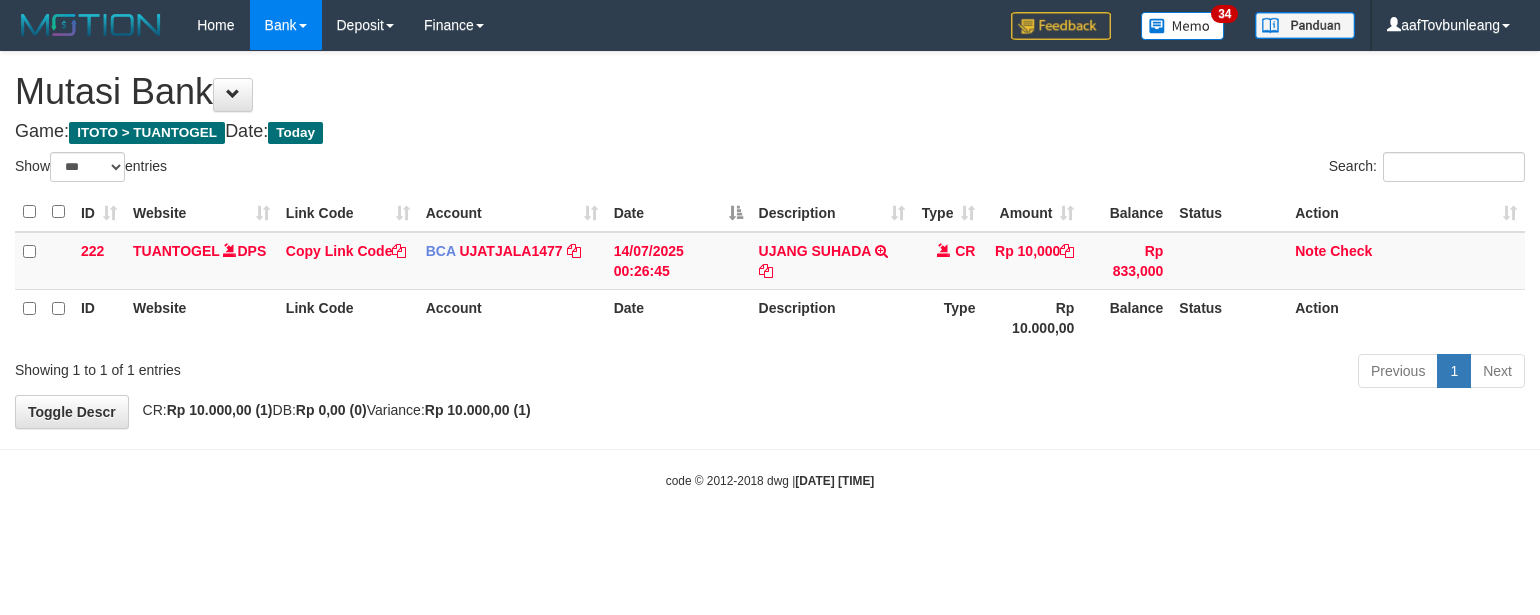 scroll, scrollTop: 0, scrollLeft: 0, axis: both 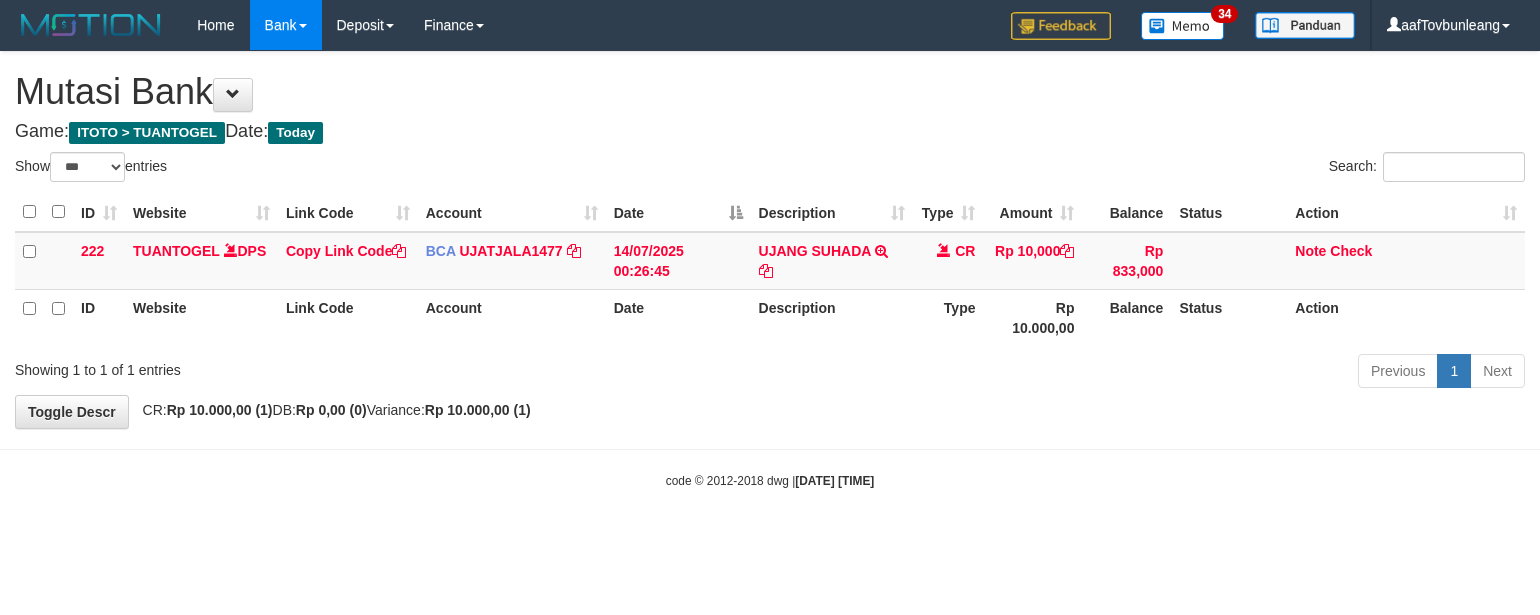 select on "***" 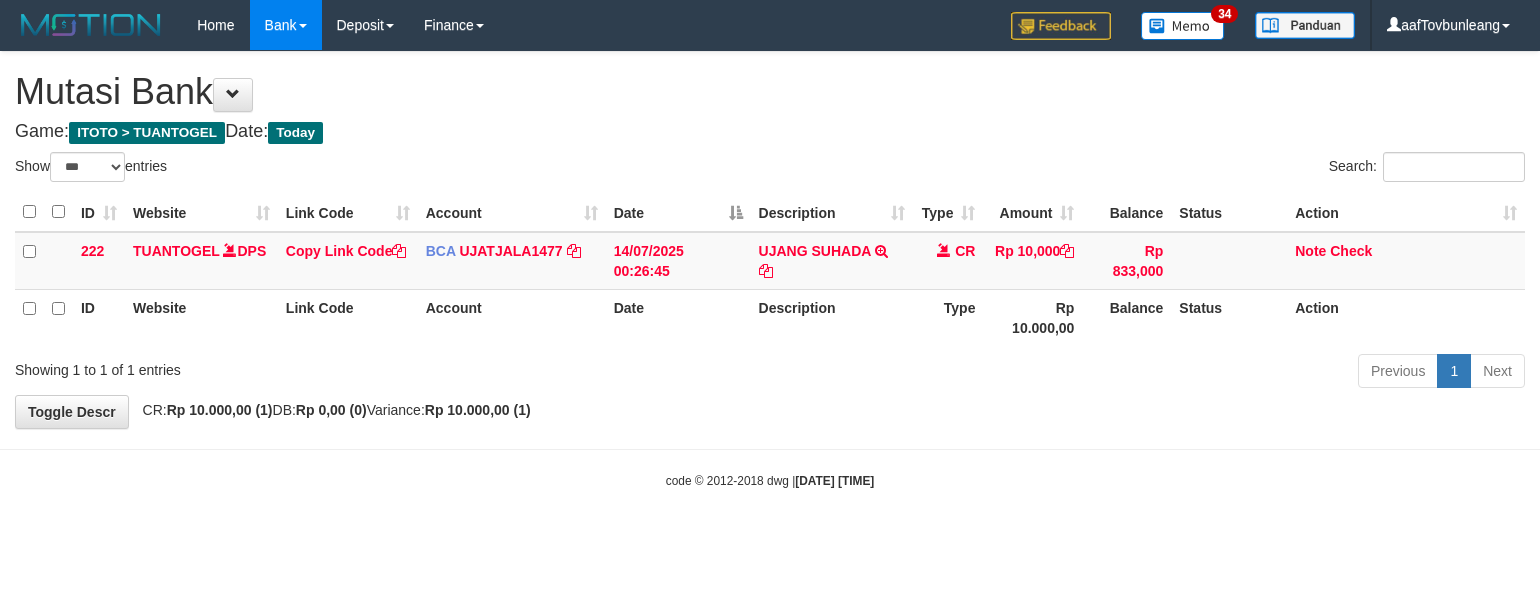 scroll, scrollTop: 0, scrollLeft: 0, axis: both 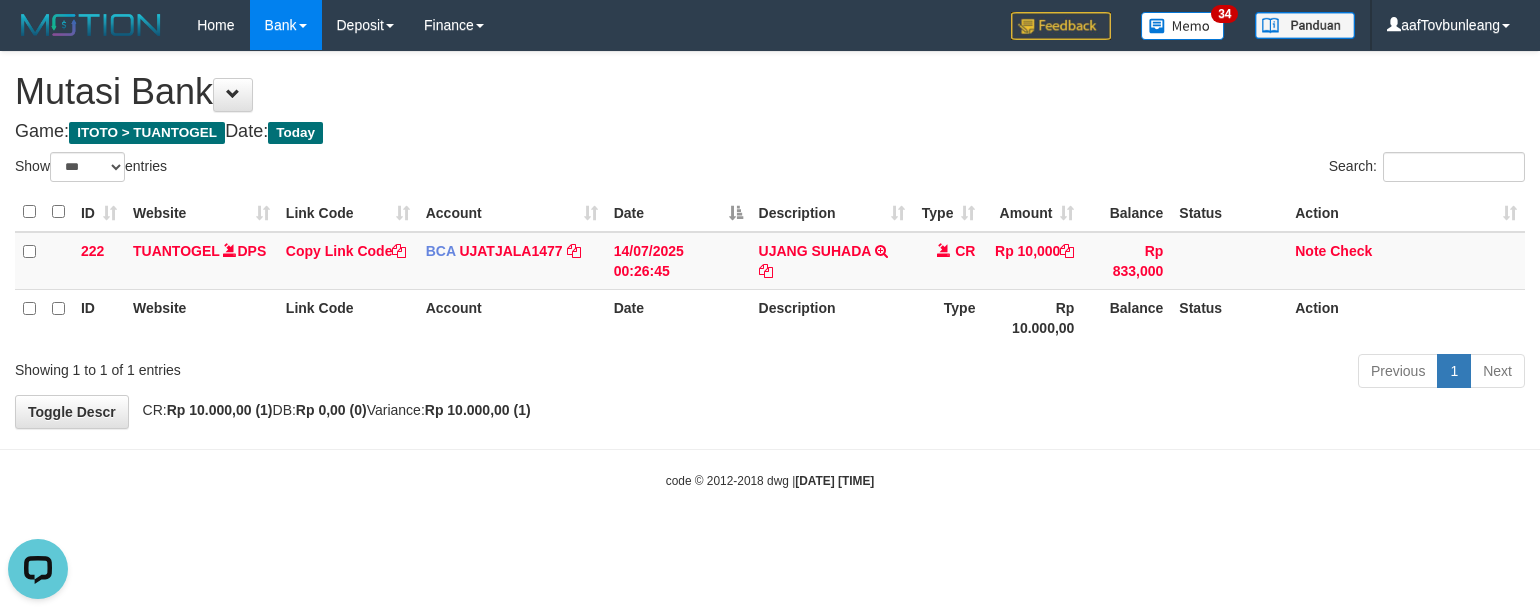 click on "Toggle navigation
Home
Bank
Account List
Load
By Website
Group
[ITOTO]													TUANTOGEL
By Load Group (DPS)
Group aaf-DPBCA02TUANTOGEL" at bounding box center [770, 270] 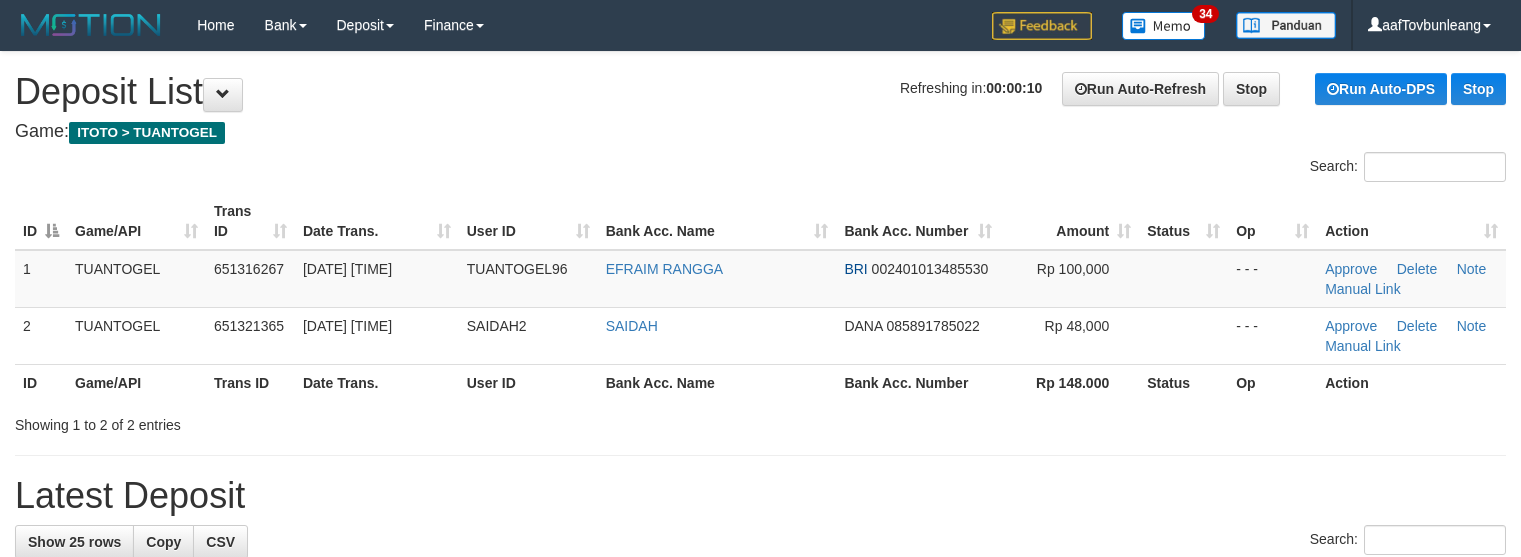 scroll, scrollTop: 0, scrollLeft: 0, axis: both 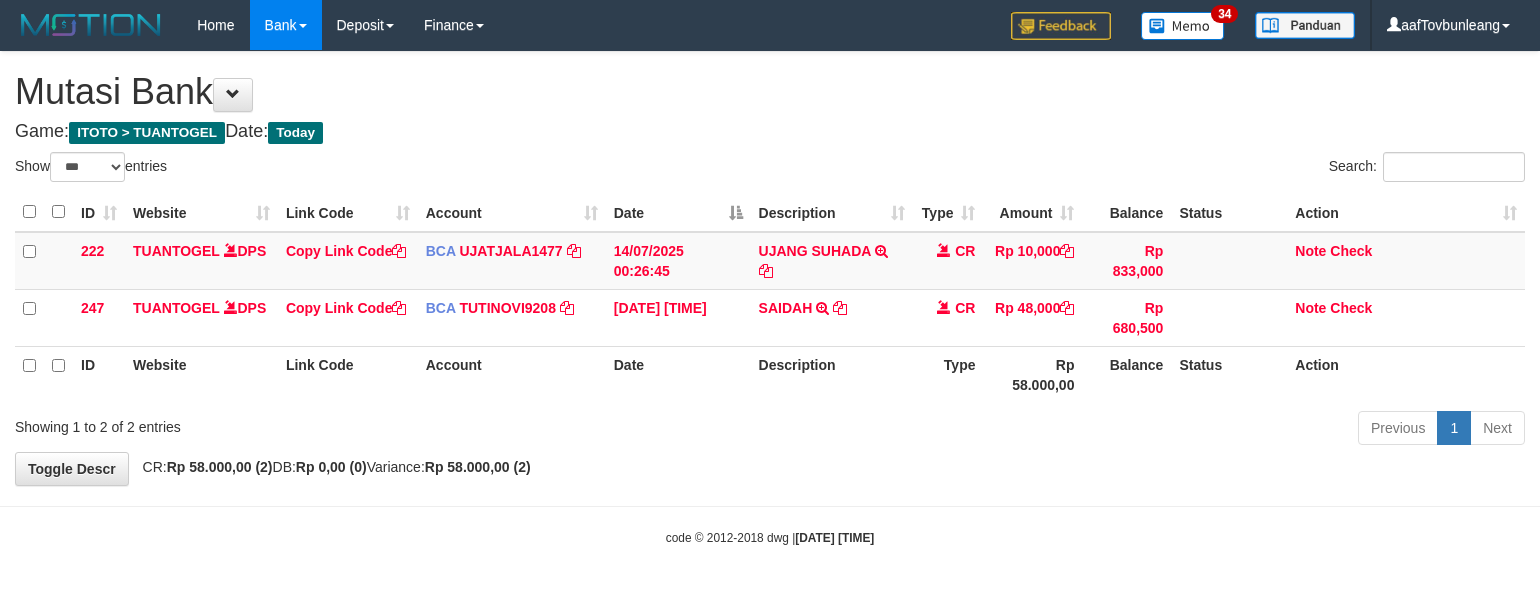 select on "***" 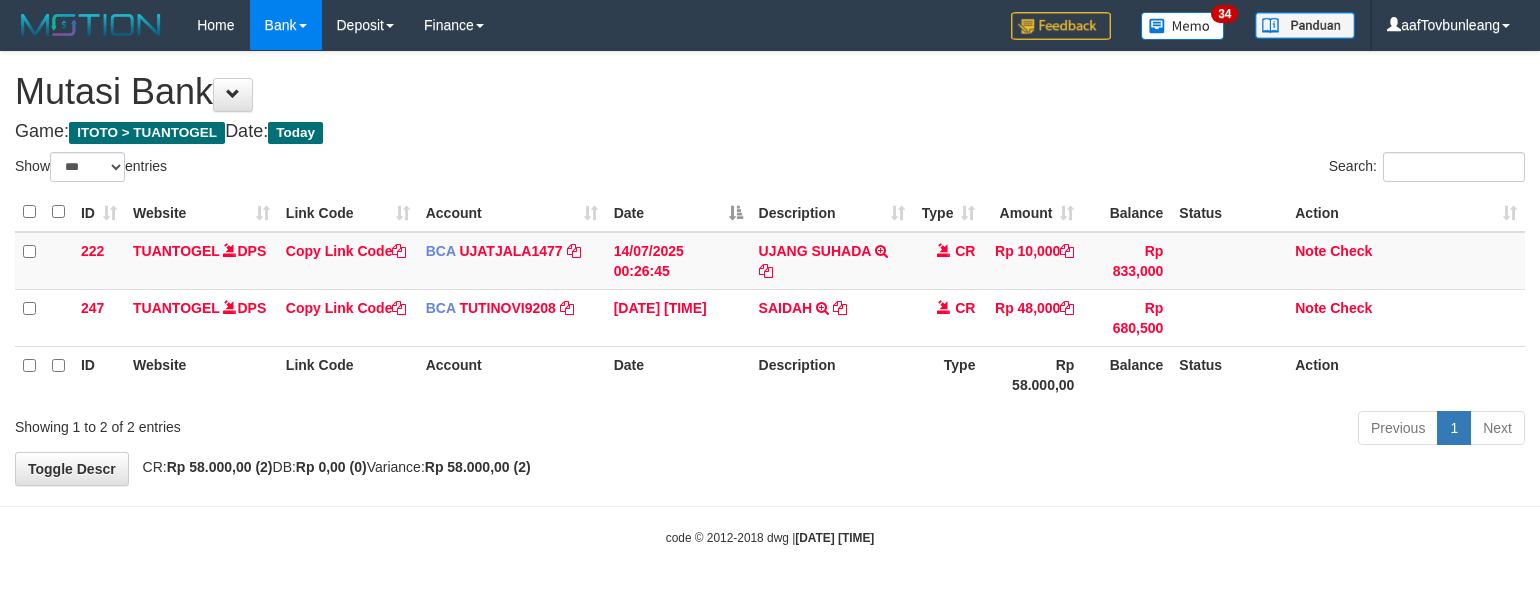 scroll, scrollTop: 0, scrollLeft: 0, axis: both 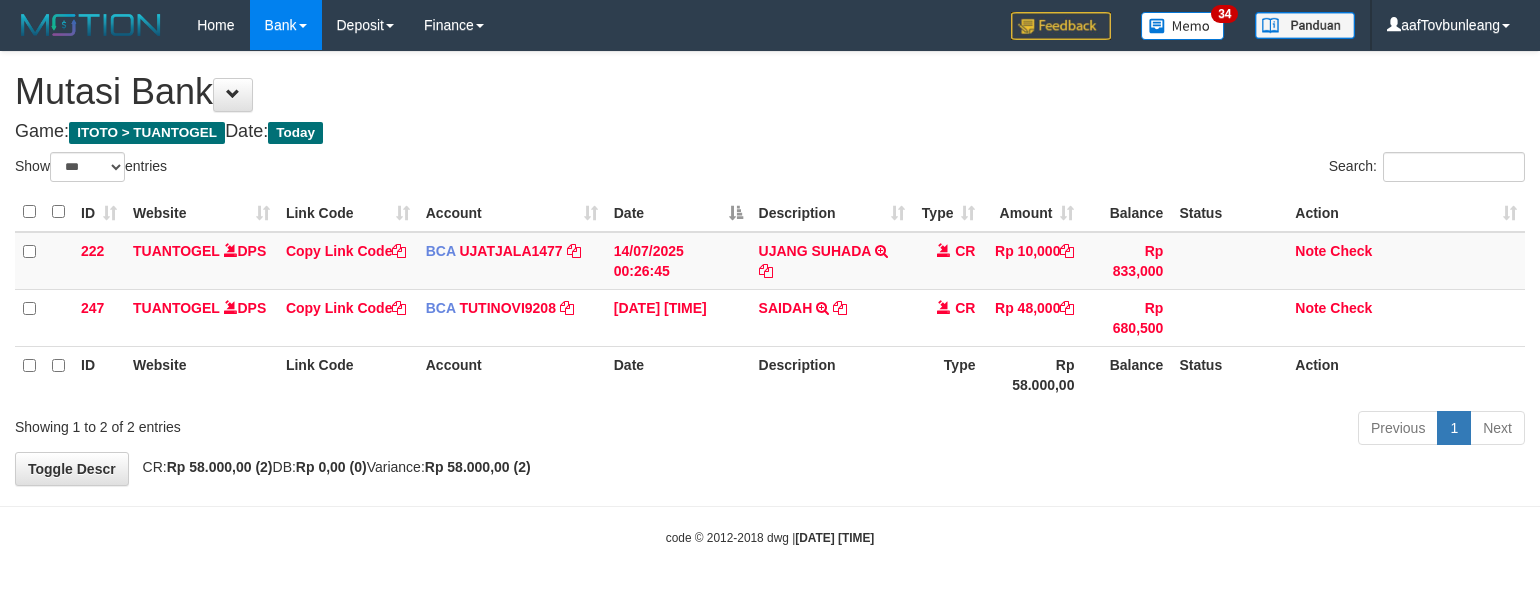 select on "***" 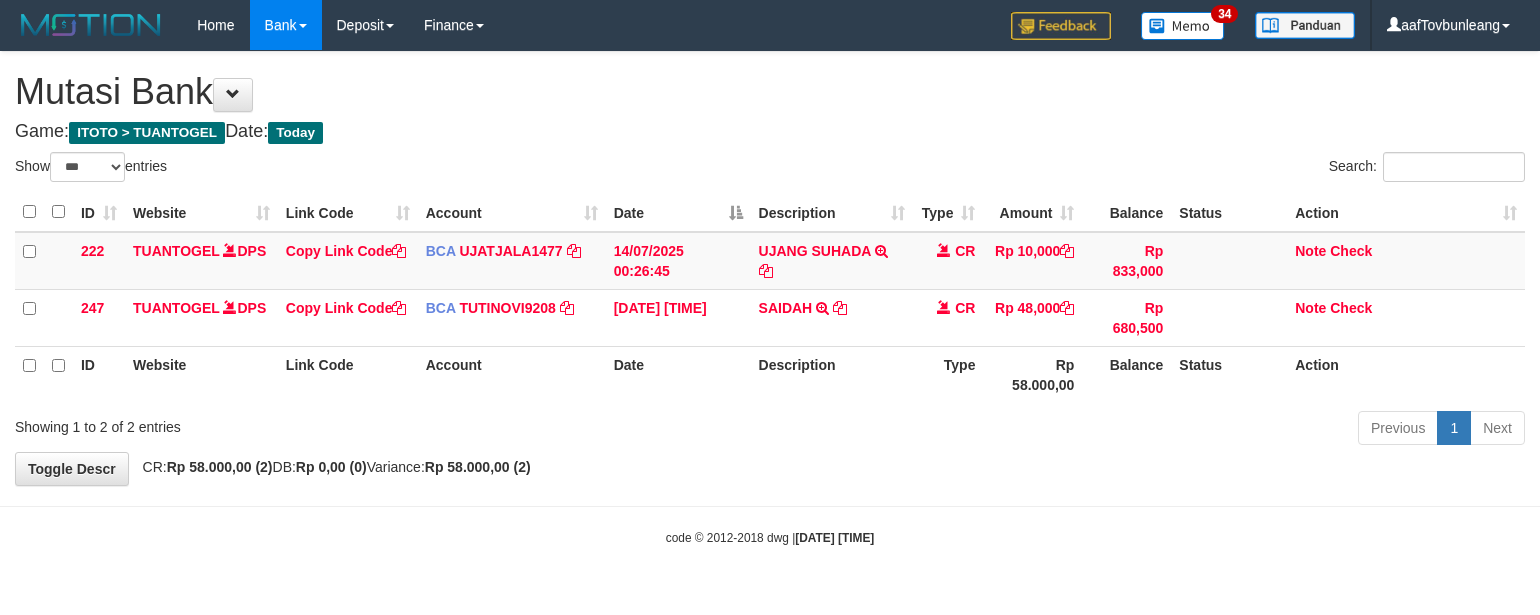 scroll, scrollTop: 0, scrollLeft: 0, axis: both 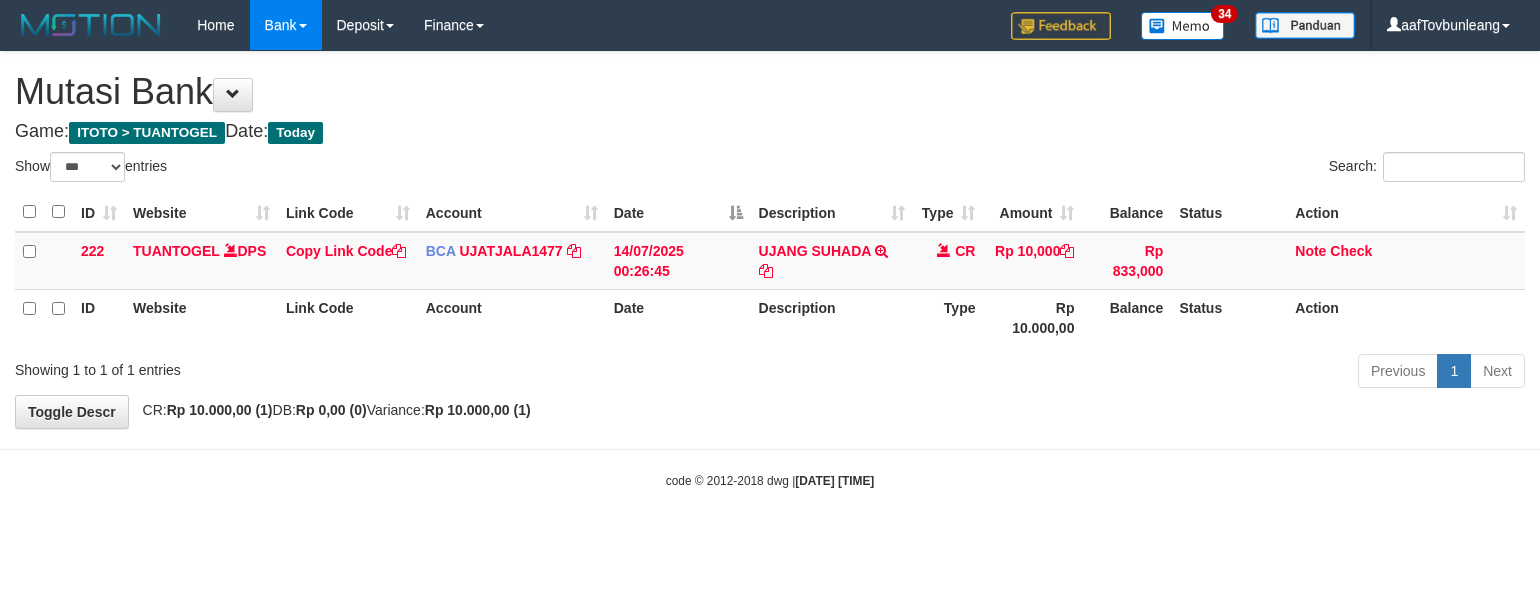 select on "***" 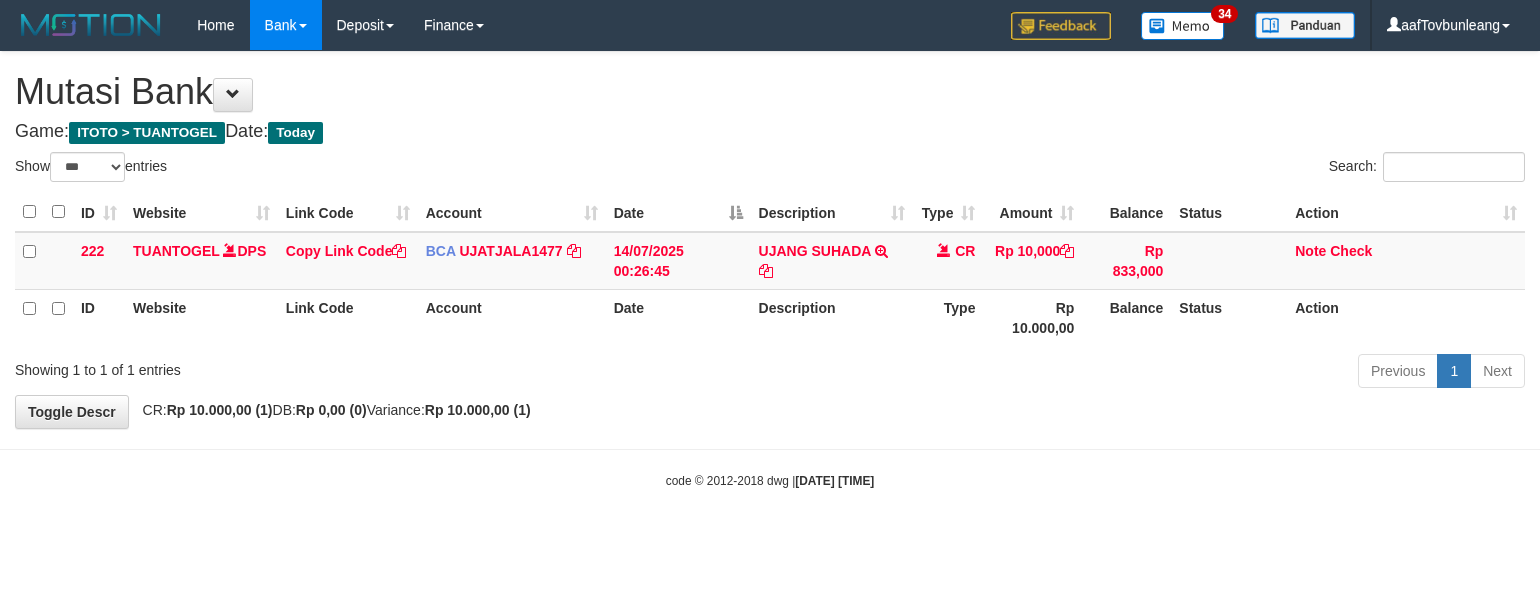scroll, scrollTop: 0, scrollLeft: 0, axis: both 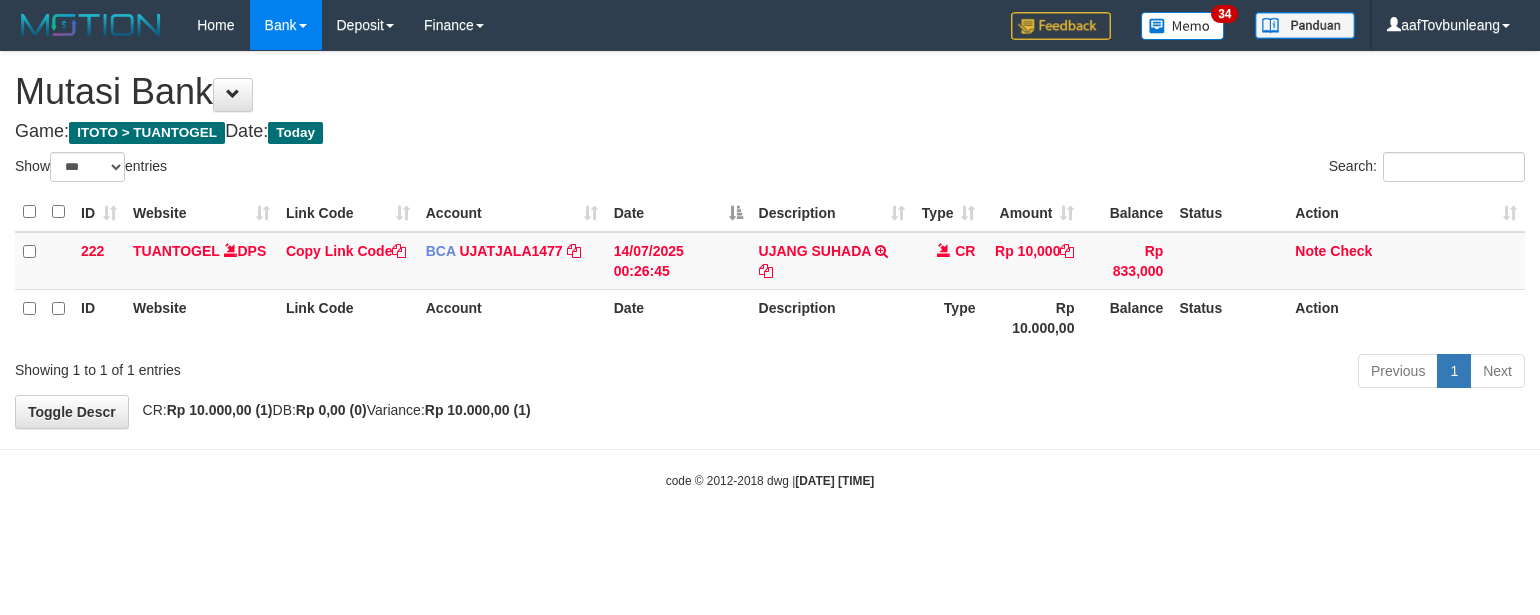 select on "***" 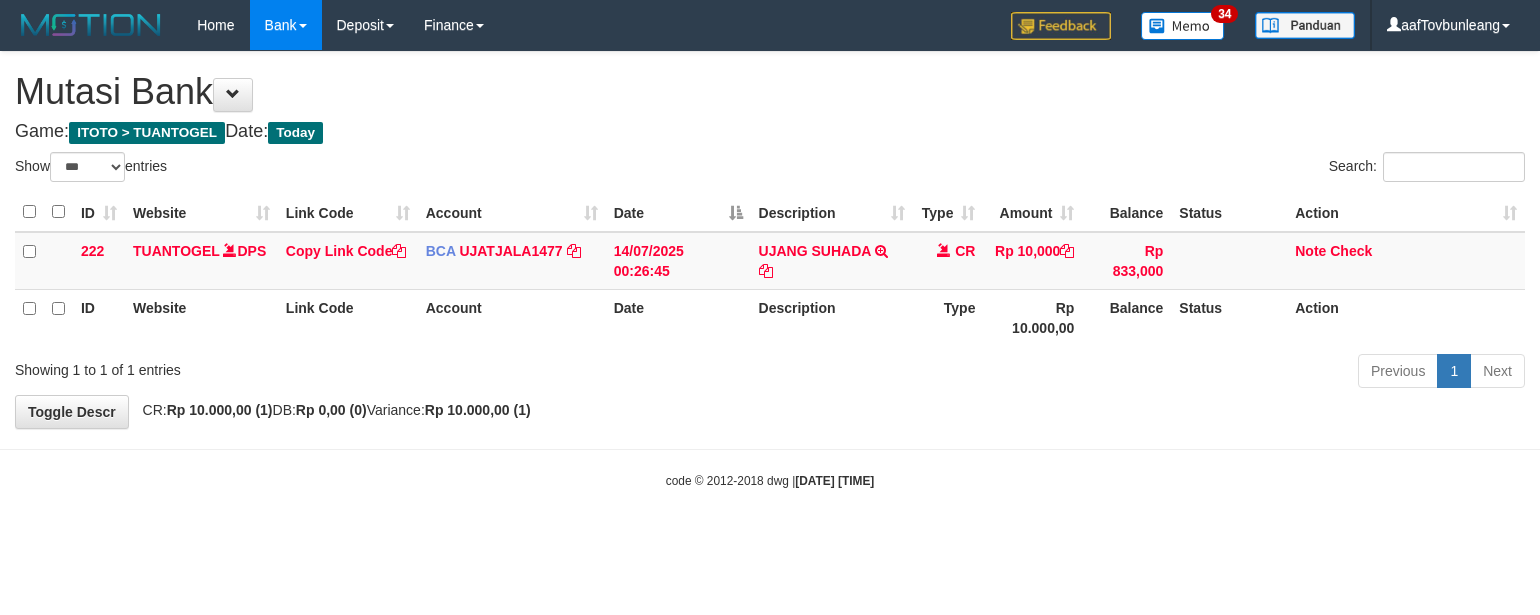 scroll, scrollTop: 0, scrollLeft: 0, axis: both 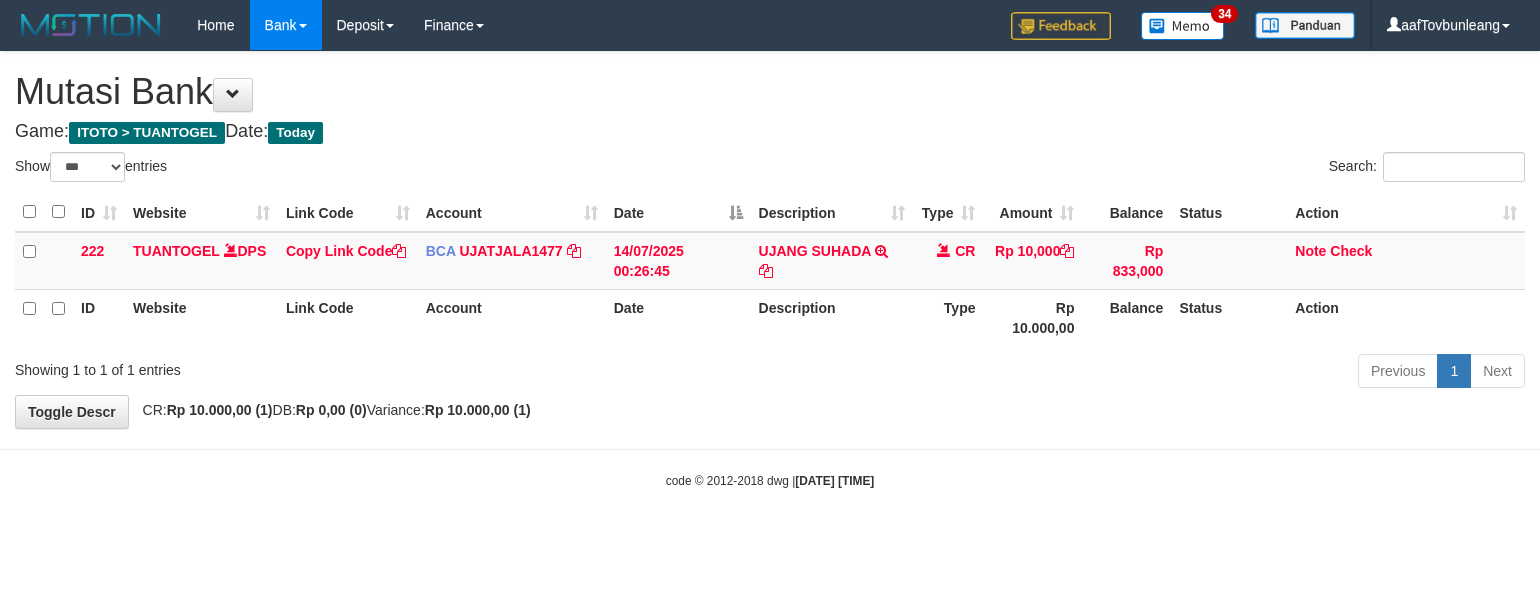 select on "***" 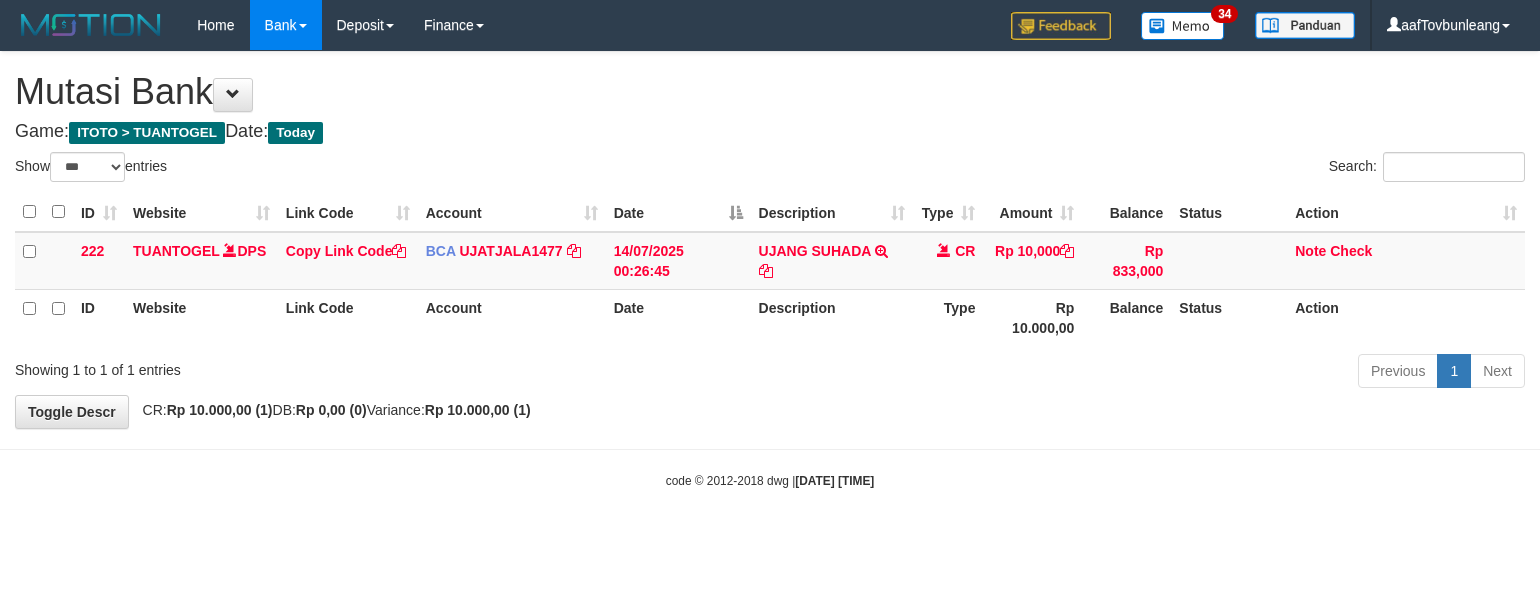 scroll, scrollTop: 0, scrollLeft: 0, axis: both 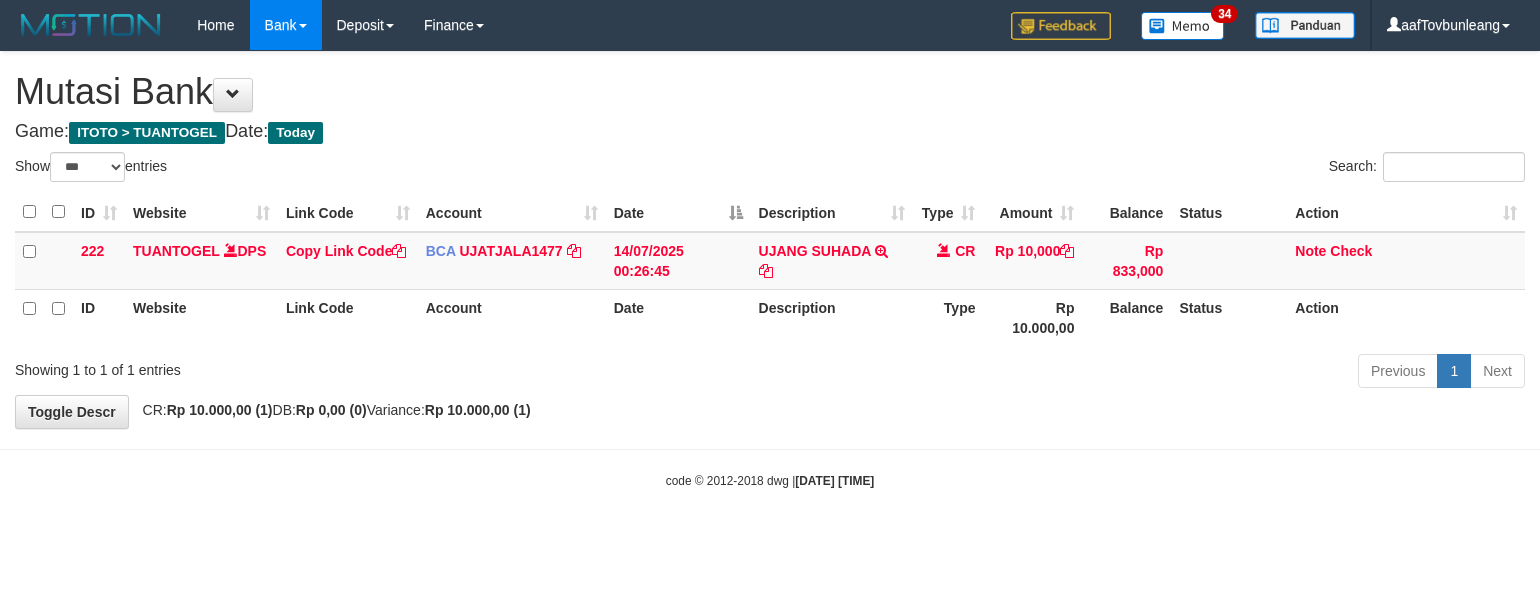 select on "***" 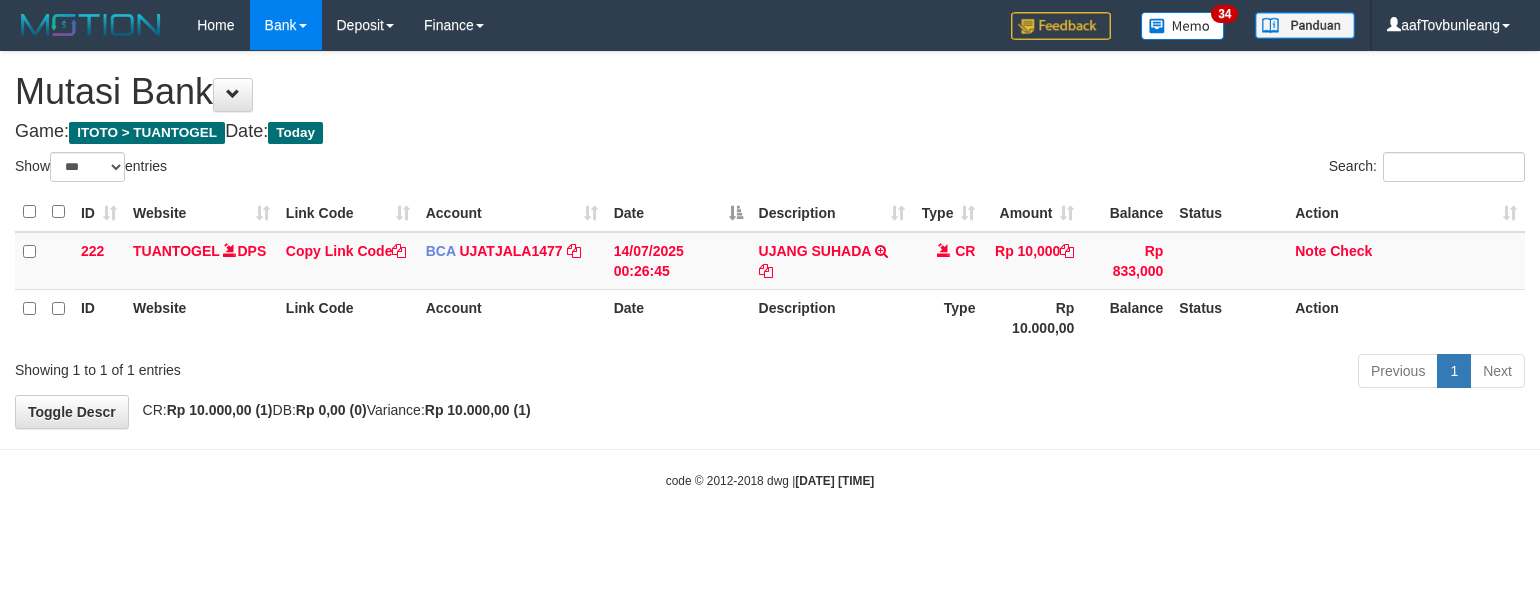 scroll, scrollTop: 0, scrollLeft: 0, axis: both 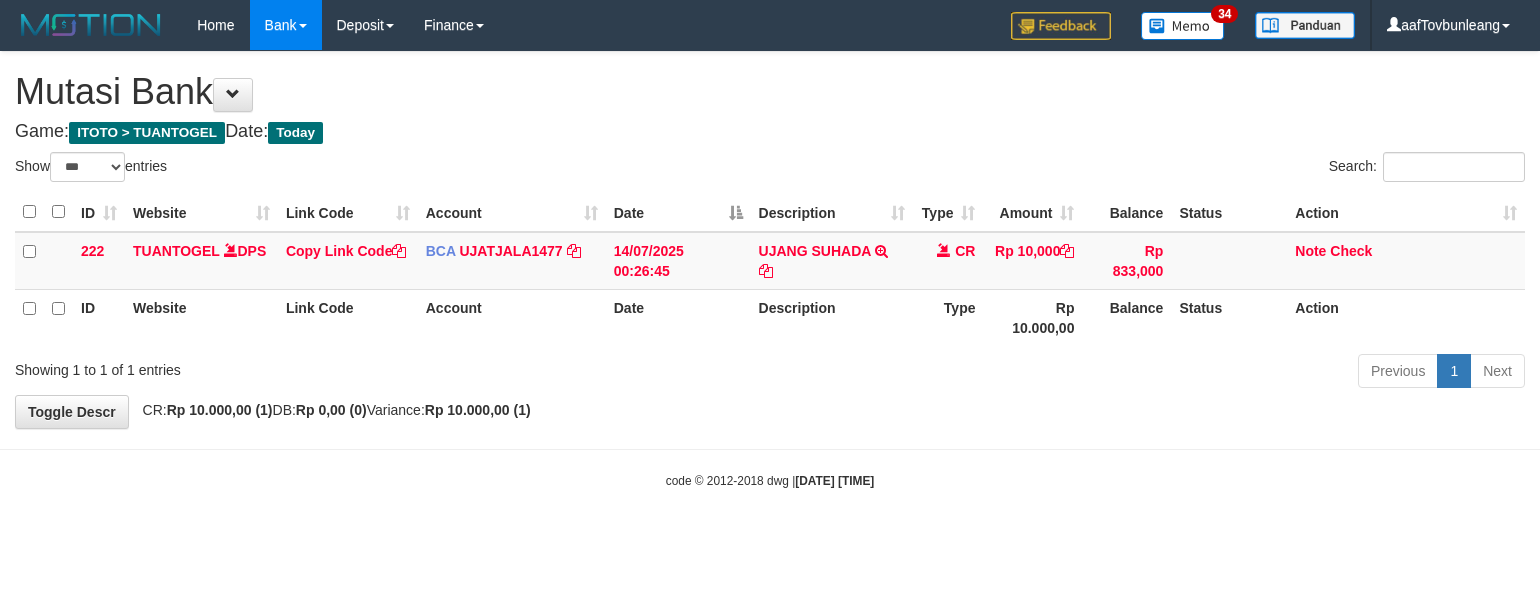 select on "***" 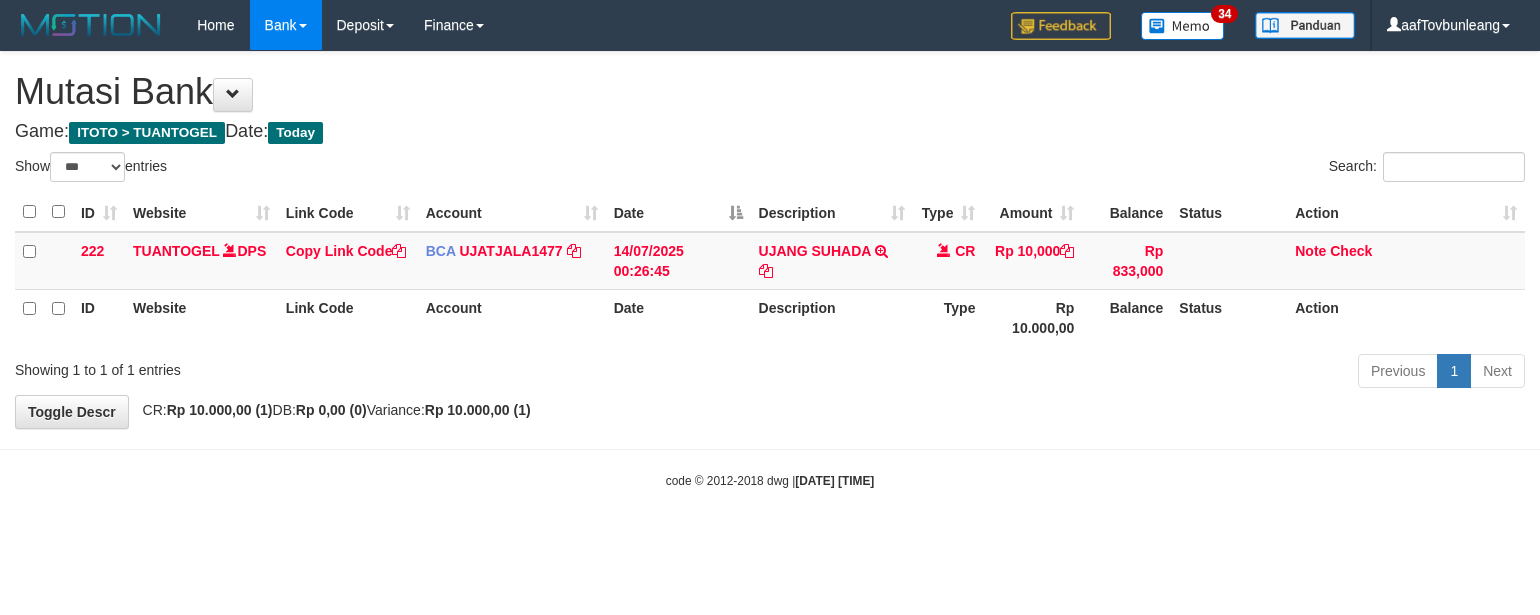 scroll, scrollTop: 0, scrollLeft: 0, axis: both 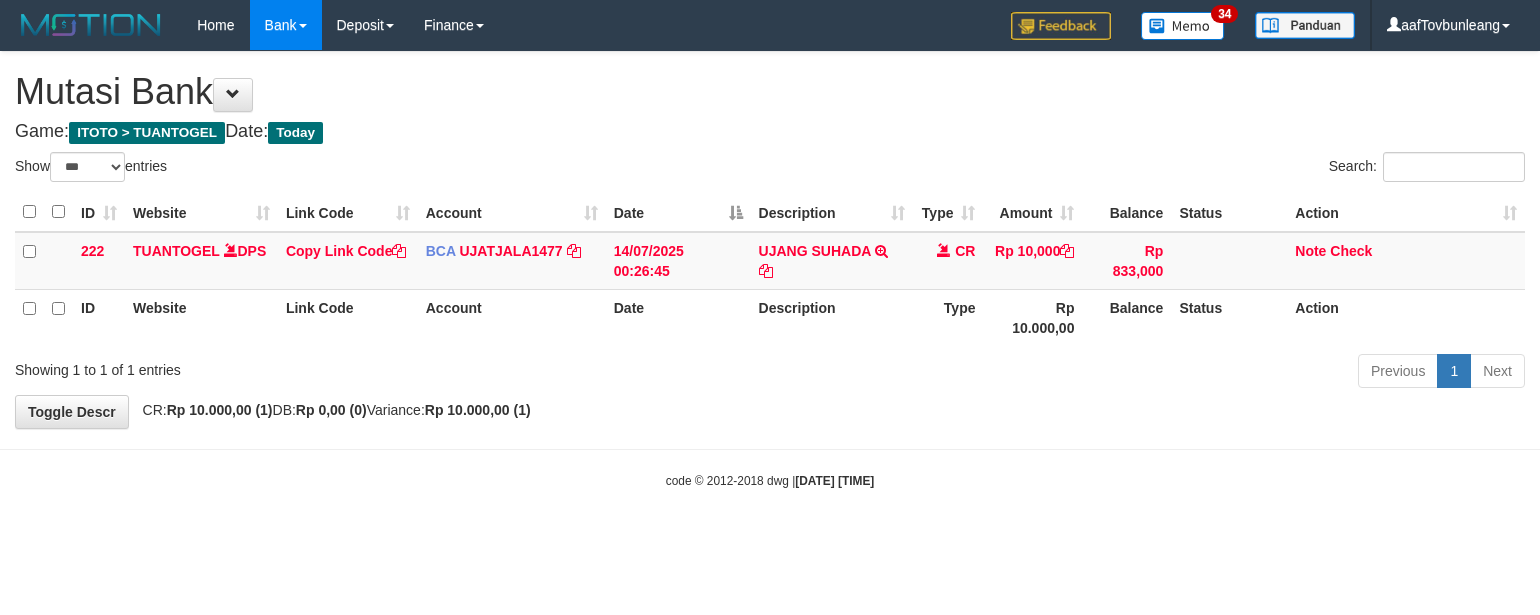 select on "***" 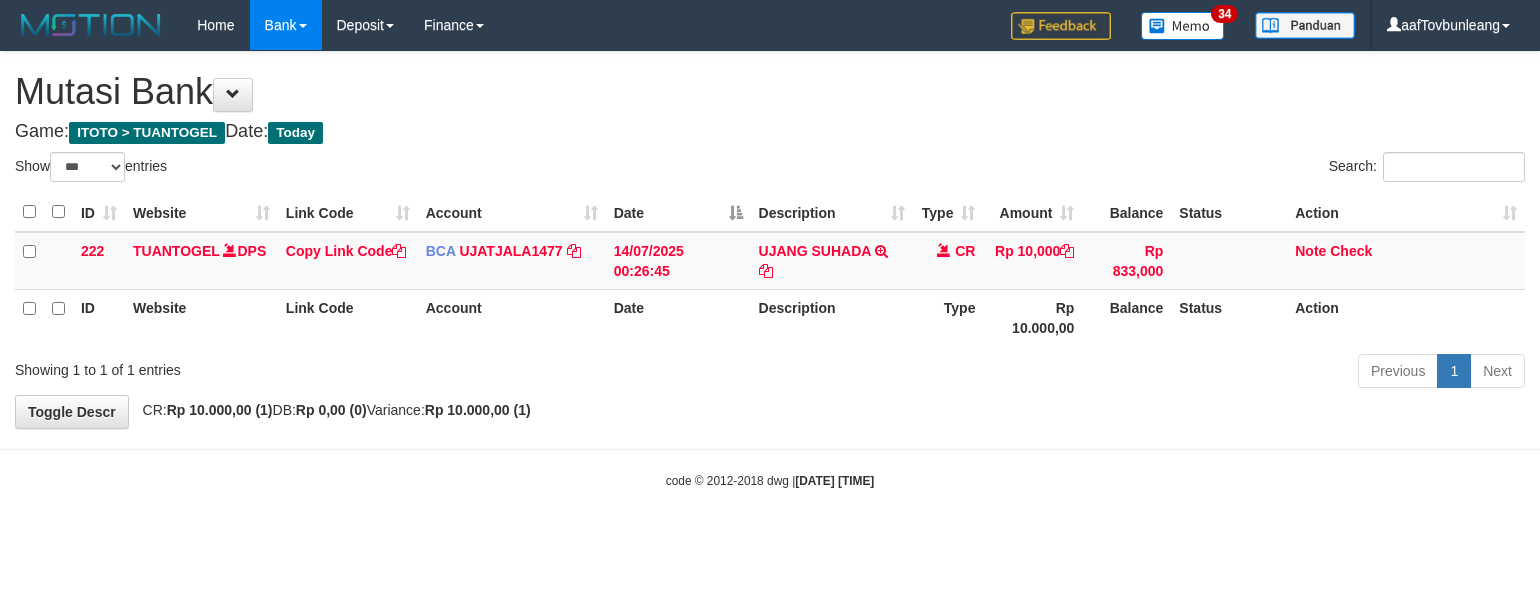 scroll, scrollTop: 0, scrollLeft: 0, axis: both 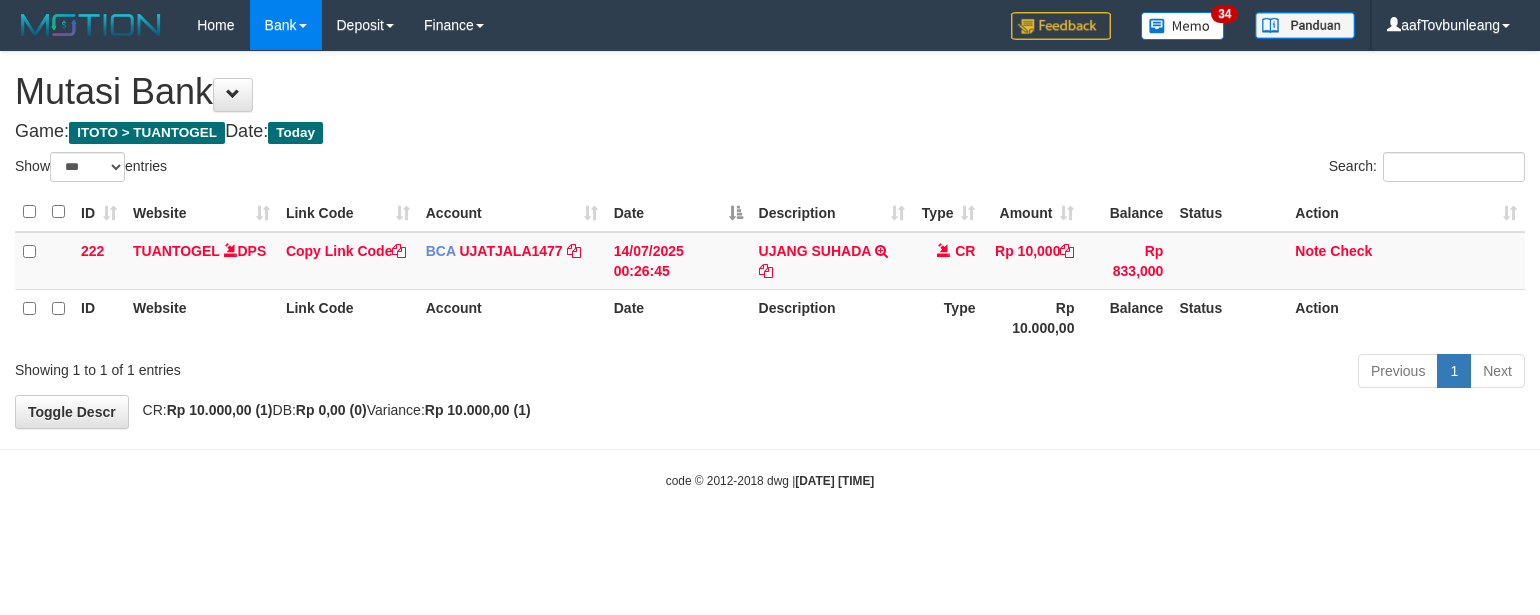 select on "***" 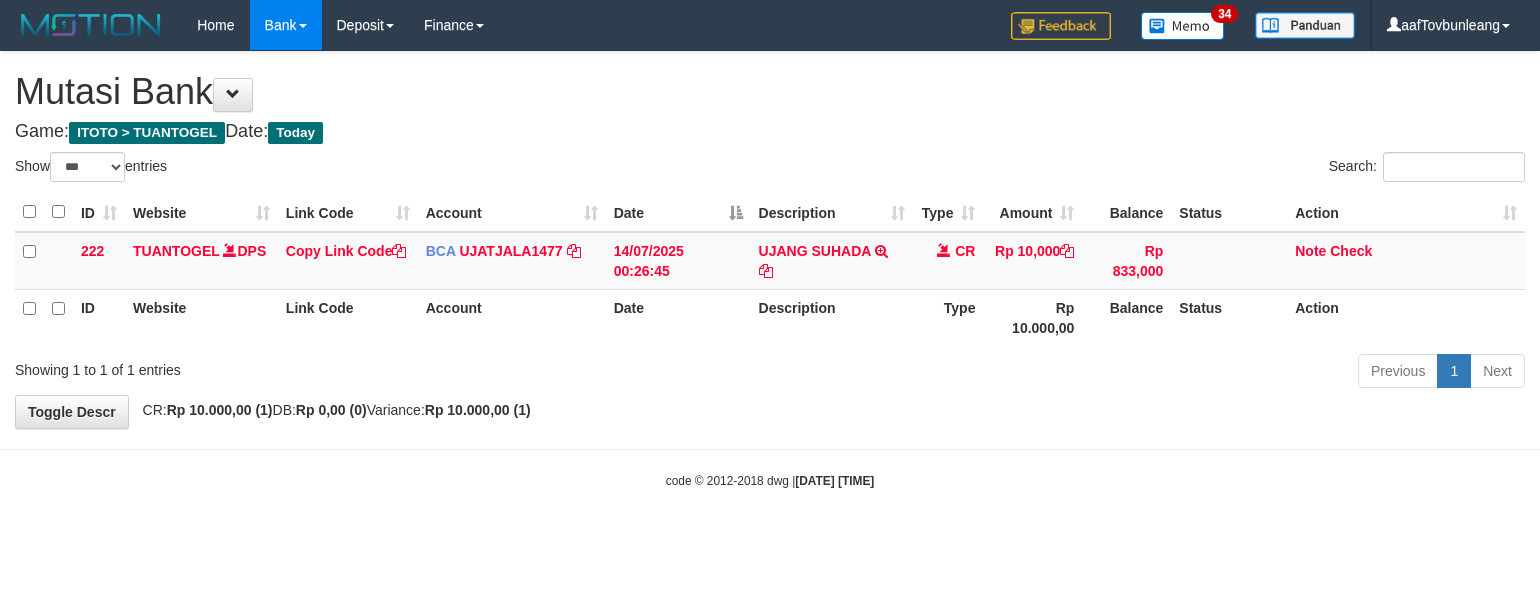 scroll, scrollTop: 0, scrollLeft: 0, axis: both 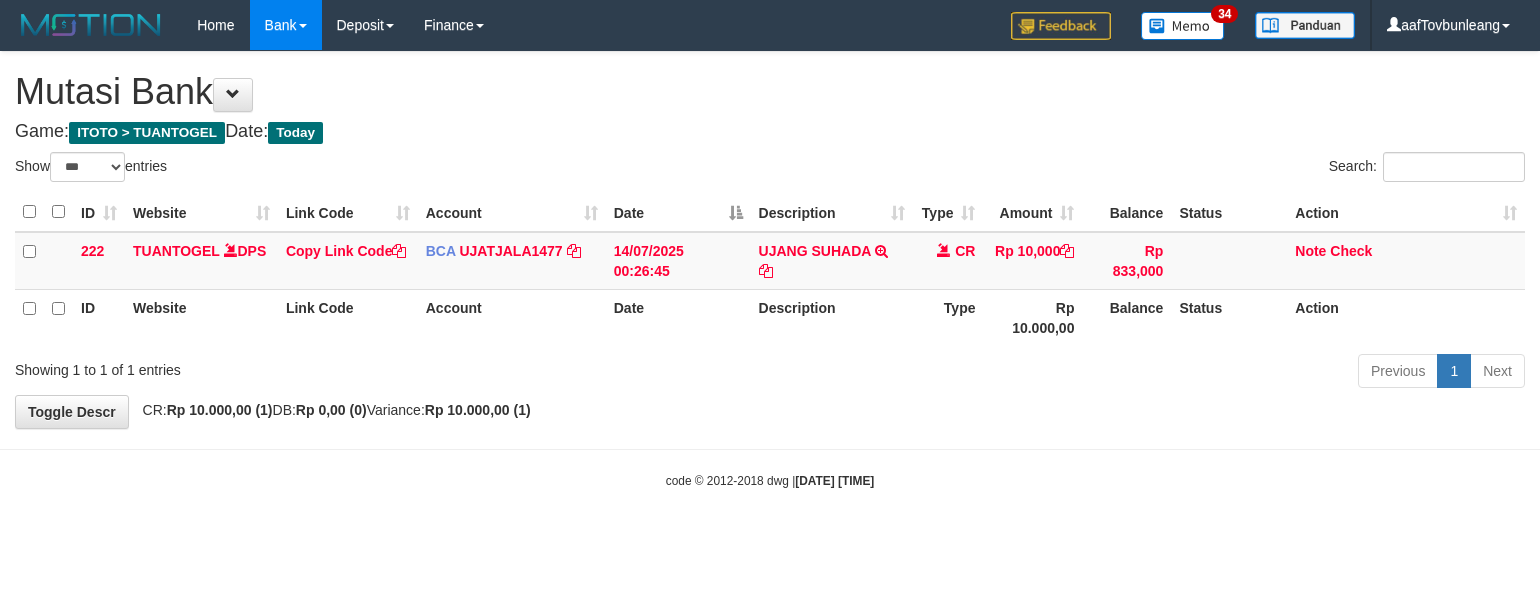 select on "***" 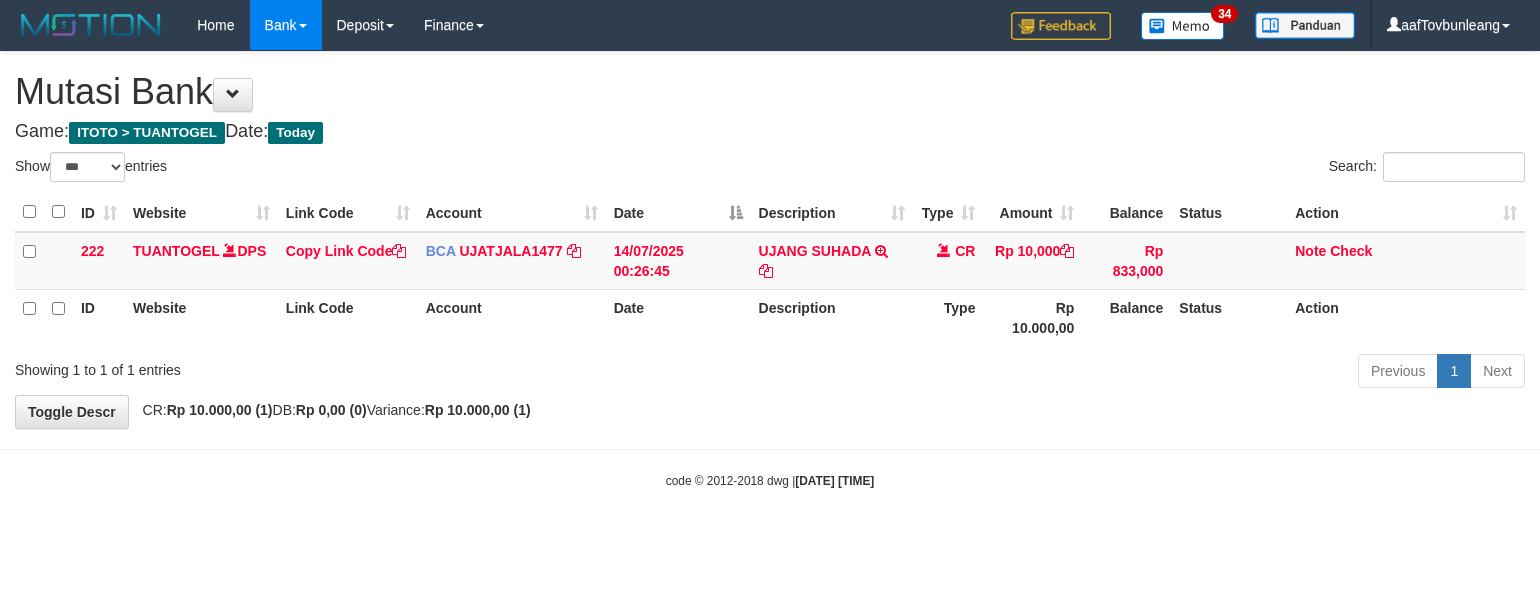 scroll, scrollTop: 0, scrollLeft: 0, axis: both 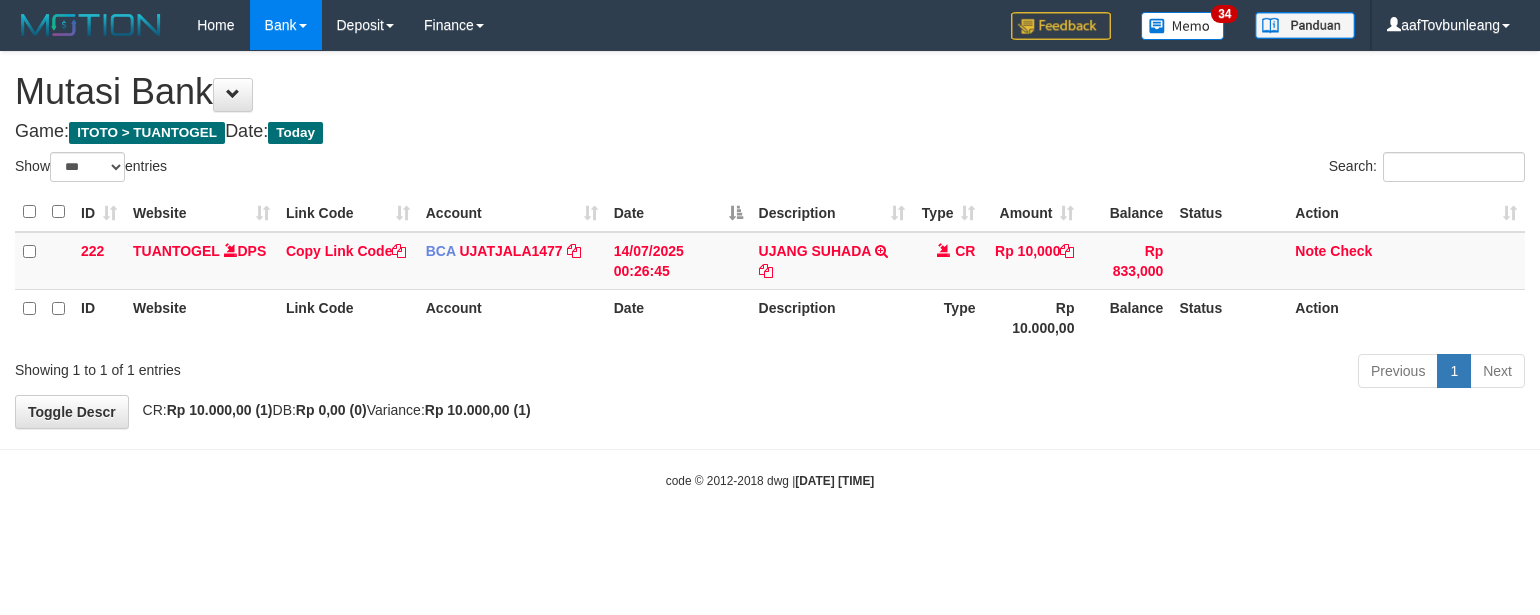 select on "***" 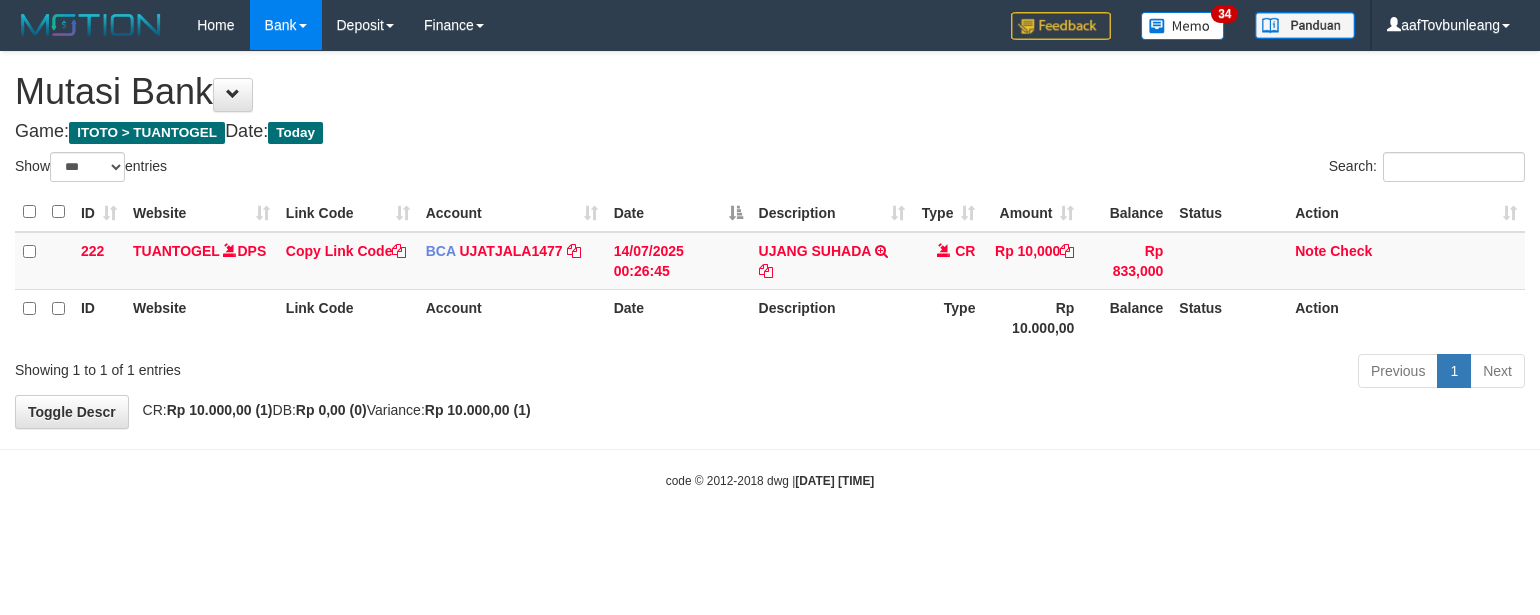 scroll, scrollTop: 0, scrollLeft: 0, axis: both 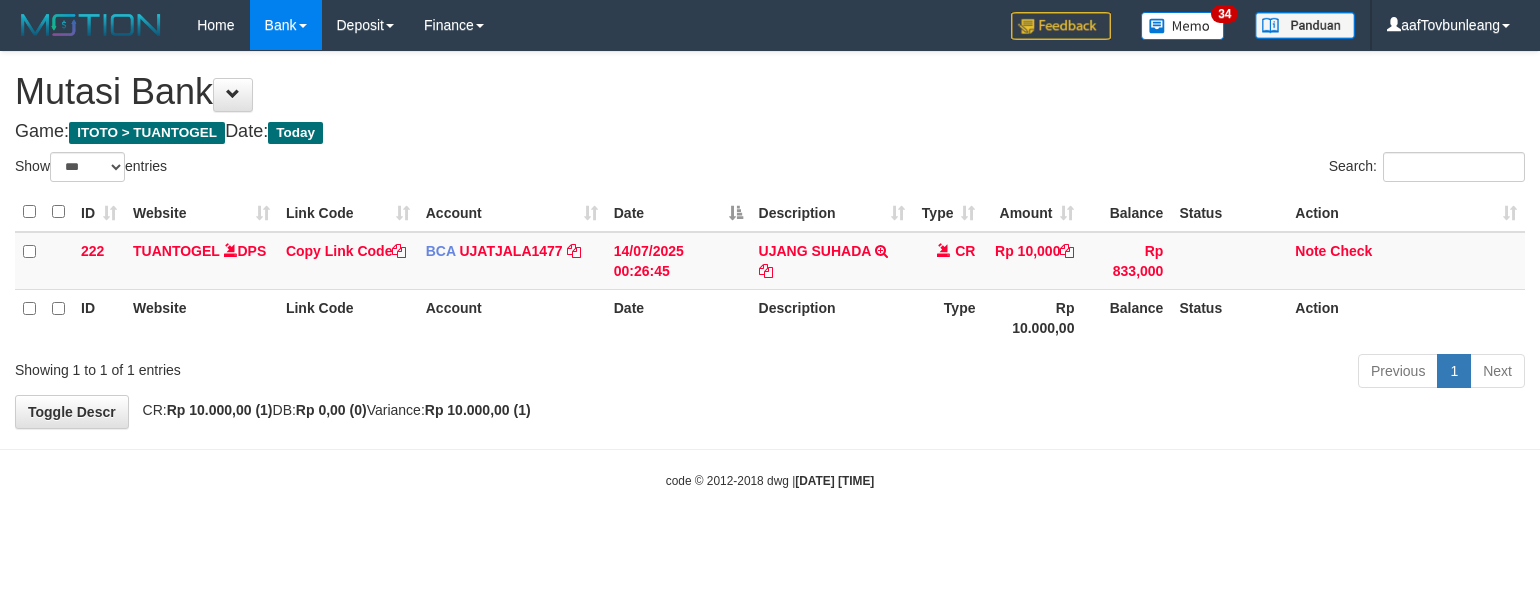 select on "***" 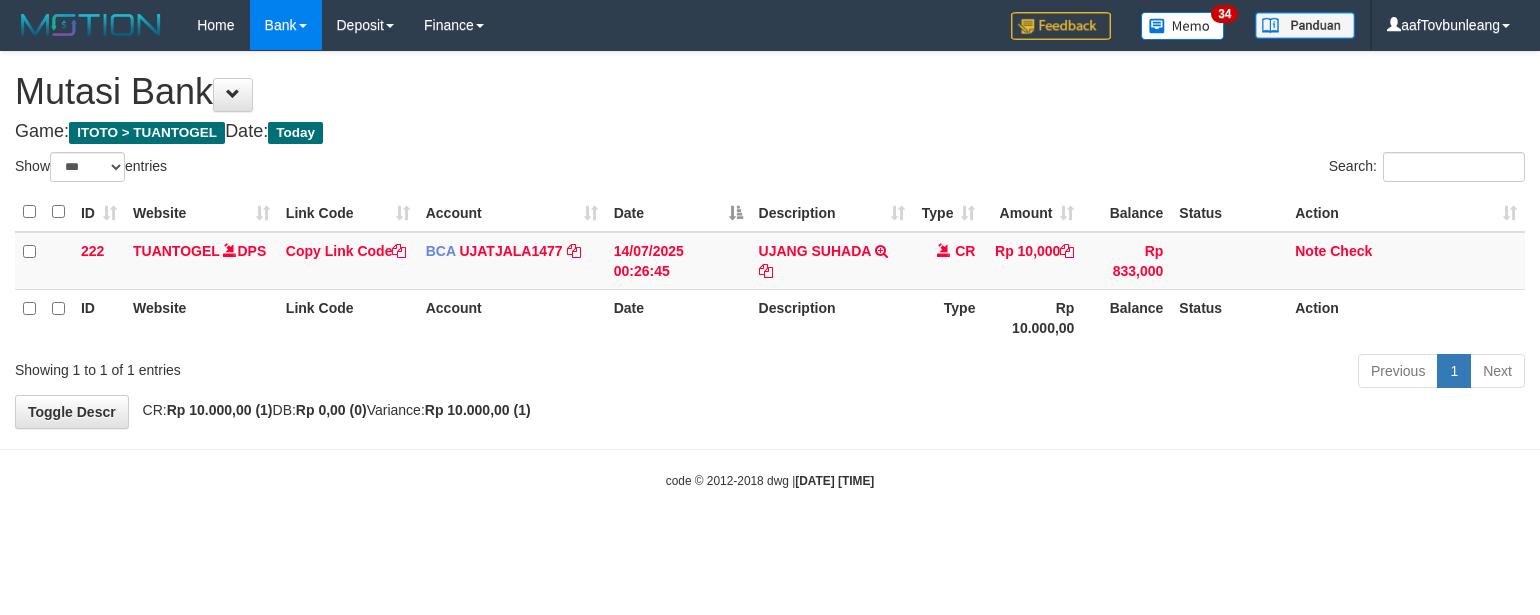 scroll, scrollTop: 0, scrollLeft: 0, axis: both 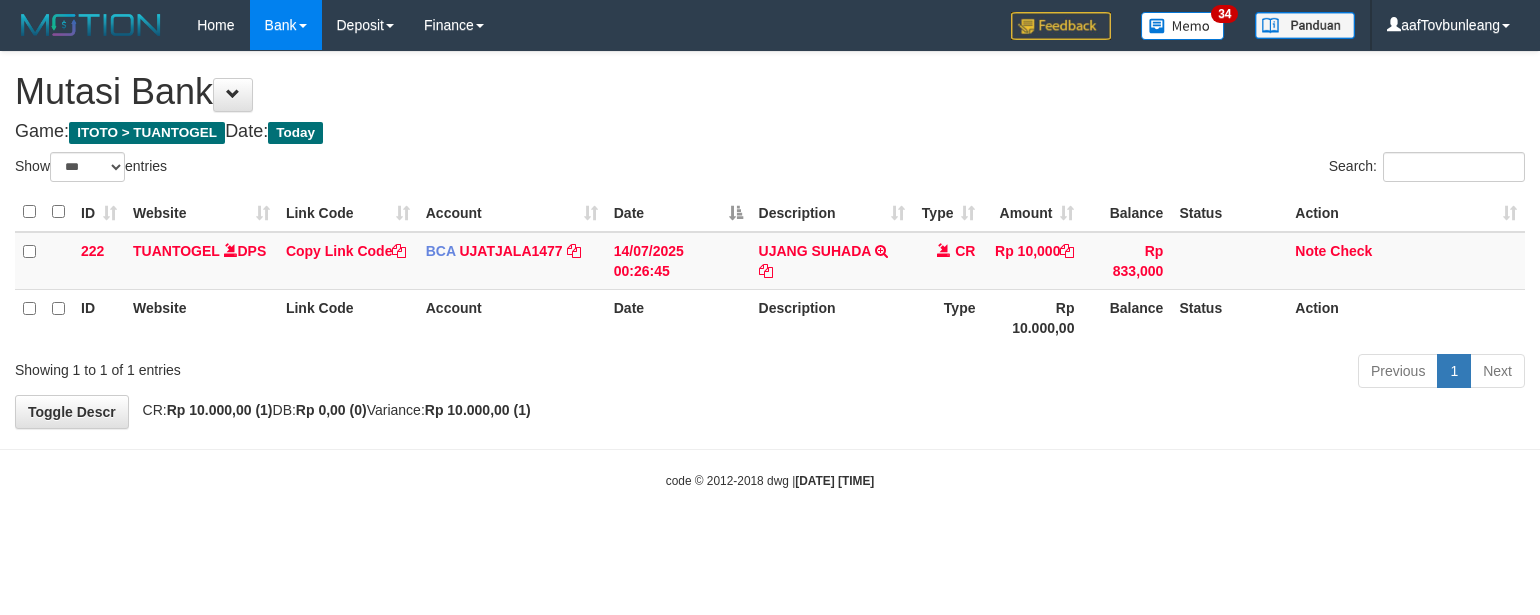 select on "***" 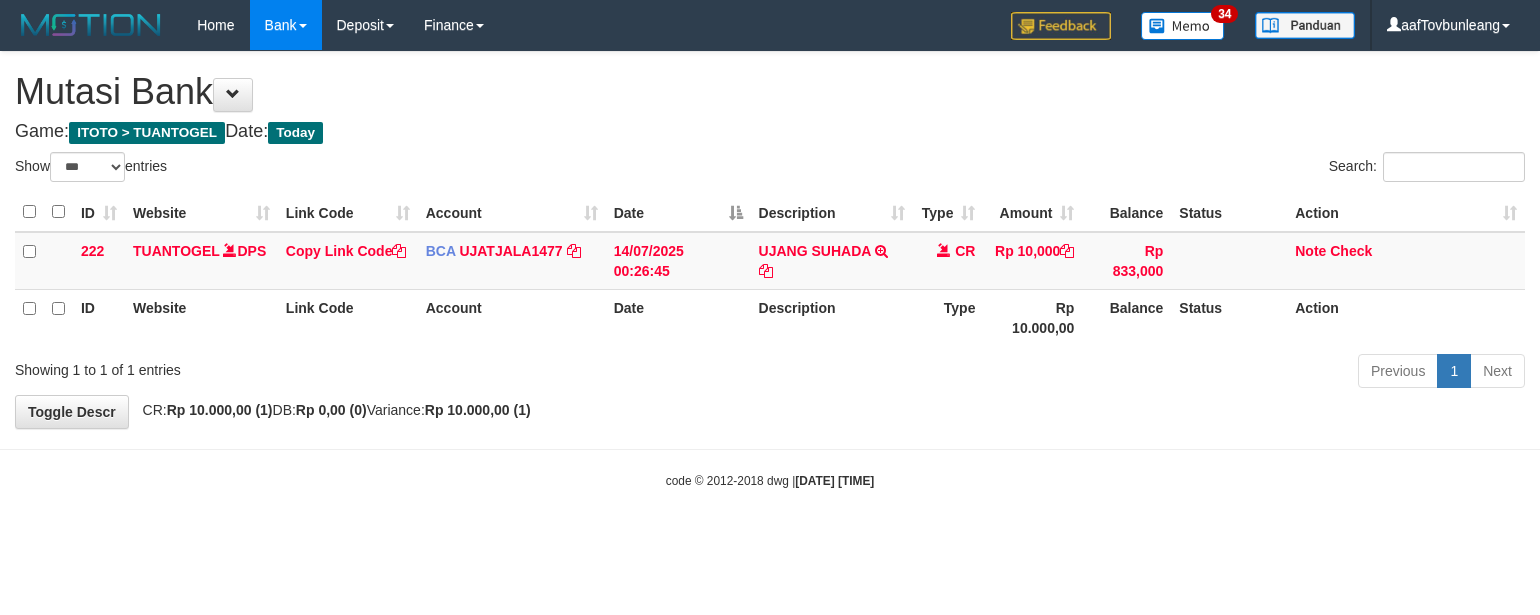 scroll, scrollTop: 0, scrollLeft: 0, axis: both 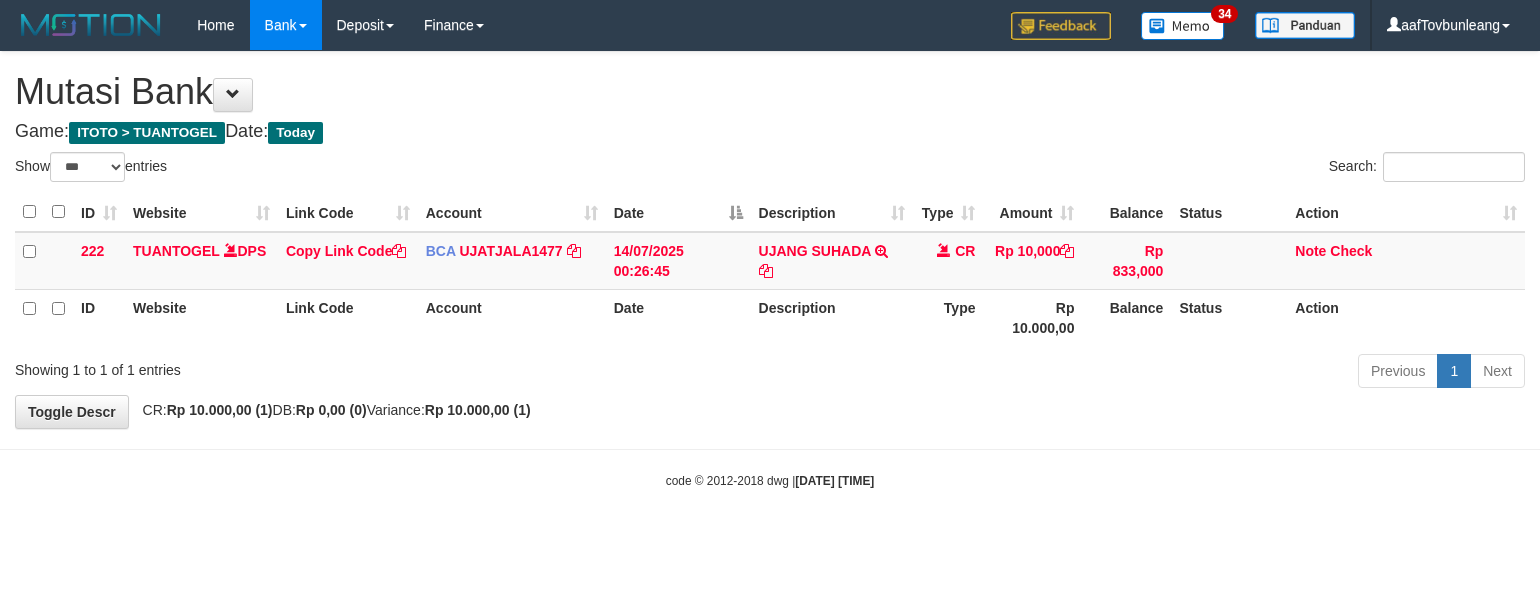 select on "***" 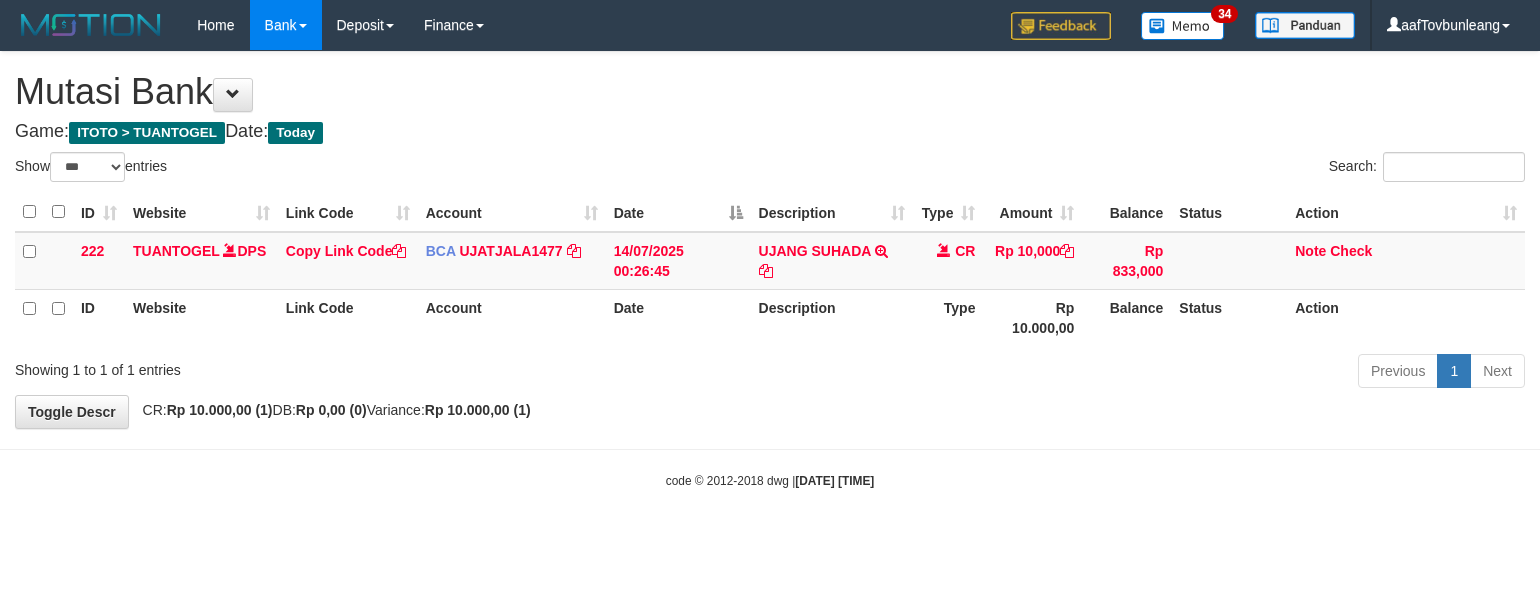 scroll, scrollTop: 0, scrollLeft: 0, axis: both 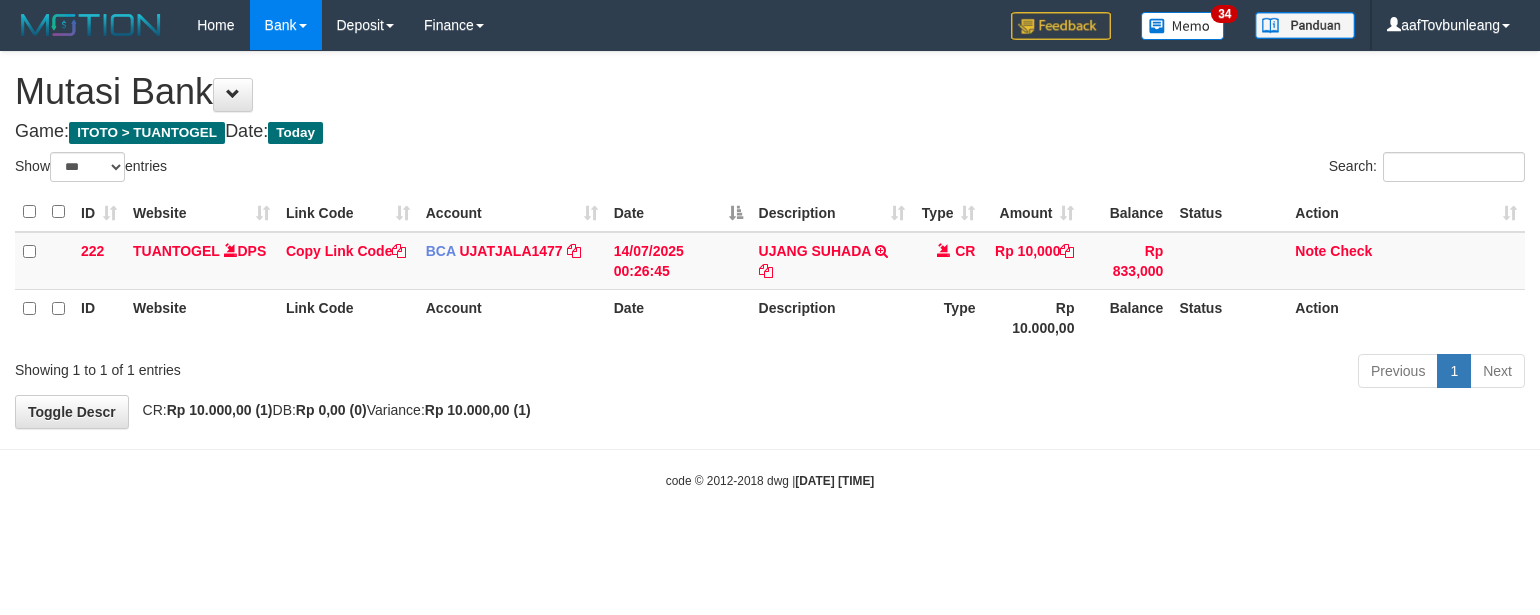 select on "***" 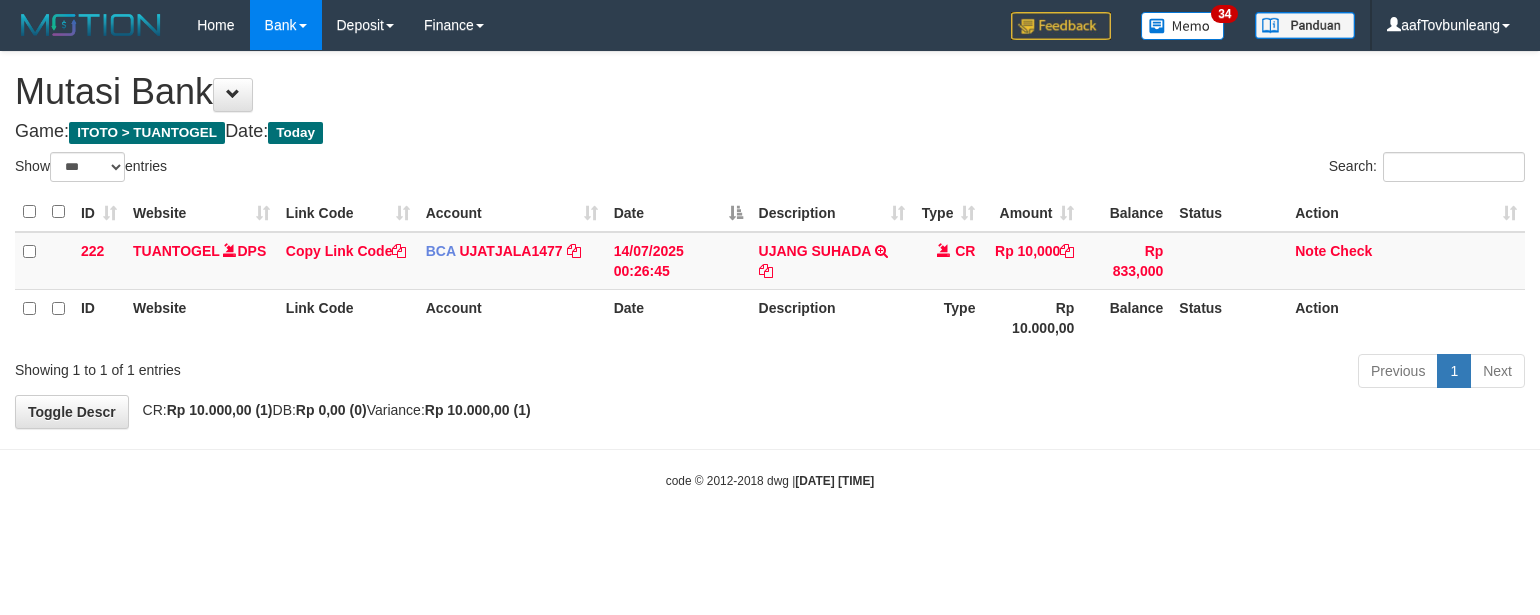 scroll, scrollTop: 0, scrollLeft: 0, axis: both 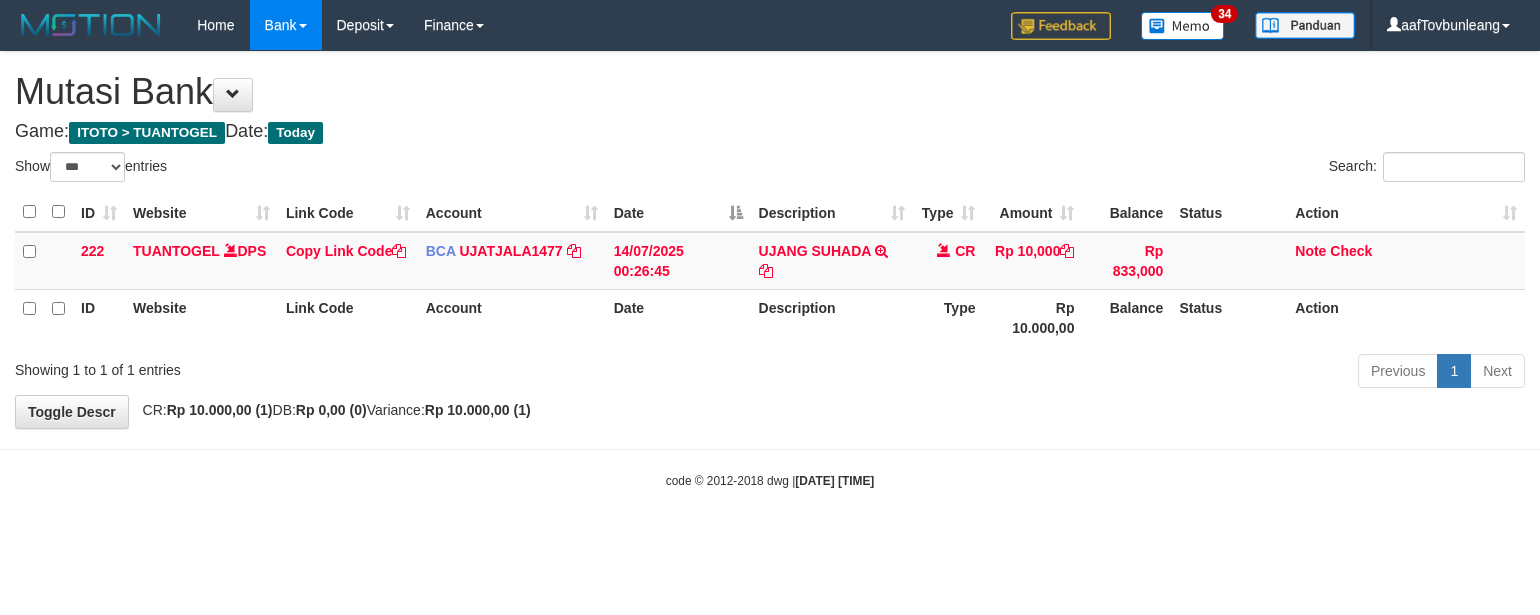 select on "***" 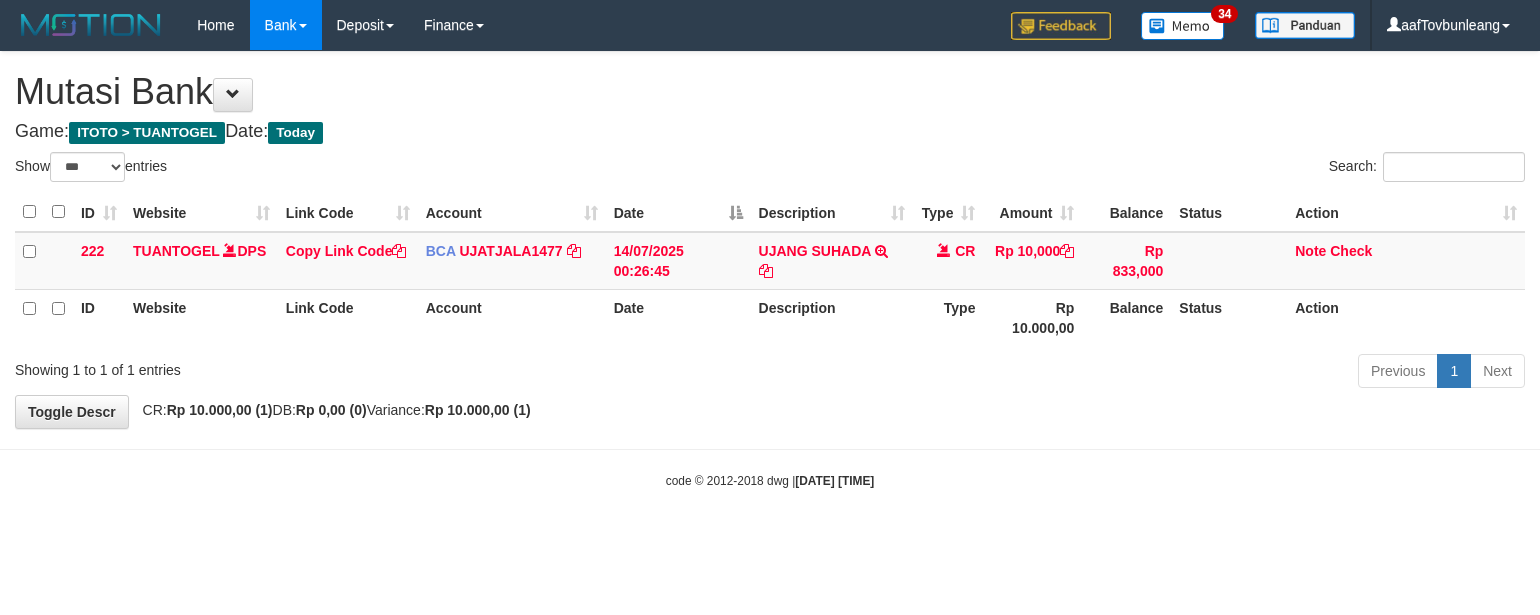 scroll, scrollTop: 0, scrollLeft: 0, axis: both 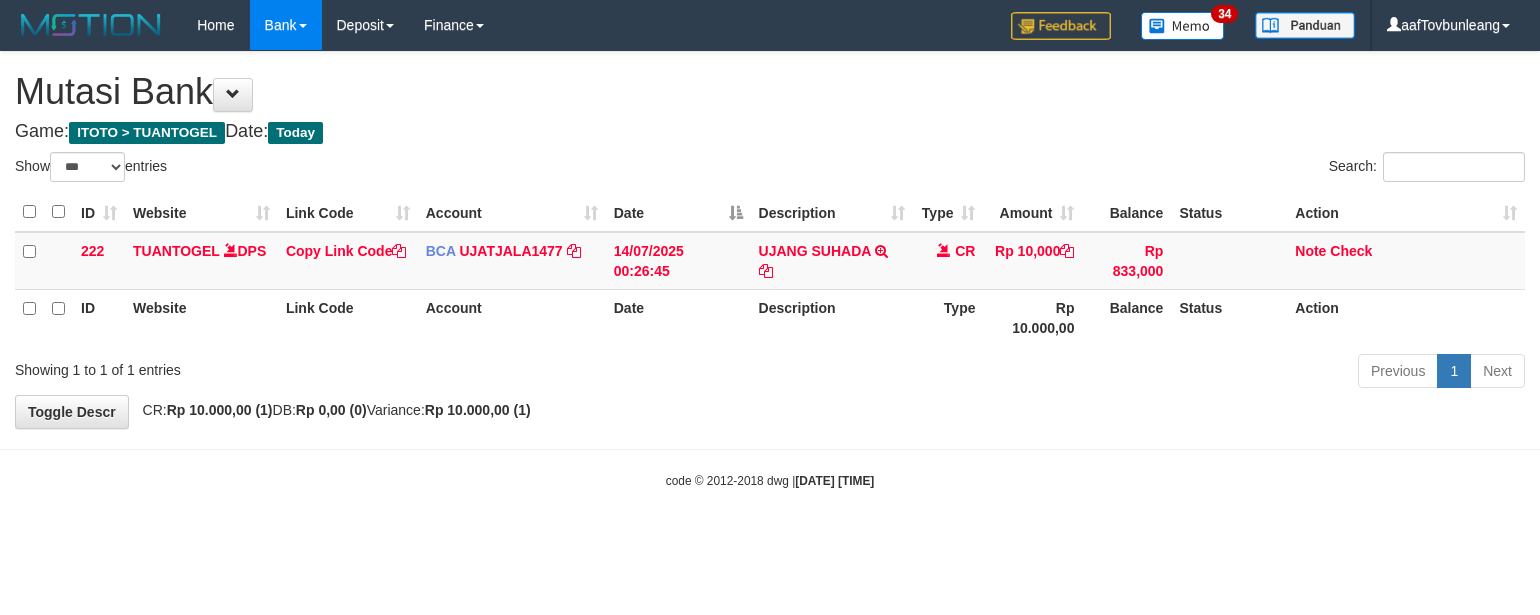 select on "***" 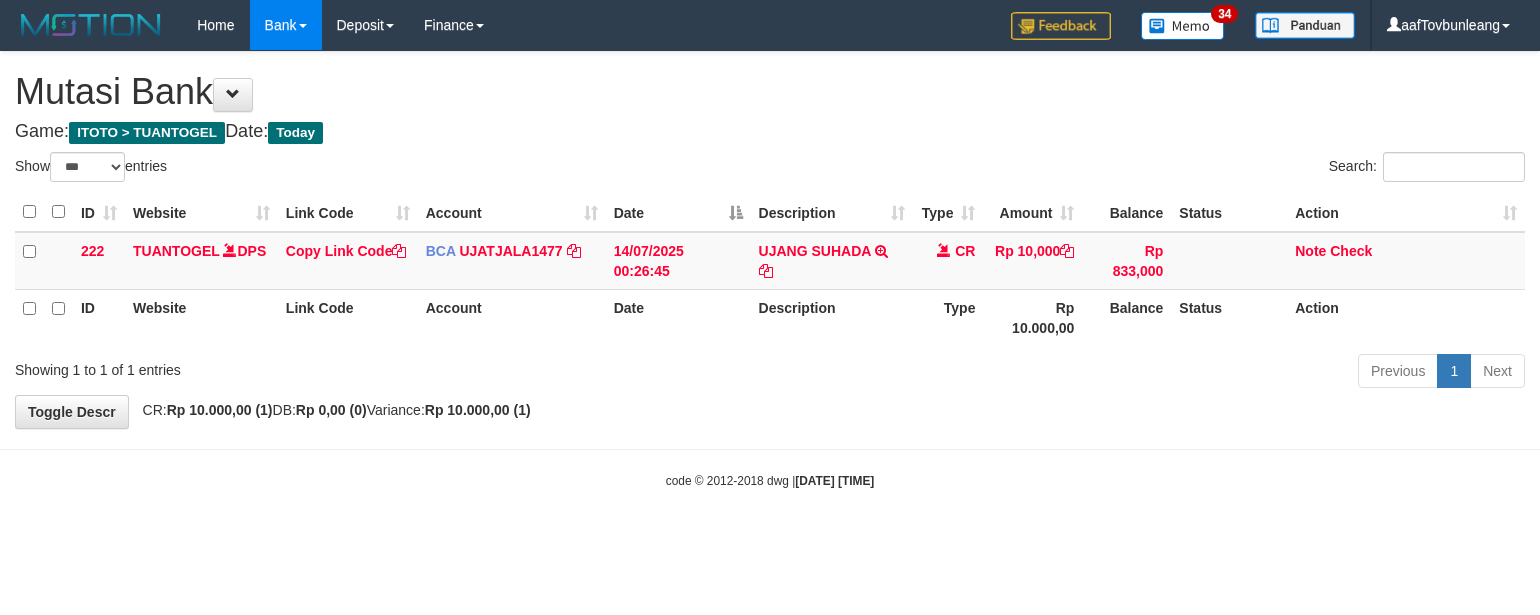 scroll, scrollTop: 0, scrollLeft: 0, axis: both 